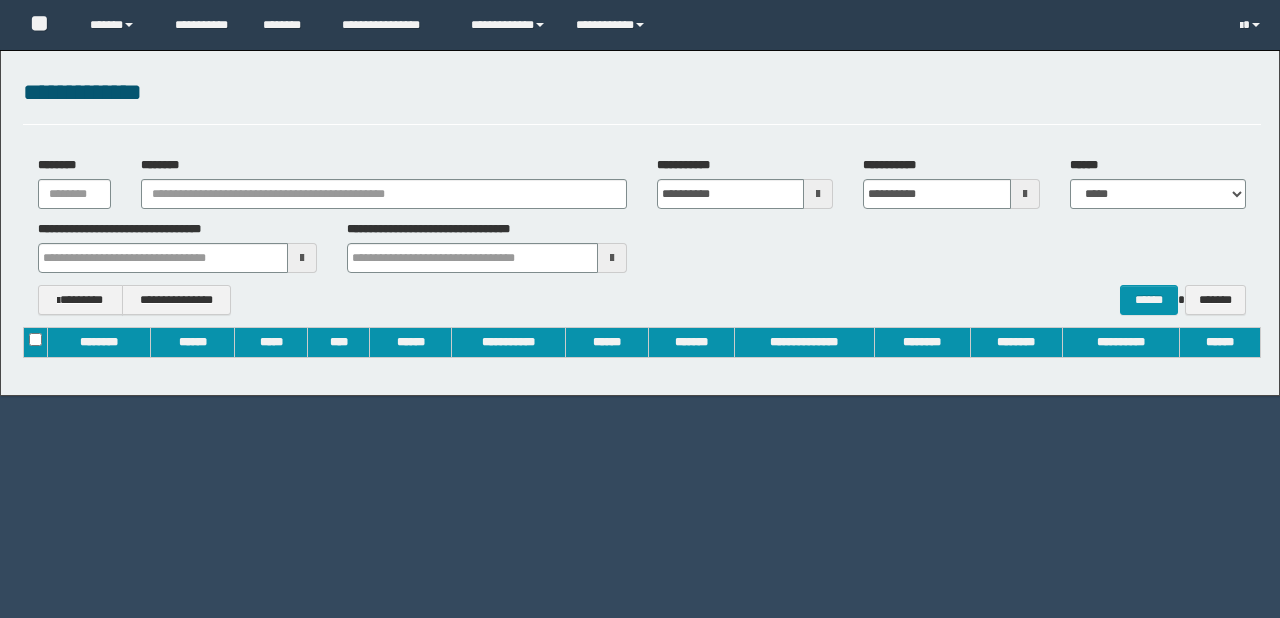 scroll, scrollTop: 0, scrollLeft: 0, axis: both 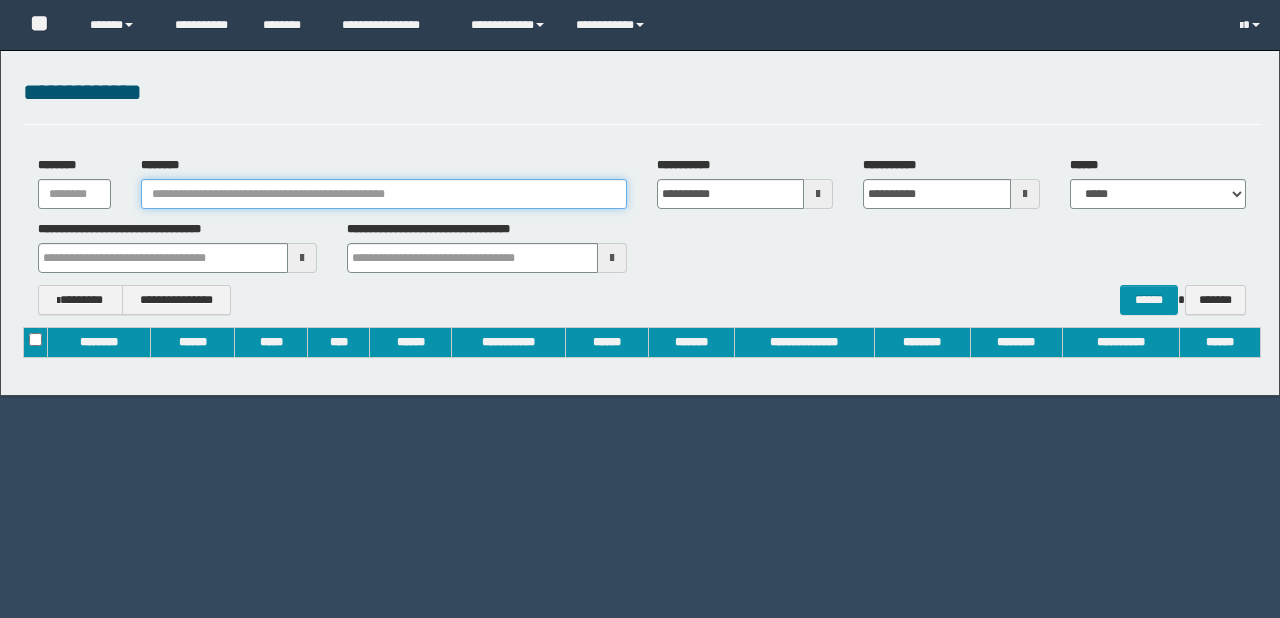 click on "[PHONE]" at bounding box center (384, 194) 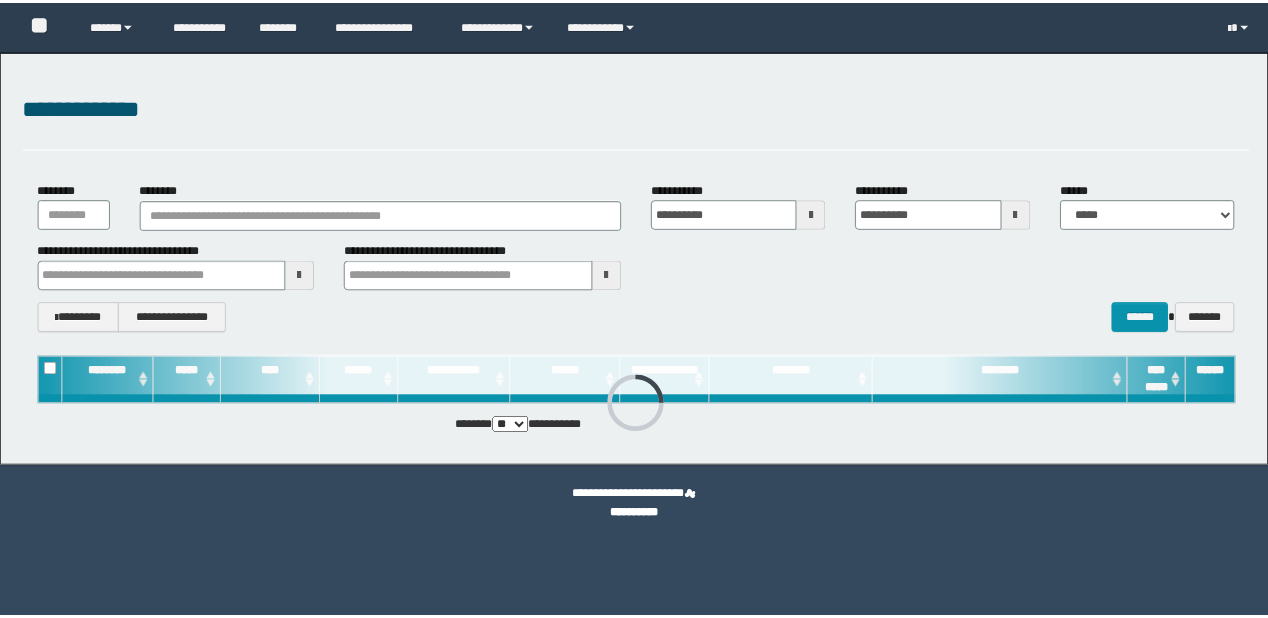 scroll, scrollTop: 0, scrollLeft: 0, axis: both 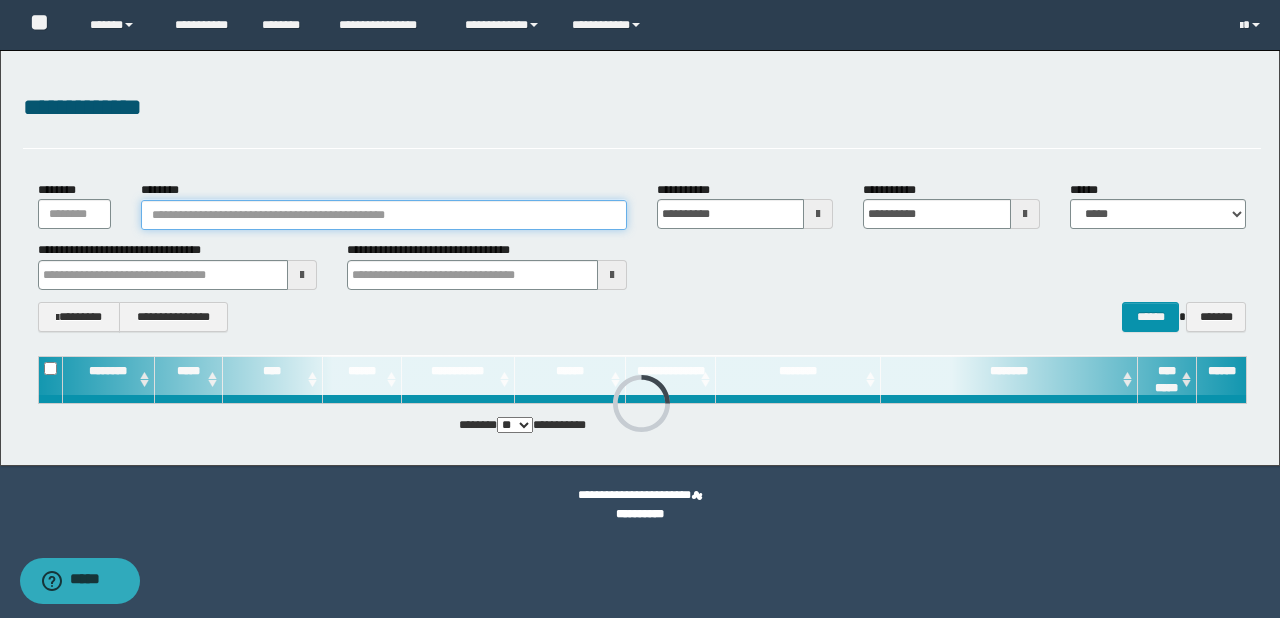 click on "[PHONE]" at bounding box center (384, 215) 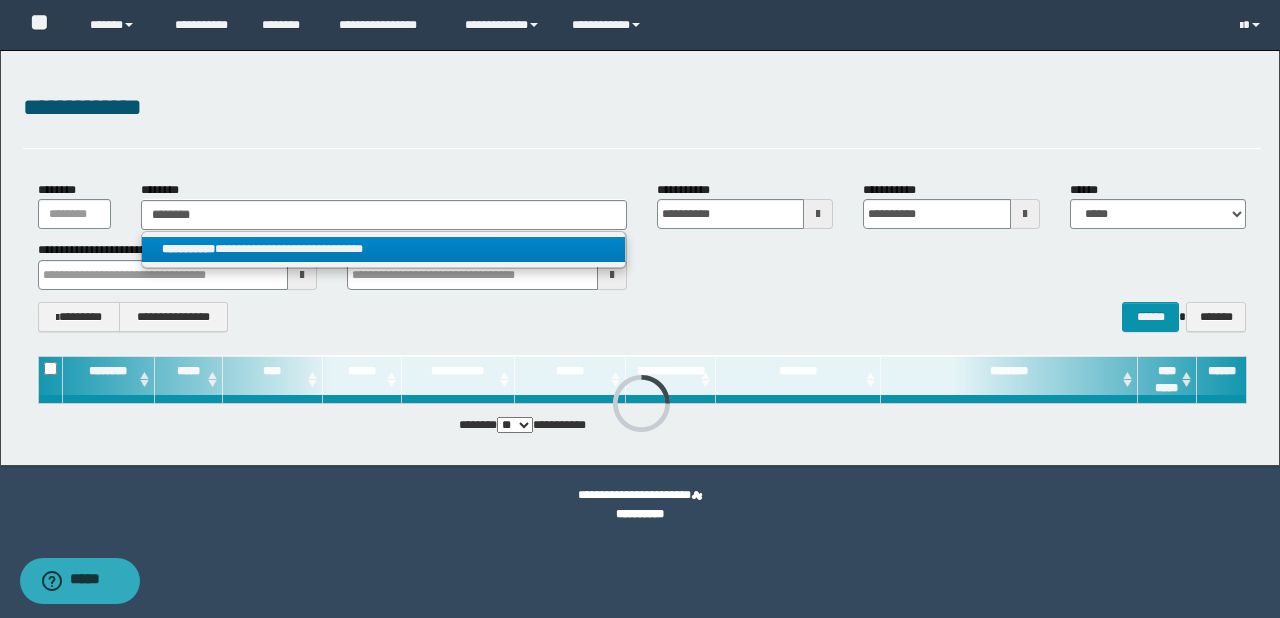 click on "[NAME] [NAME]" at bounding box center [384, 249] 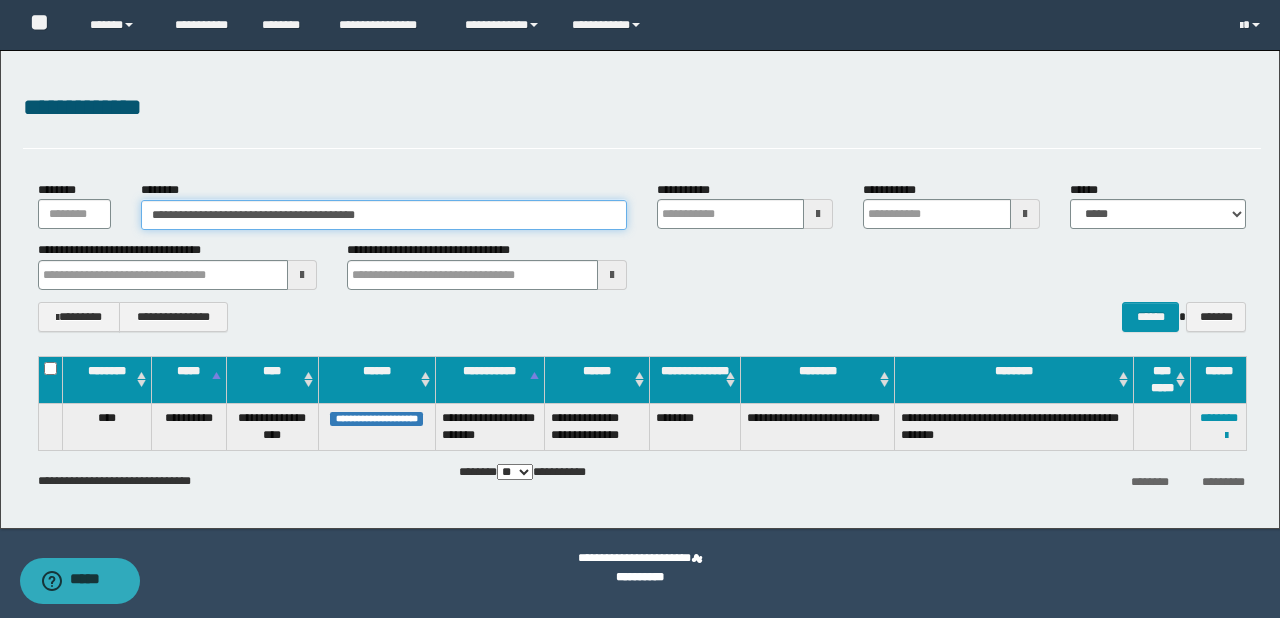 drag, startPoint x: 438, startPoint y: 223, endPoint x: 0, endPoint y: 213, distance: 438.11414 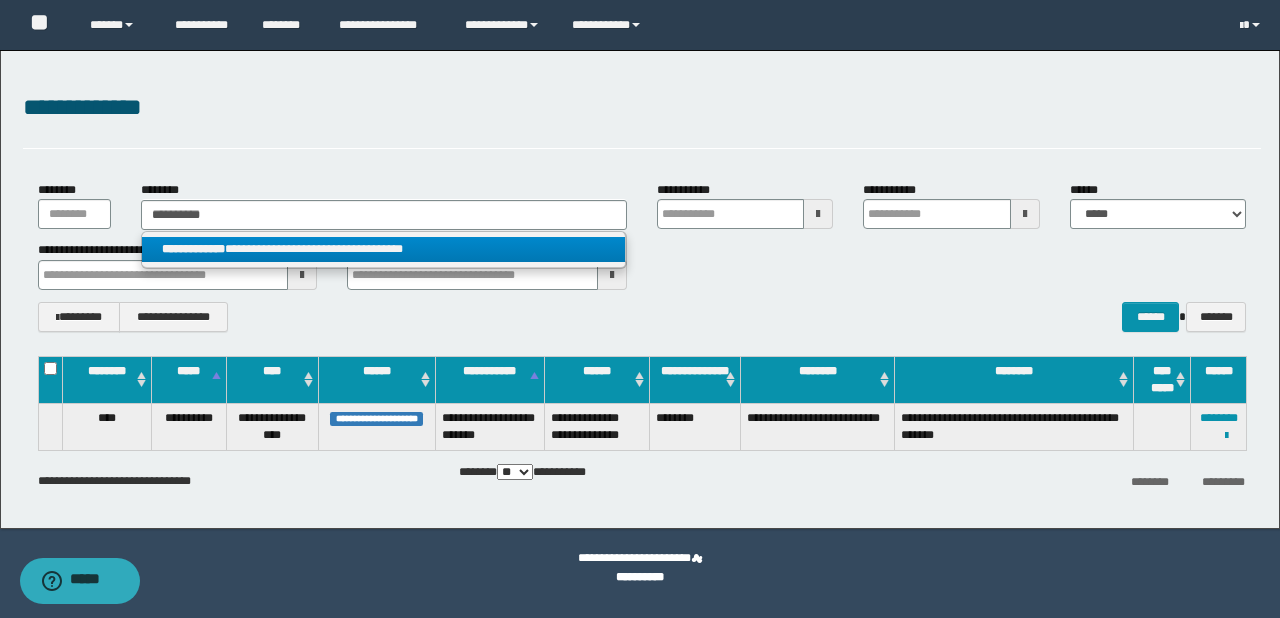 click on "[NAME] [NAME]" at bounding box center [384, 249] 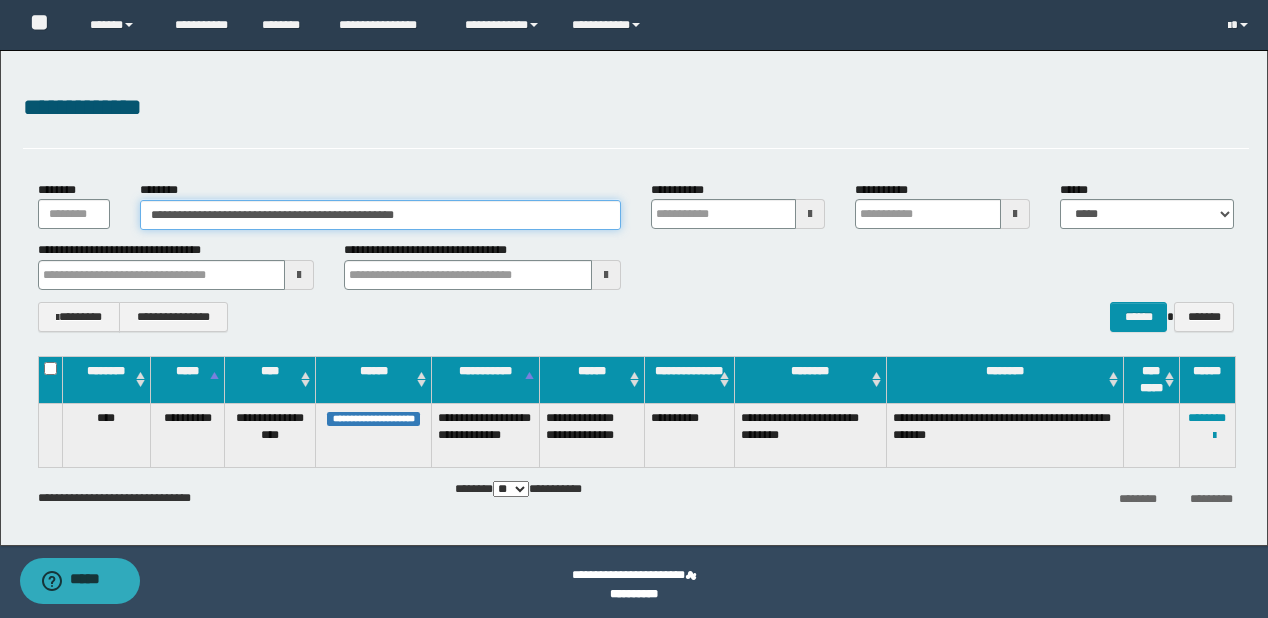 drag, startPoint x: 487, startPoint y: 215, endPoint x: 0, endPoint y: 216, distance: 487.00104 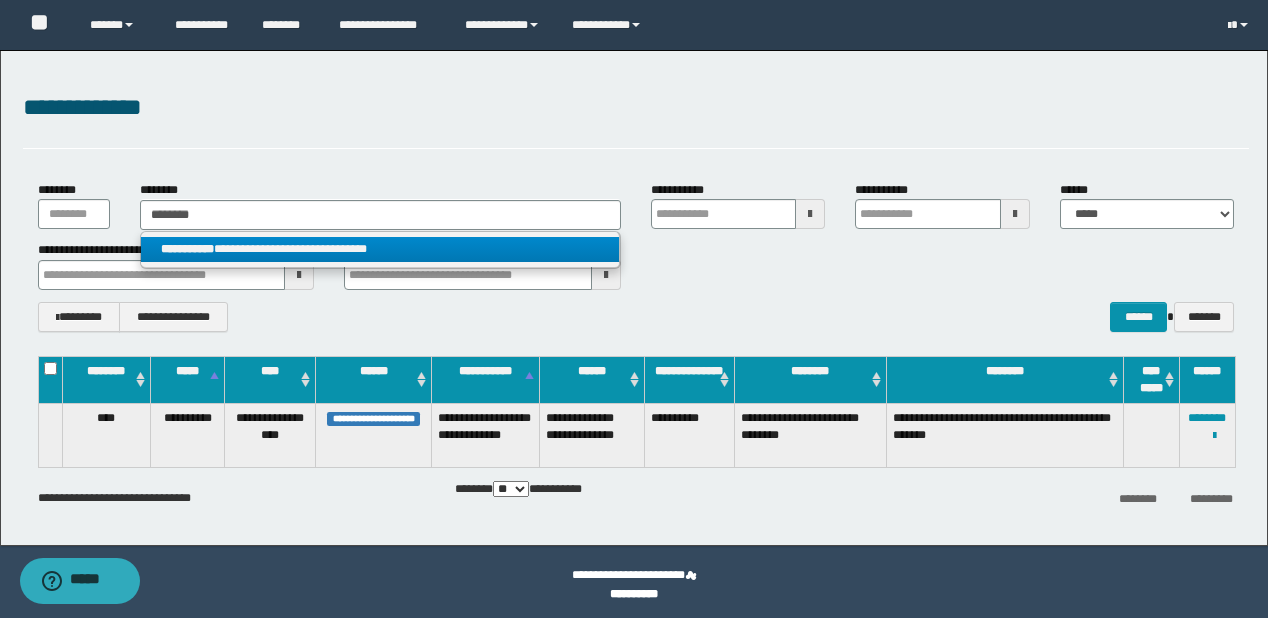 click on "[NAME] [NAME]" at bounding box center [380, 249] 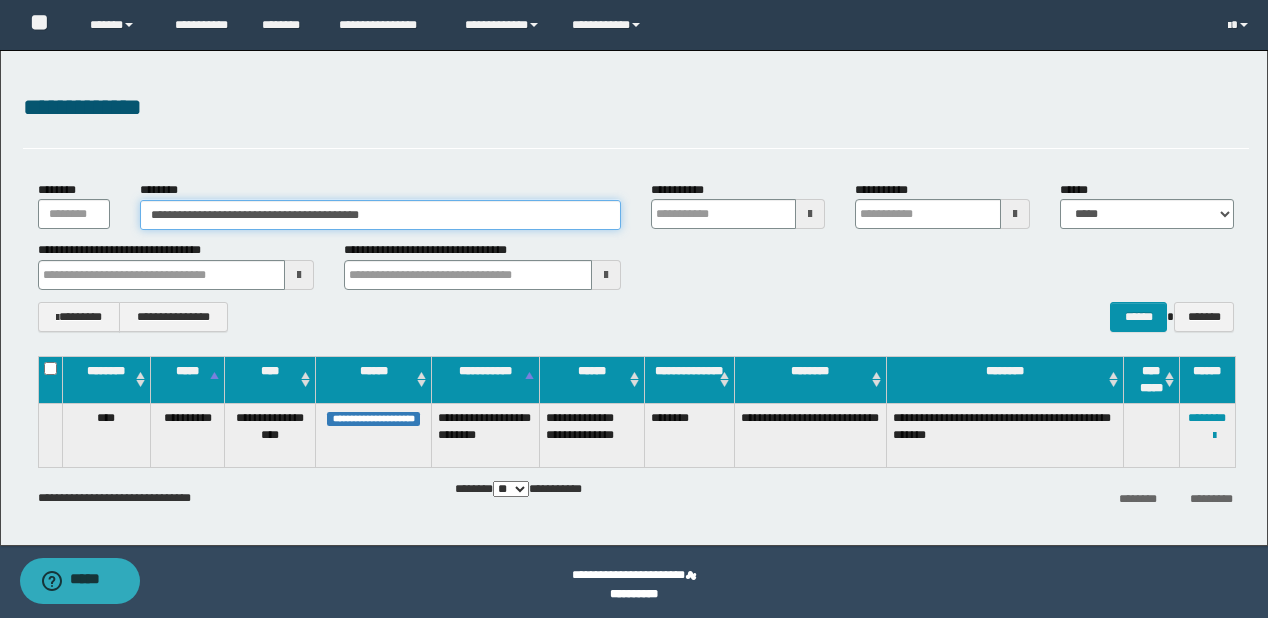 drag, startPoint x: 244, startPoint y: 208, endPoint x: 0, endPoint y: 208, distance: 244 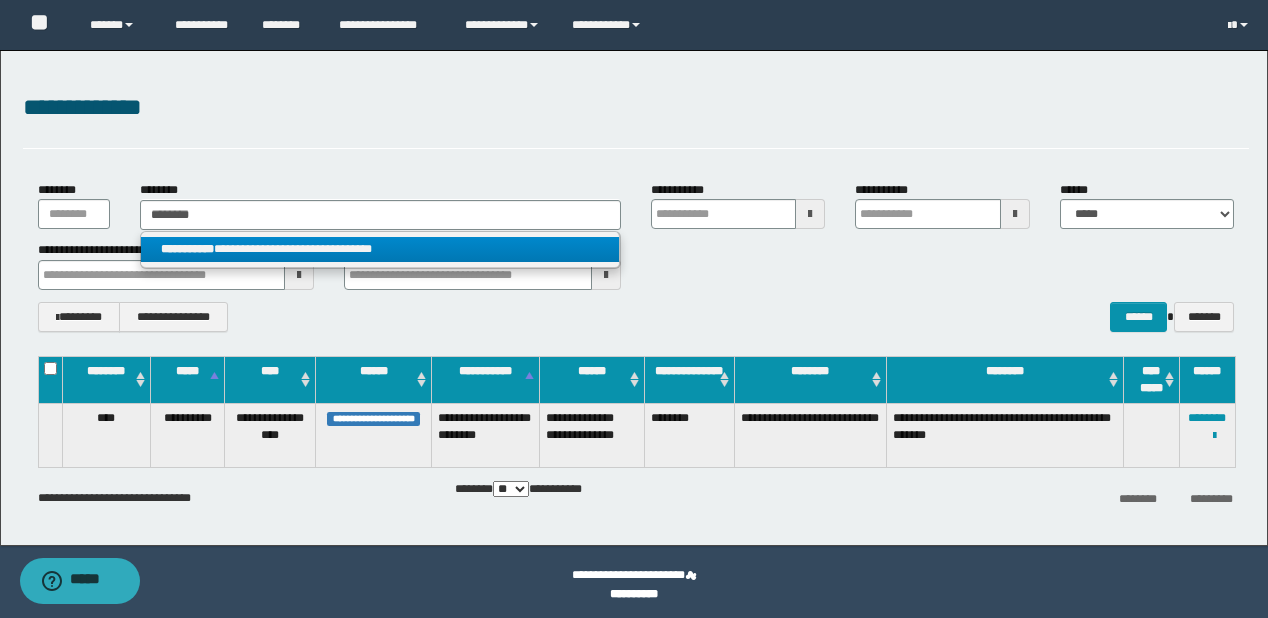 click on "[NAME]" at bounding box center (187, 249) 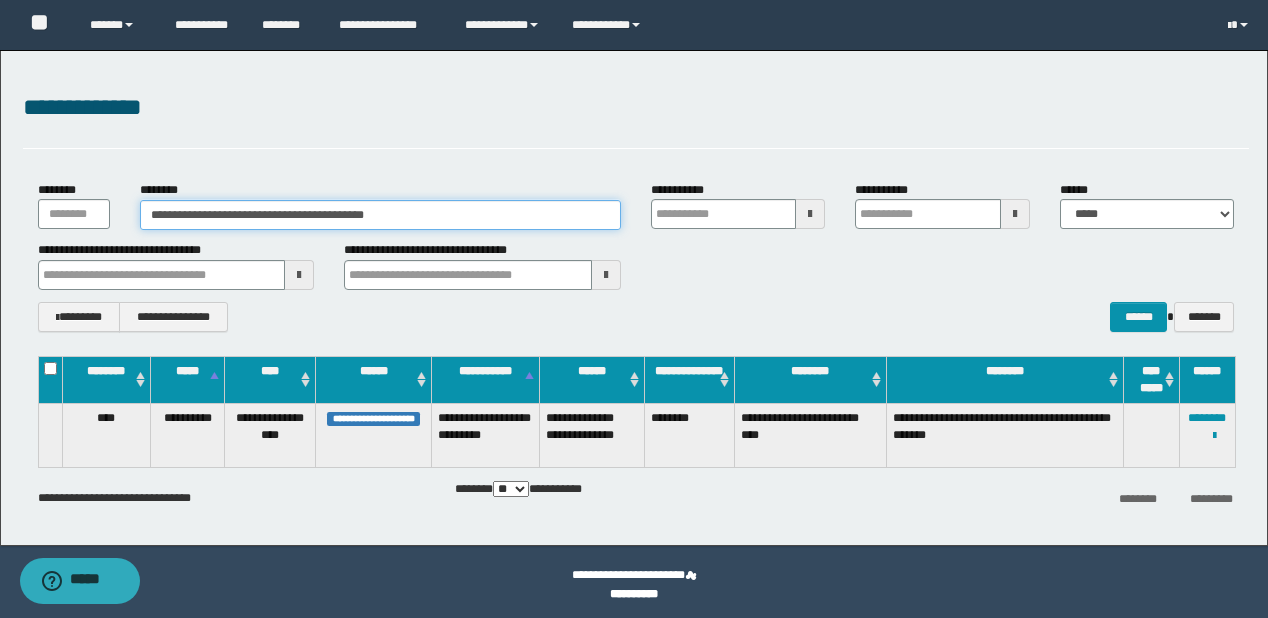 drag, startPoint x: 451, startPoint y: 216, endPoint x: 0, endPoint y: 207, distance: 451.08978 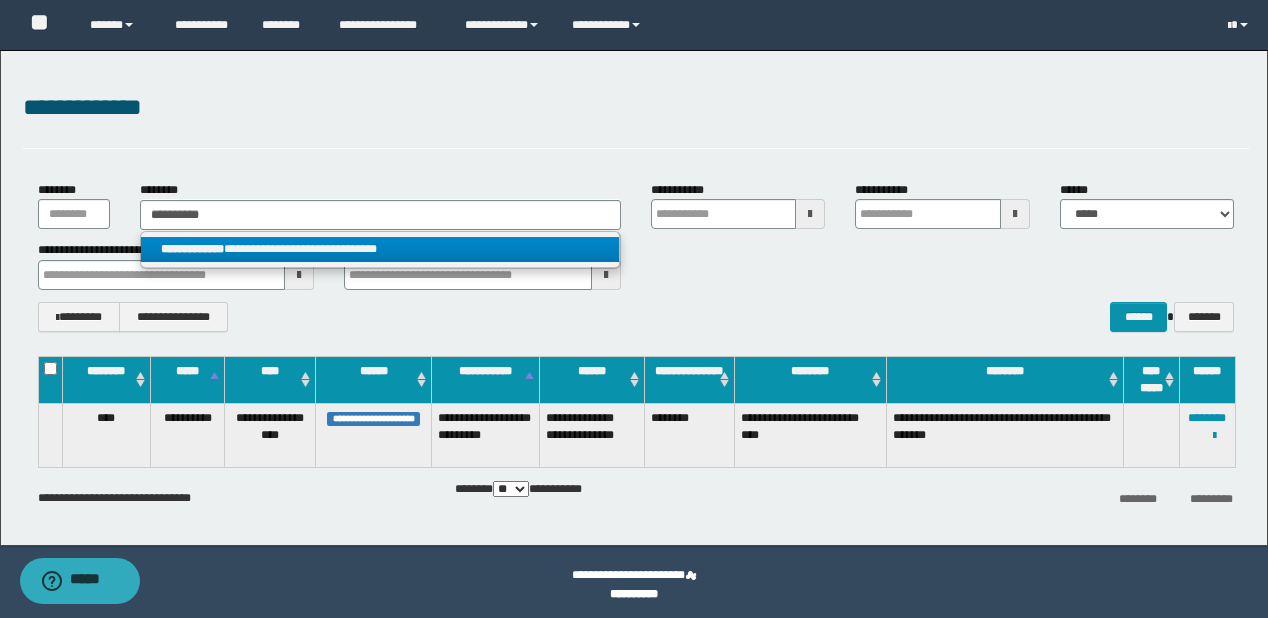 click on "**********" at bounding box center (380, 249) 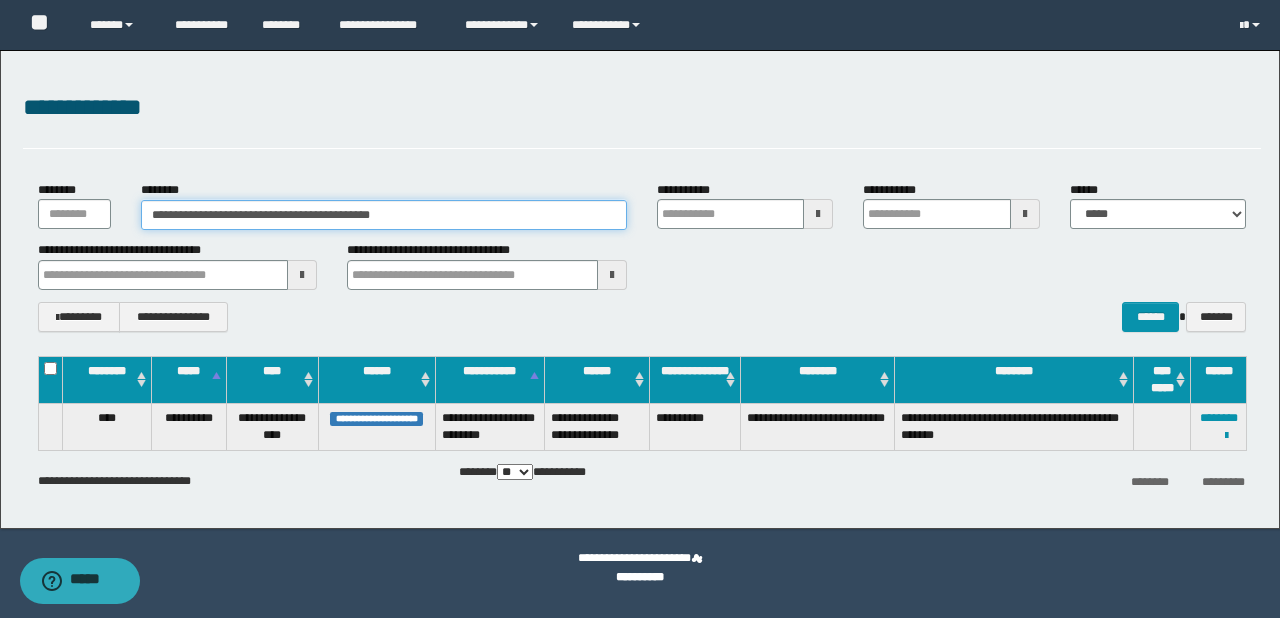 drag, startPoint x: 440, startPoint y: 205, endPoint x: 0, endPoint y: 205, distance: 440 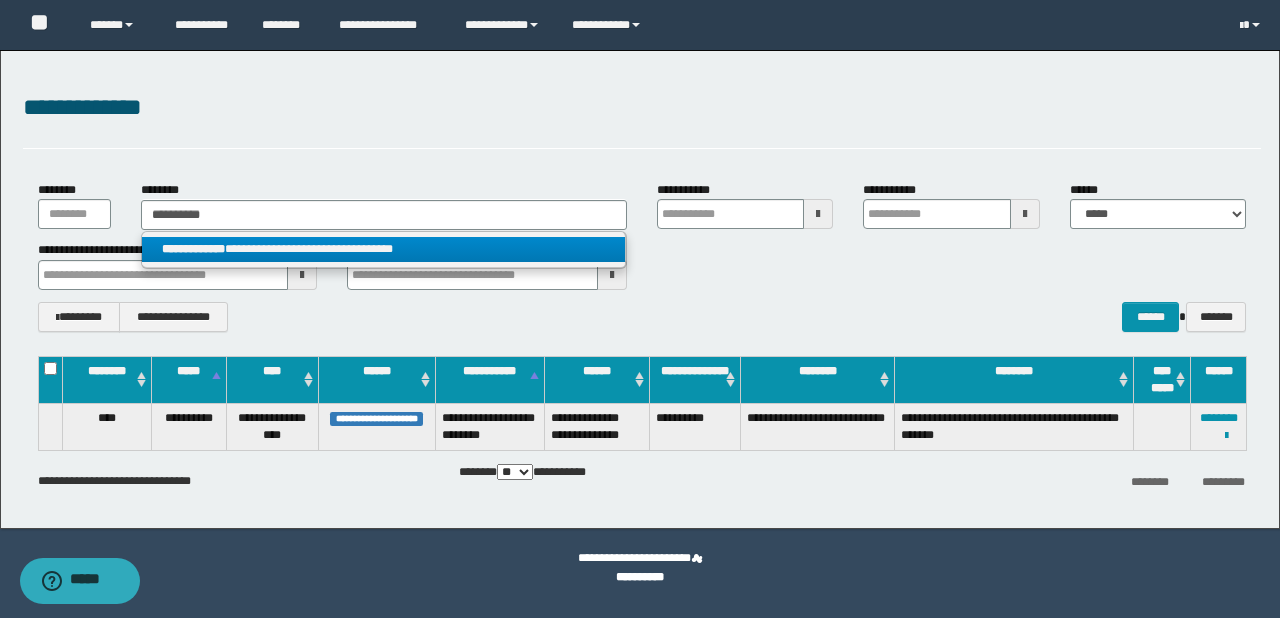click on "**********" at bounding box center [384, 249] 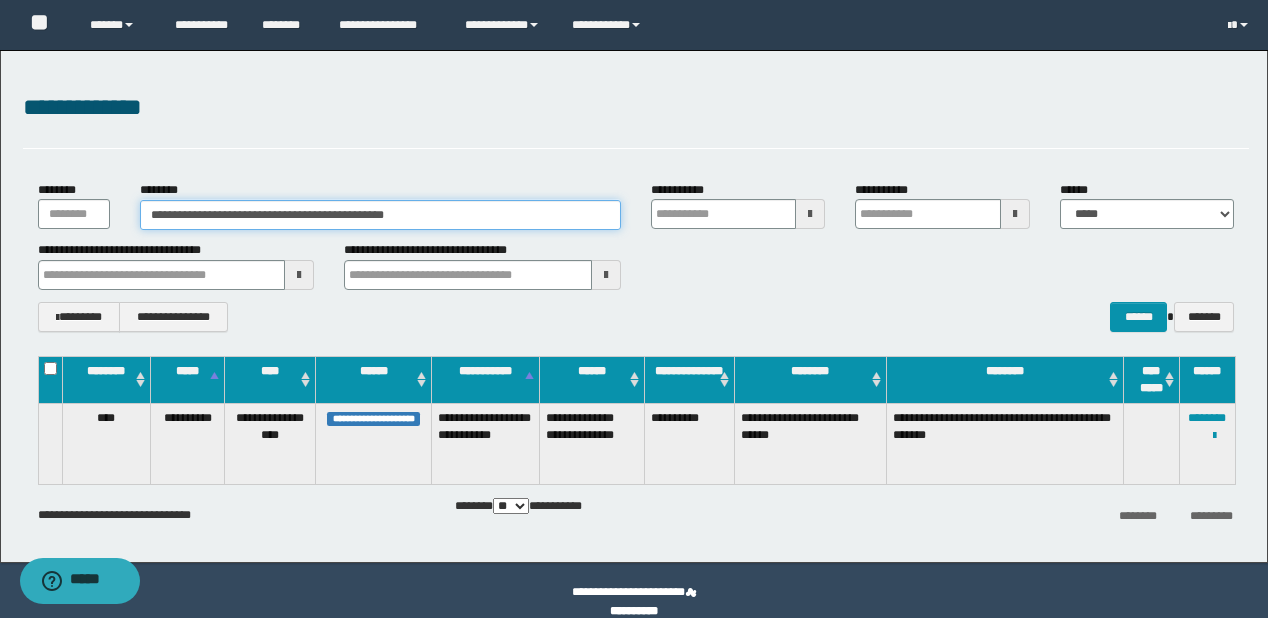 drag, startPoint x: 389, startPoint y: 203, endPoint x: 0, endPoint y: 200, distance: 389.01157 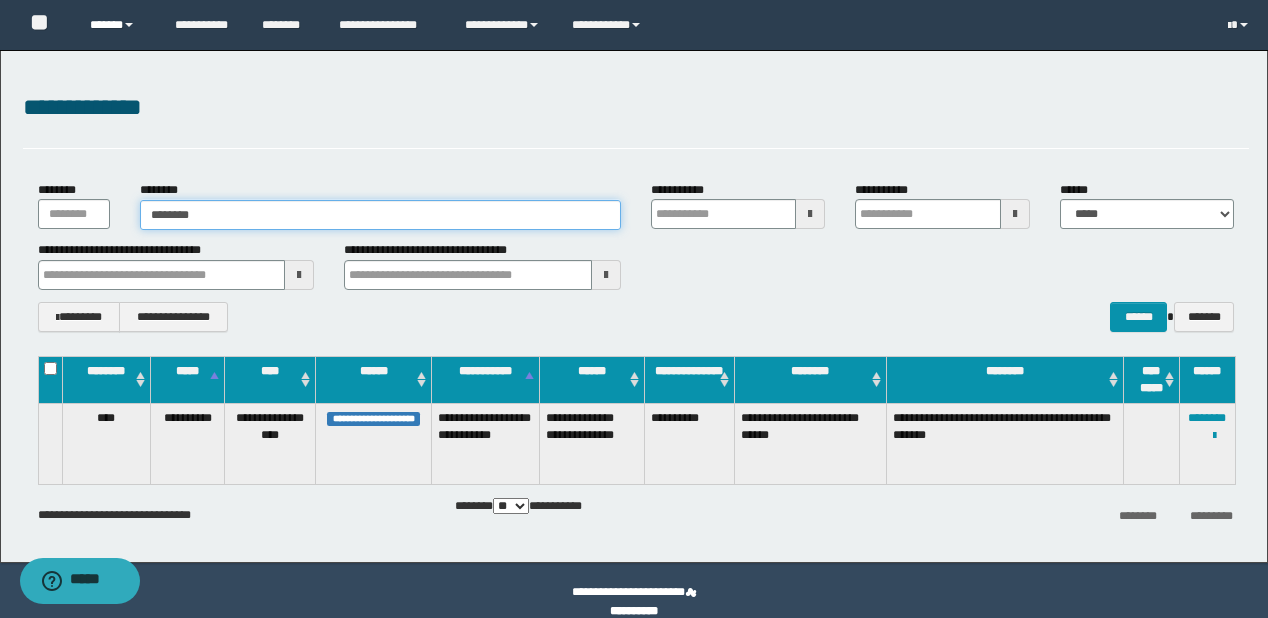 type on "********" 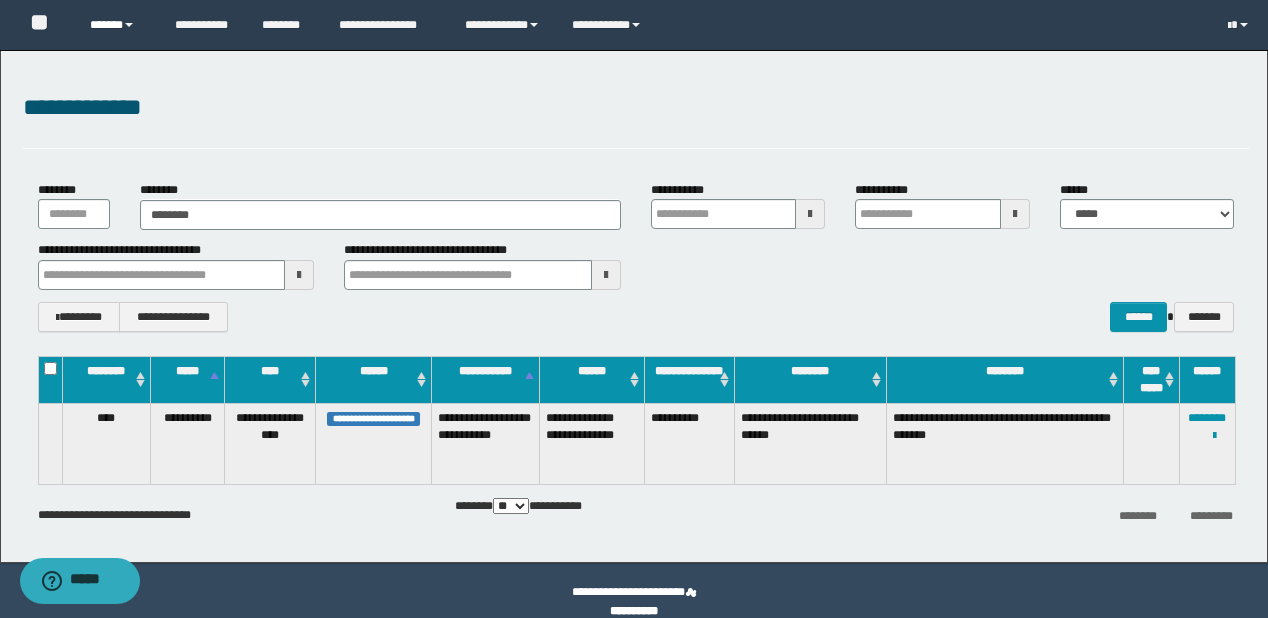 click on "******" at bounding box center (117, 25) 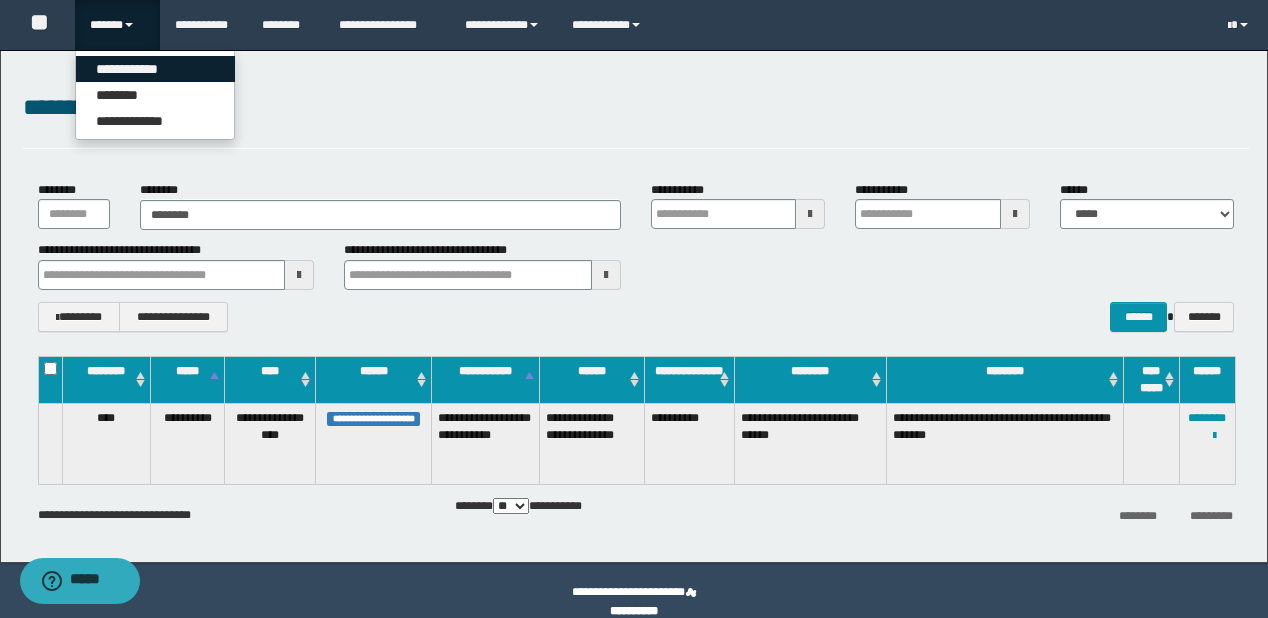click on "**********" at bounding box center (155, 69) 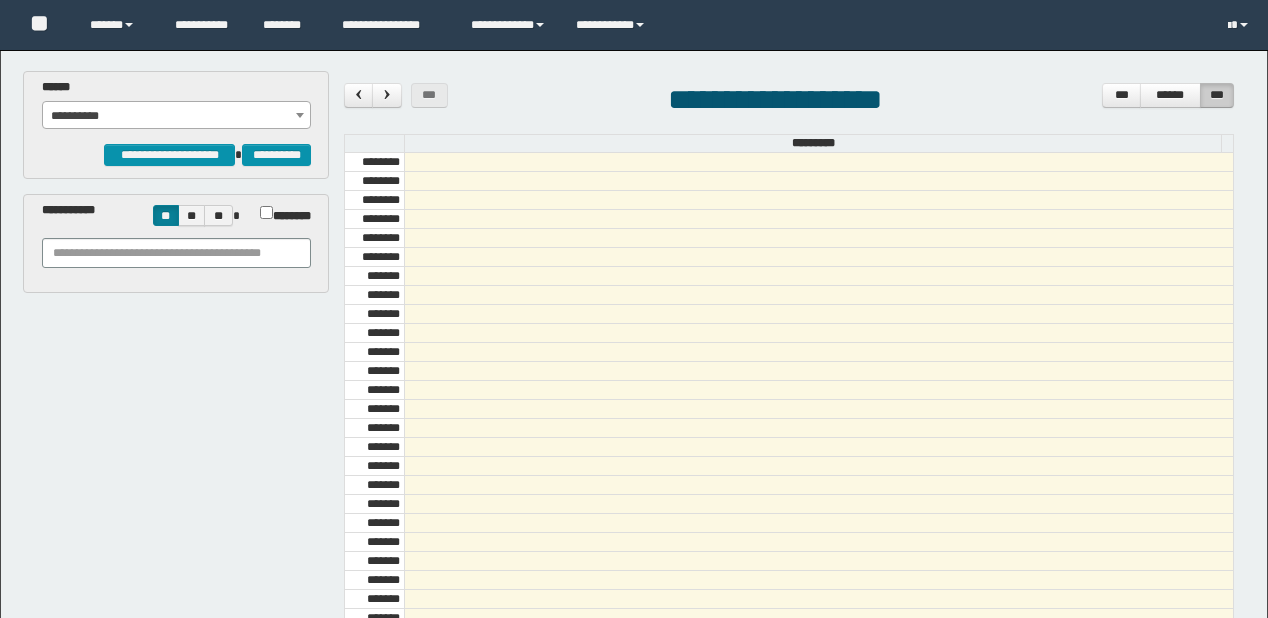 scroll, scrollTop: 678, scrollLeft: 0, axis: vertical 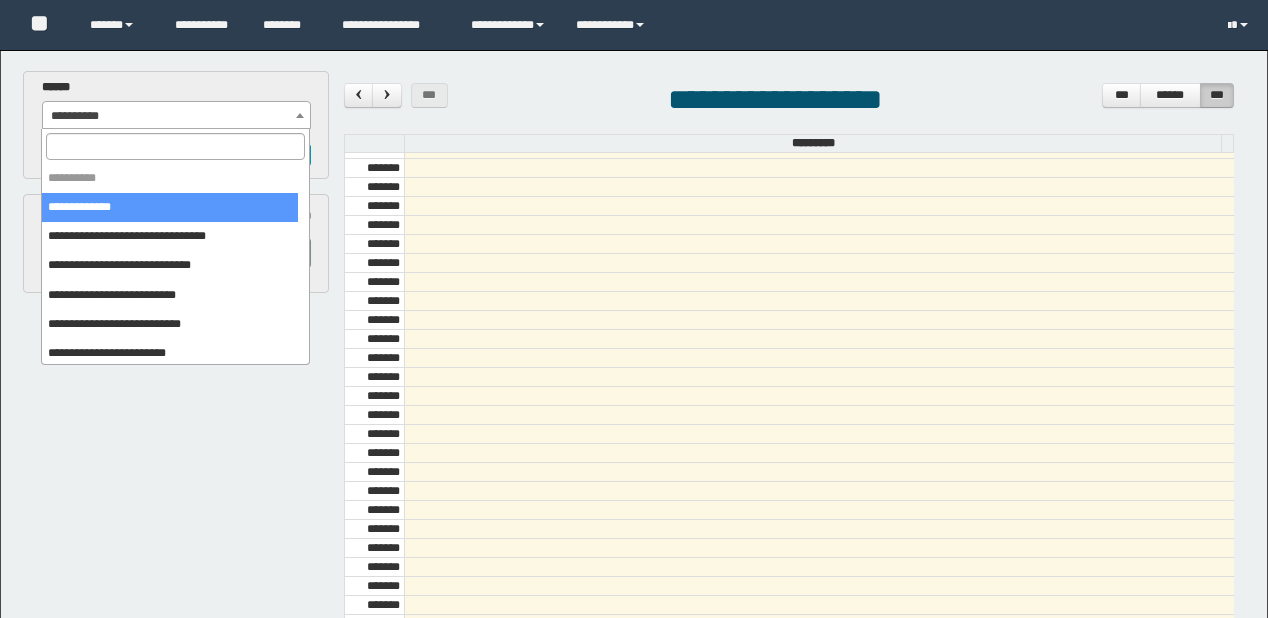 click on "[STATE]" at bounding box center [177, 116] 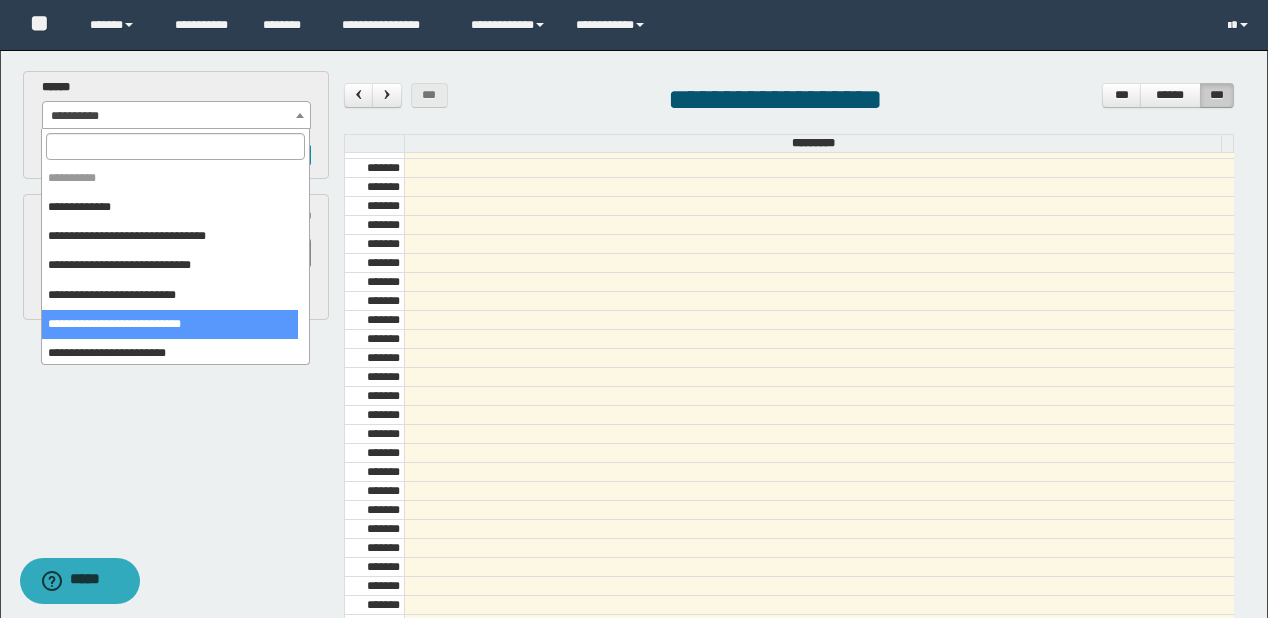 scroll, scrollTop: 32, scrollLeft: 0, axis: vertical 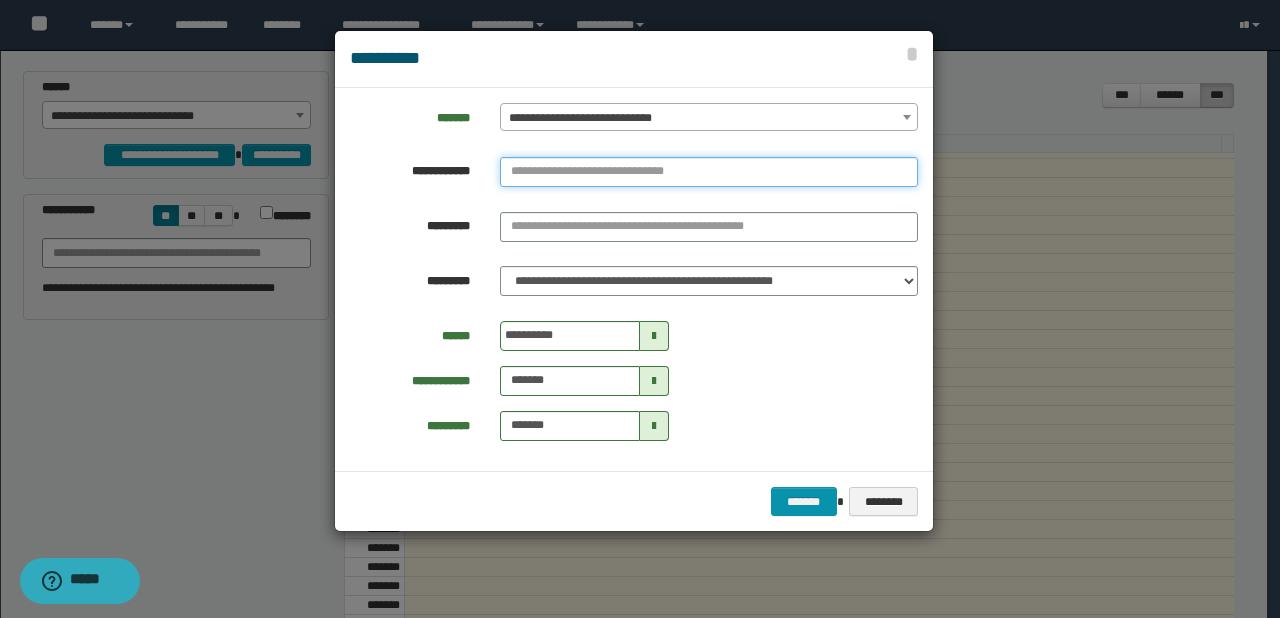 click at bounding box center (709, 172) 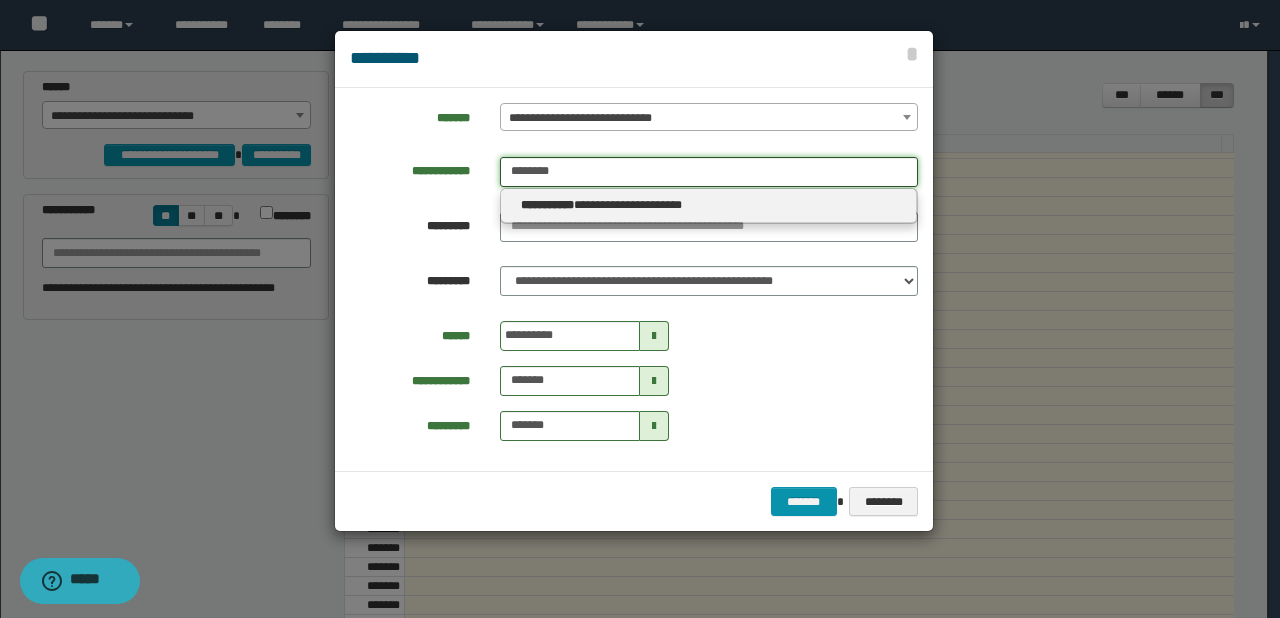 type on "[PHONE]" 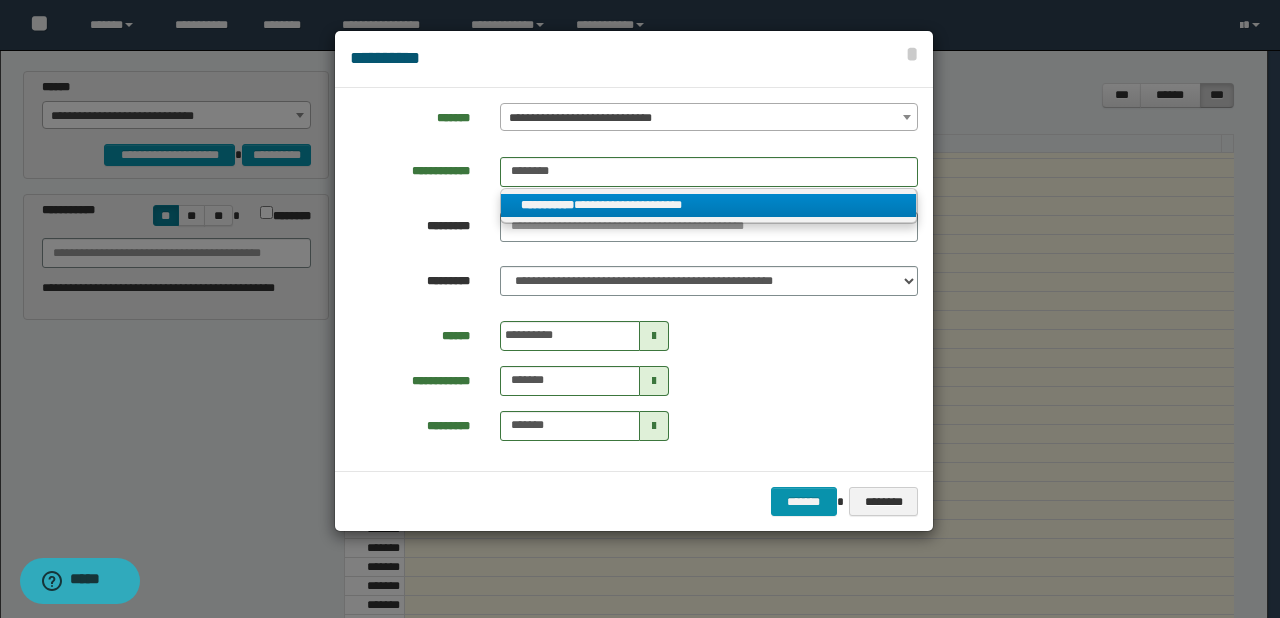 click on "**********" at bounding box center [709, 205] 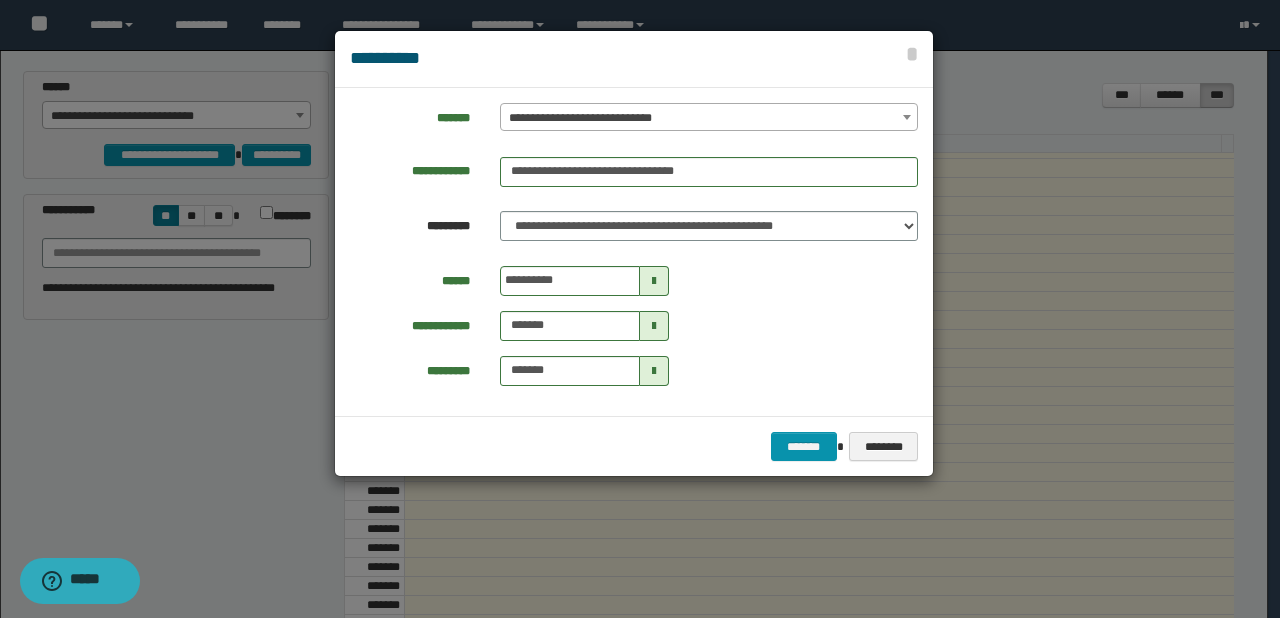 drag, startPoint x: 656, startPoint y: 279, endPoint x: 644, endPoint y: 285, distance: 13.416408 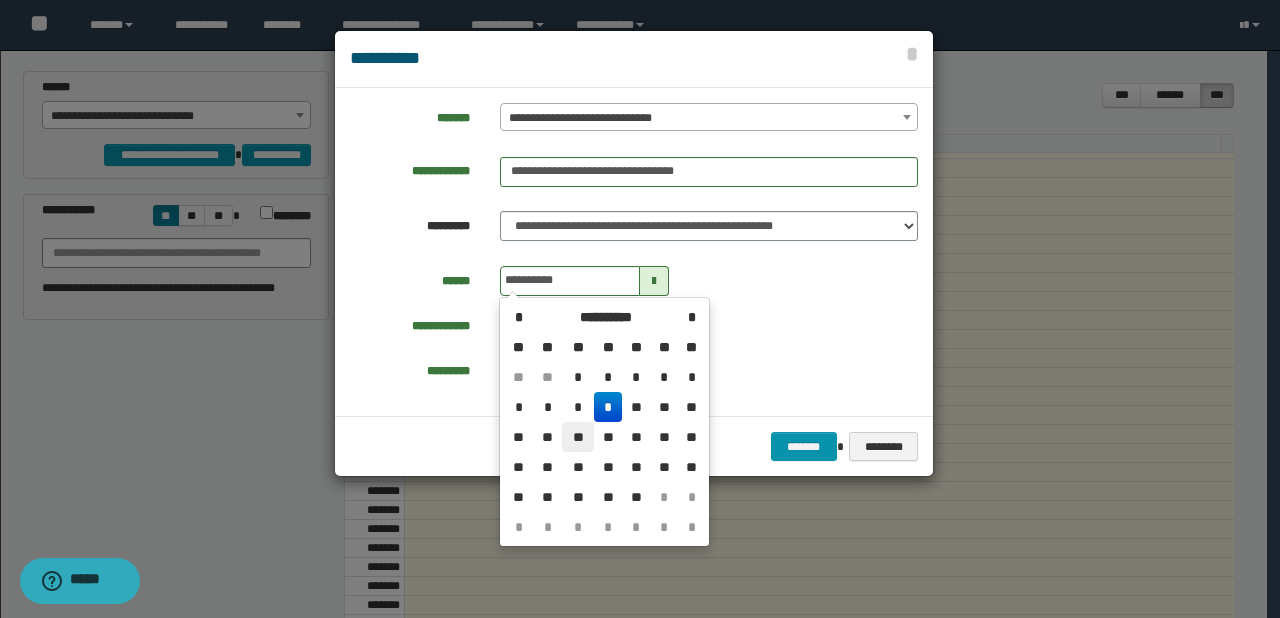 click on "[NUMBER]" at bounding box center [578, 377] 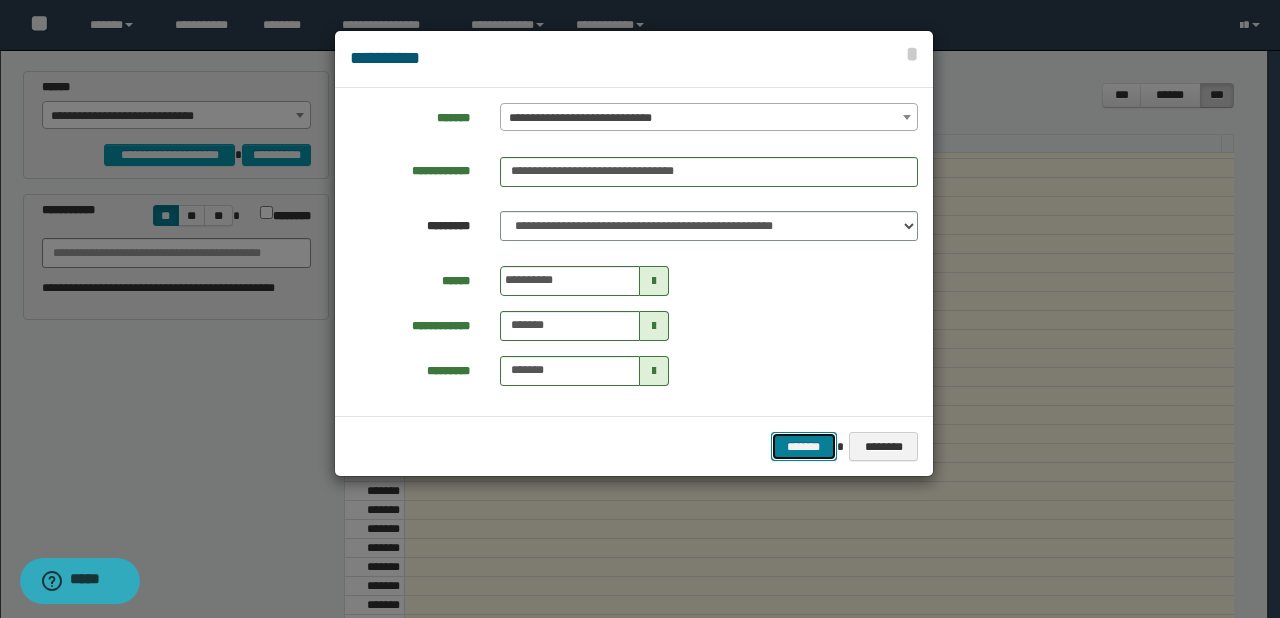 click on "[STREET]" at bounding box center [804, 447] 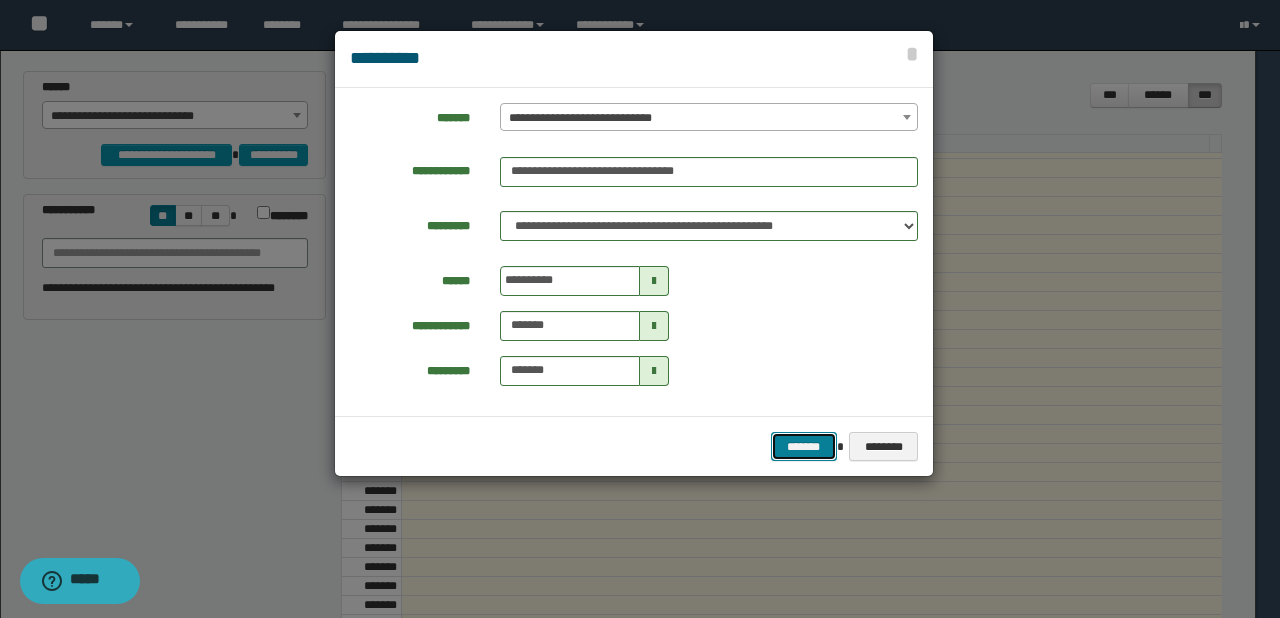 type 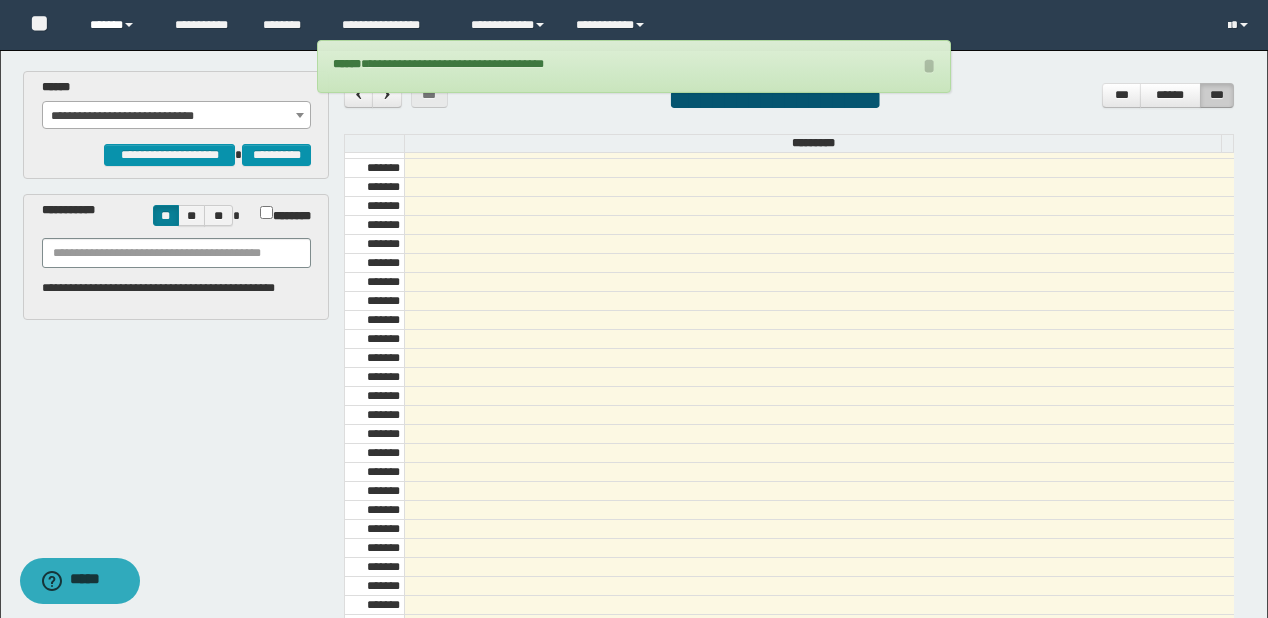 click on "******" at bounding box center [117, 25] 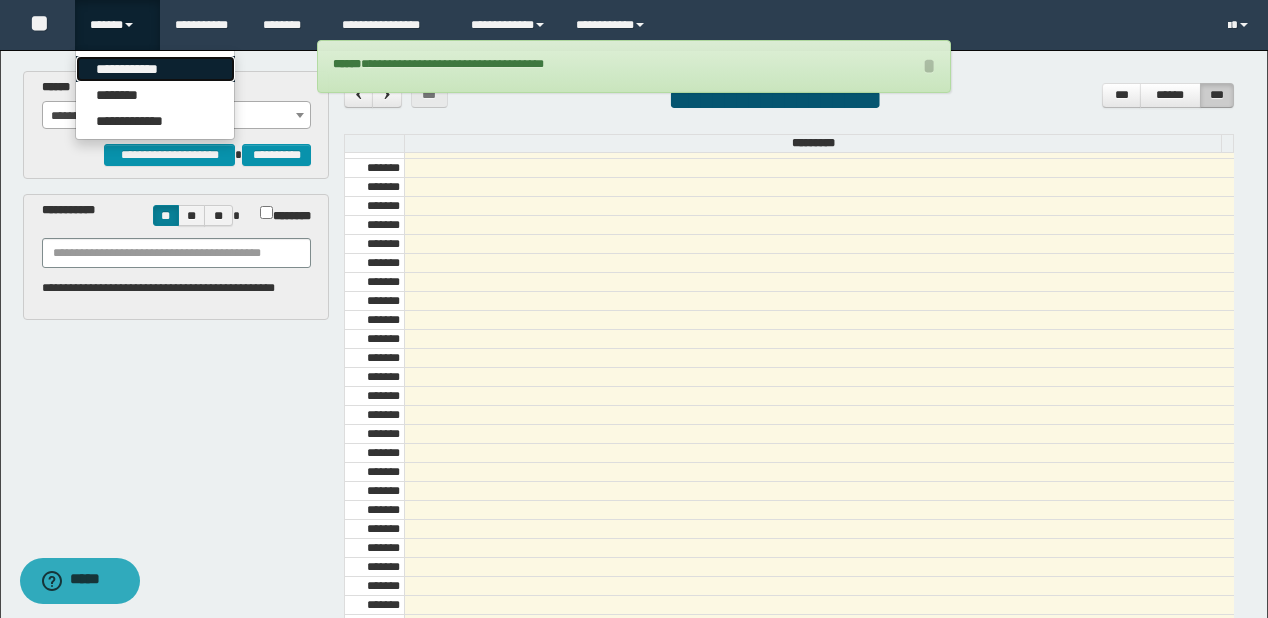 click on "**********" at bounding box center [155, 69] 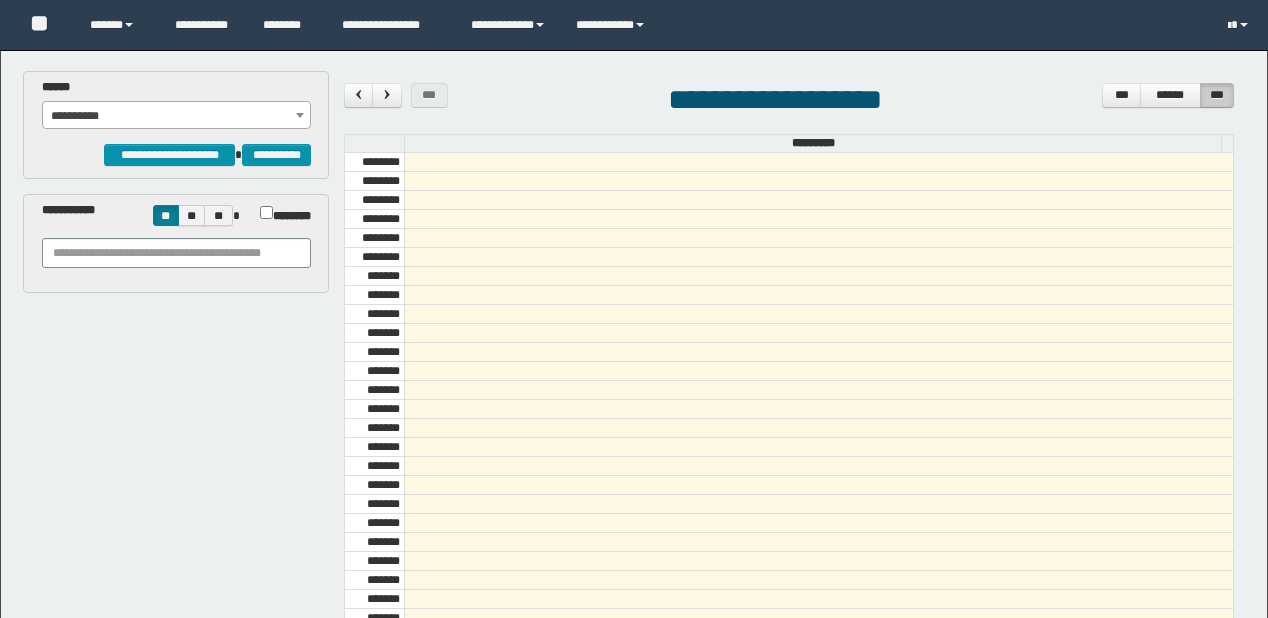 scroll, scrollTop: 678, scrollLeft: 0, axis: vertical 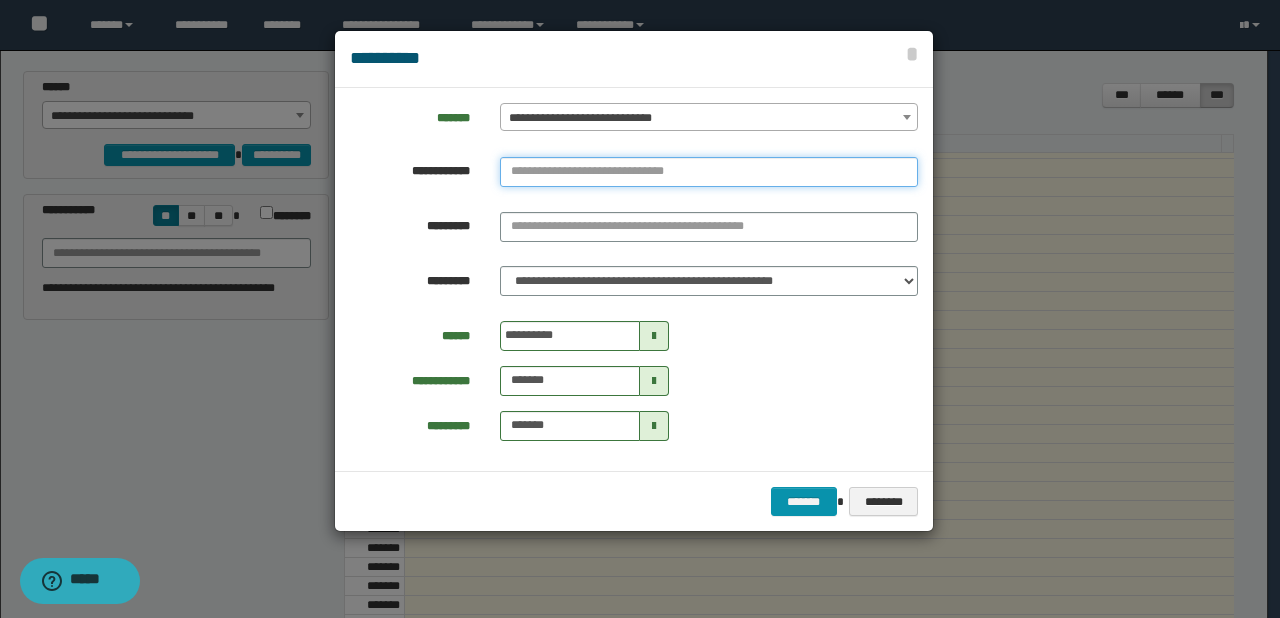 click at bounding box center [709, 172] 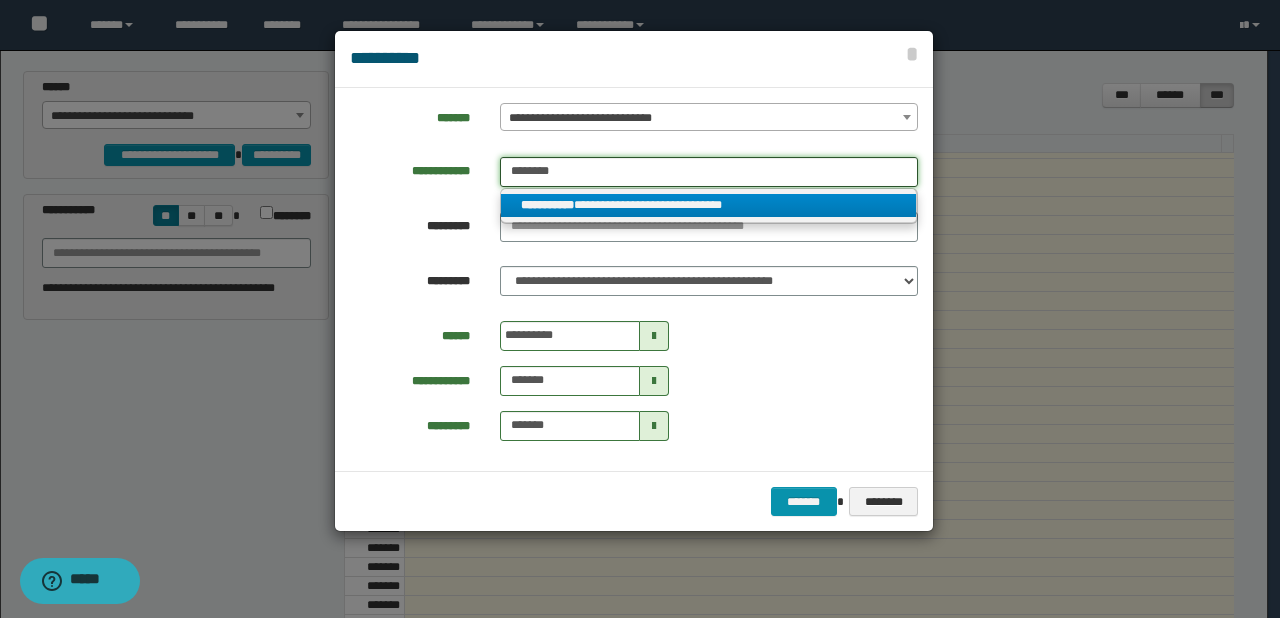 type on "[PHONE]" 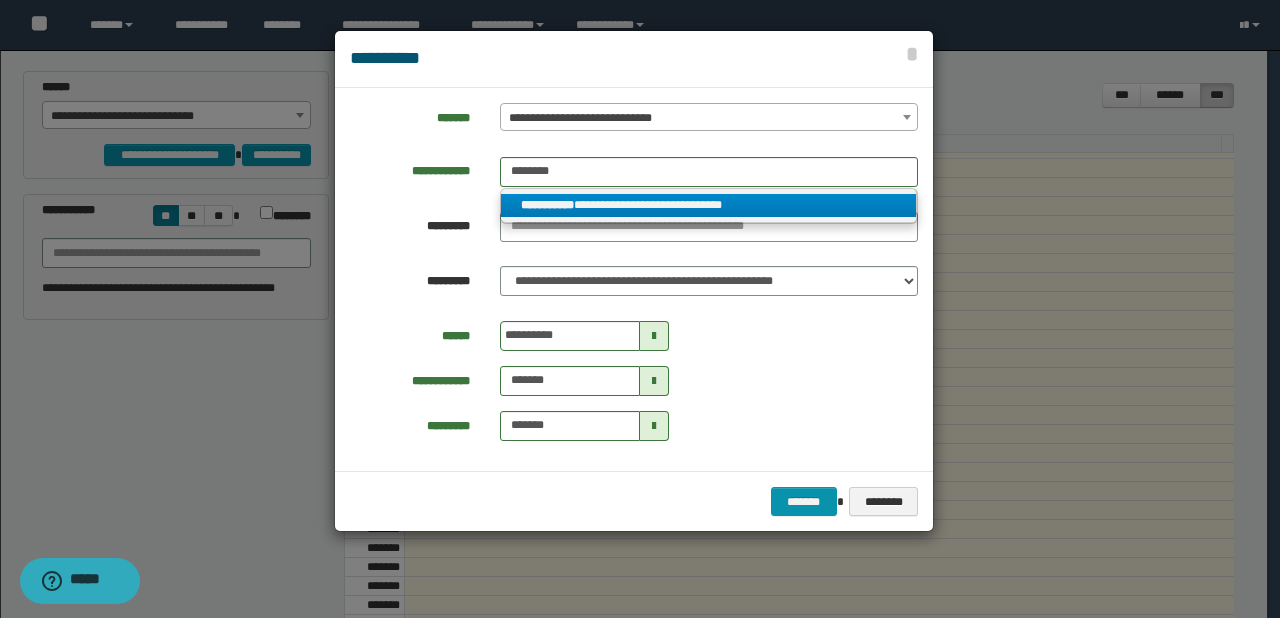 click on "[FIRST] [LAST]" at bounding box center [709, 205] 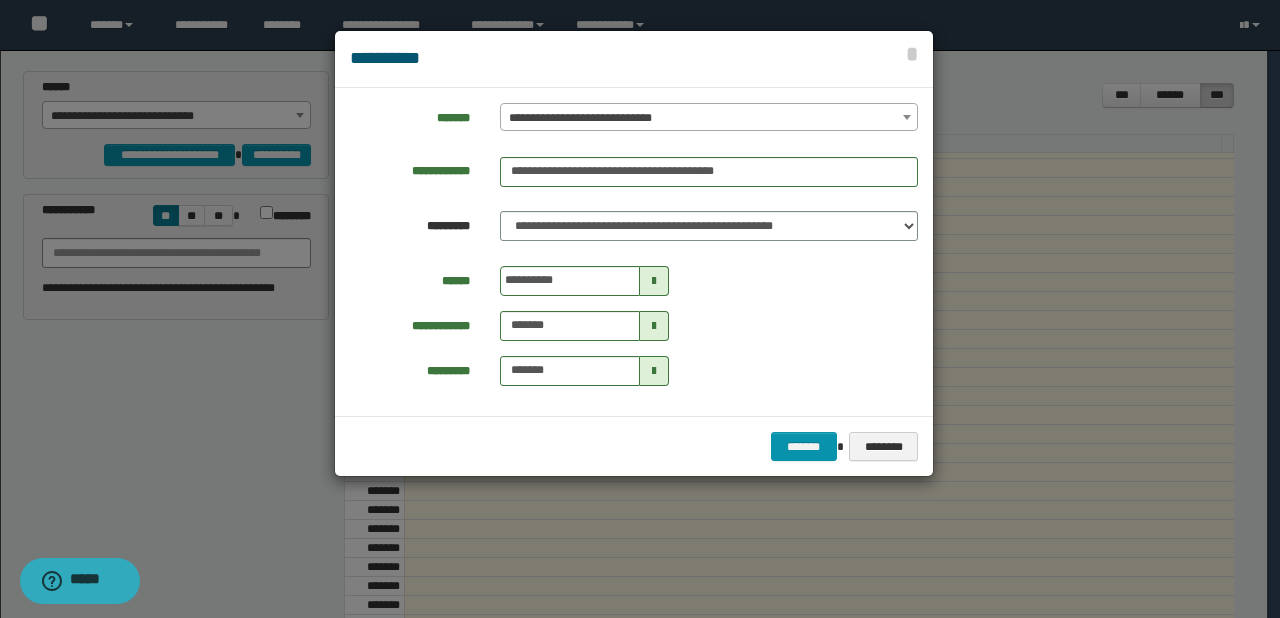drag, startPoint x: 650, startPoint y: 276, endPoint x: 634, endPoint y: 279, distance: 16.27882 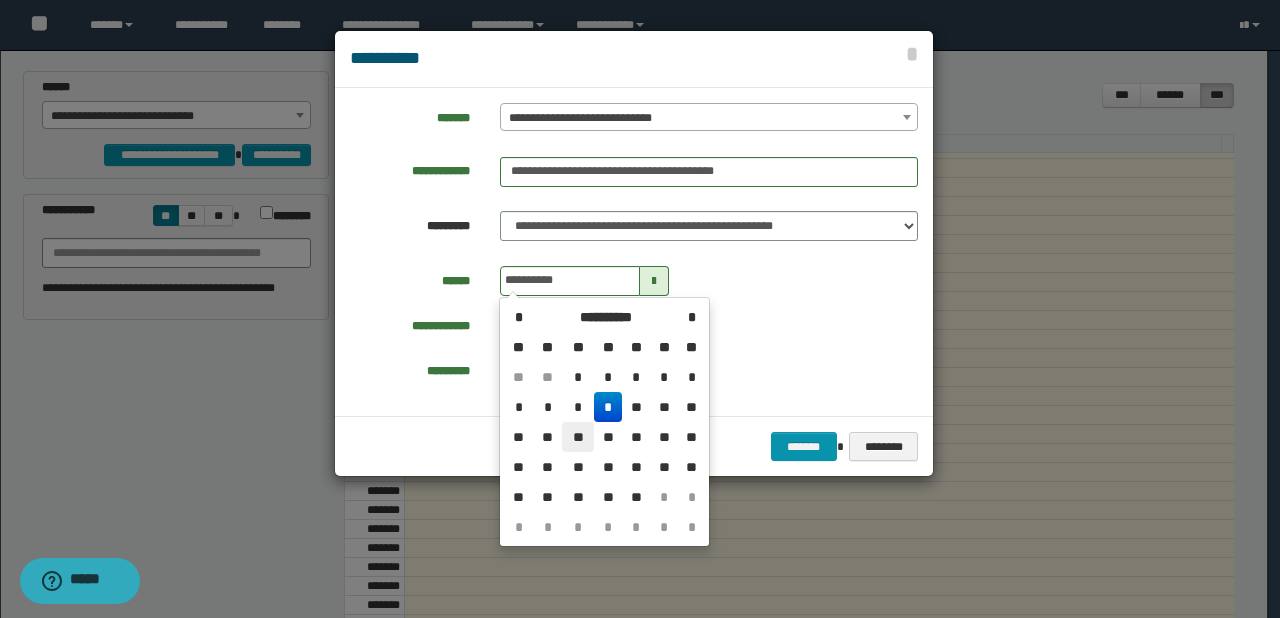 click on "**" at bounding box center [578, 377] 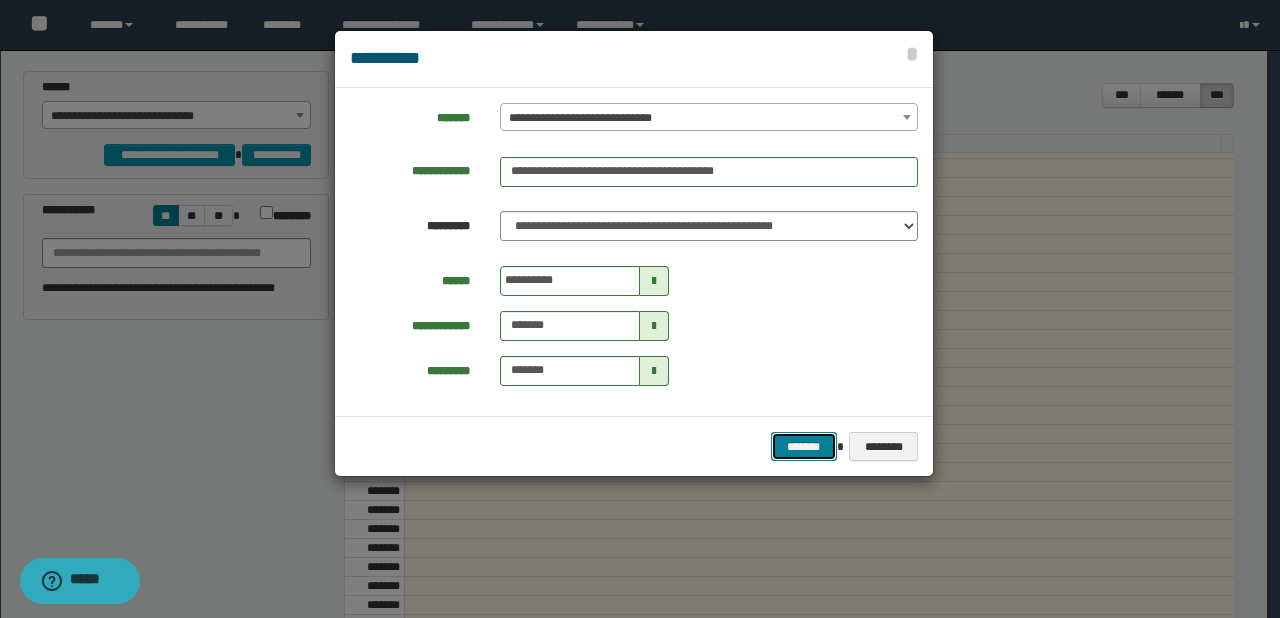 click on "*******" at bounding box center [804, 447] 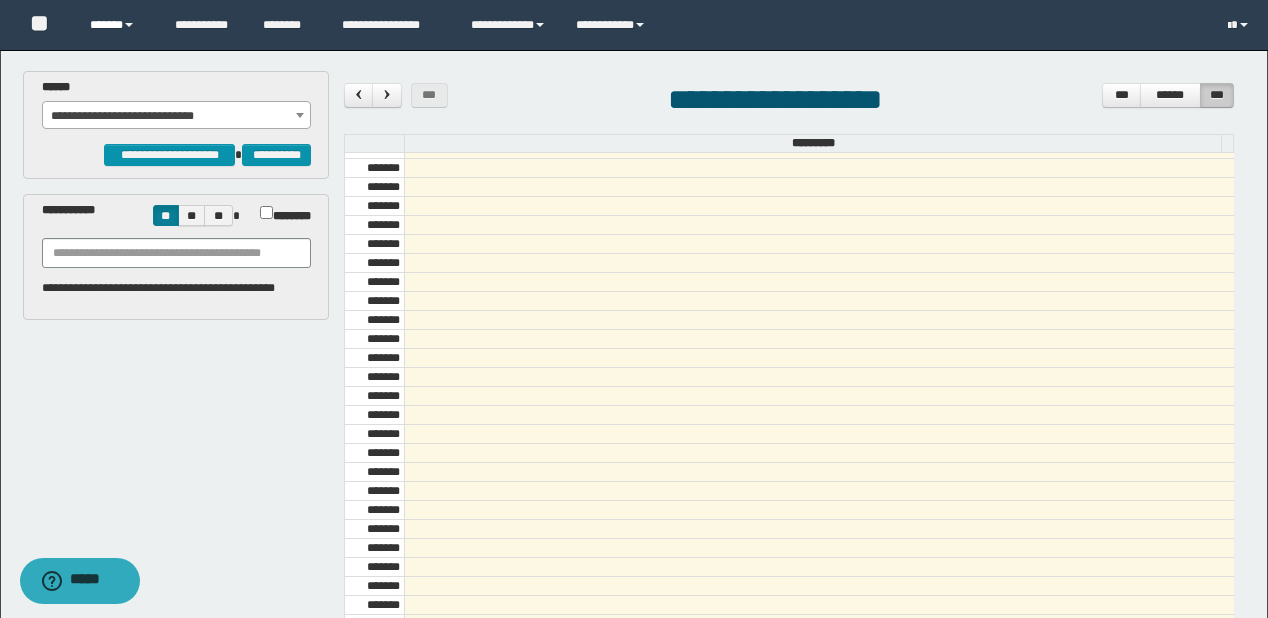 click on "******" at bounding box center (117, 25) 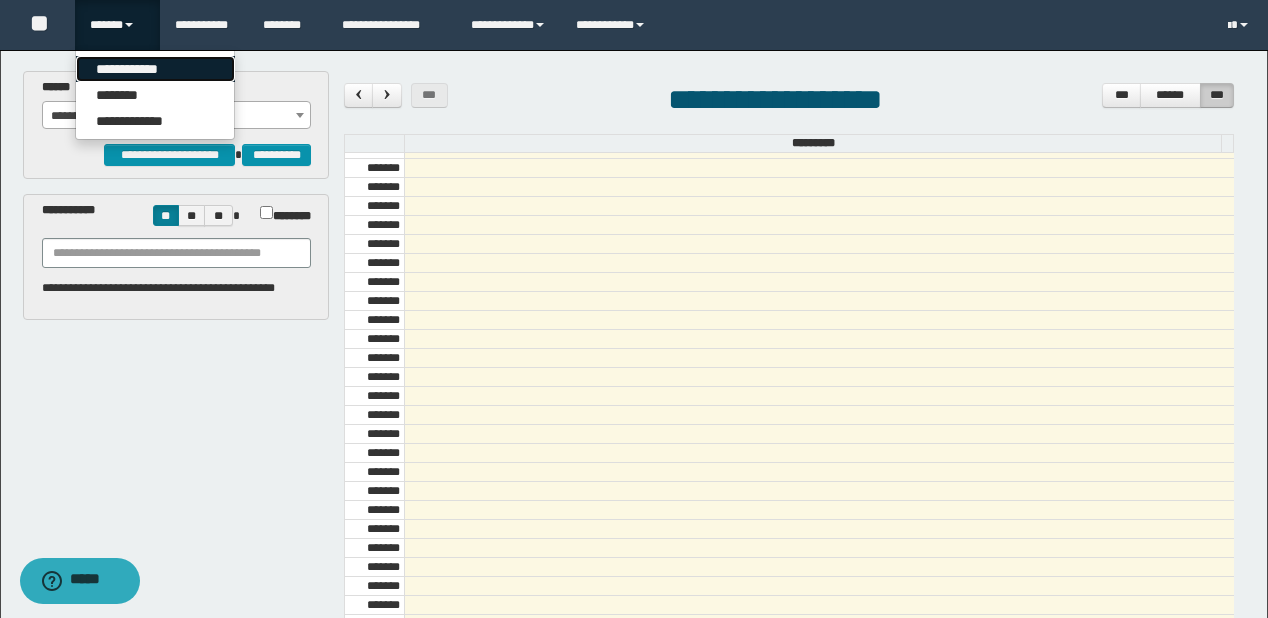click on "**********" at bounding box center [155, 69] 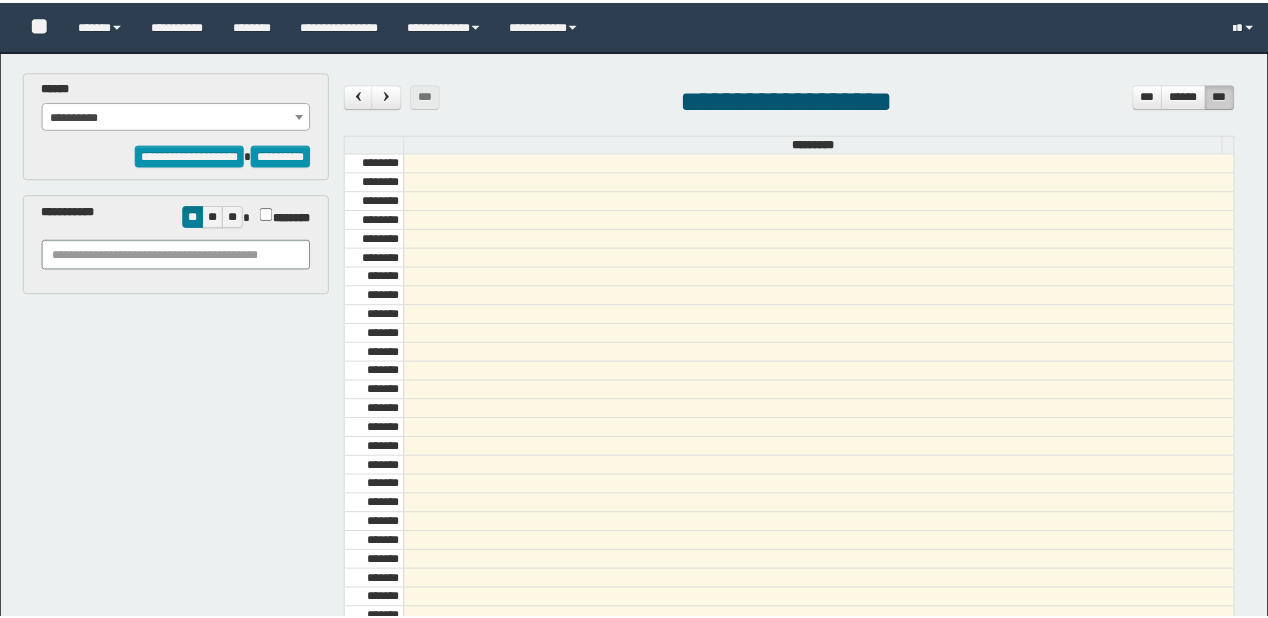 scroll, scrollTop: 0, scrollLeft: 0, axis: both 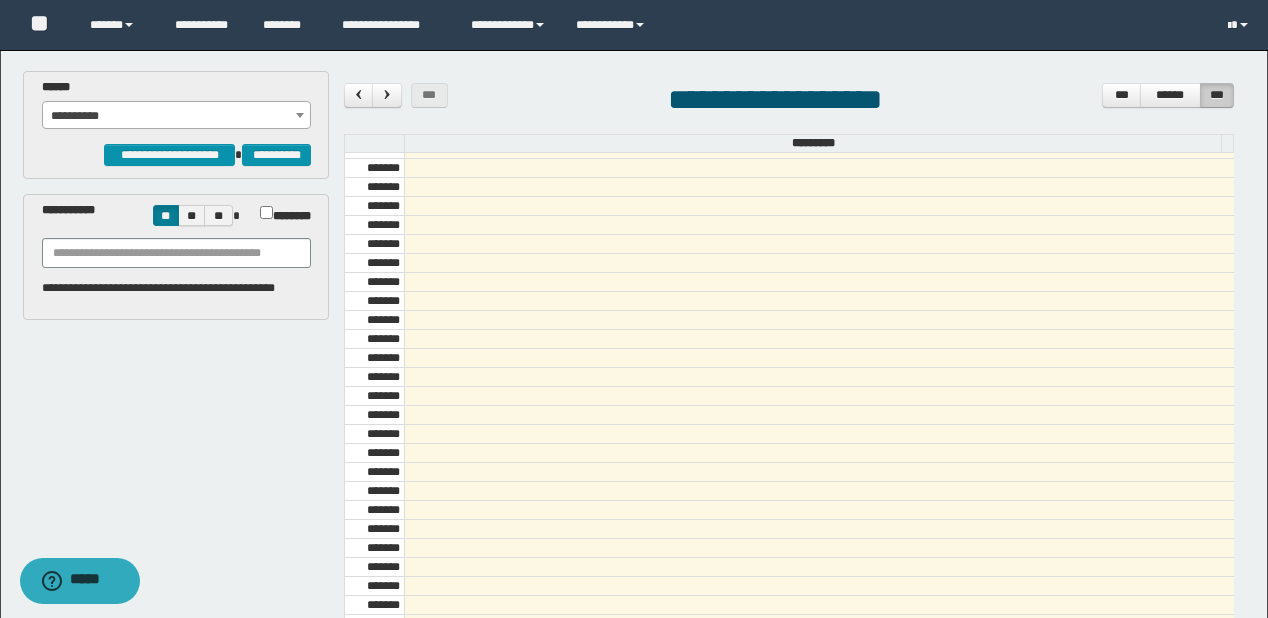 click on "[STATE]" at bounding box center [177, 116] 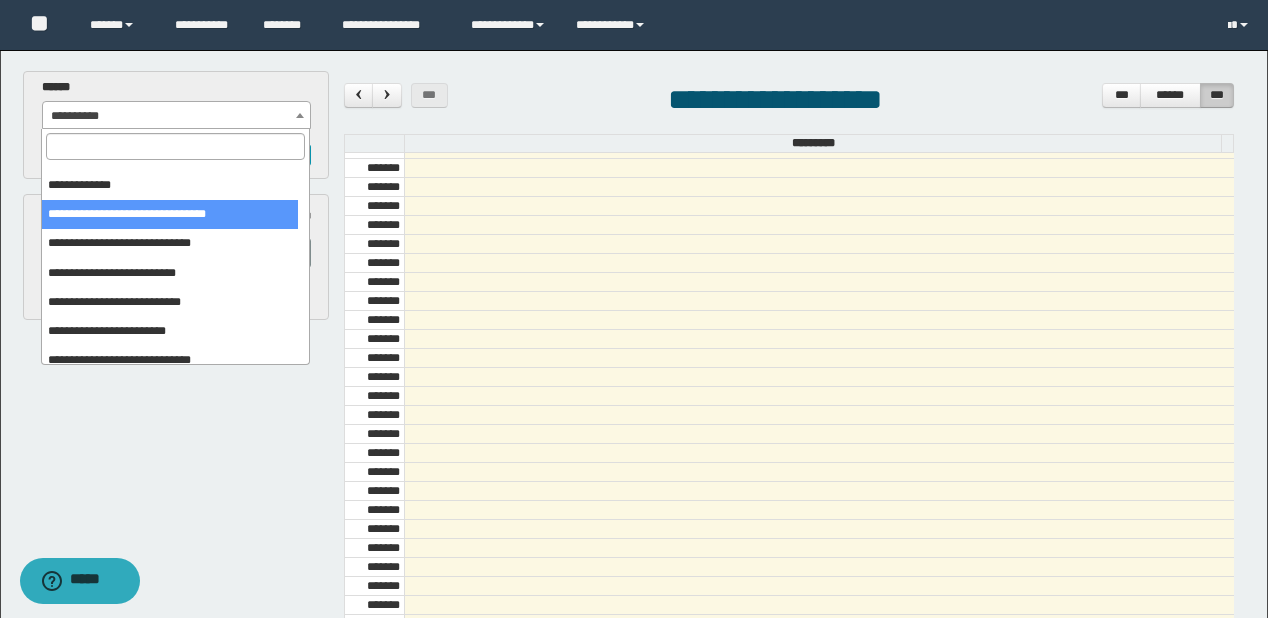 scroll, scrollTop: 32, scrollLeft: 0, axis: vertical 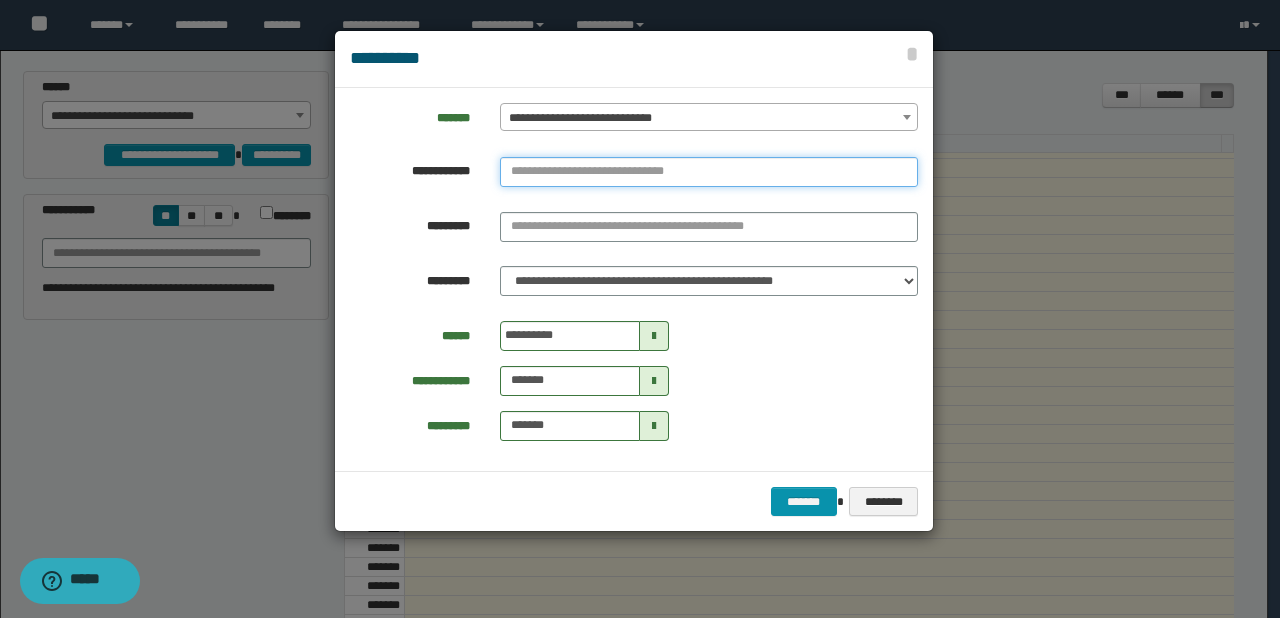 click at bounding box center (709, 172) 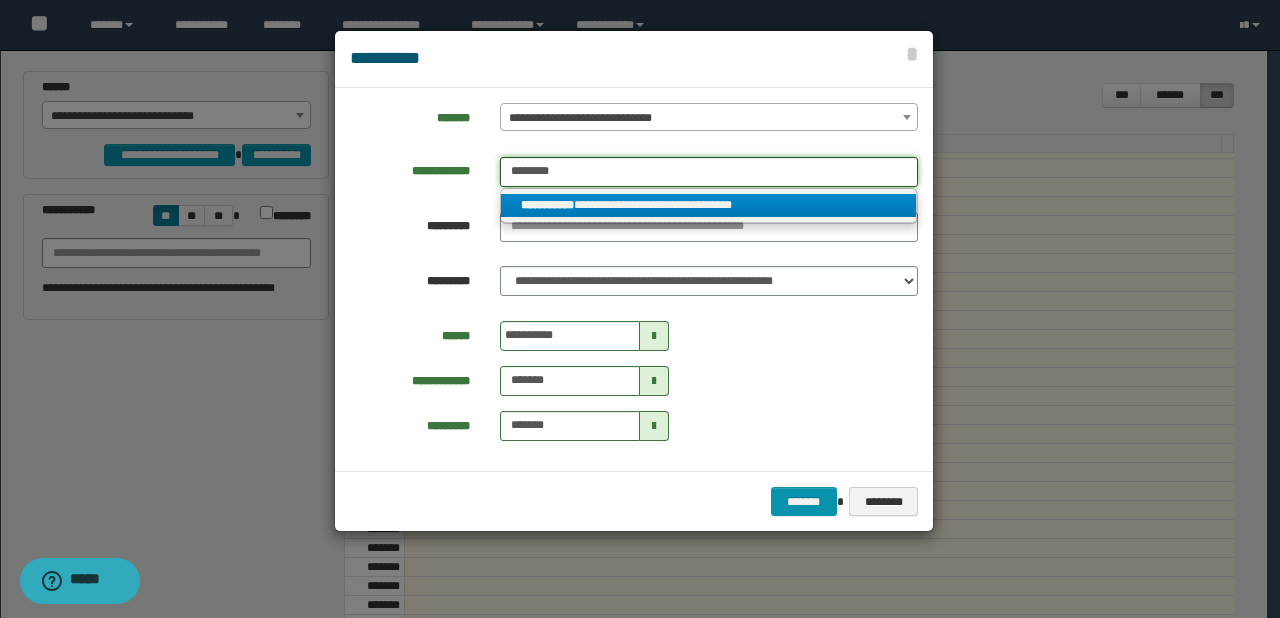 type on "[PHONE]" 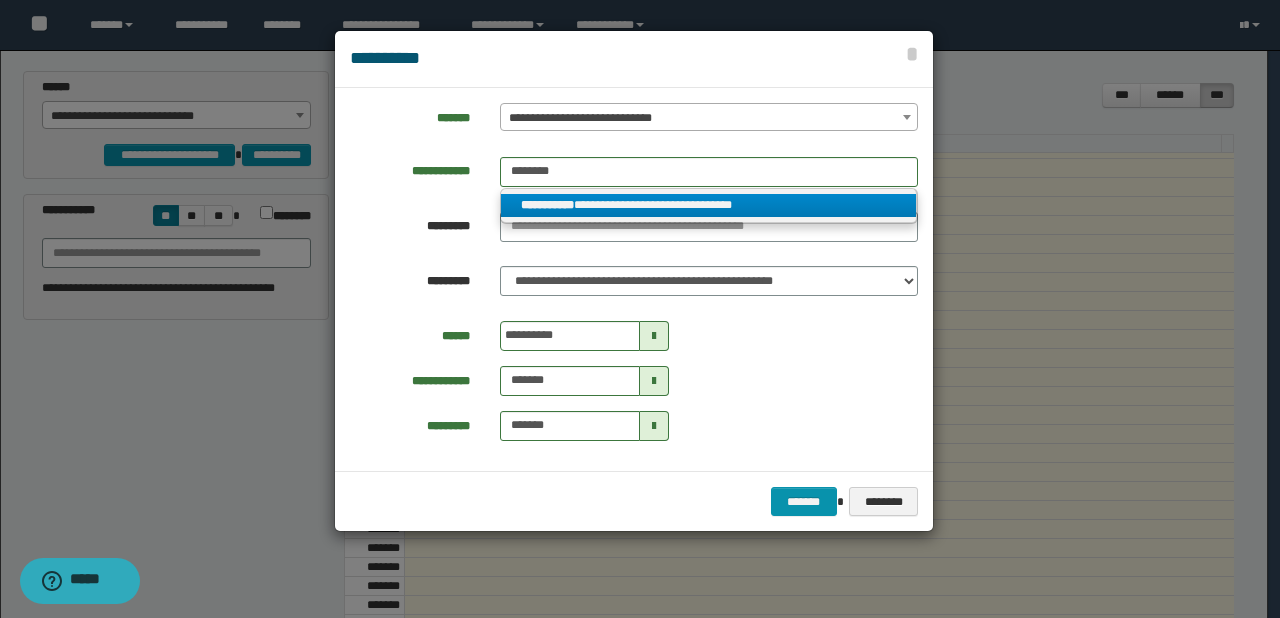 click on "[POSTAL_CODE]" at bounding box center (547, 205) 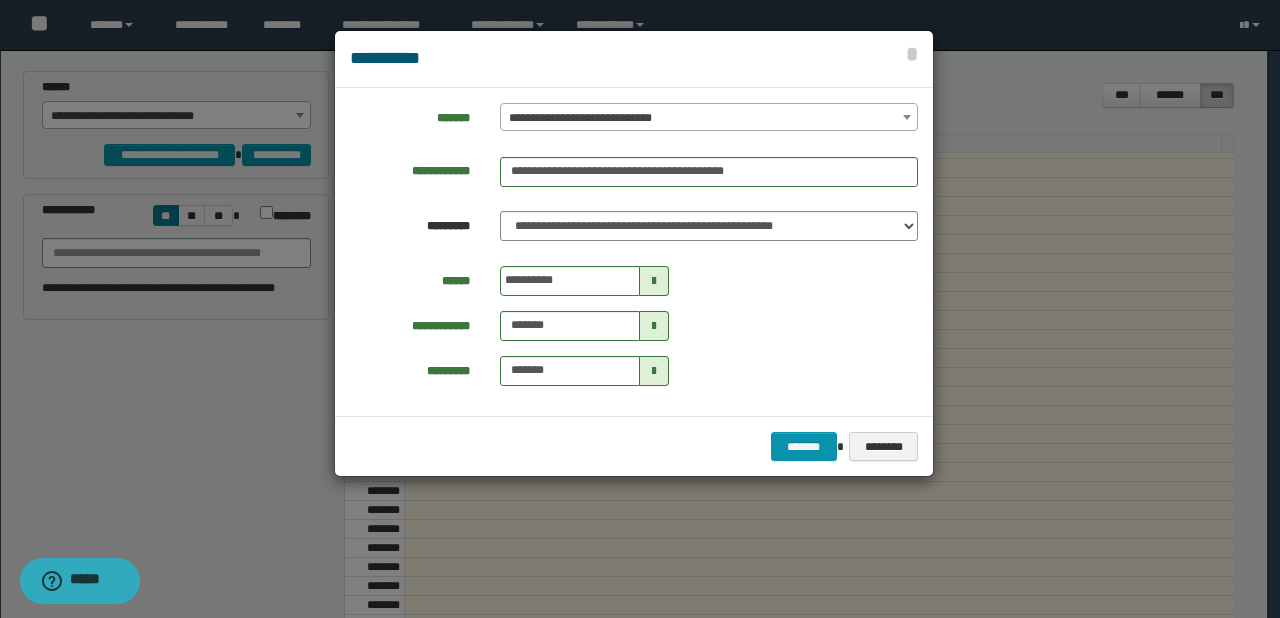 click at bounding box center (654, 281) 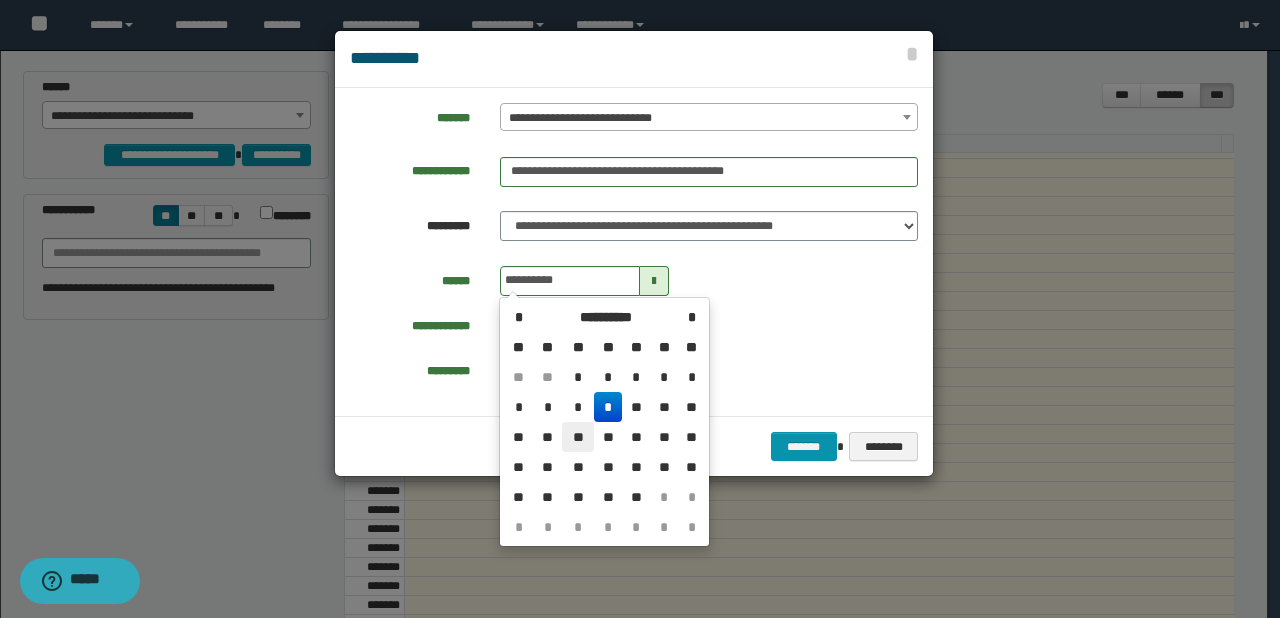 click on "[NUMBER]" at bounding box center (578, 377) 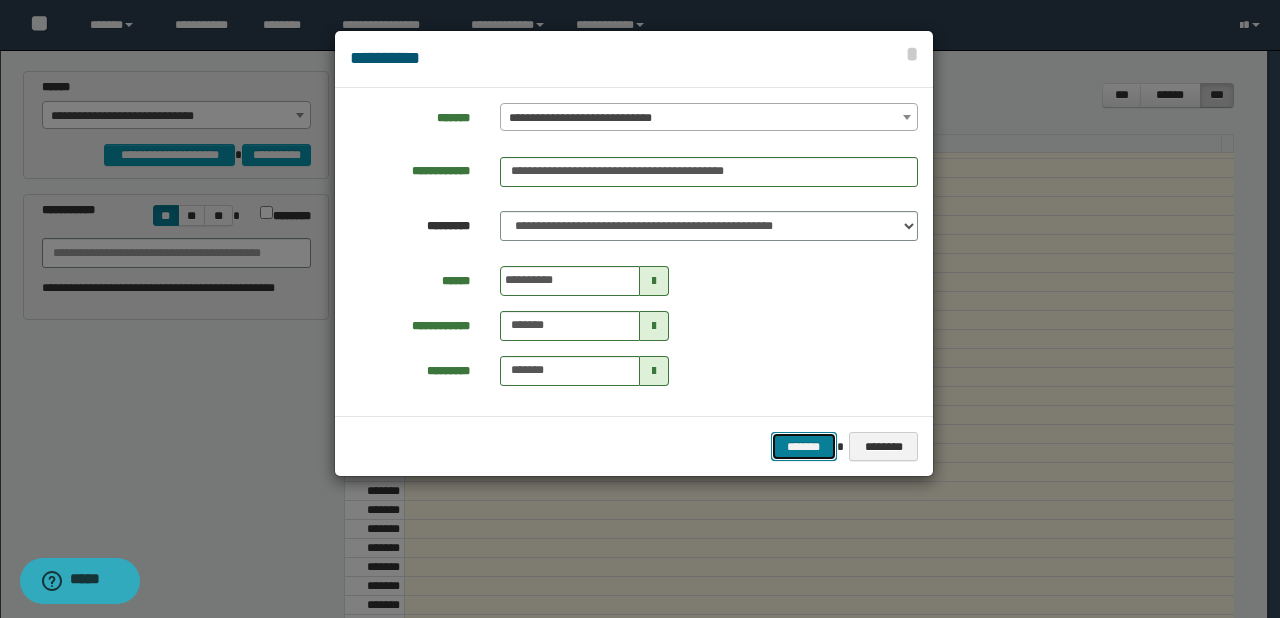 click on "[STREET]" at bounding box center (804, 447) 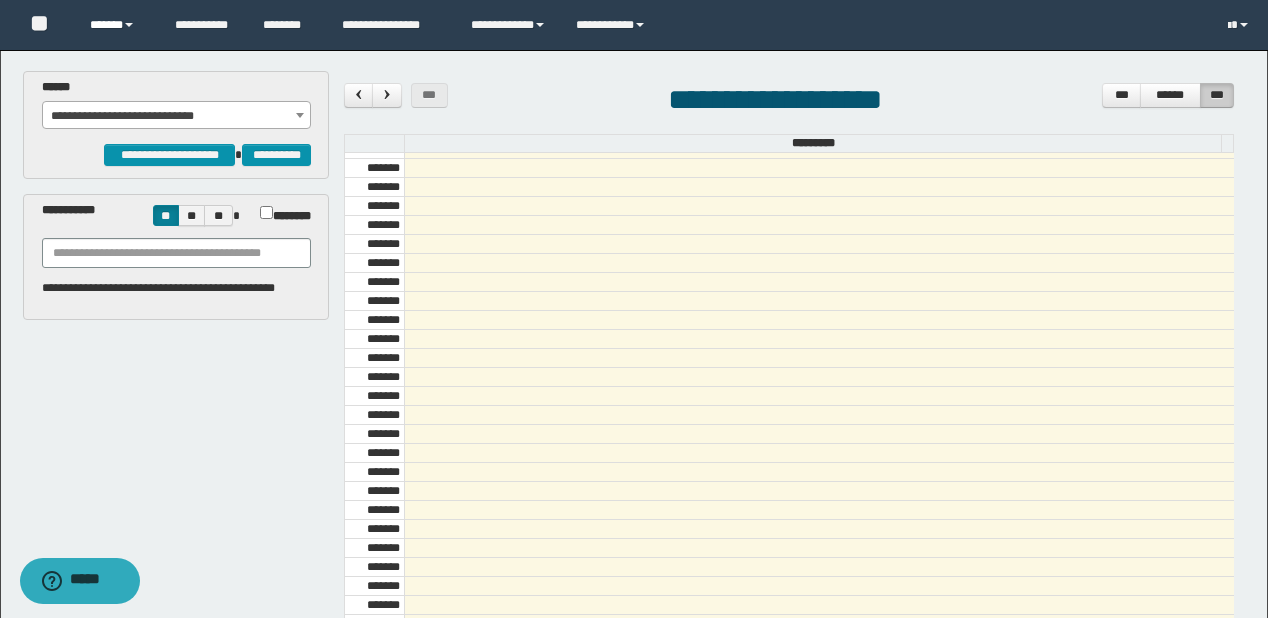 click on "[EMAIL]" at bounding box center (117, 25) 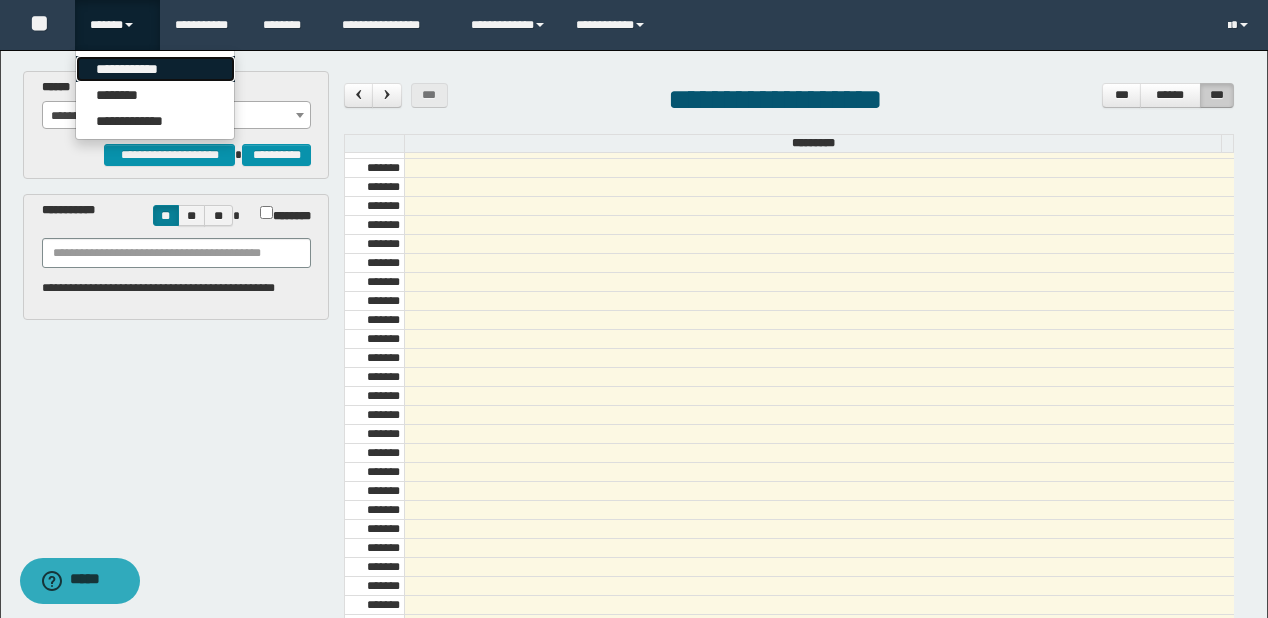 click on "[CITY]" at bounding box center [155, 69] 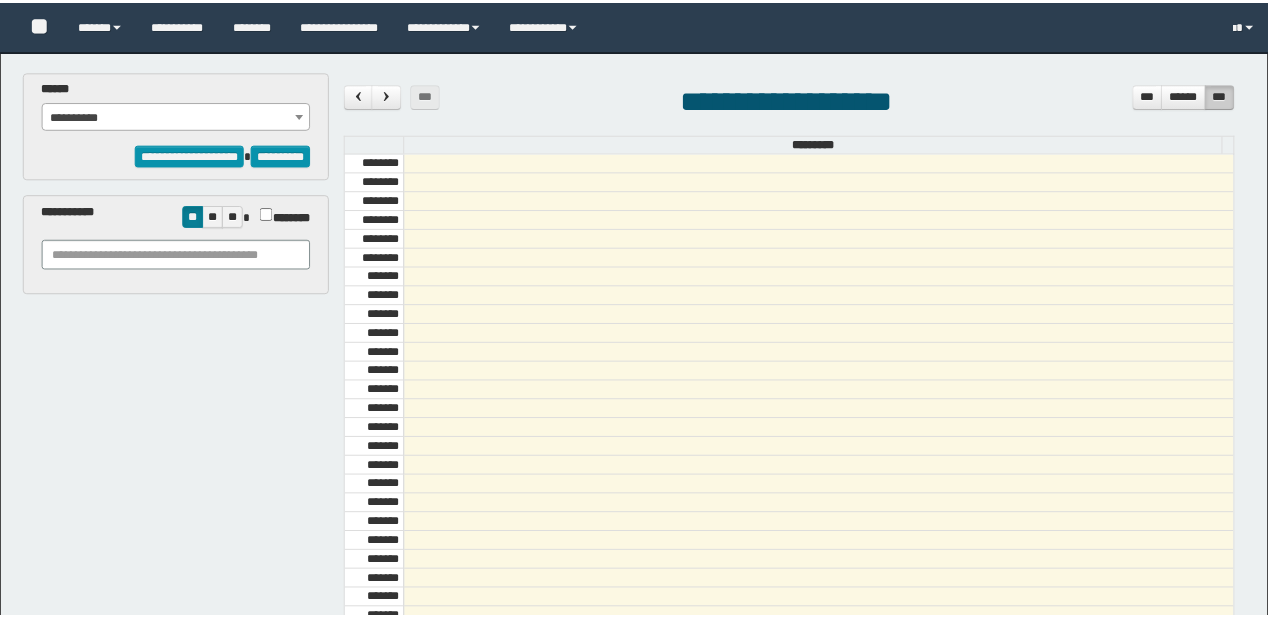 scroll, scrollTop: 0, scrollLeft: 0, axis: both 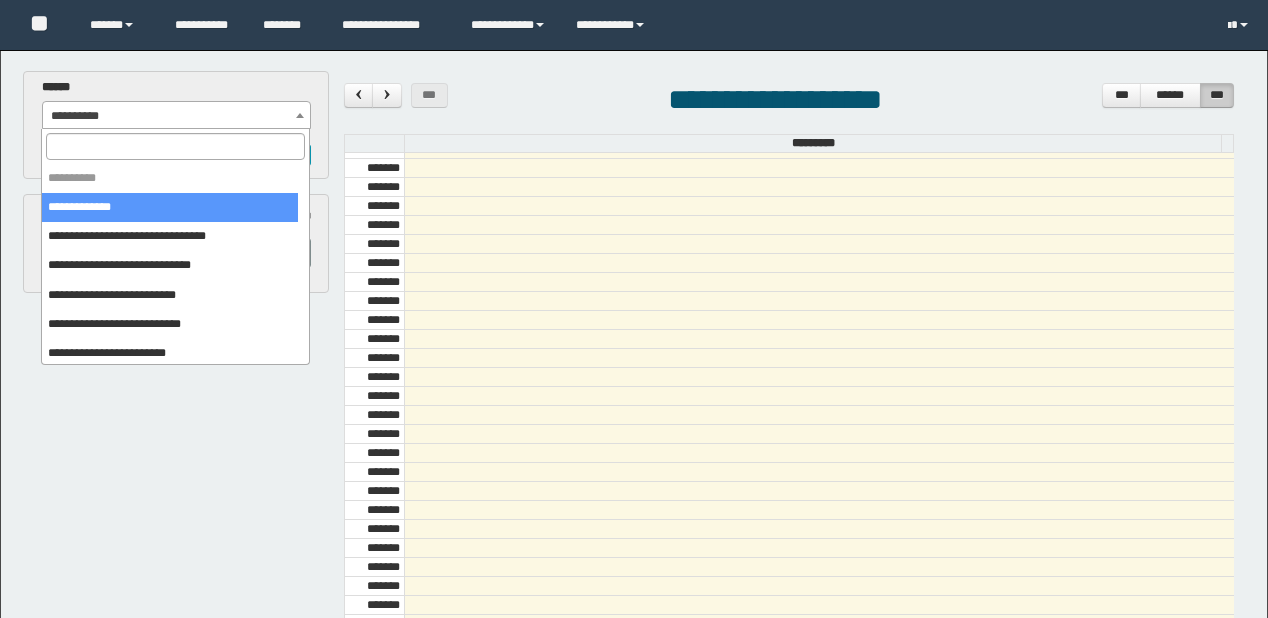 click on "**********" at bounding box center (177, 116) 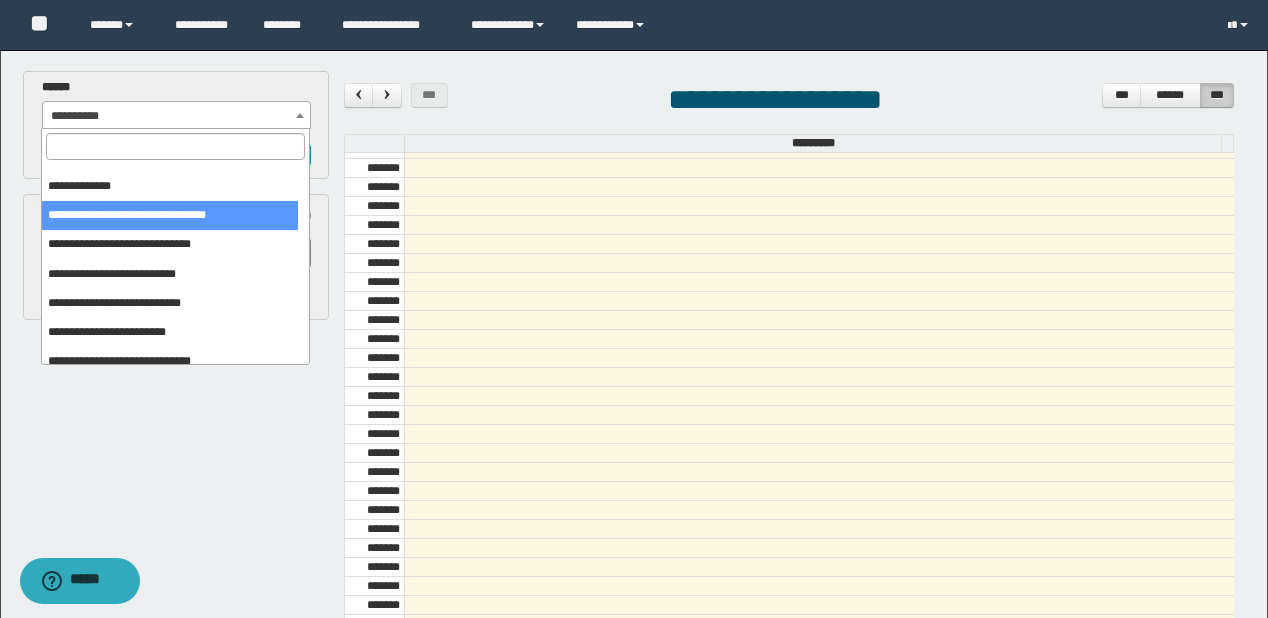 scroll, scrollTop: 32, scrollLeft: 0, axis: vertical 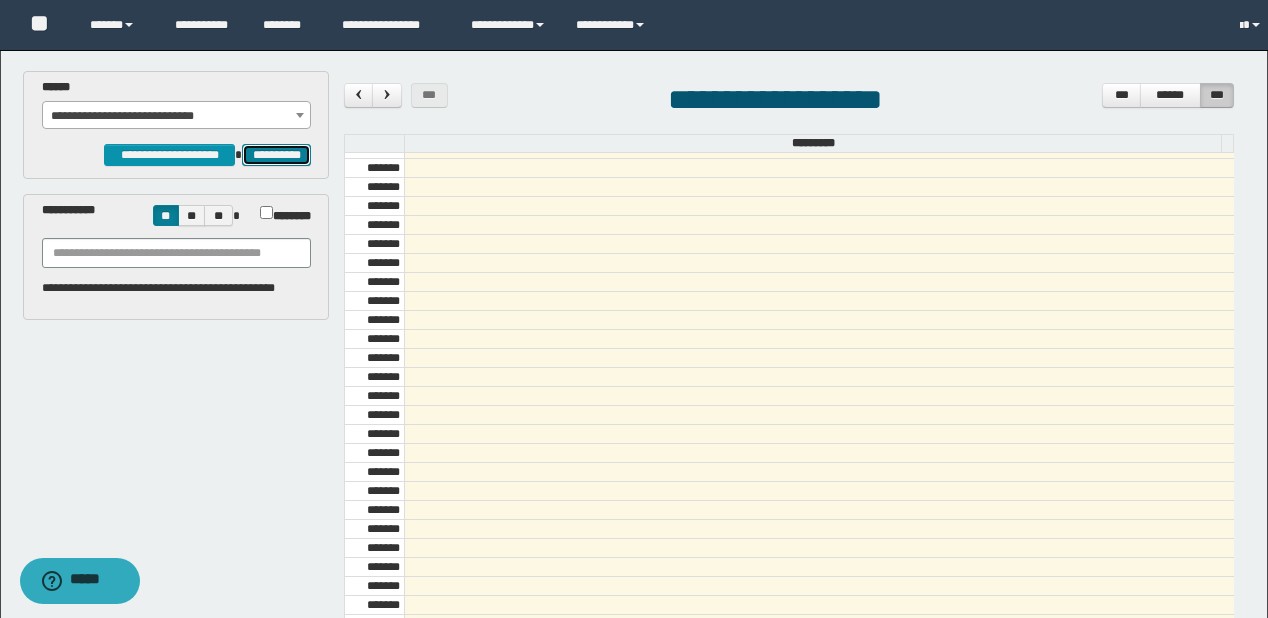 click on "**********" at bounding box center (276, 155) 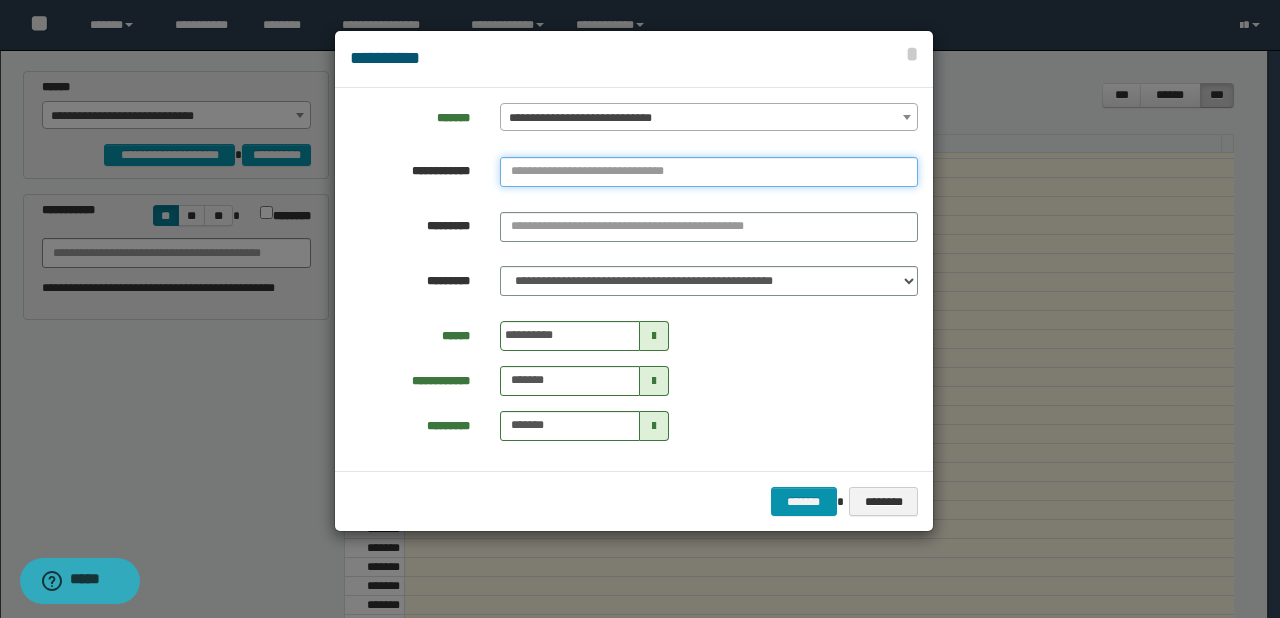 click at bounding box center [709, 172] 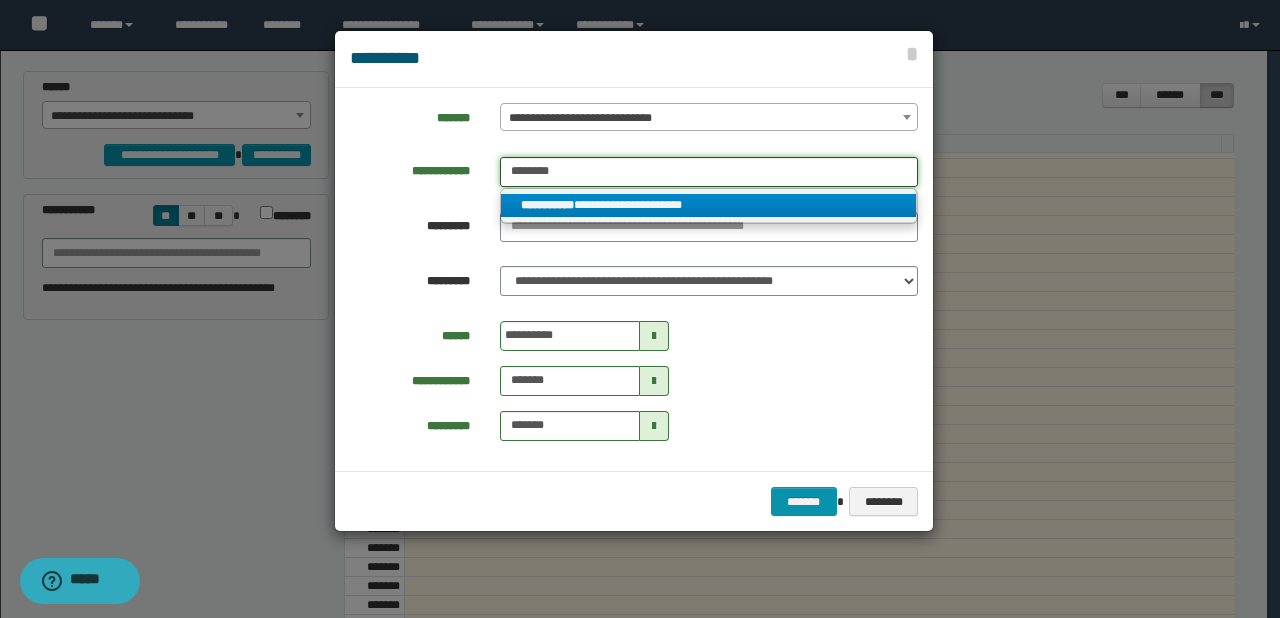 type on "********" 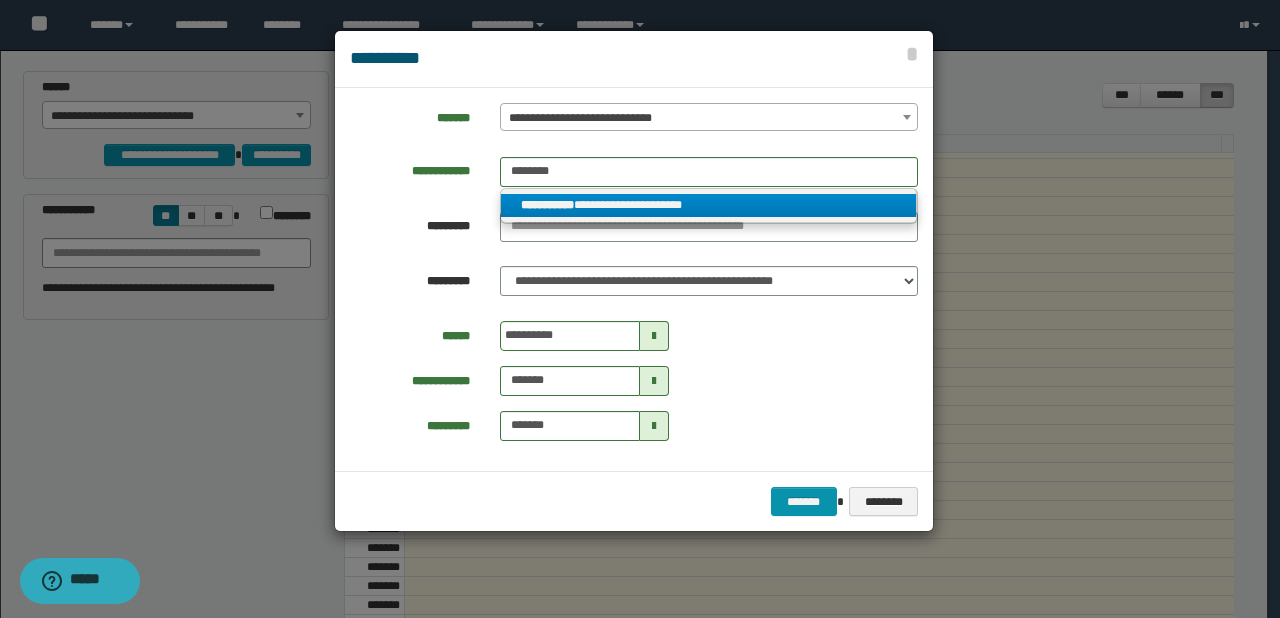 click on "**********" at bounding box center (709, 205) 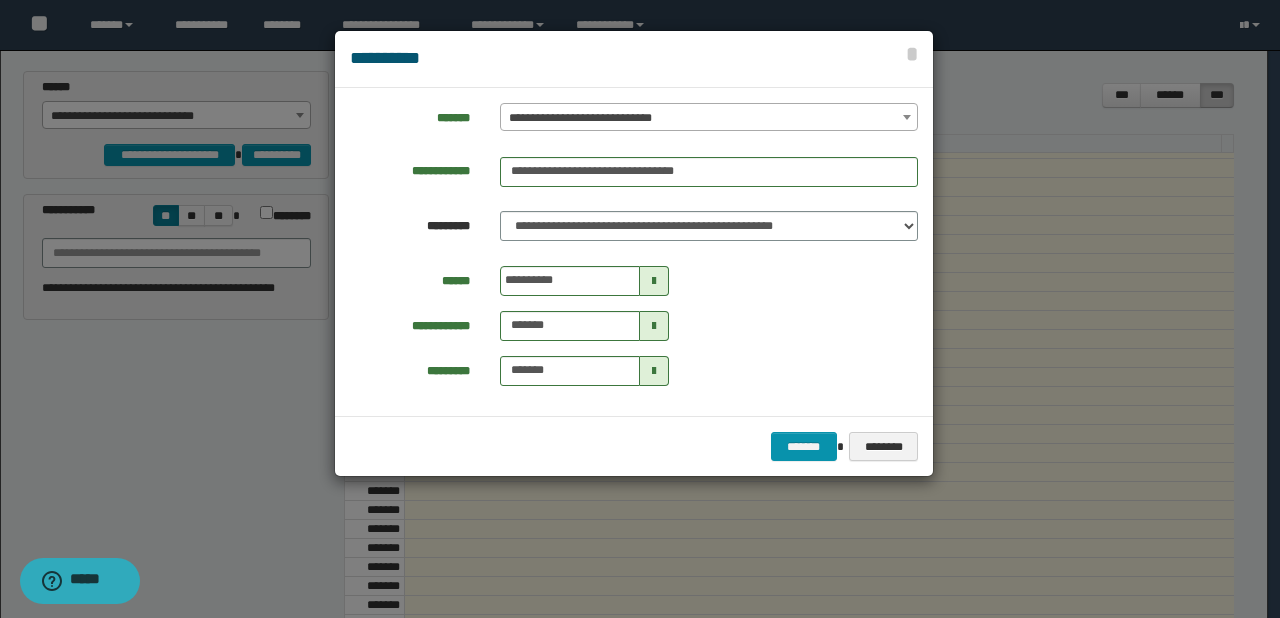 click at bounding box center (654, 281) 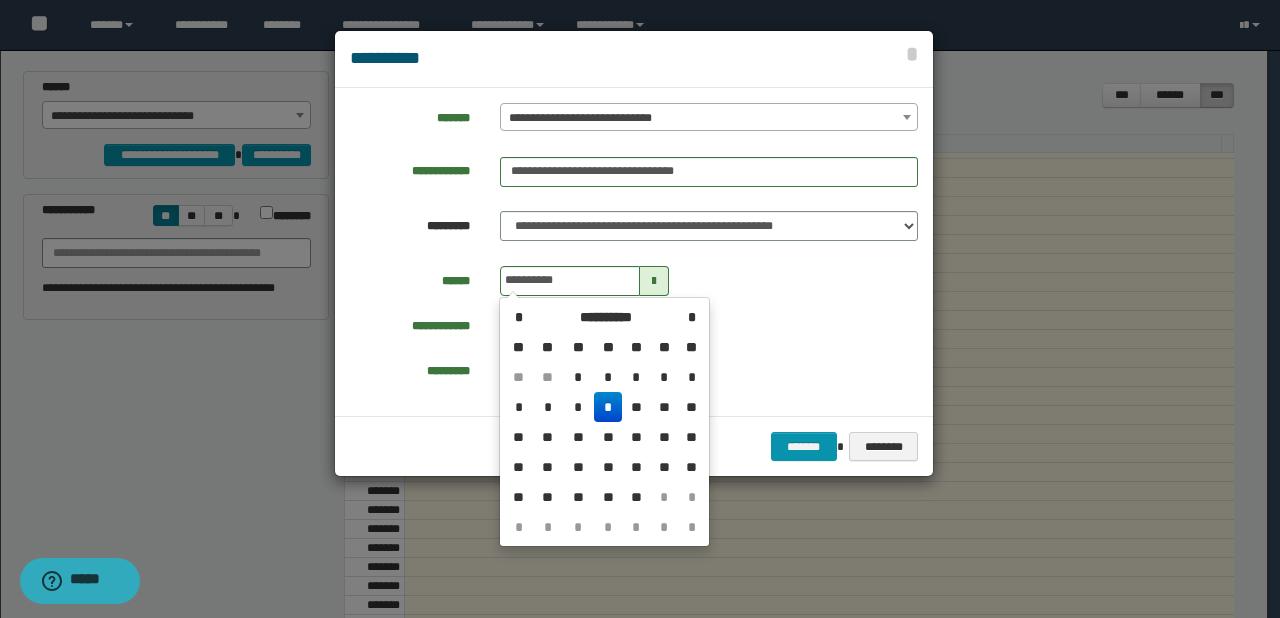 click on "**" at bounding box center (578, 377) 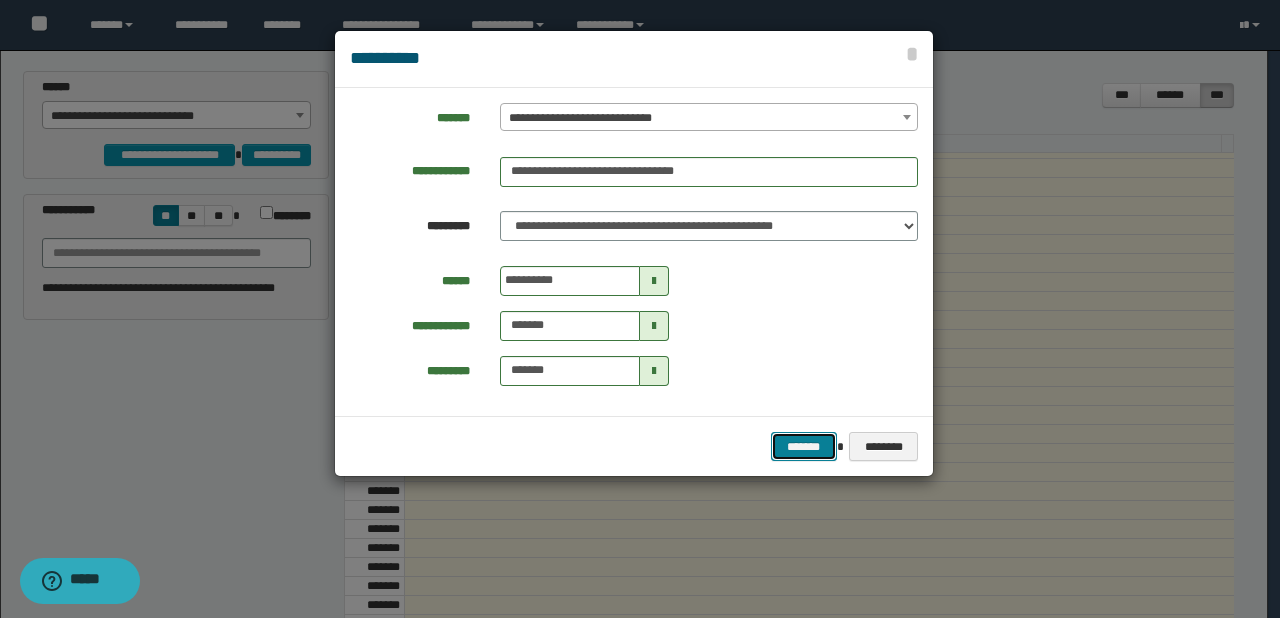 click on "*******" at bounding box center (804, 447) 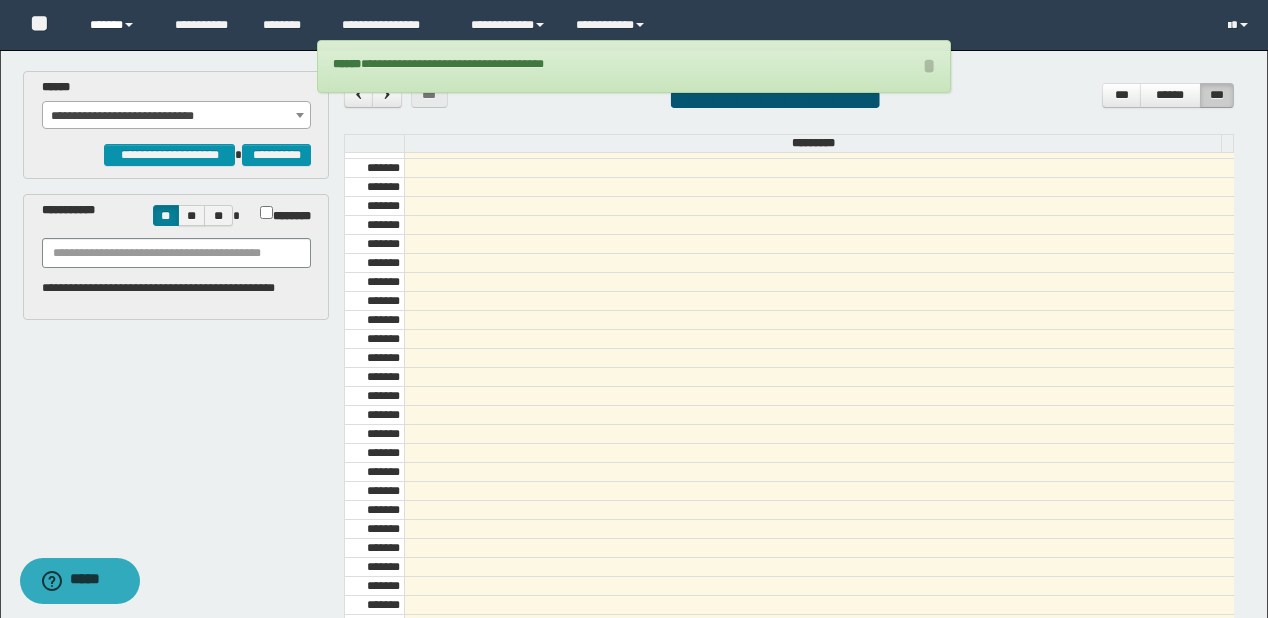 click on "[NAME]" at bounding box center [117, 25] 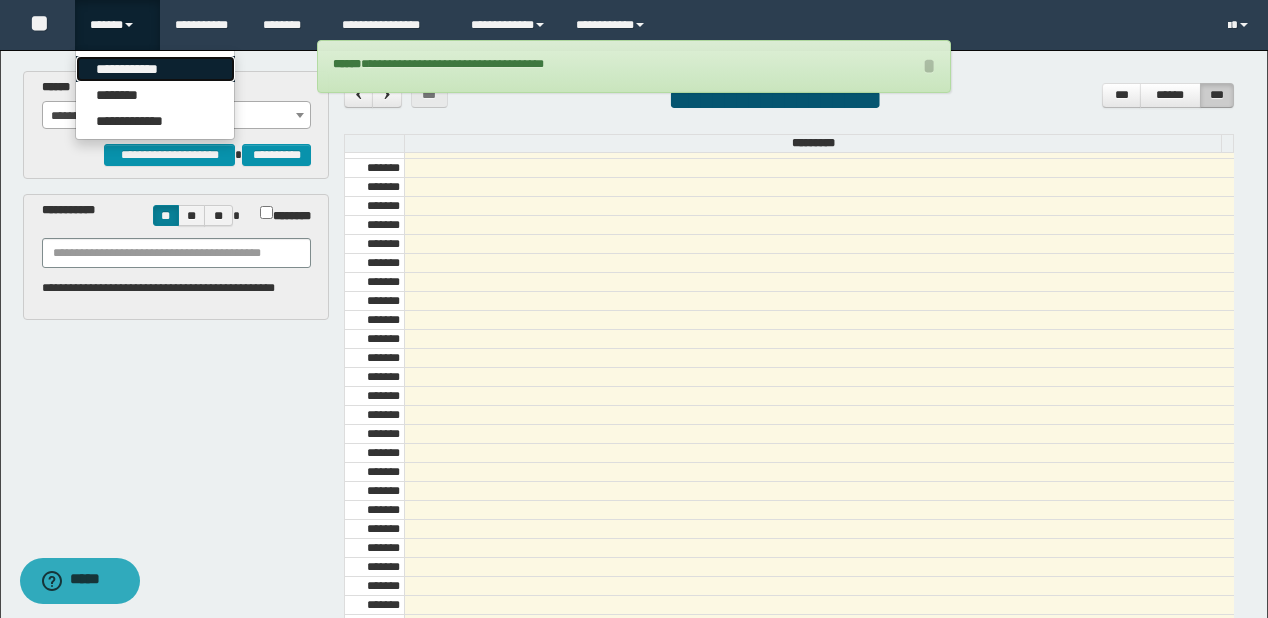 click on "[NAME]" at bounding box center (155, 69) 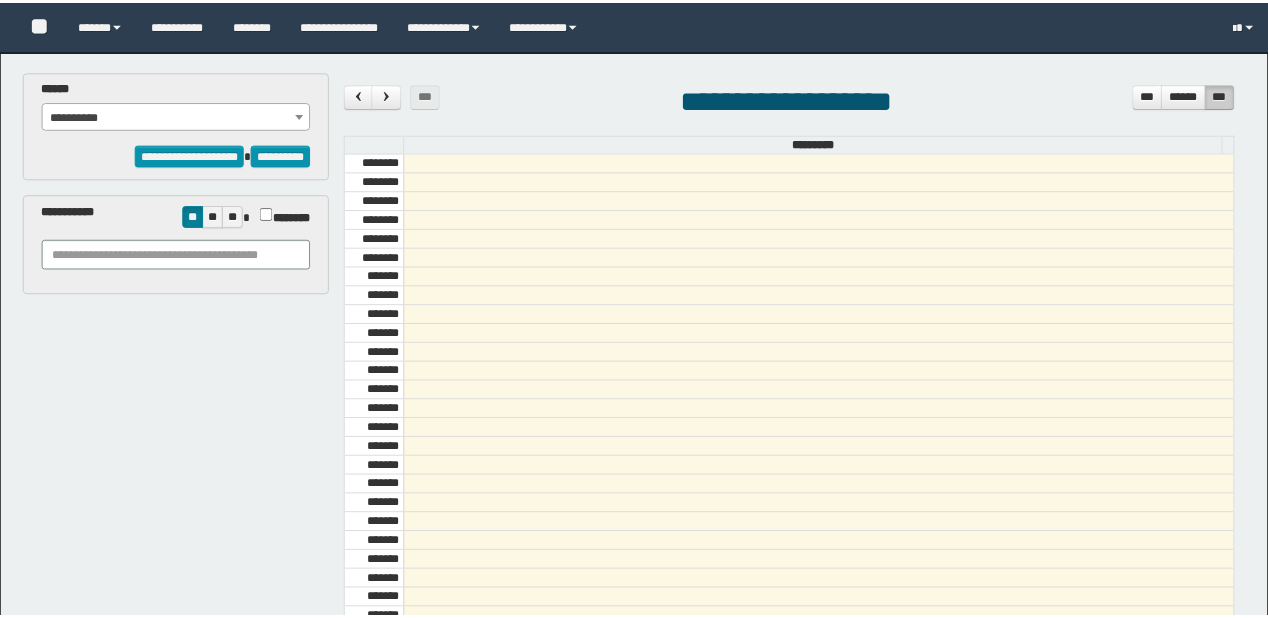 scroll, scrollTop: 0, scrollLeft: 0, axis: both 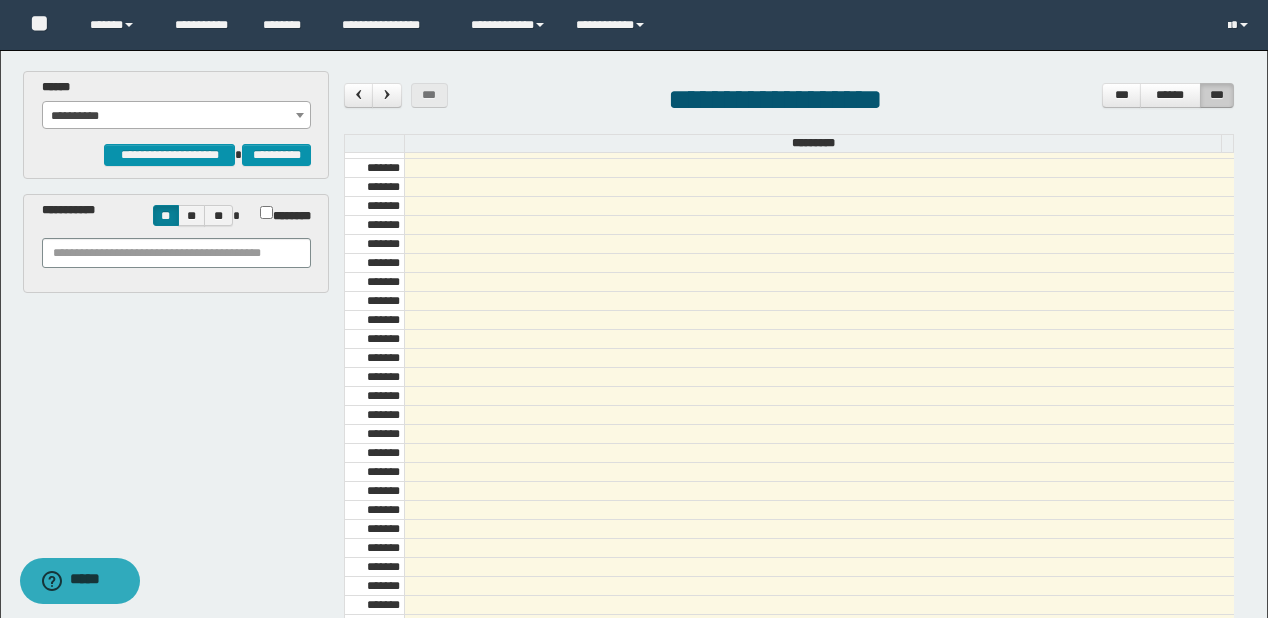 click on "**********" at bounding box center (177, 116) 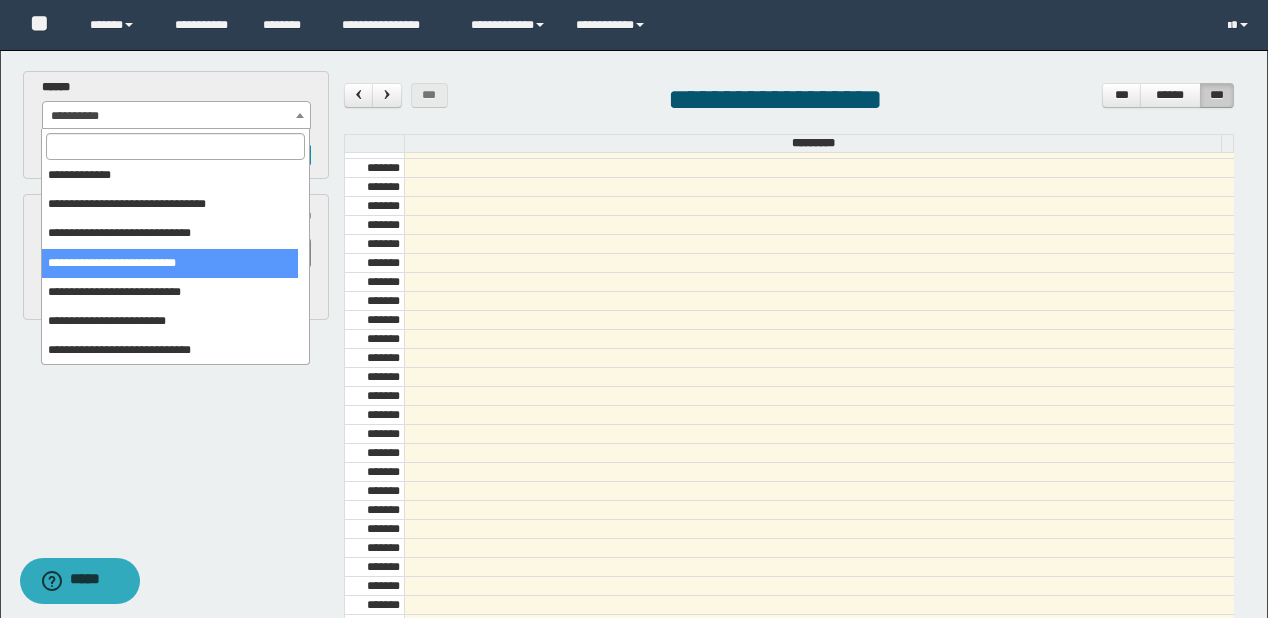 scroll, scrollTop: 32, scrollLeft: 0, axis: vertical 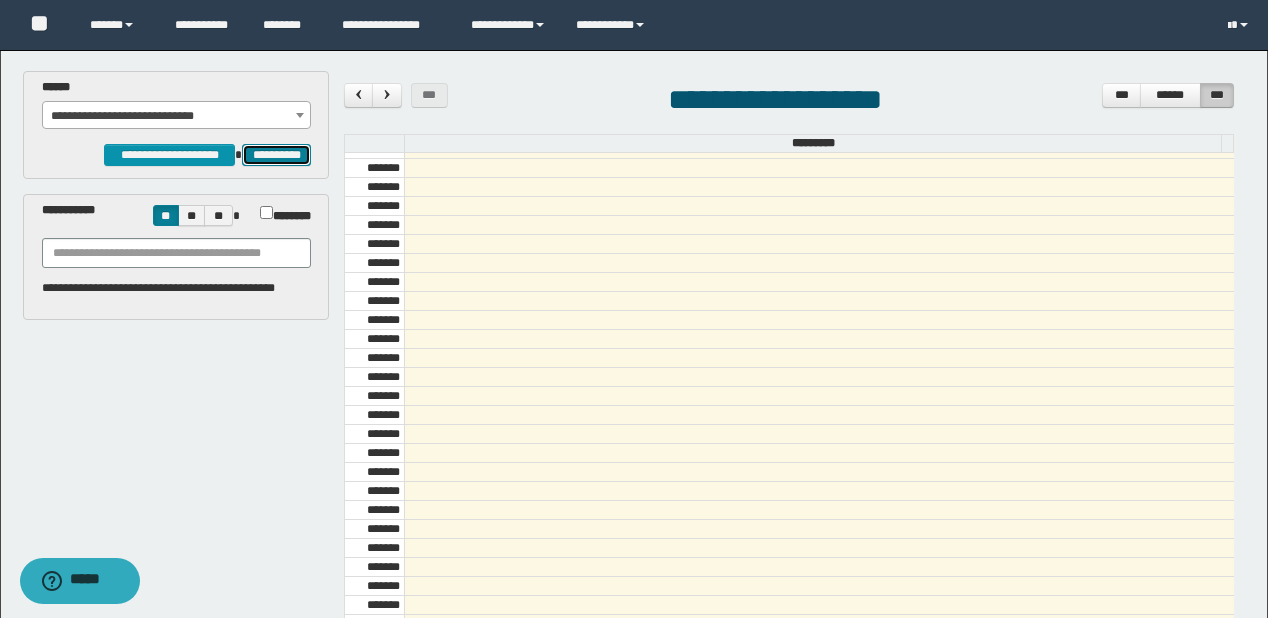 click on "[NAME]" at bounding box center [276, 155] 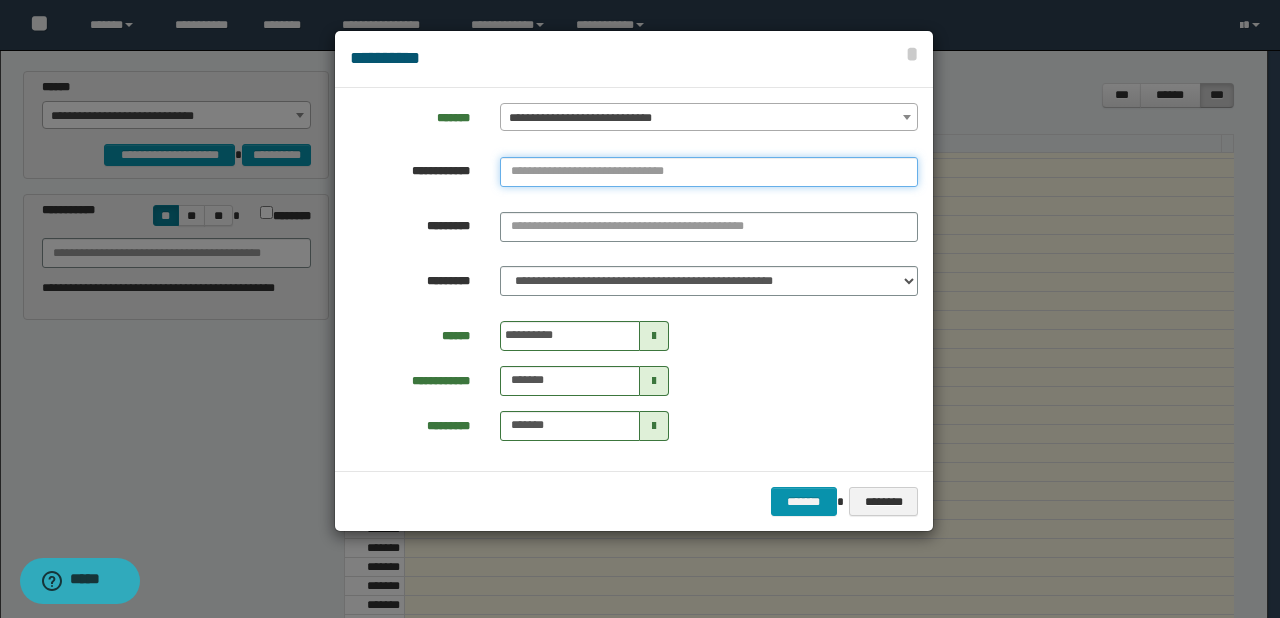 click at bounding box center (709, 172) 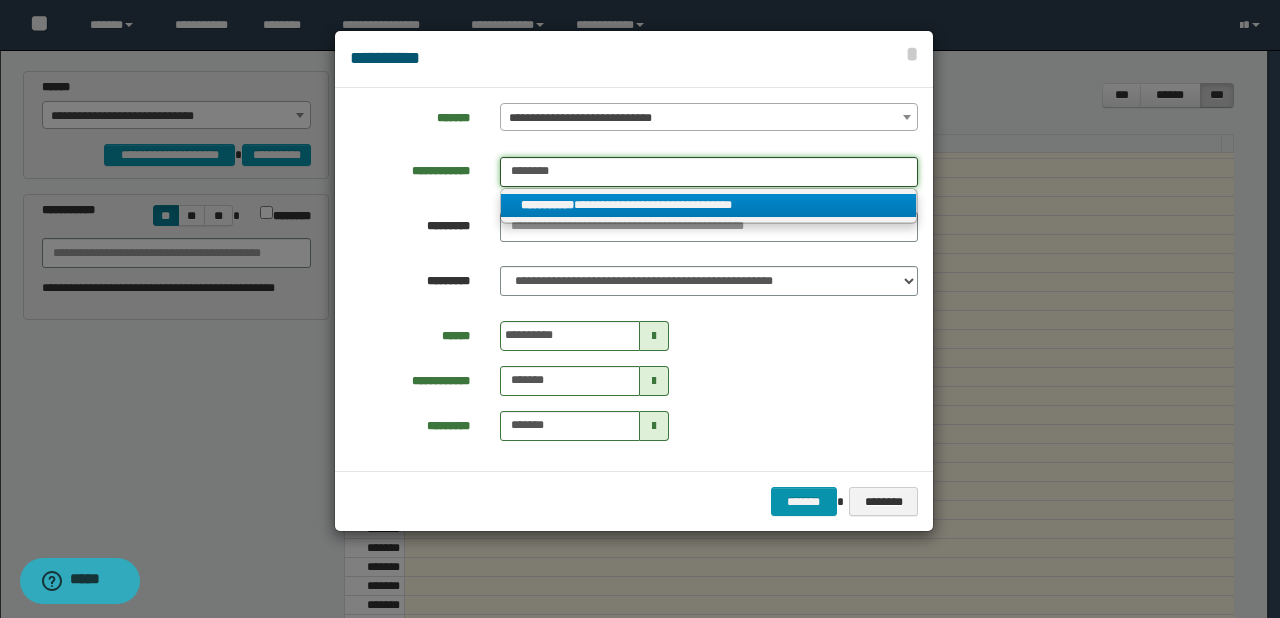 type on "[PHONE]" 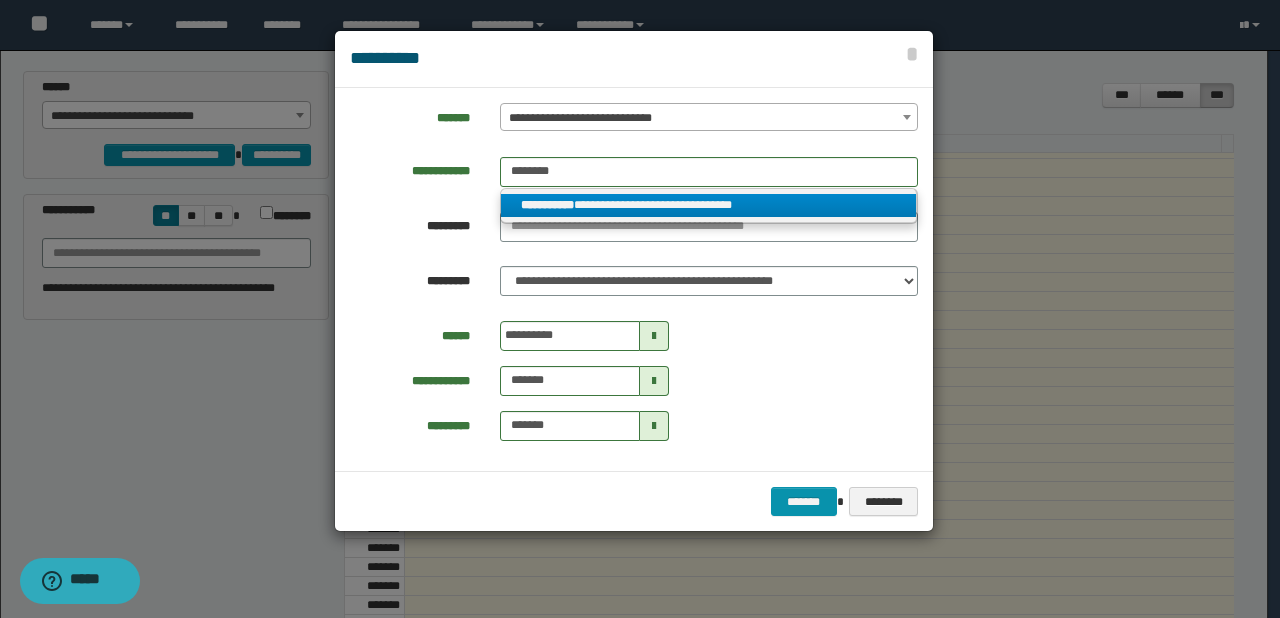 click on "**********" at bounding box center [709, 205] 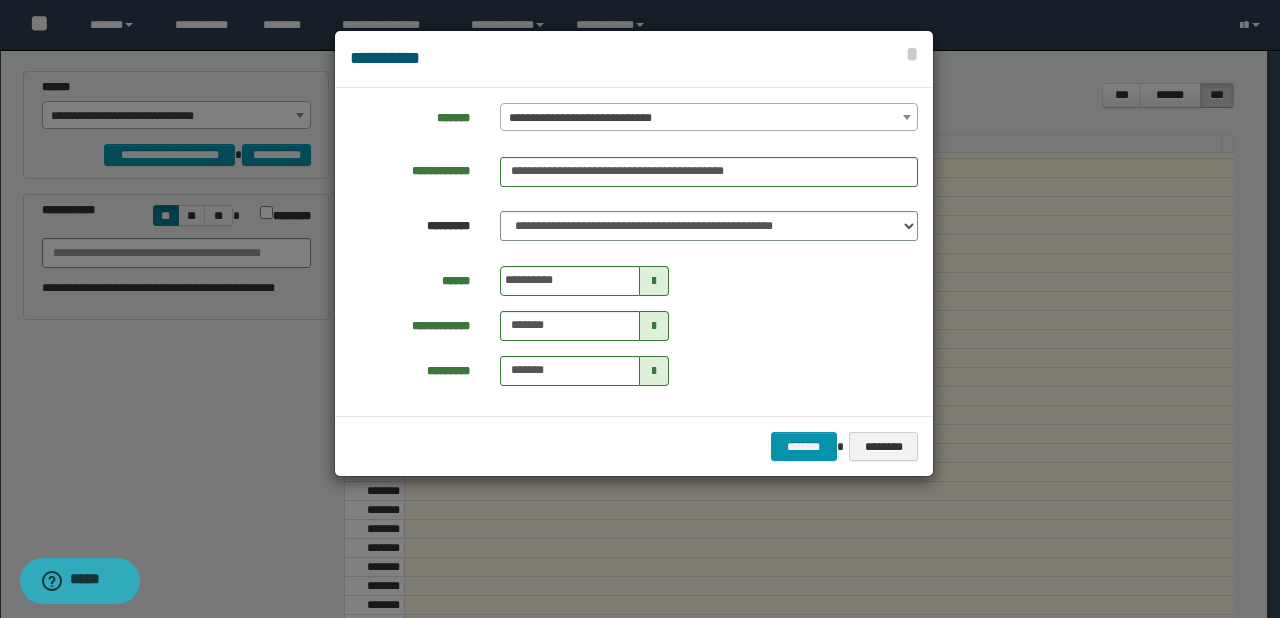 click at bounding box center [654, 281] 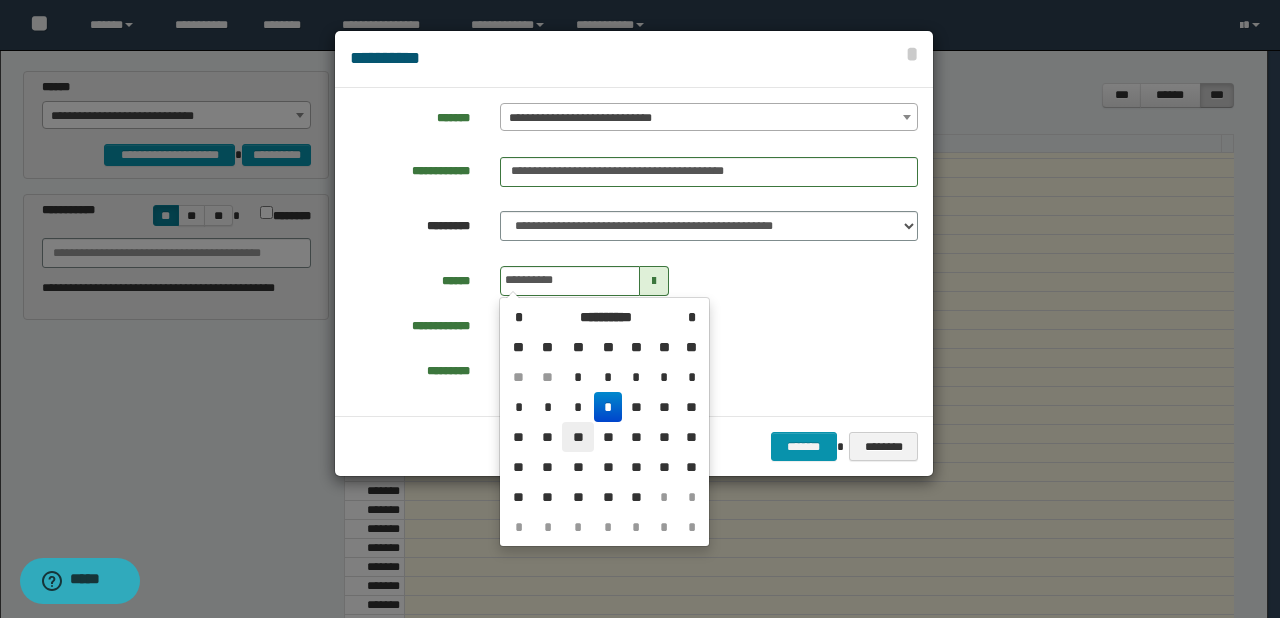 click on "**" at bounding box center [578, 377] 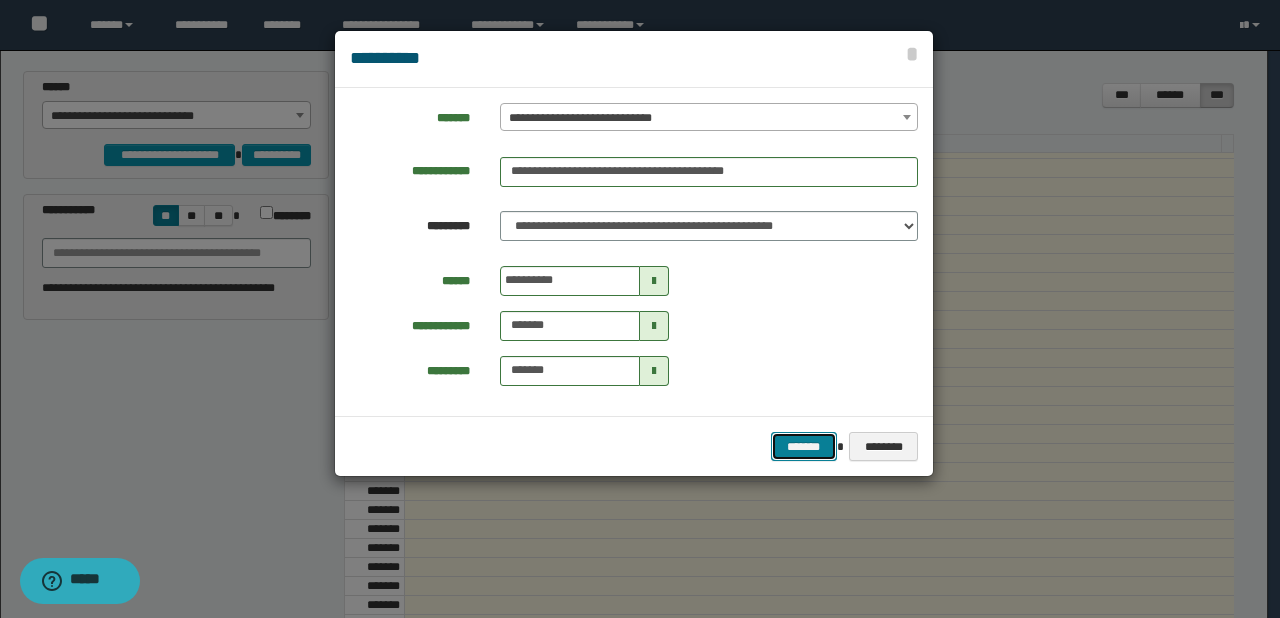 click on "*******" at bounding box center [804, 447] 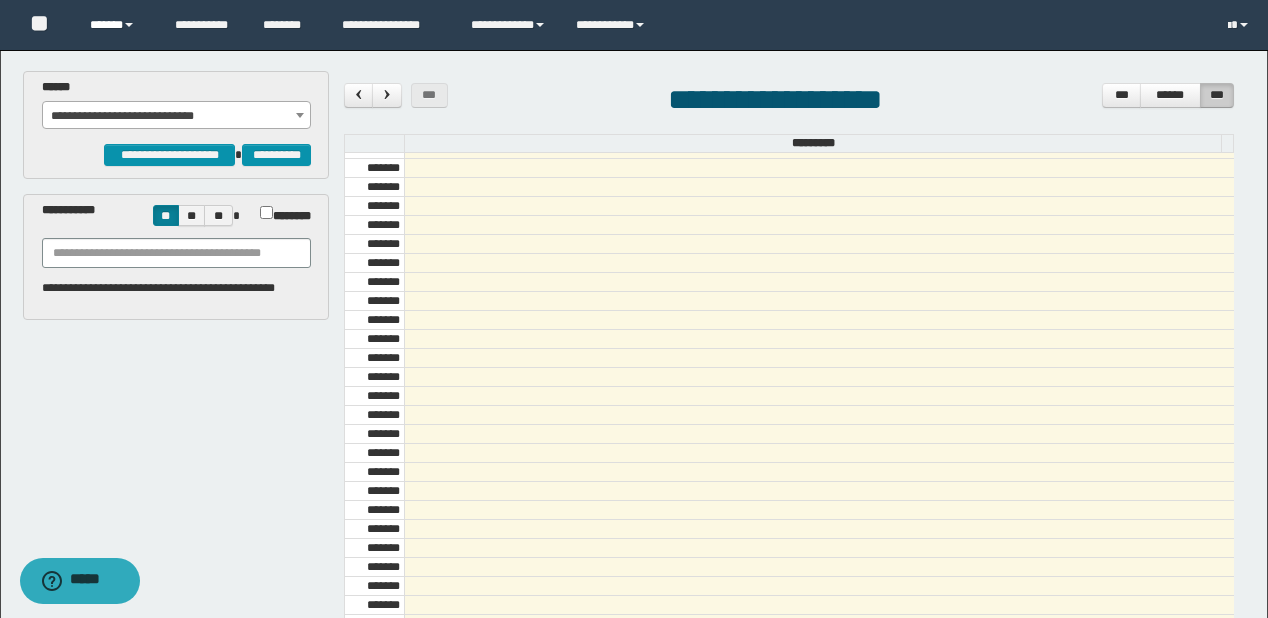 click on "******" at bounding box center [117, 25] 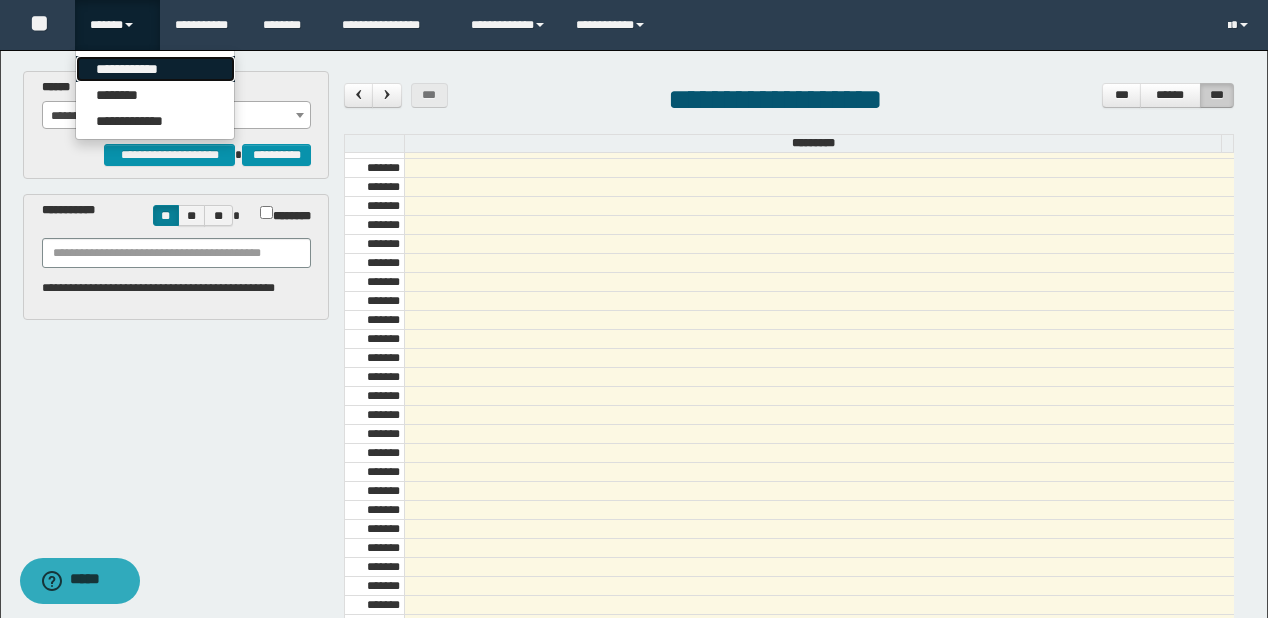 click on "**********" at bounding box center [155, 69] 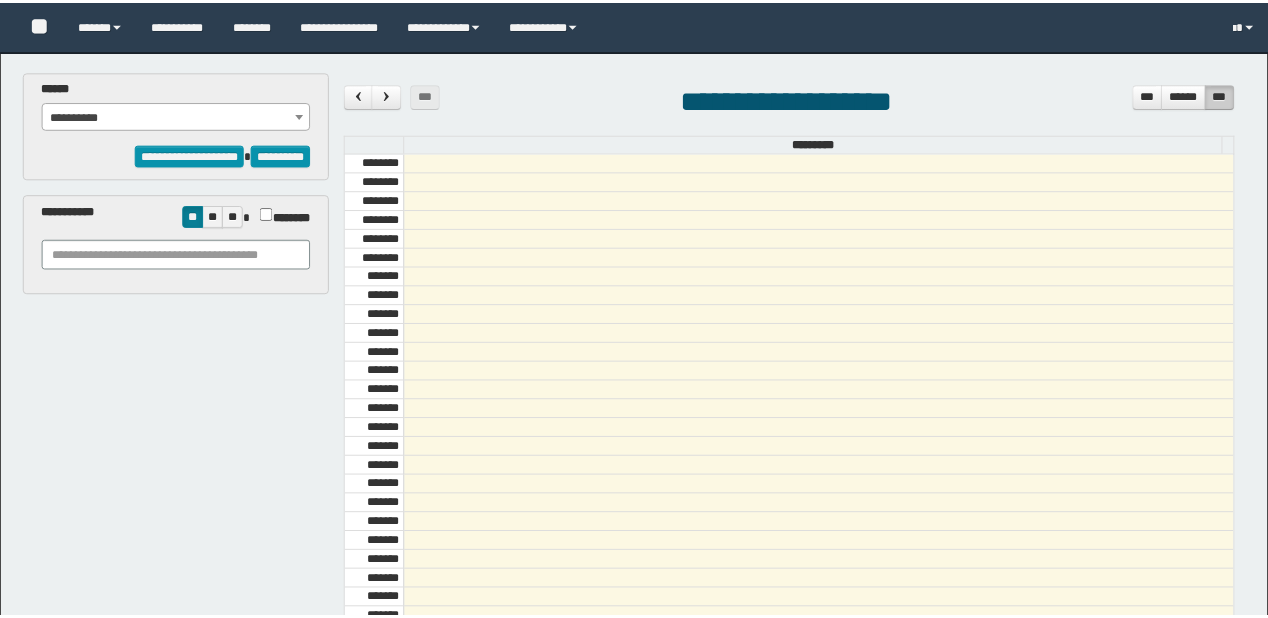 scroll, scrollTop: 0, scrollLeft: 0, axis: both 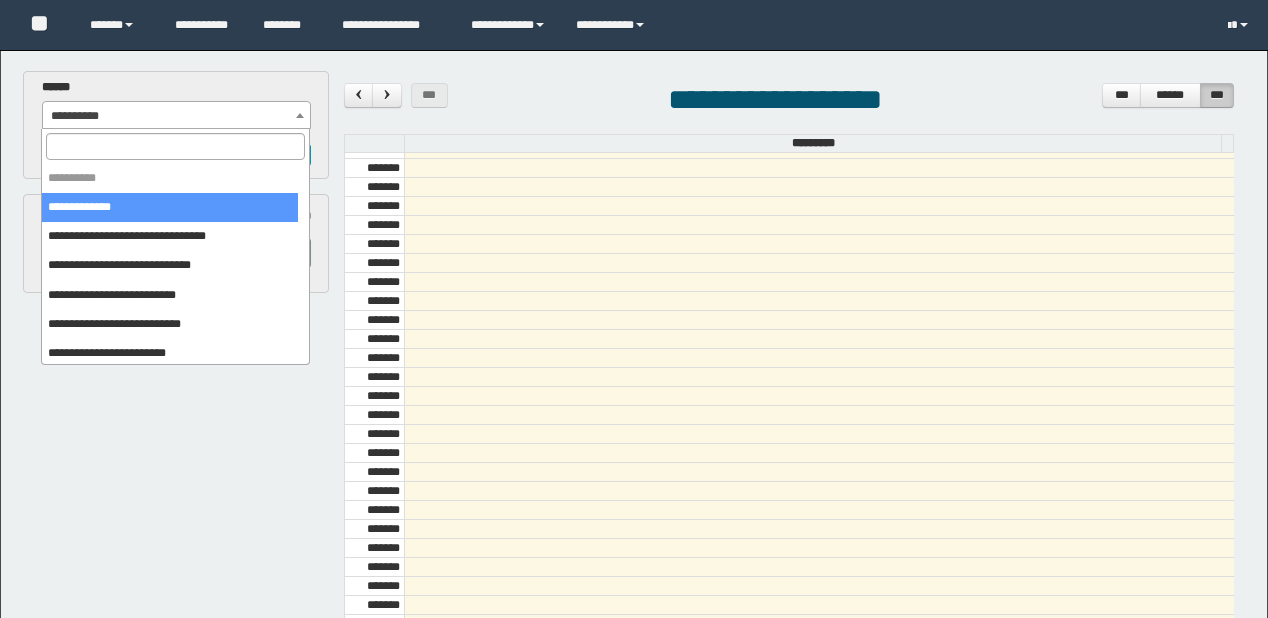 click on "[NAME]" at bounding box center (177, 116) 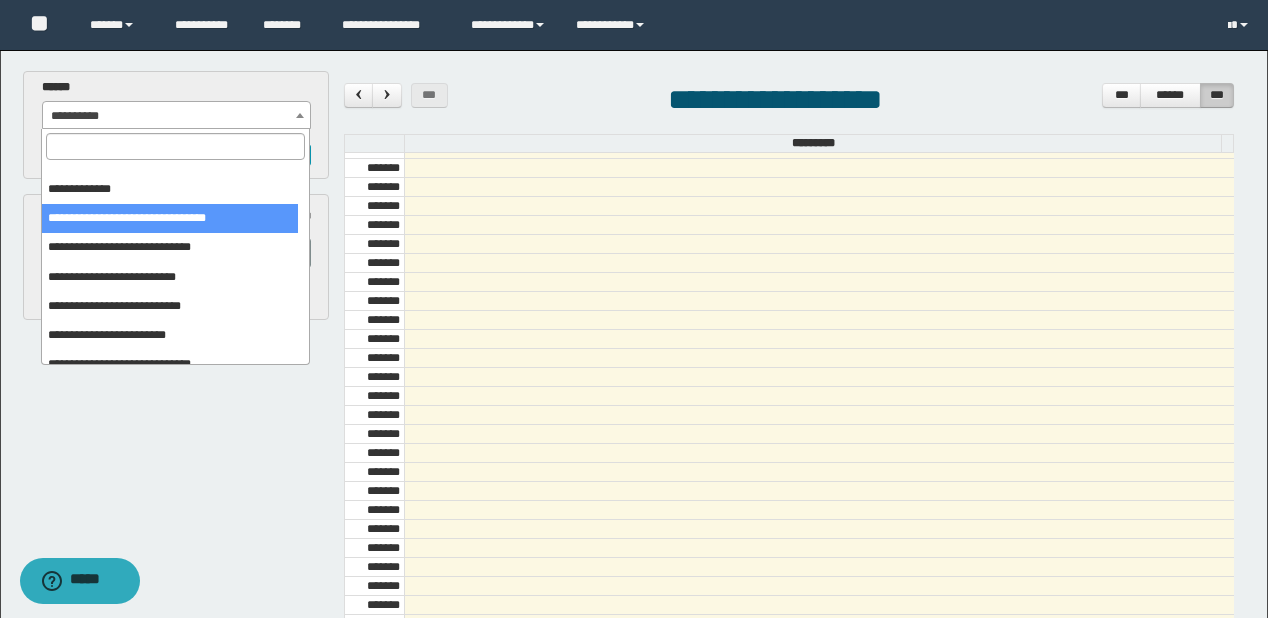 scroll, scrollTop: 32, scrollLeft: 0, axis: vertical 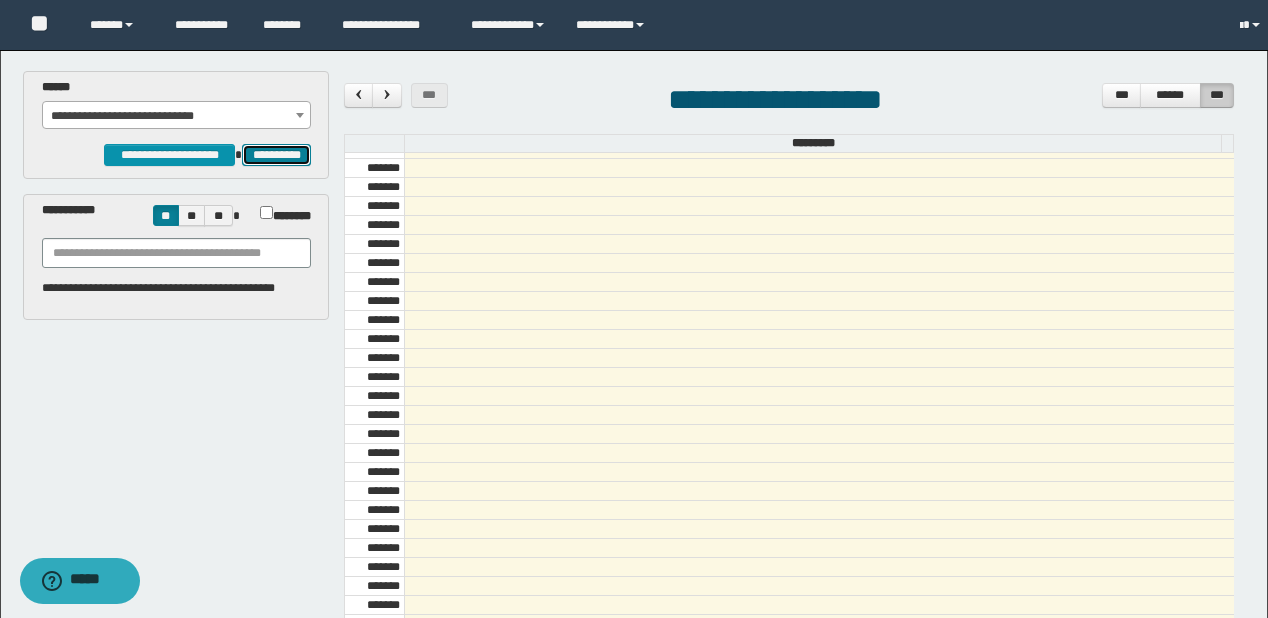 click on "[NAME]" at bounding box center (276, 155) 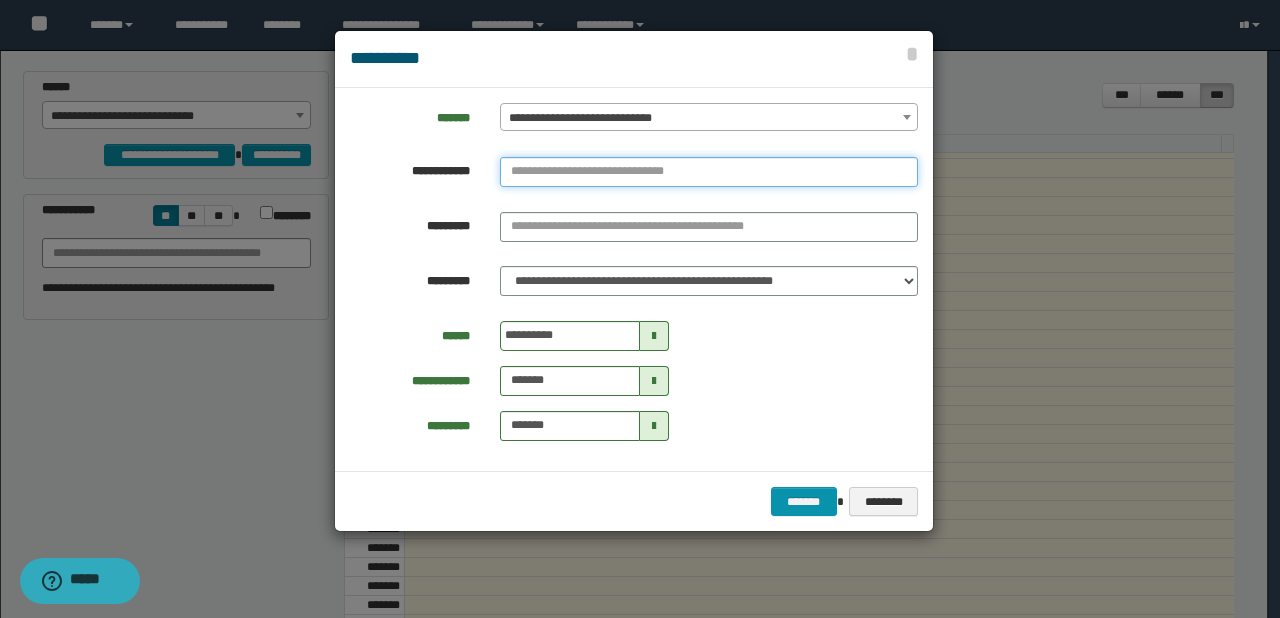 click at bounding box center [709, 172] 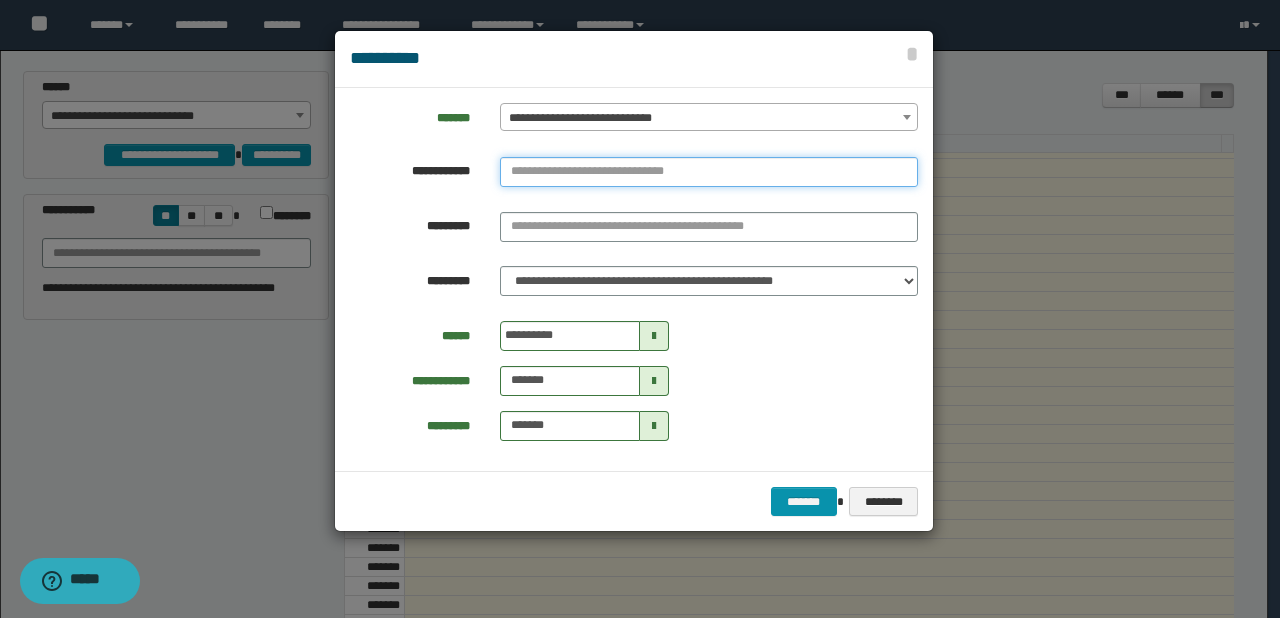 click at bounding box center [709, 172] 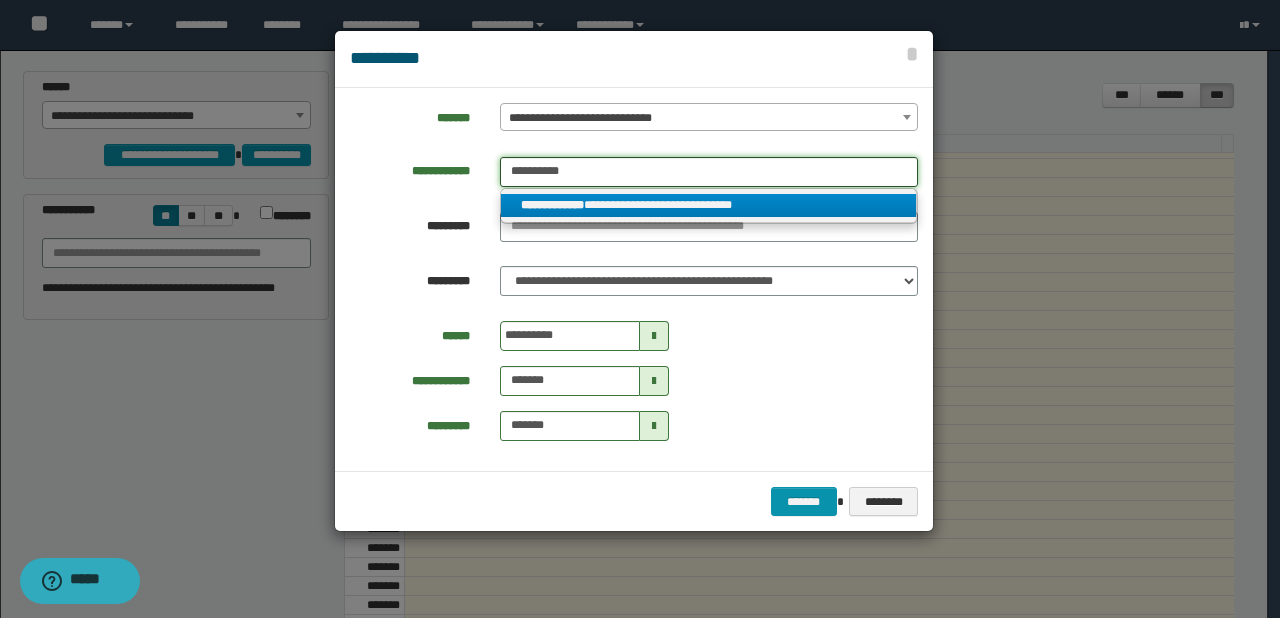 type on "[NAME]" 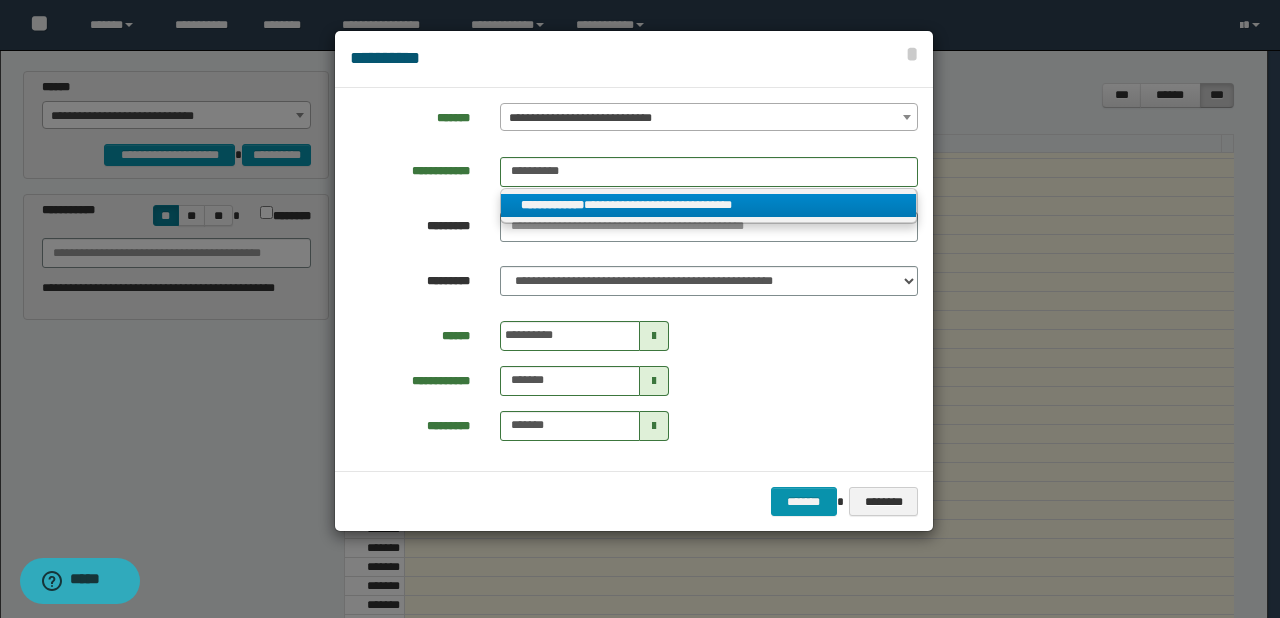 click on "**********" at bounding box center (709, 205) 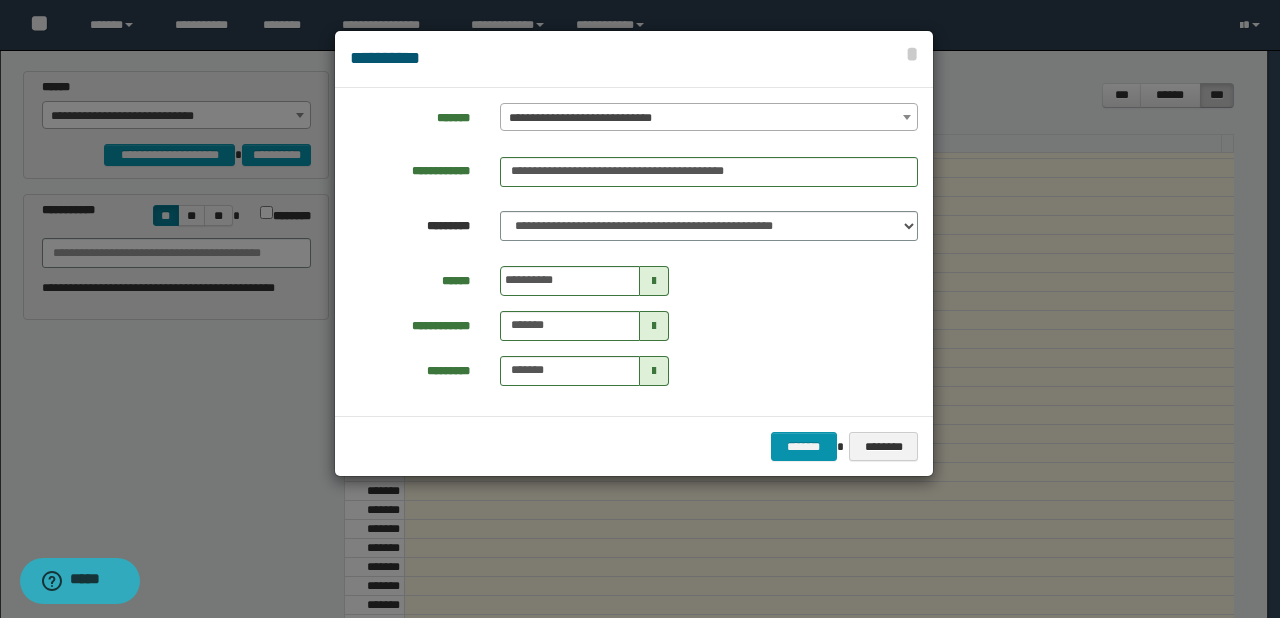 click at bounding box center [654, 281] 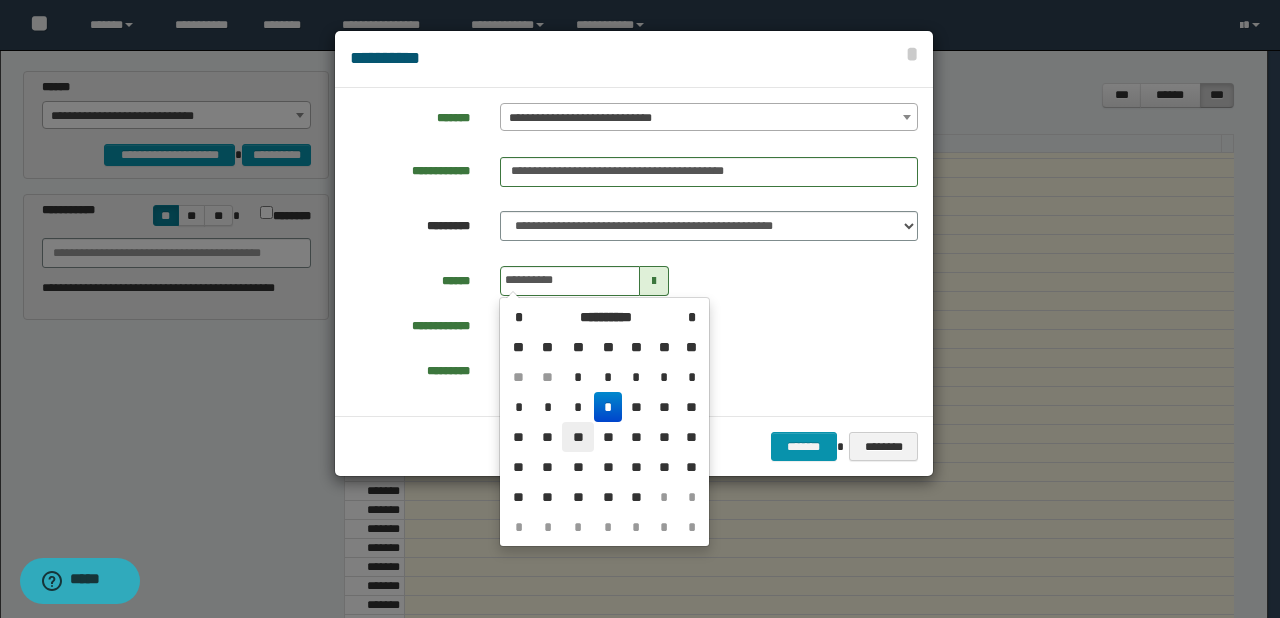 click on "**" at bounding box center (578, 377) 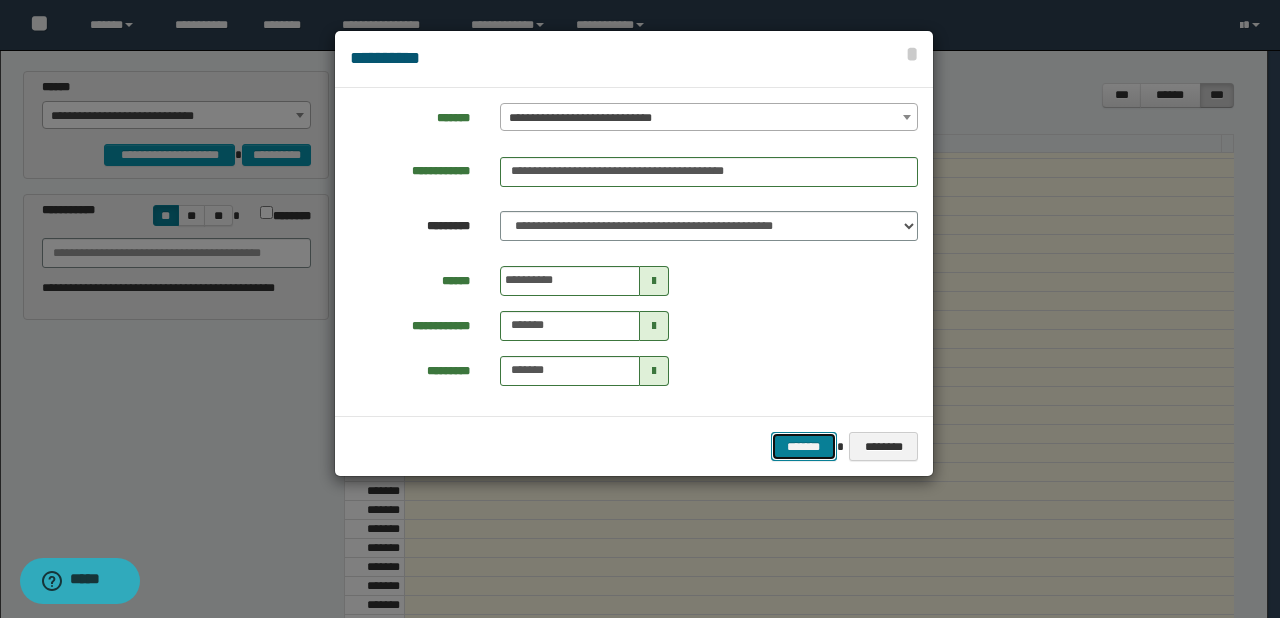 click on "*******" at bounding box center (804, 447) 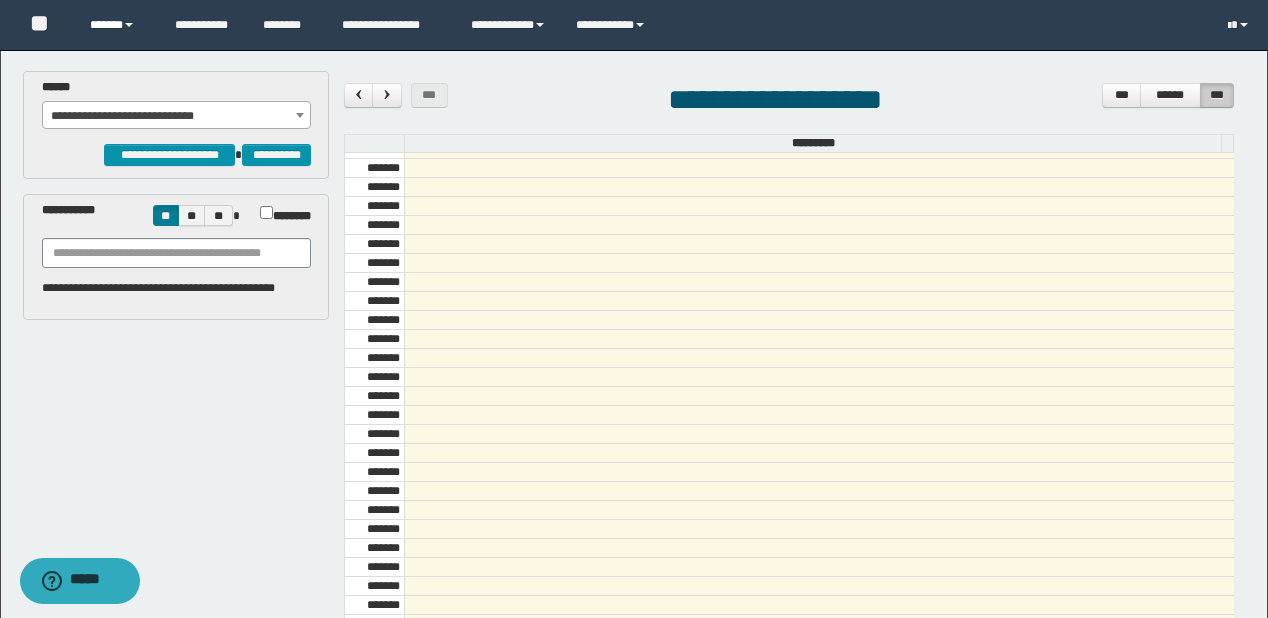 click on "******" at bounding box center [117, 25] 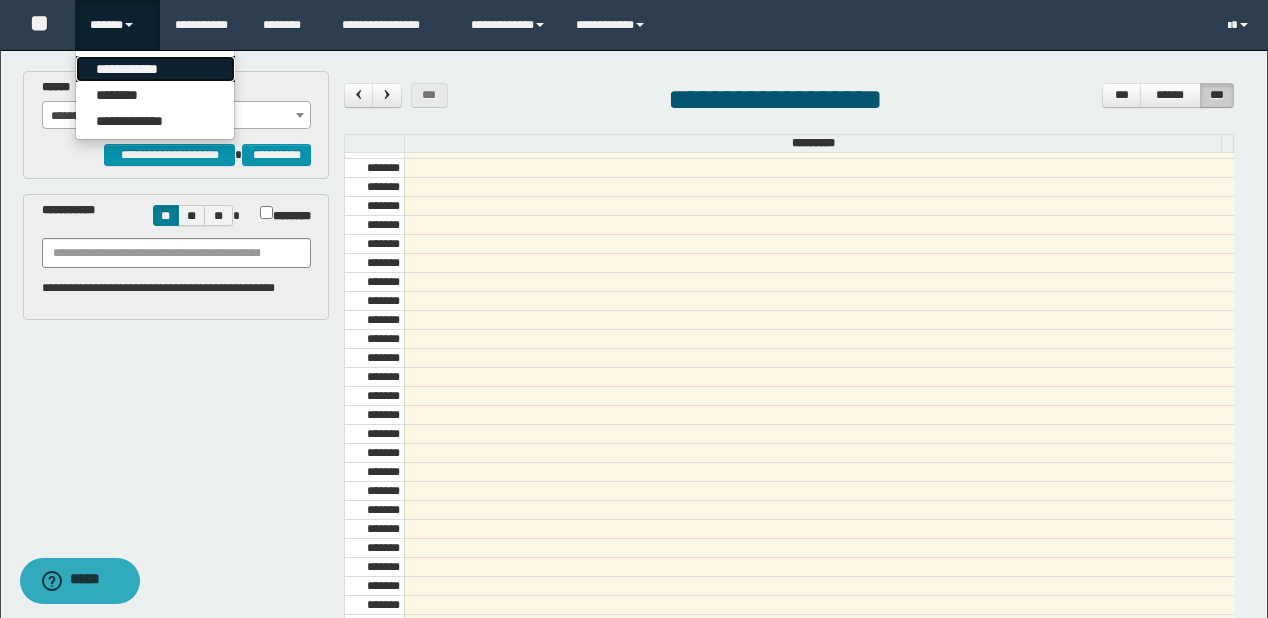 click on "**********" at bounding box center [155, 69] 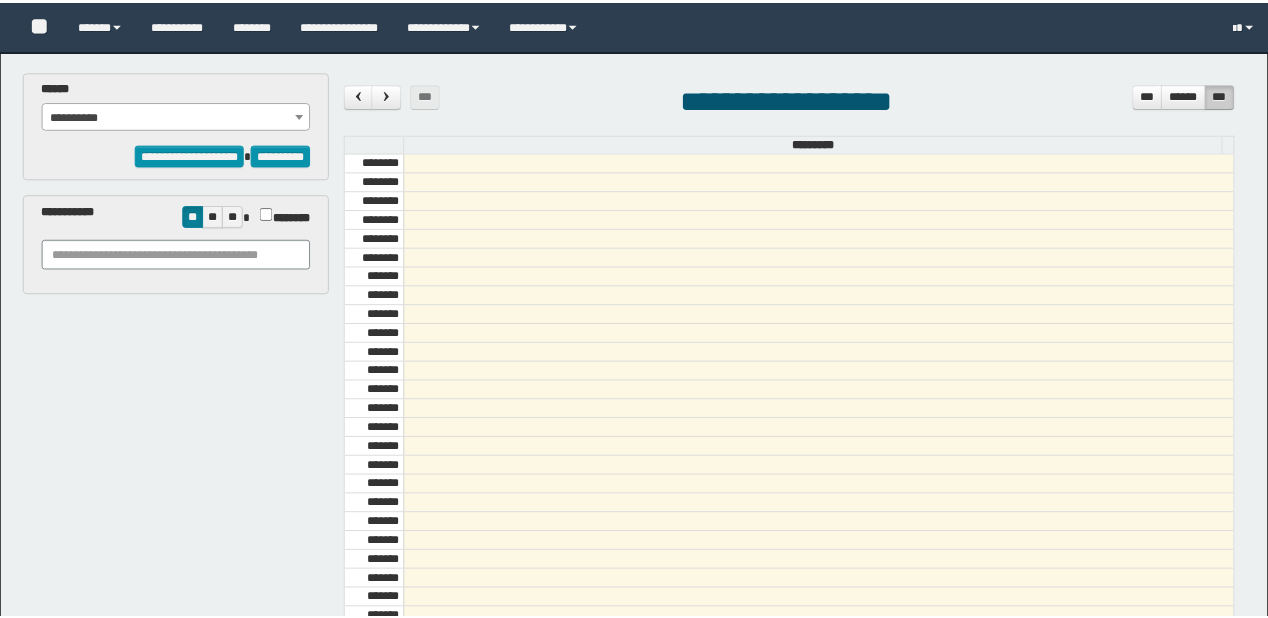 scroll, scrollTop: 0, scrollLeft: 0, axis: both 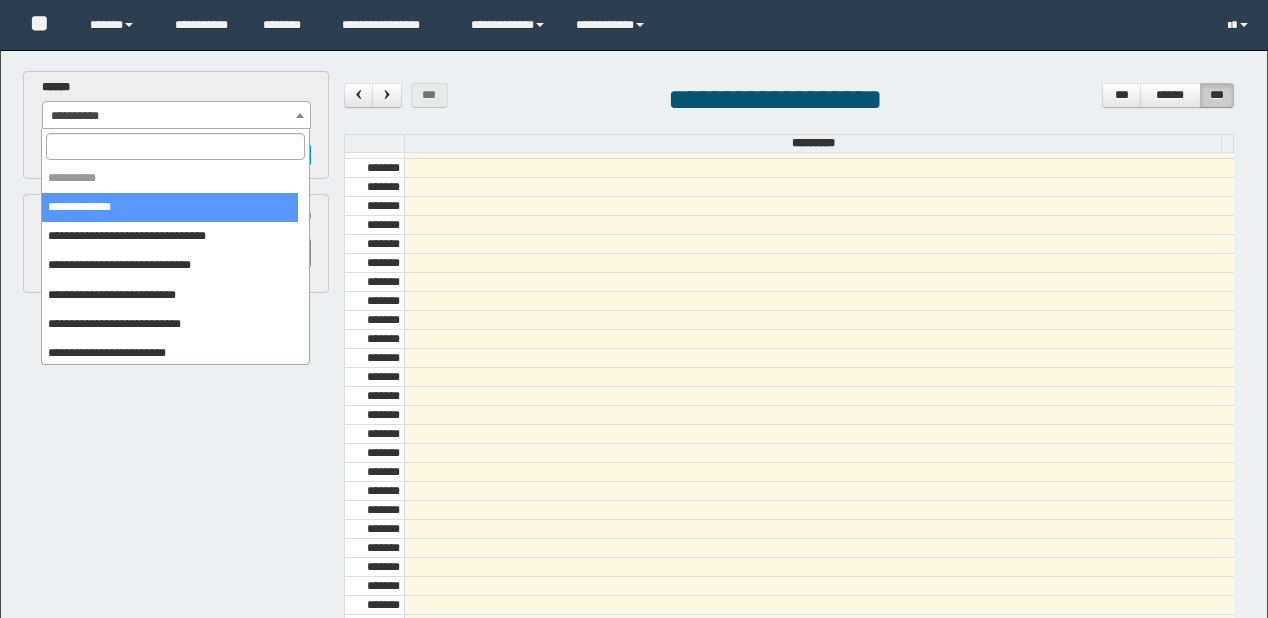 click on "**********" at bounding box center (177, 116) 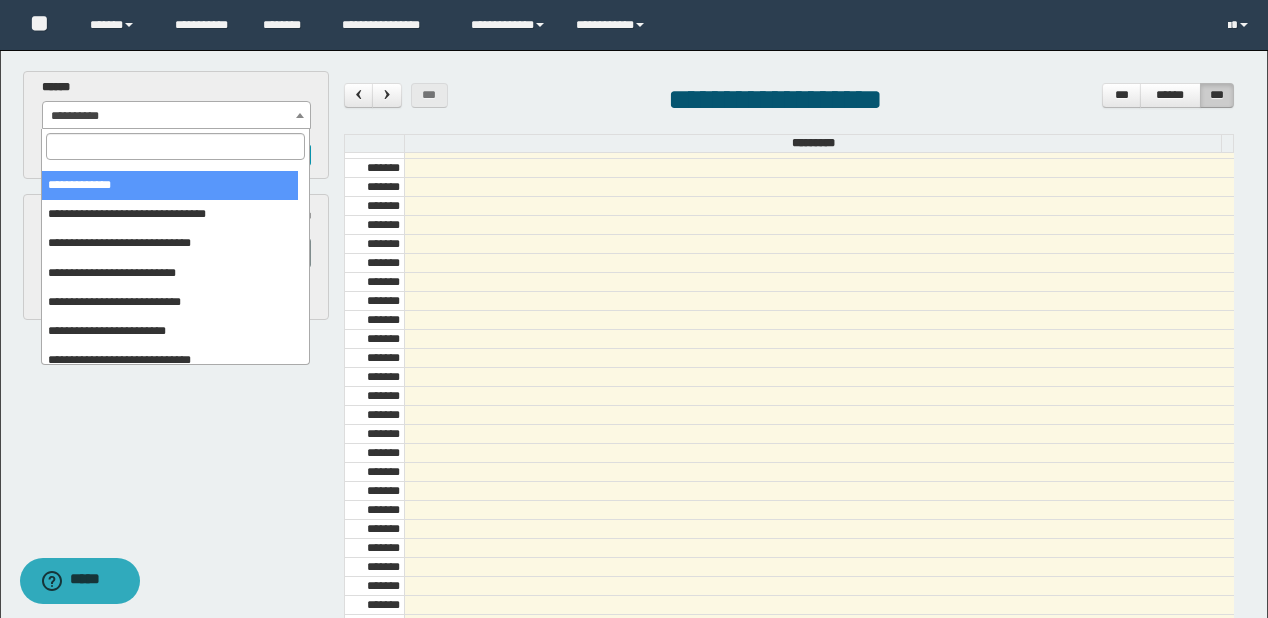 scroll, scrollTop: 32, scrollLeft: 0, axis: vertical 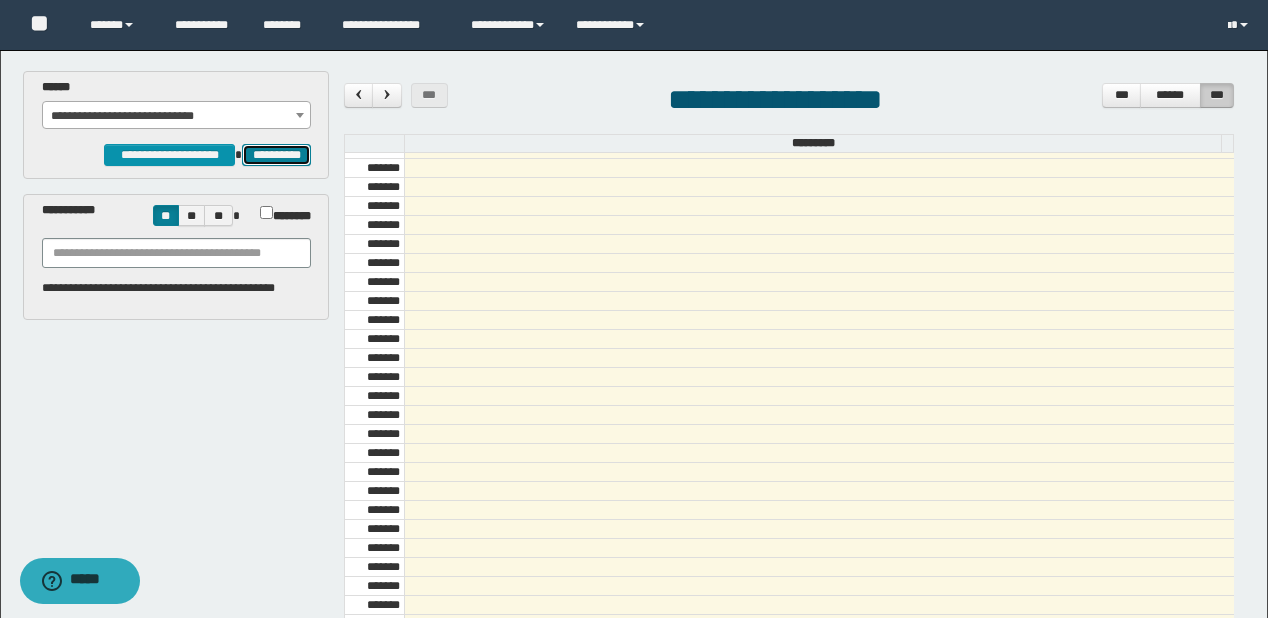 click on "**********" at bounding box center [276, 155] 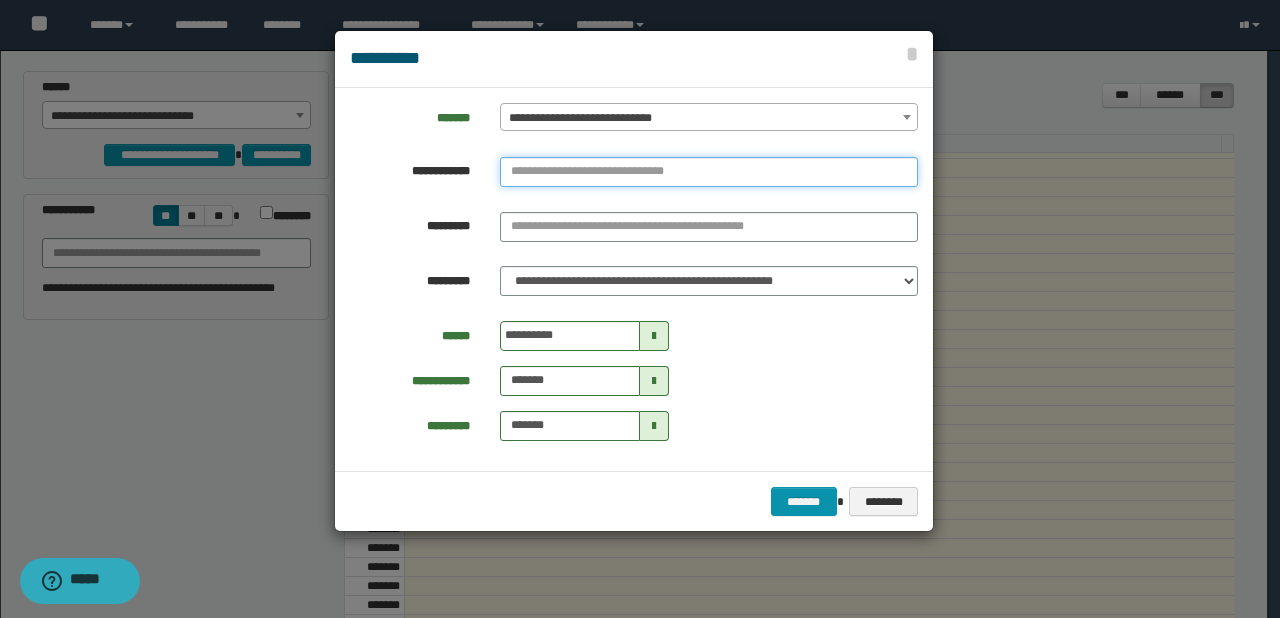 click at bounding box center [709, 172] 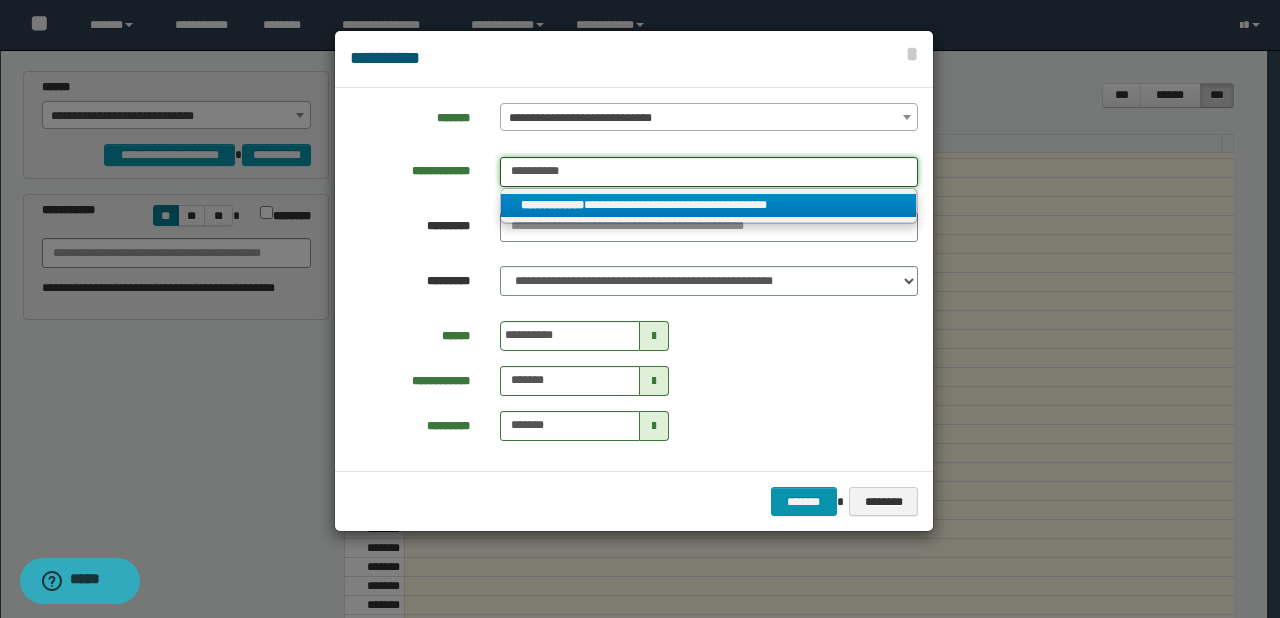 type on "**********" 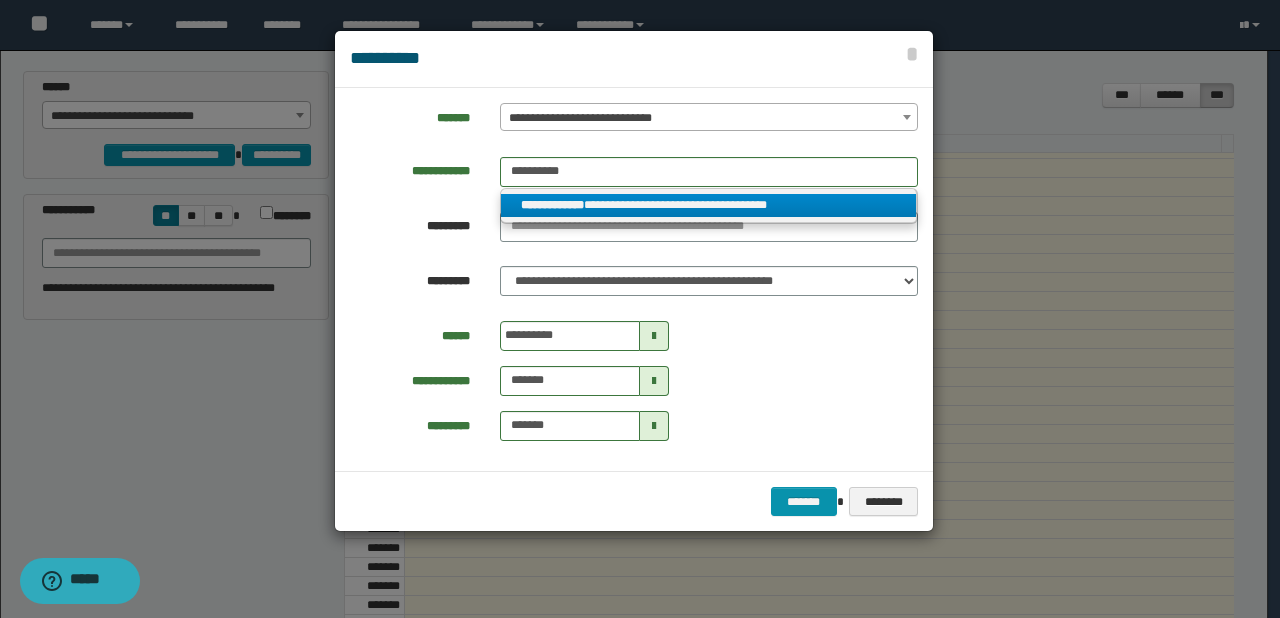 click on "**********" at bounding box center [709, 205] 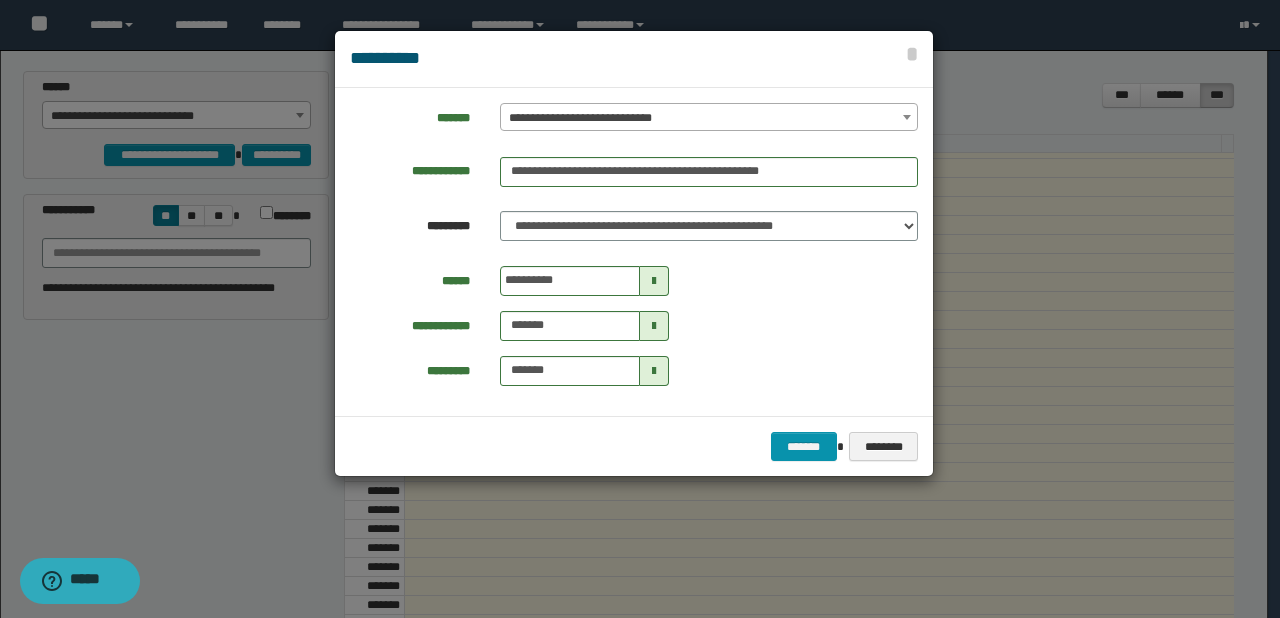 click at bounding box center (654, 281) 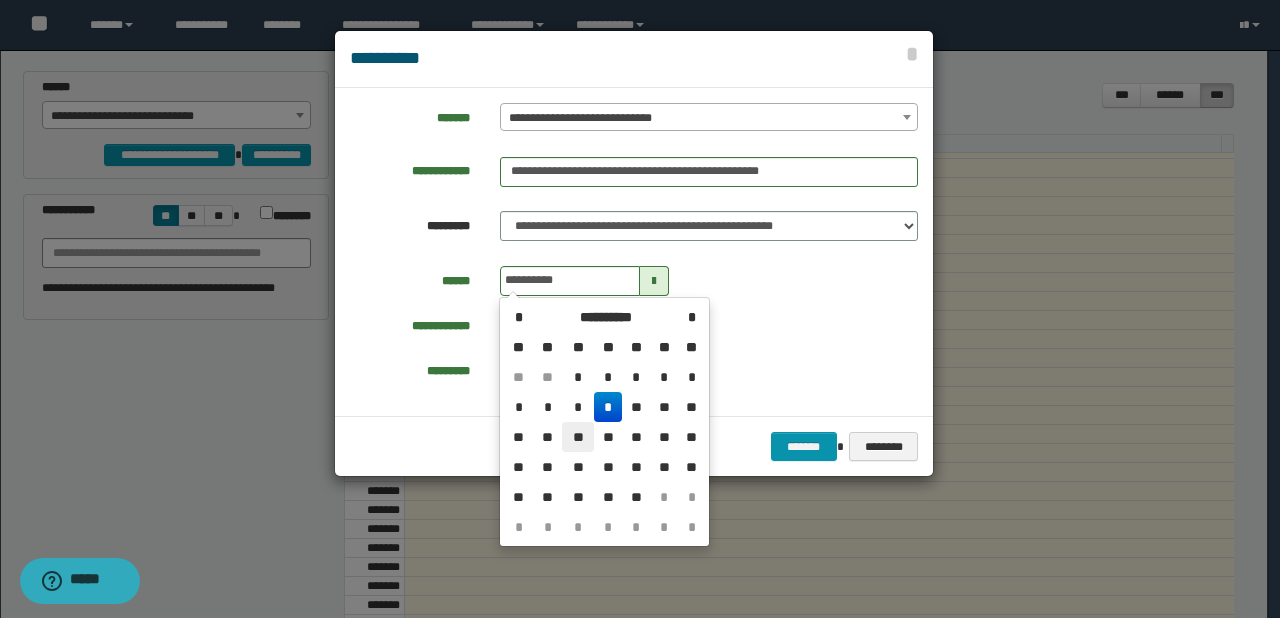 click on "**" at bounding box center (578, 377) 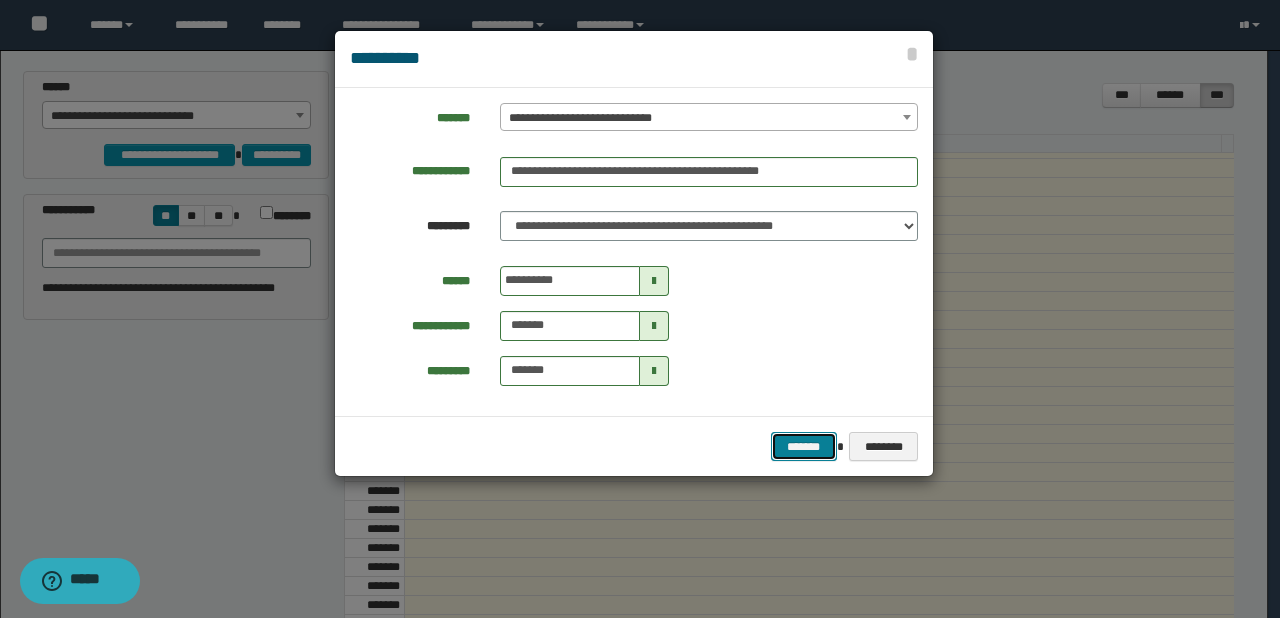 click on "*******" at bounding box center (804, 447) 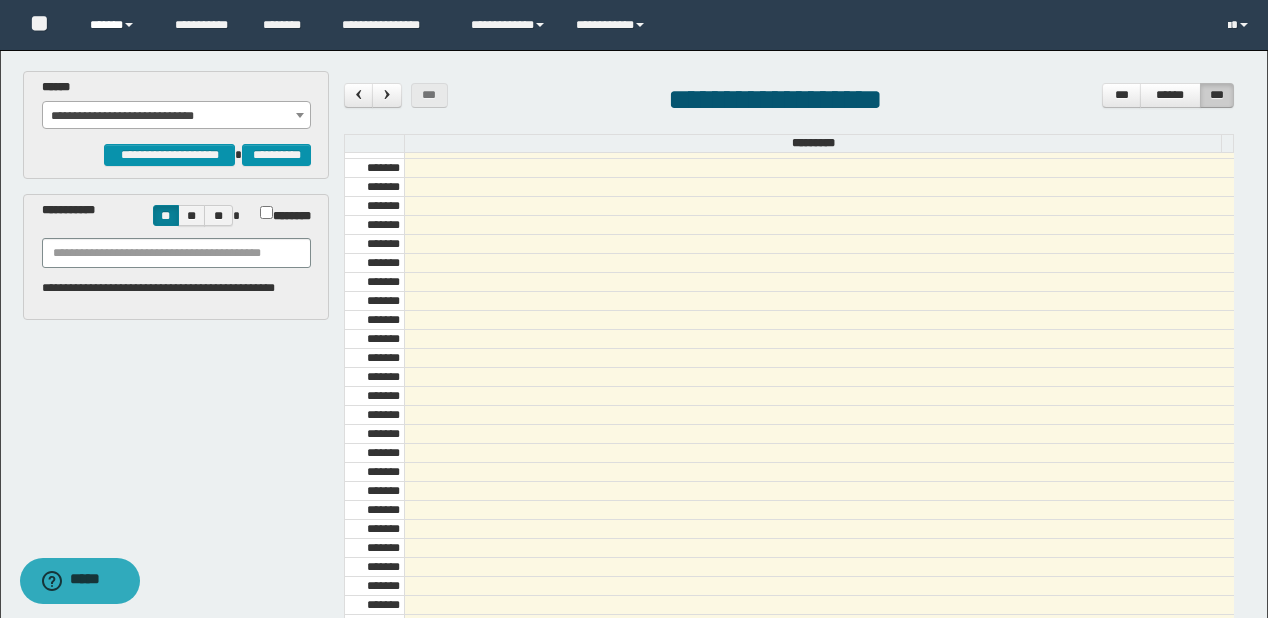 click on "******" at bounding box center (117, 25) 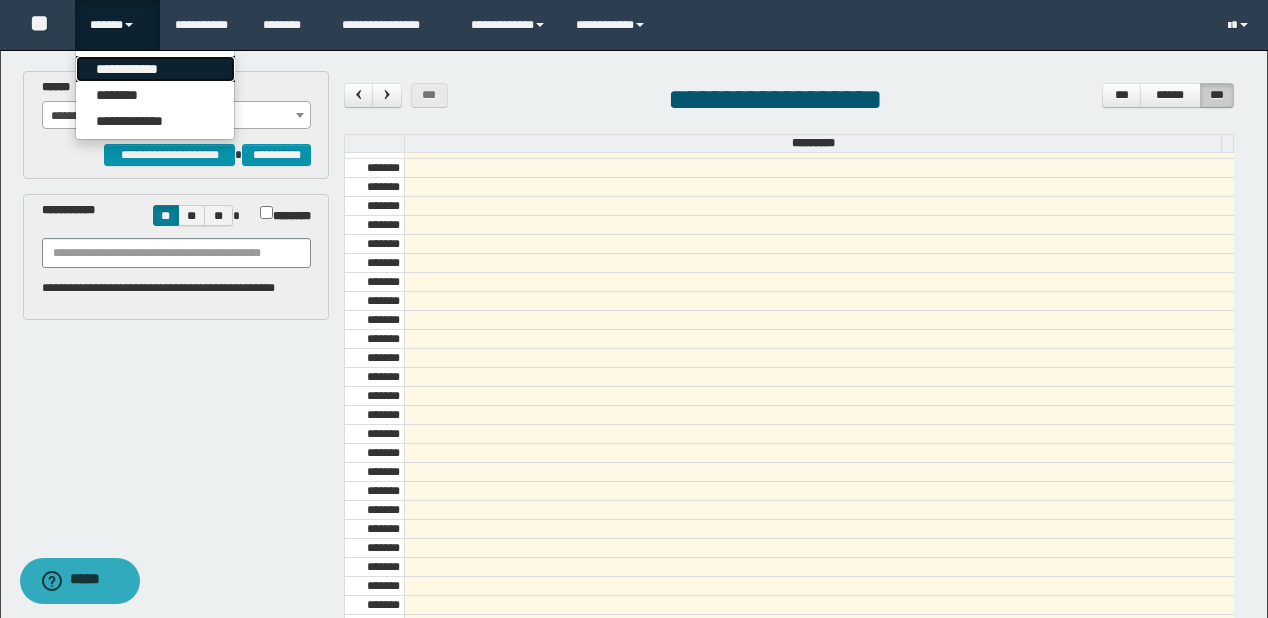 click on "**********" at bounding box center (155, 69) 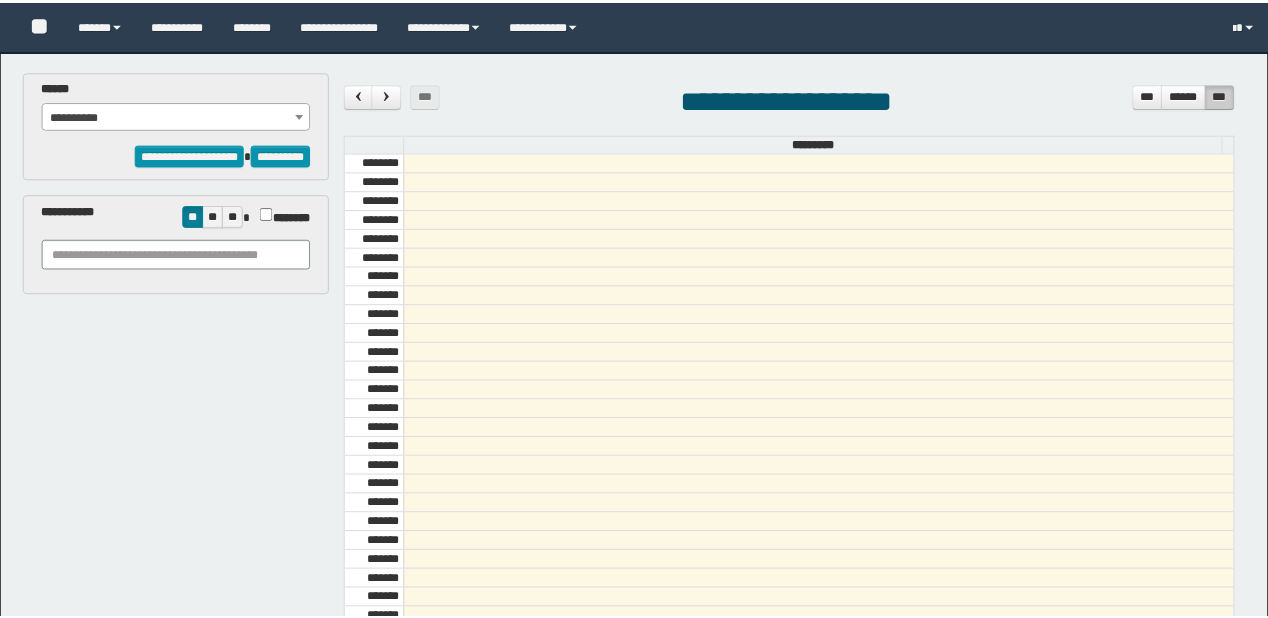 scroll, scrollTop: 0, scrollLeft: 0, axis: both 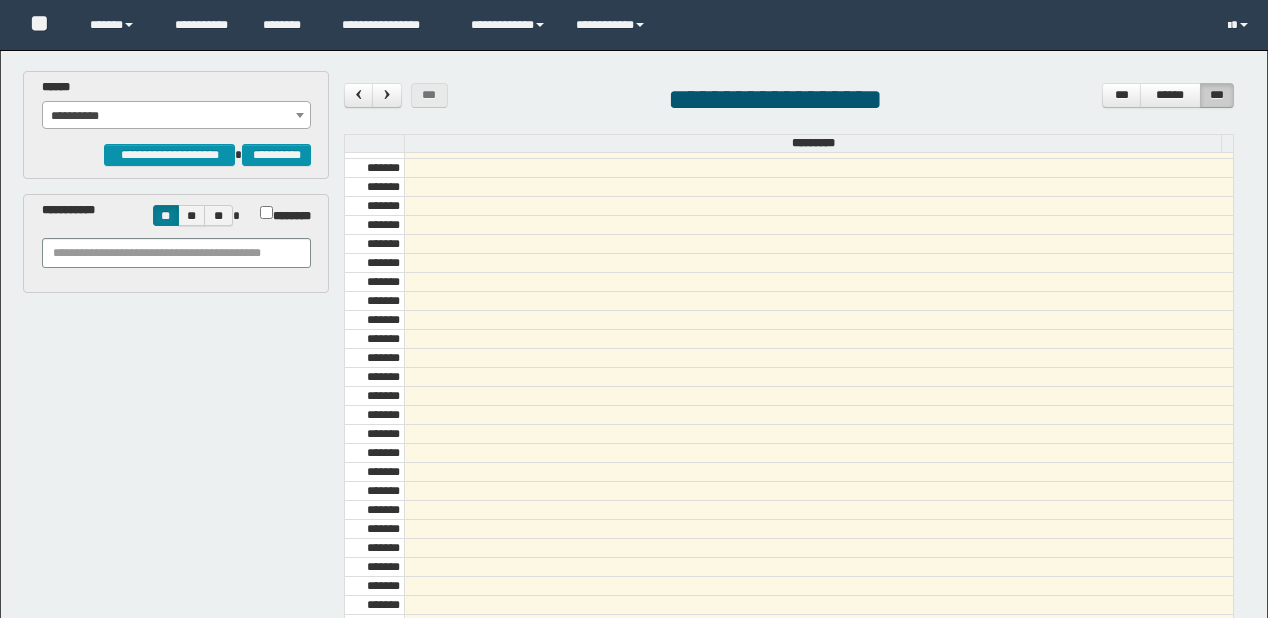 click on "**********" at bounding box center [177, 116] 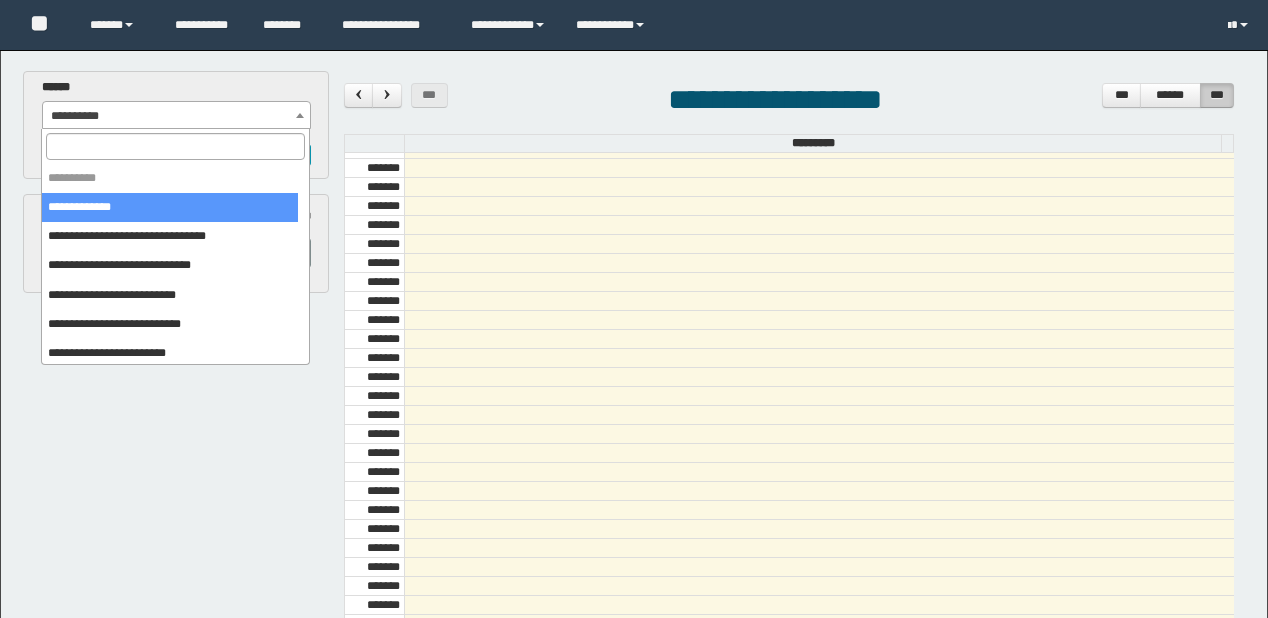 scroll, scrollTop: 0, scrollLeft: 0, axis: both 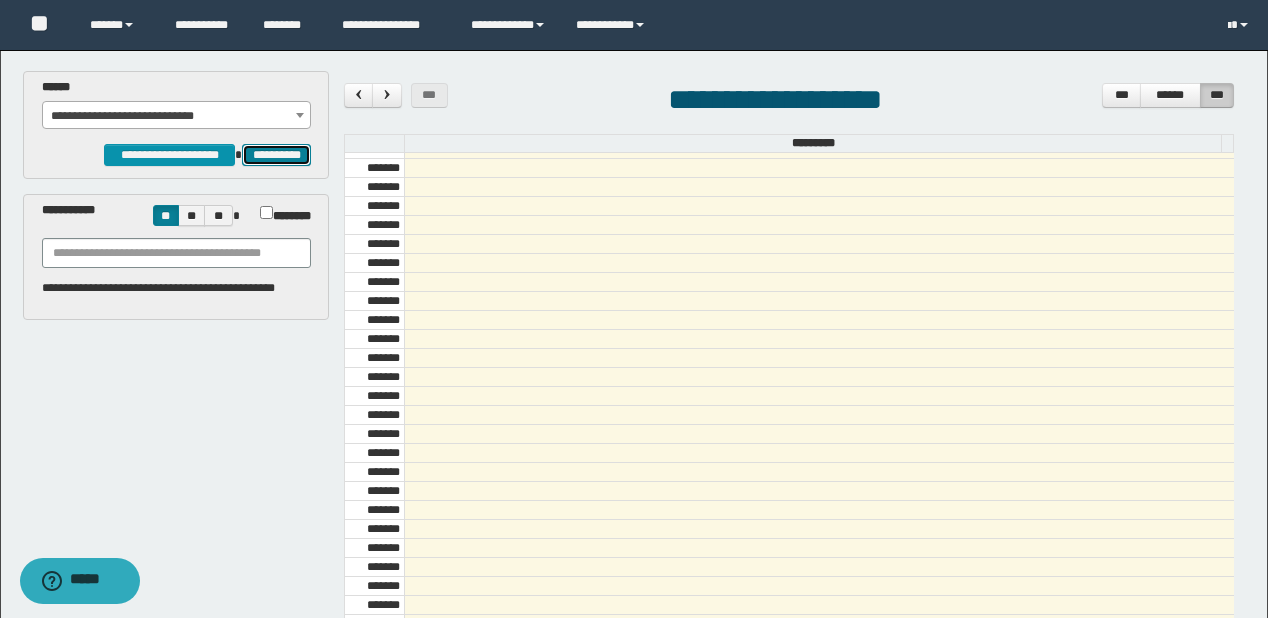 click on "**********" at bounding box center (276, 155) 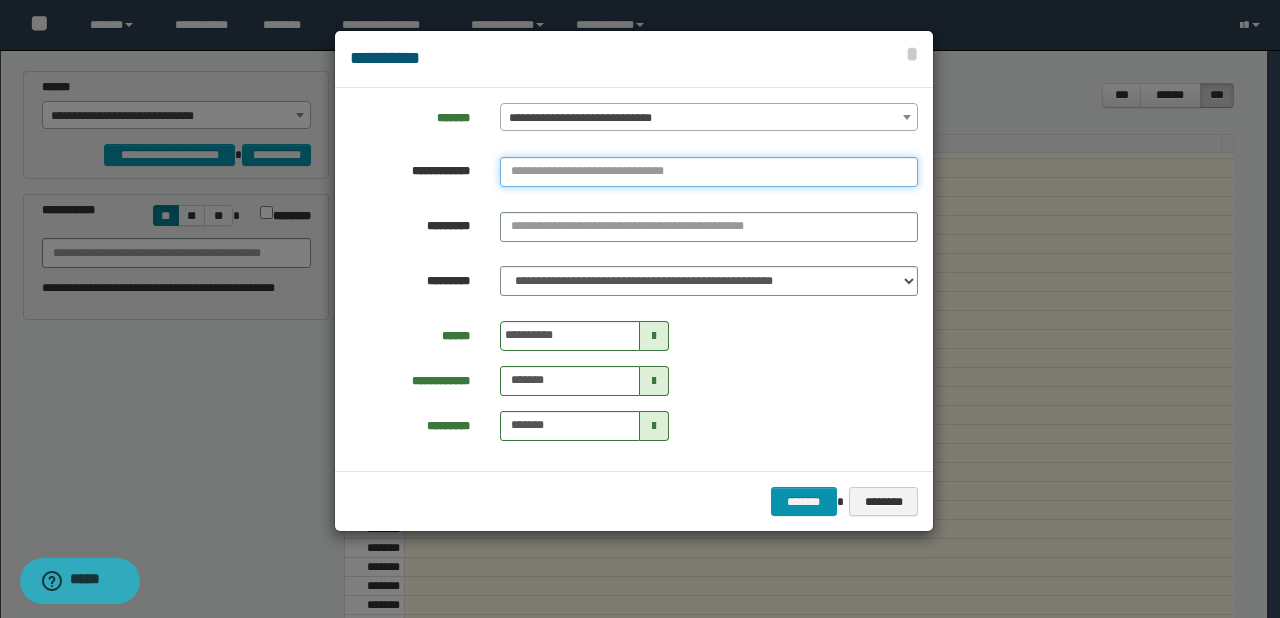 click at bounding box center (709, 172) 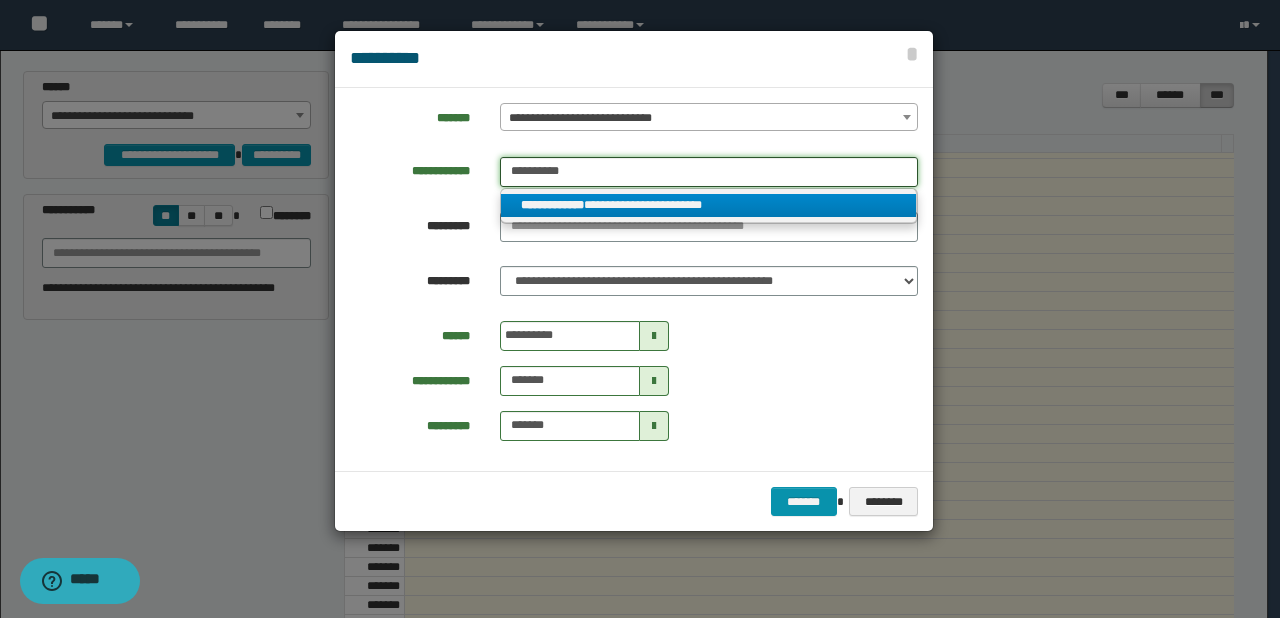 type on "**********" 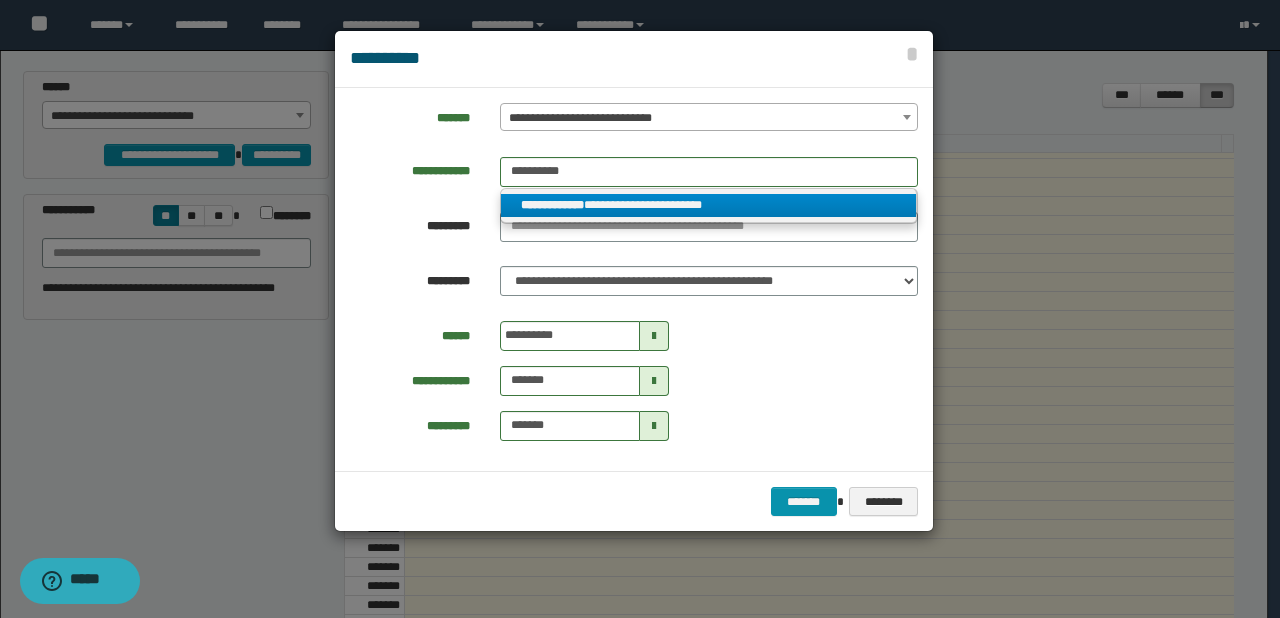 click on "**********" at bounding box center [709, 205] 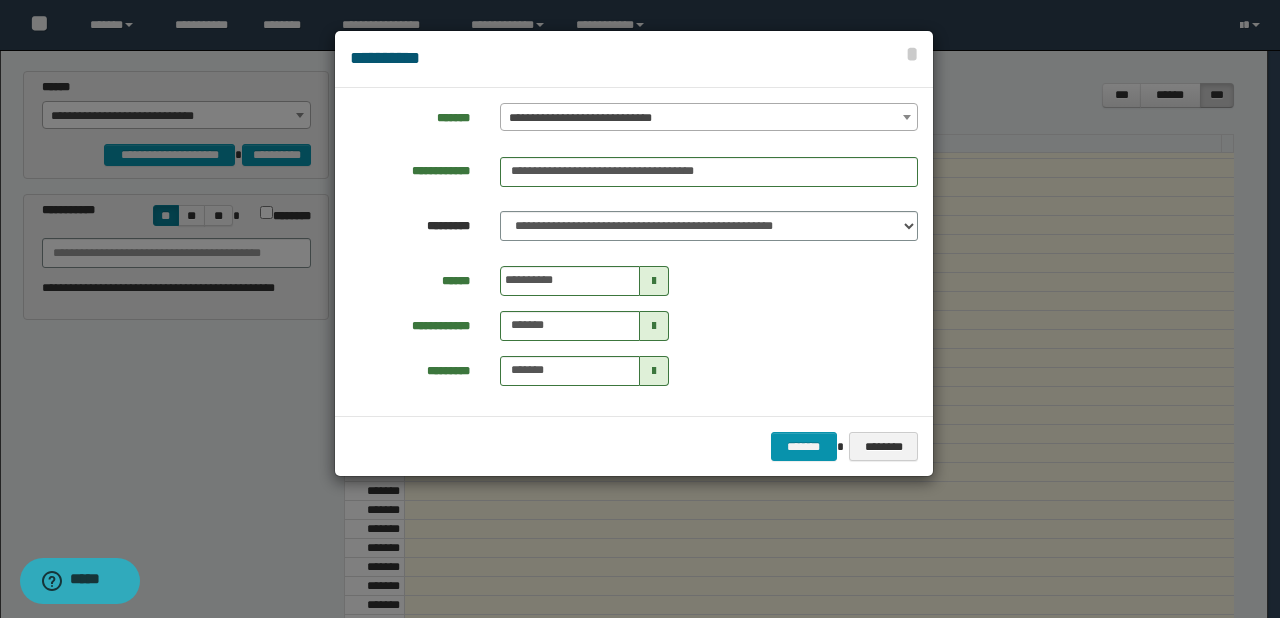 click at bounding box center [654, 281] 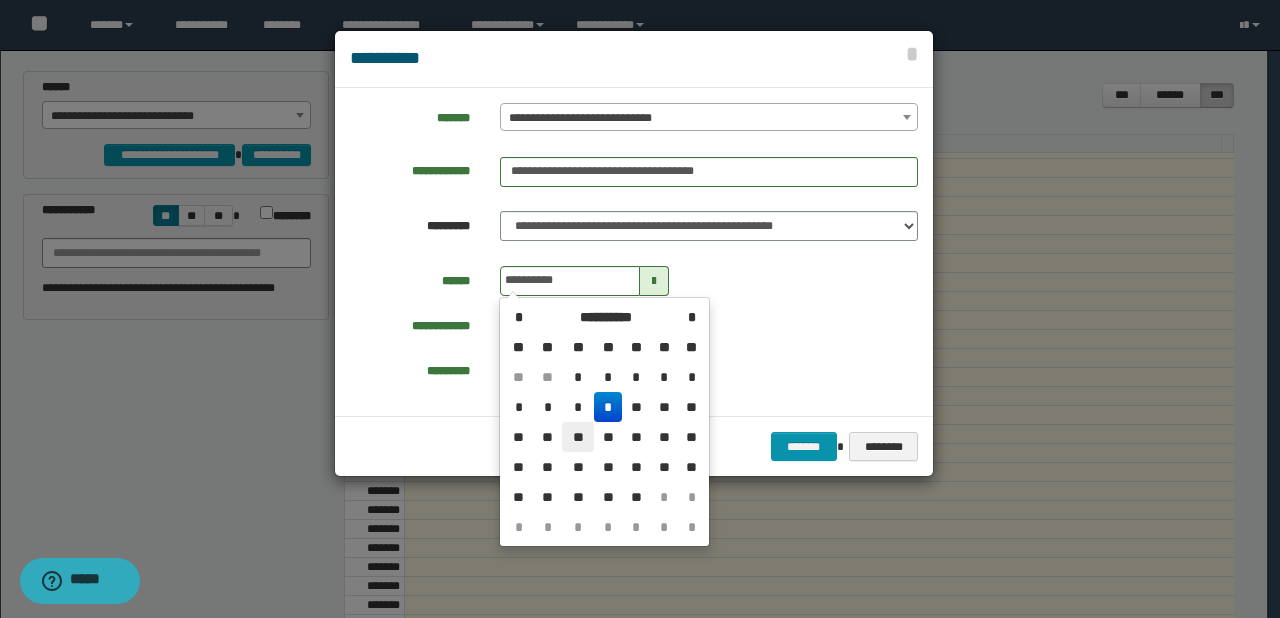 click on "**" at bounding box center [578, 377] 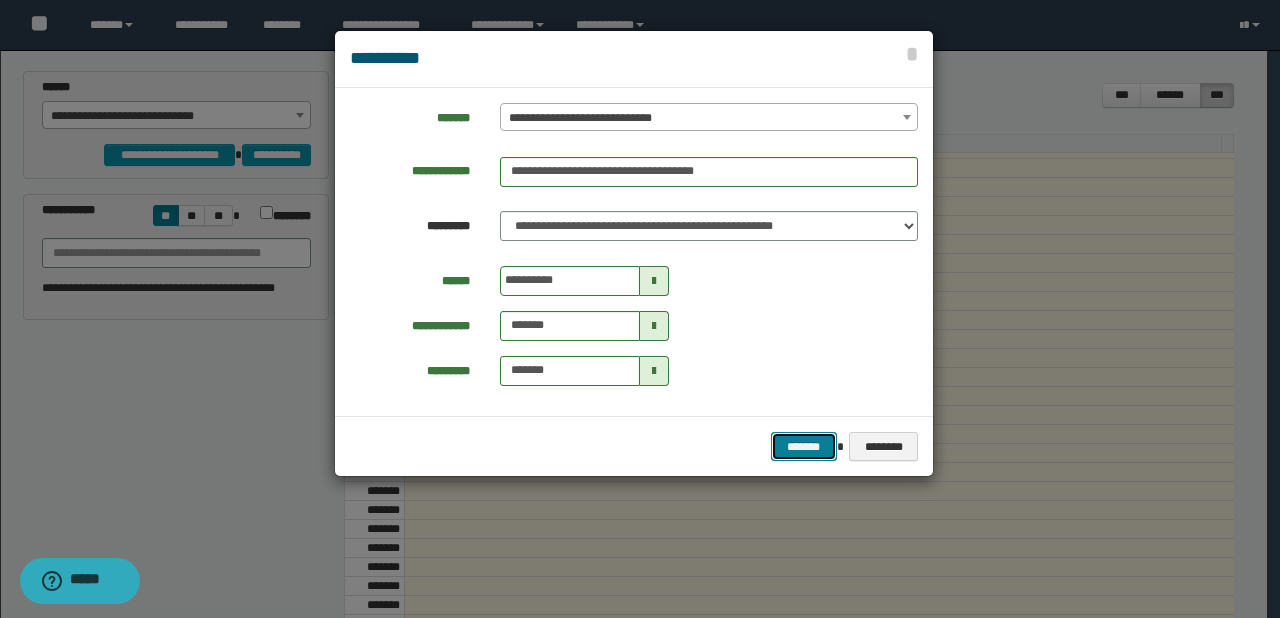 click on "*******" at bounding box center (804, 447) 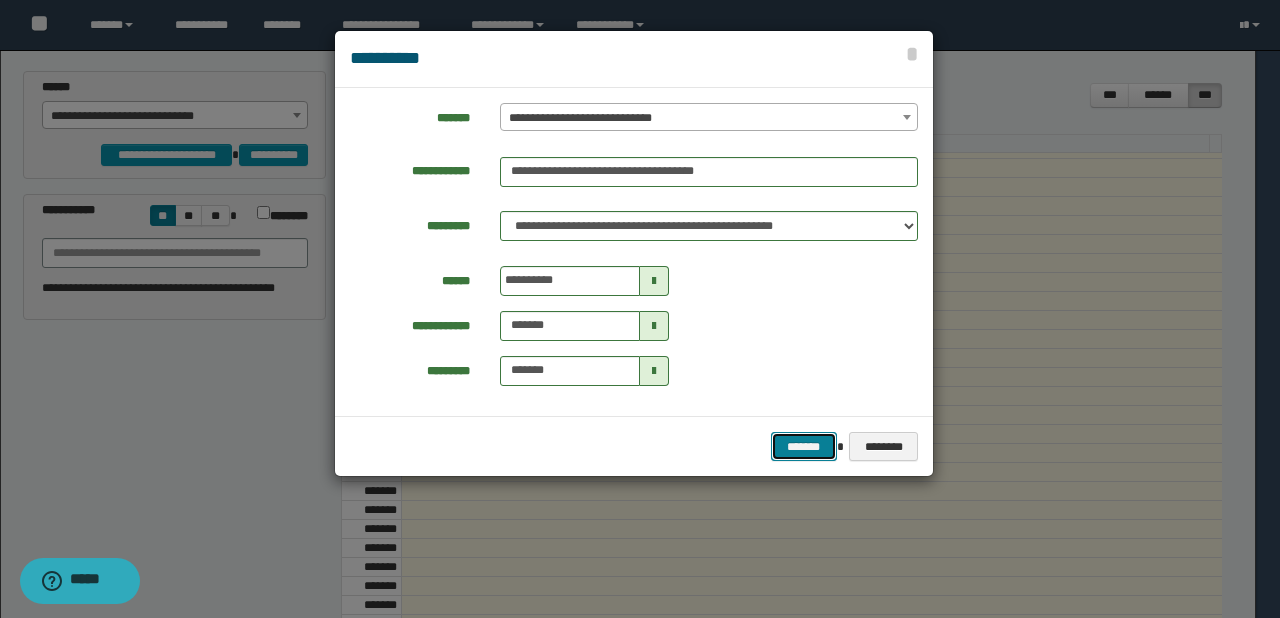 type 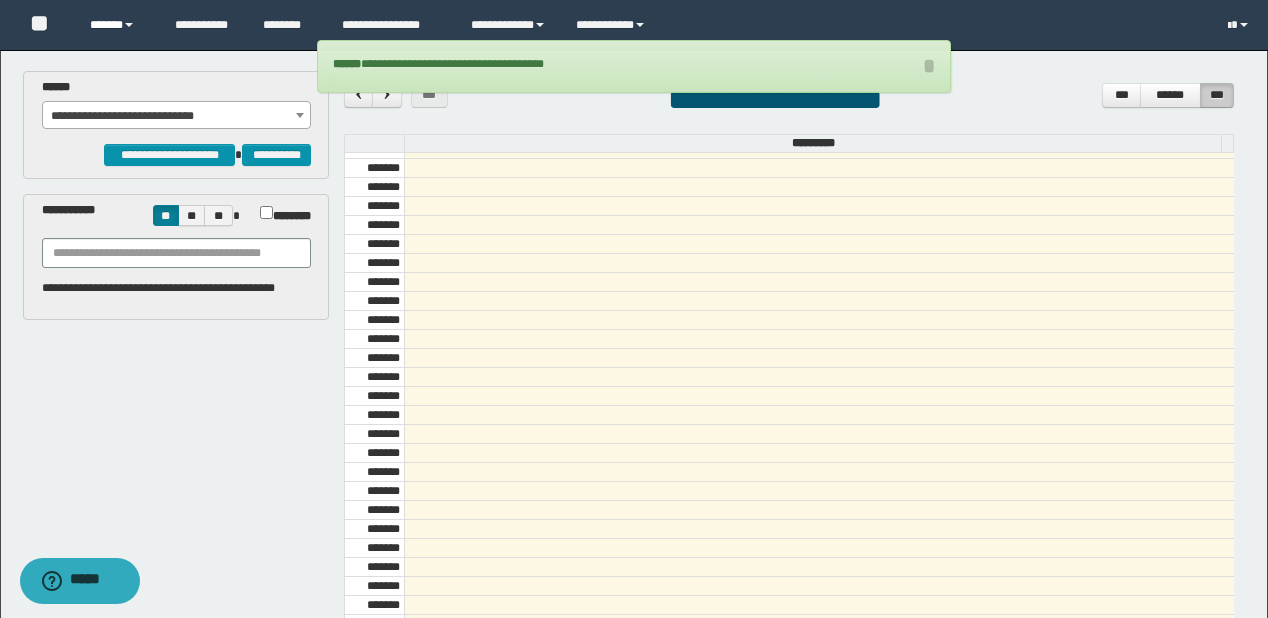 drag, startPoint x: 97, startPoint y: 34, endPoint x: 129, endPoint y: 76, distance: 52.801514 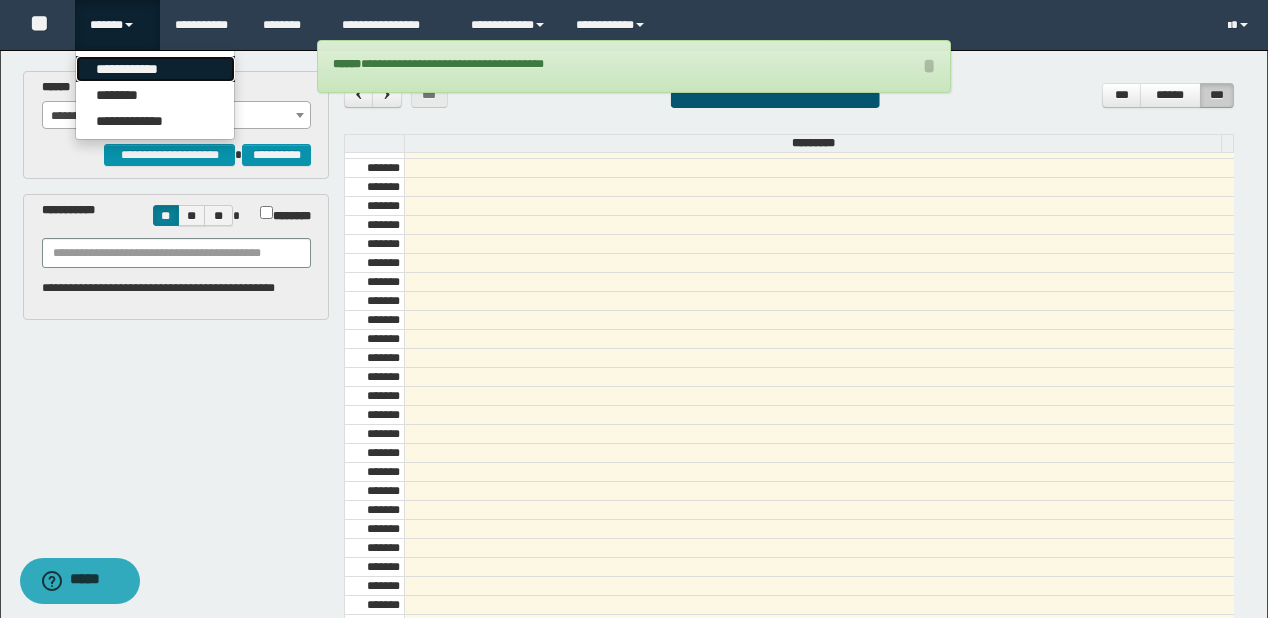 click on "**********" at bounding box center [155, 69] 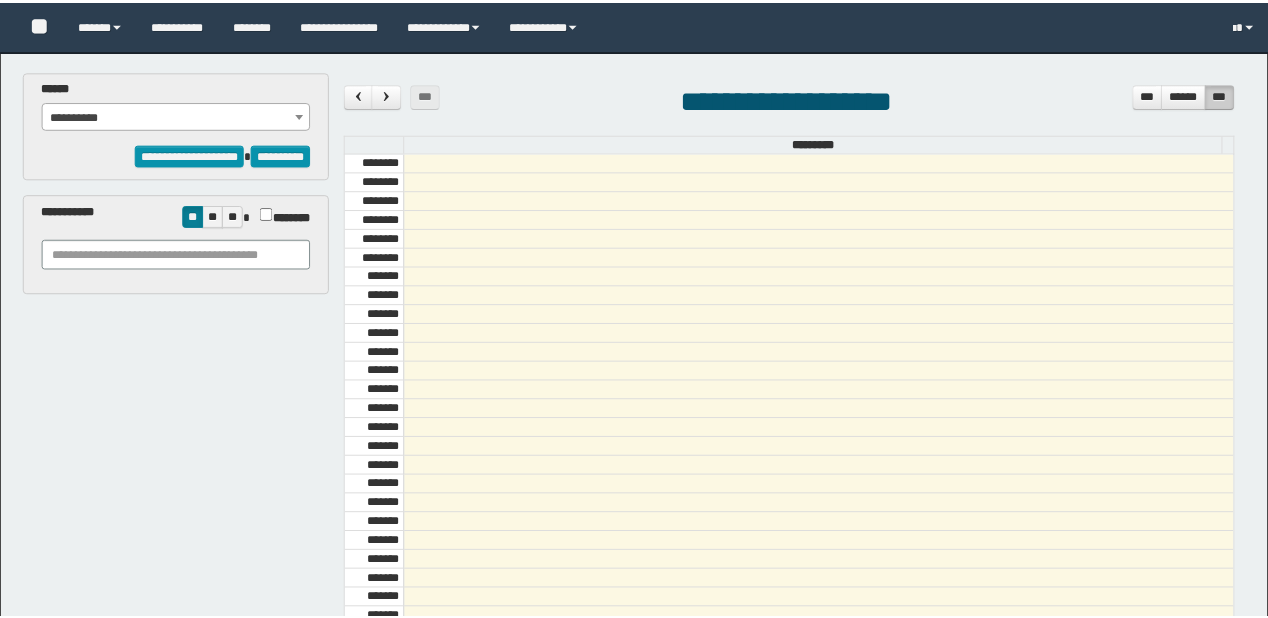 scroll, scrollTop: 0, scrollLeft: 0, axis: both 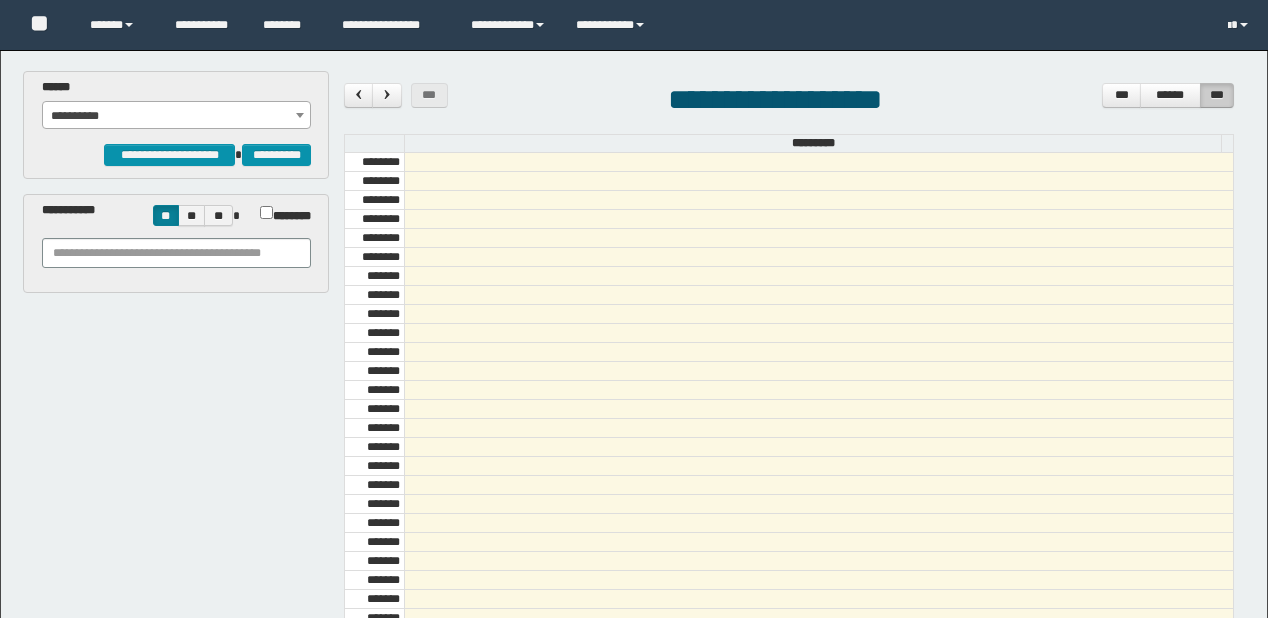 click on "**********" at bounding box center [177, 116] 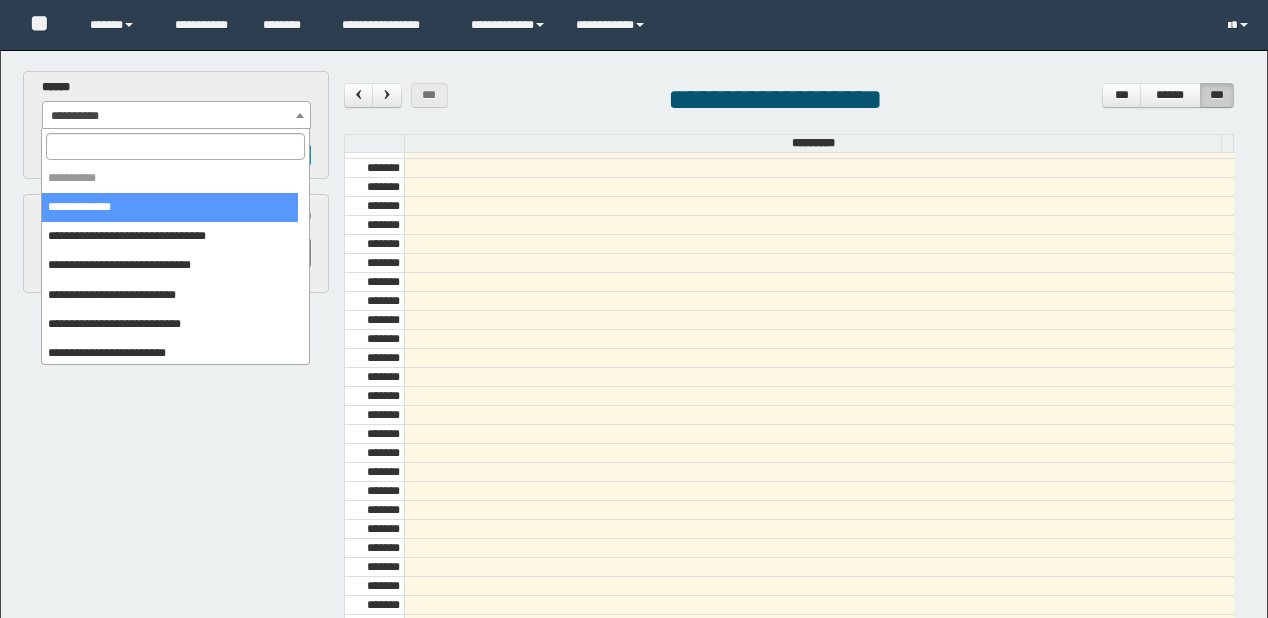 scroll, scrollTop: 0, scrollLeft: 0, axis: both 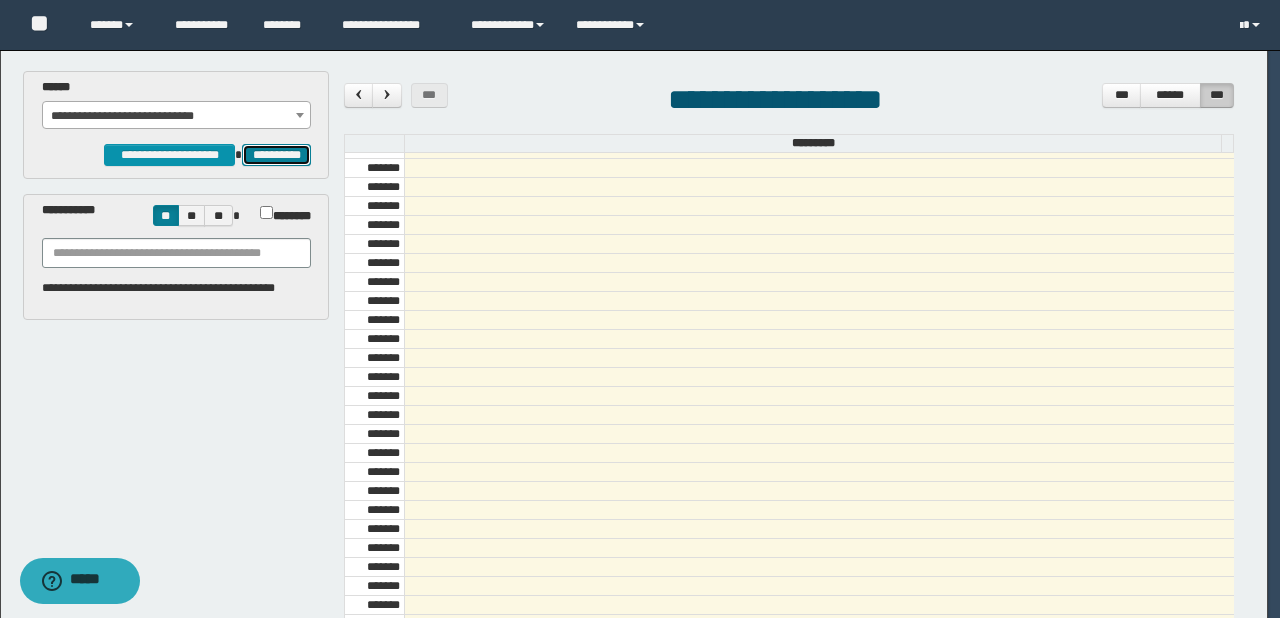 click on "**********" at bounding box center (276, 155) 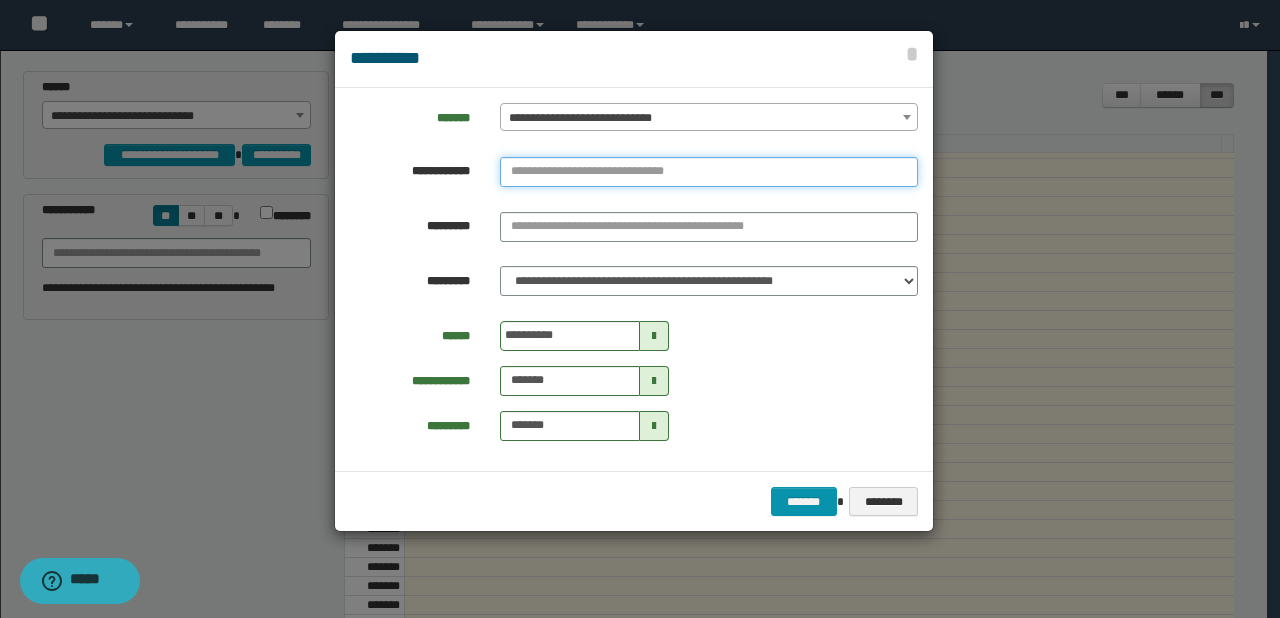 click at bounding box center [709, 172] 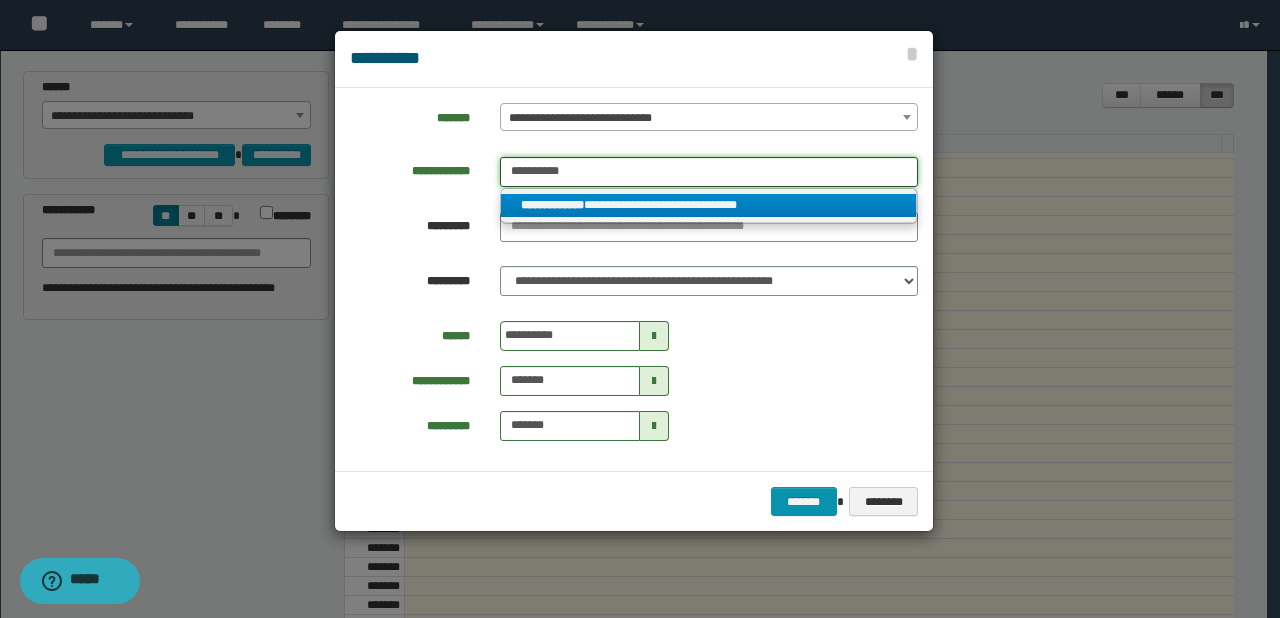type on "**********" 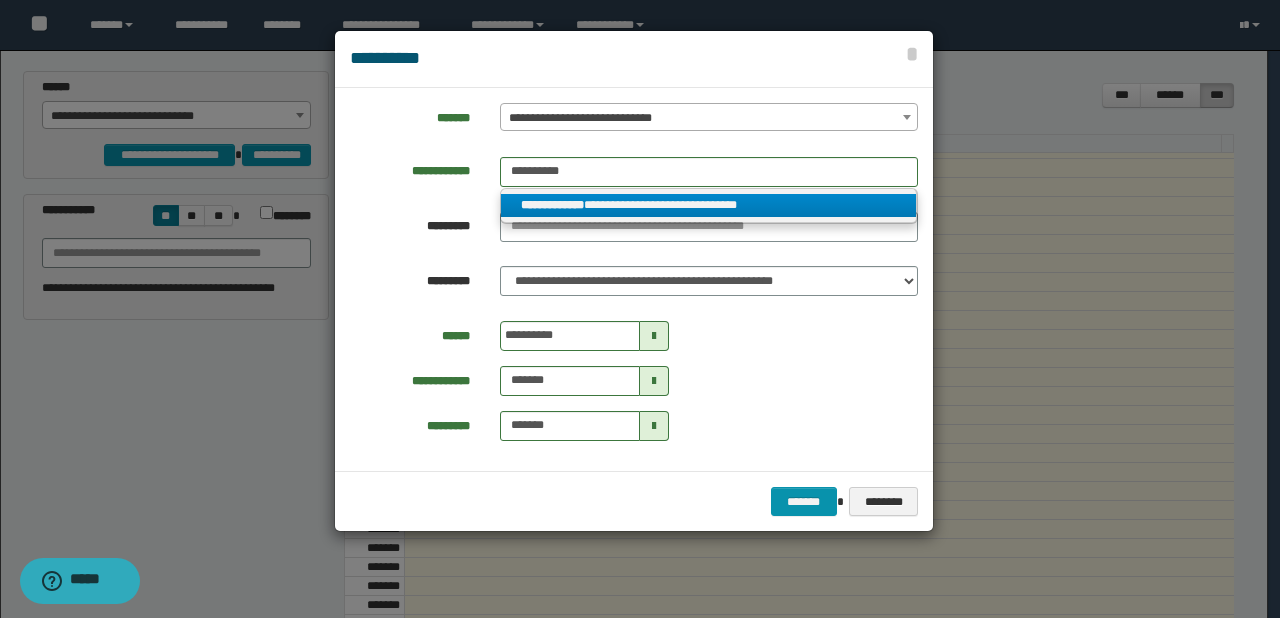 click on "**********" at bounding box center [709, 205] 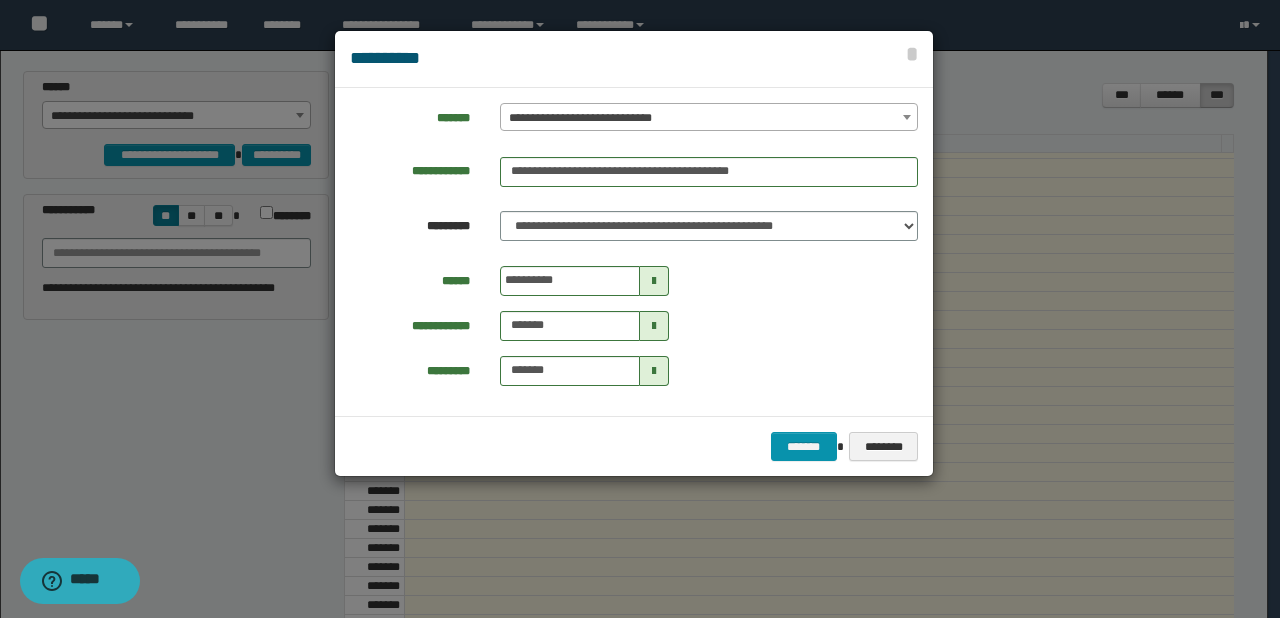 click at bounding box center (654, 281) 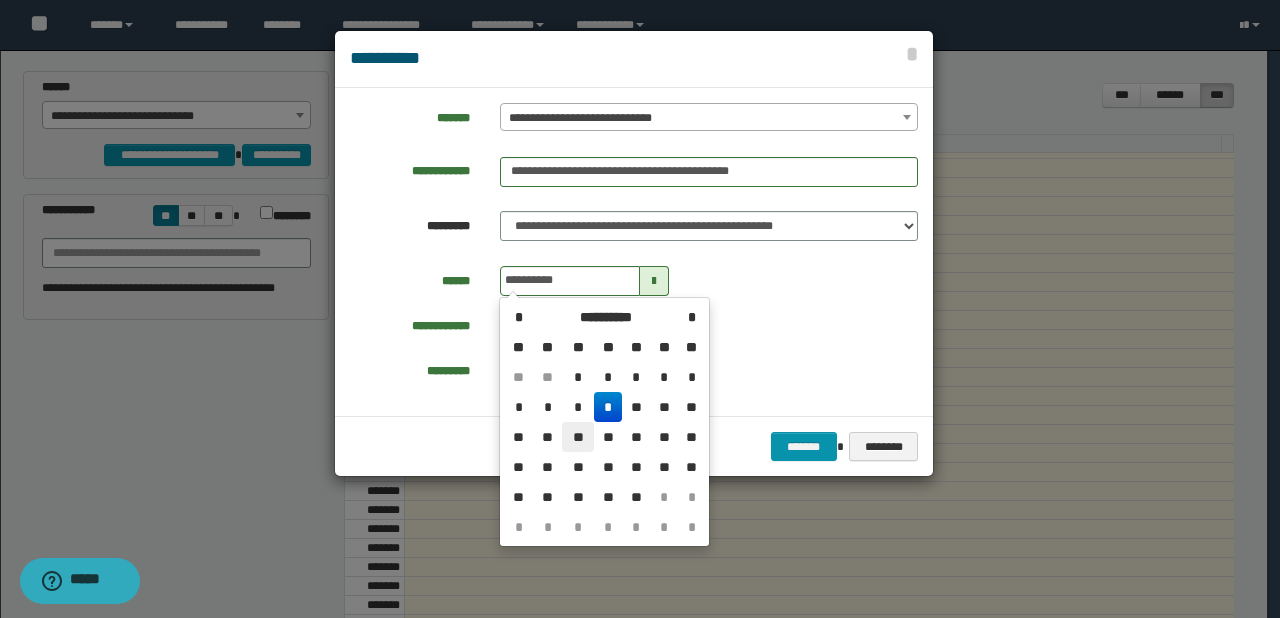 click on "**" at bounding box center (578, 377) 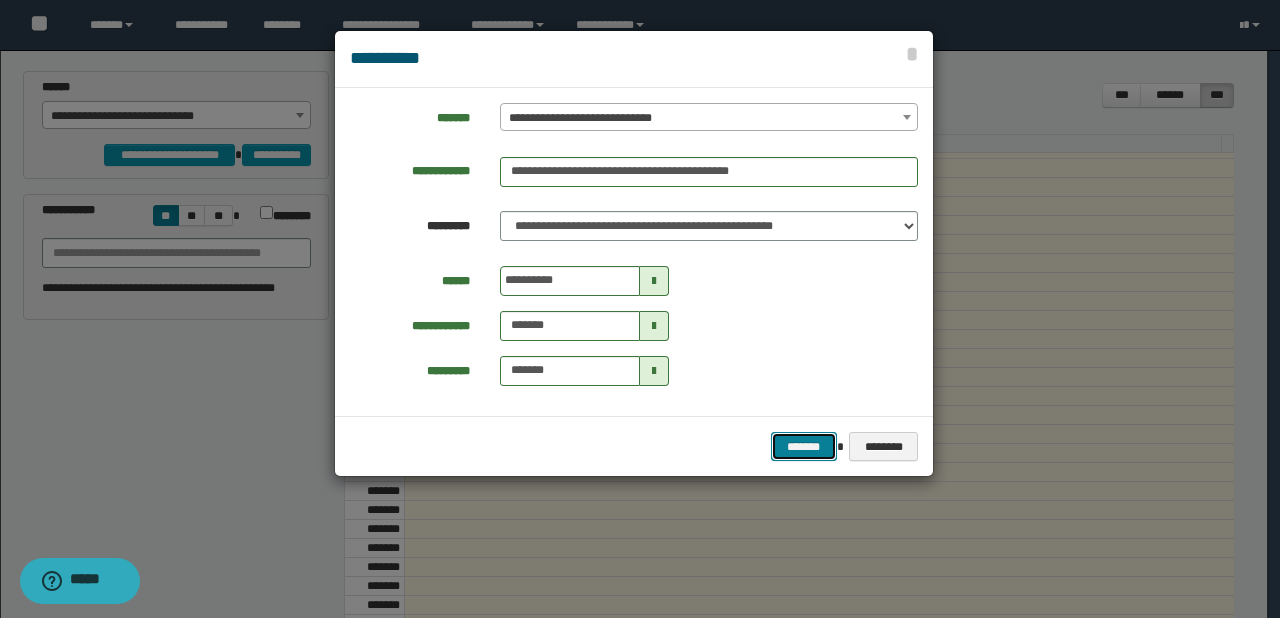 click on "*******" at bounding box center (804, 447) 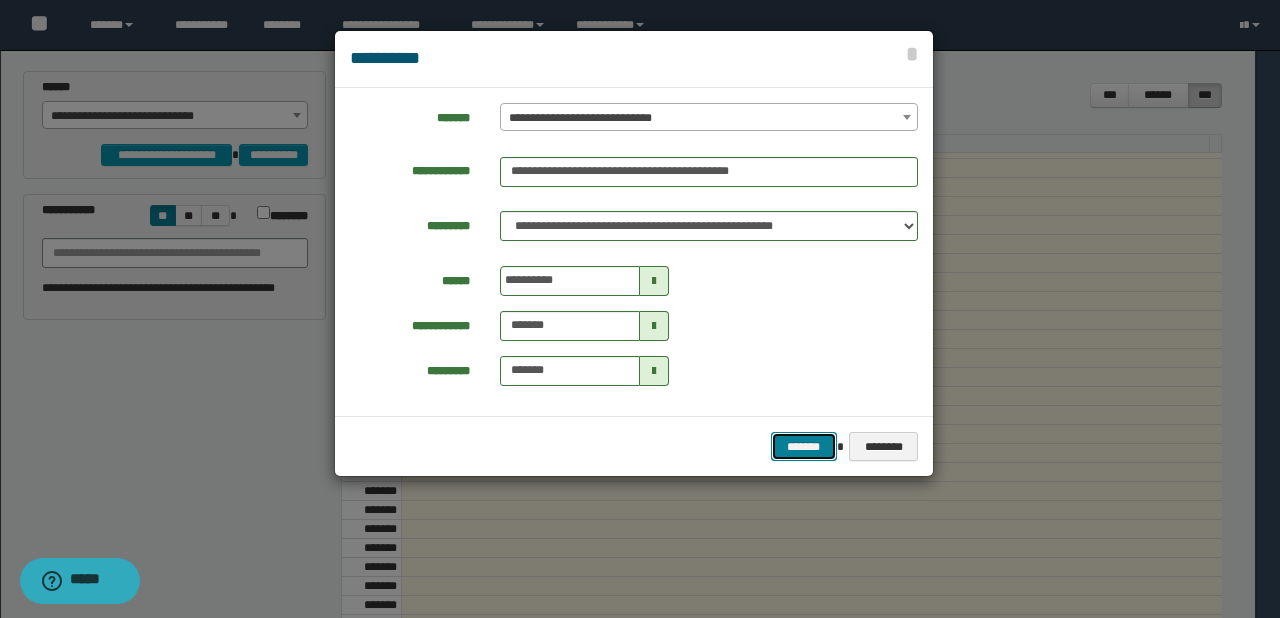 type 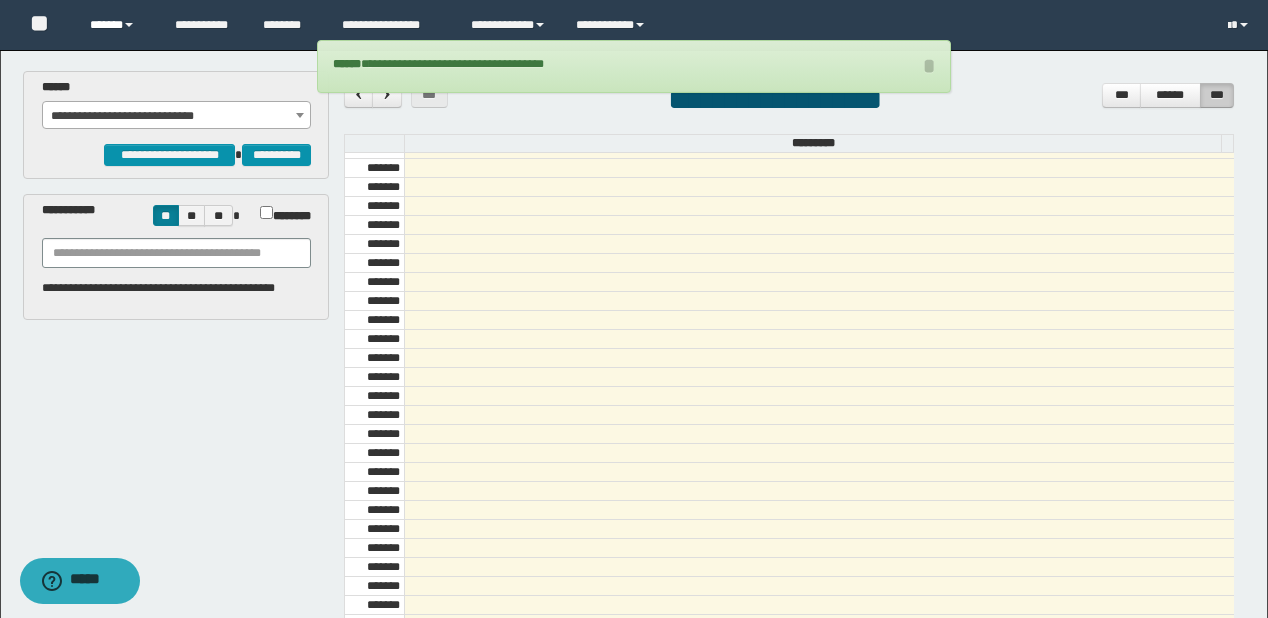 click on "******" at bounding box center [117, 25] 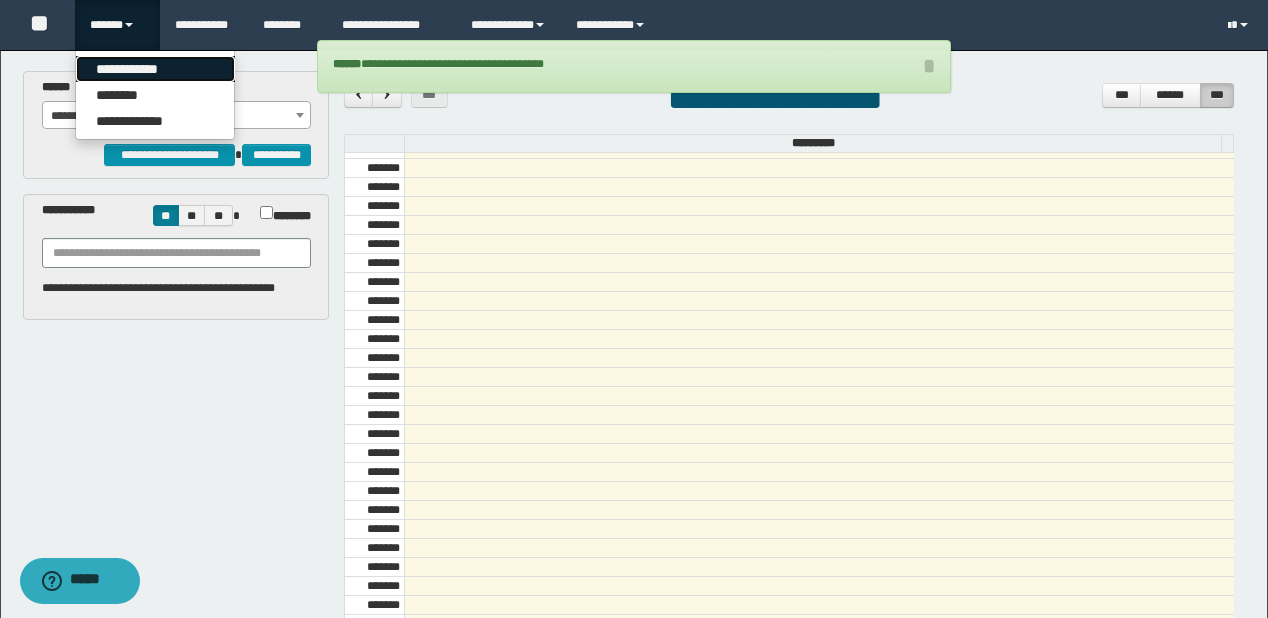 click on "**********" at bounding box center [155, 69] 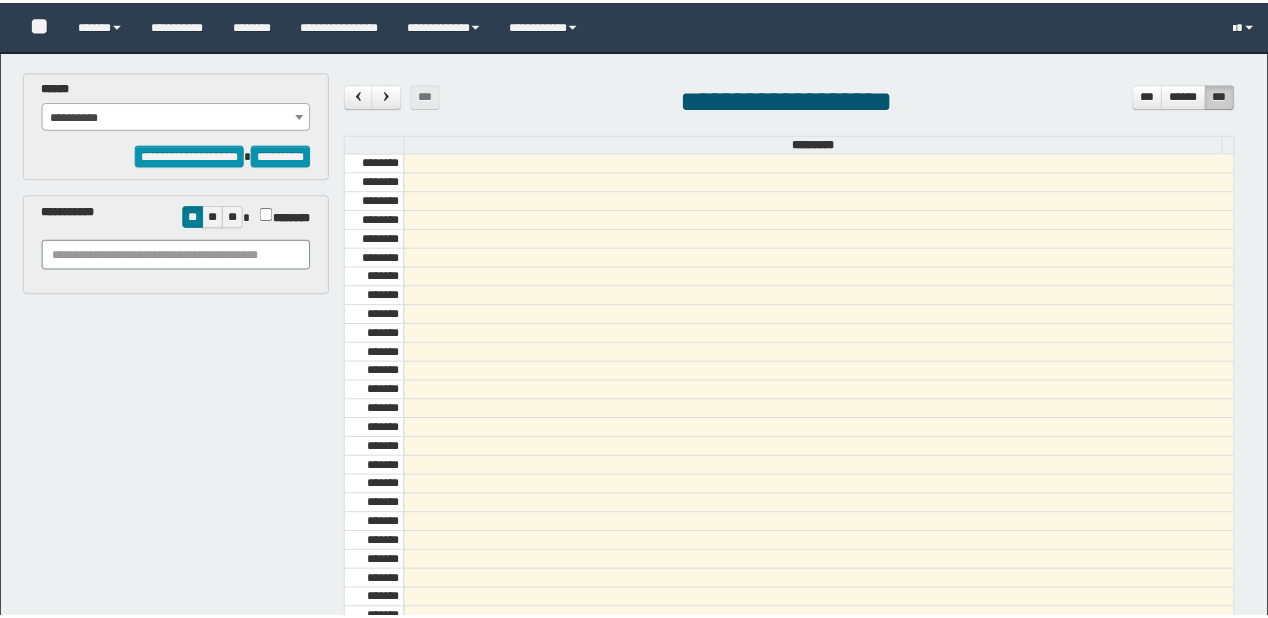 scroll, scrollTop: 0, scrollLeft: 0, axis: both 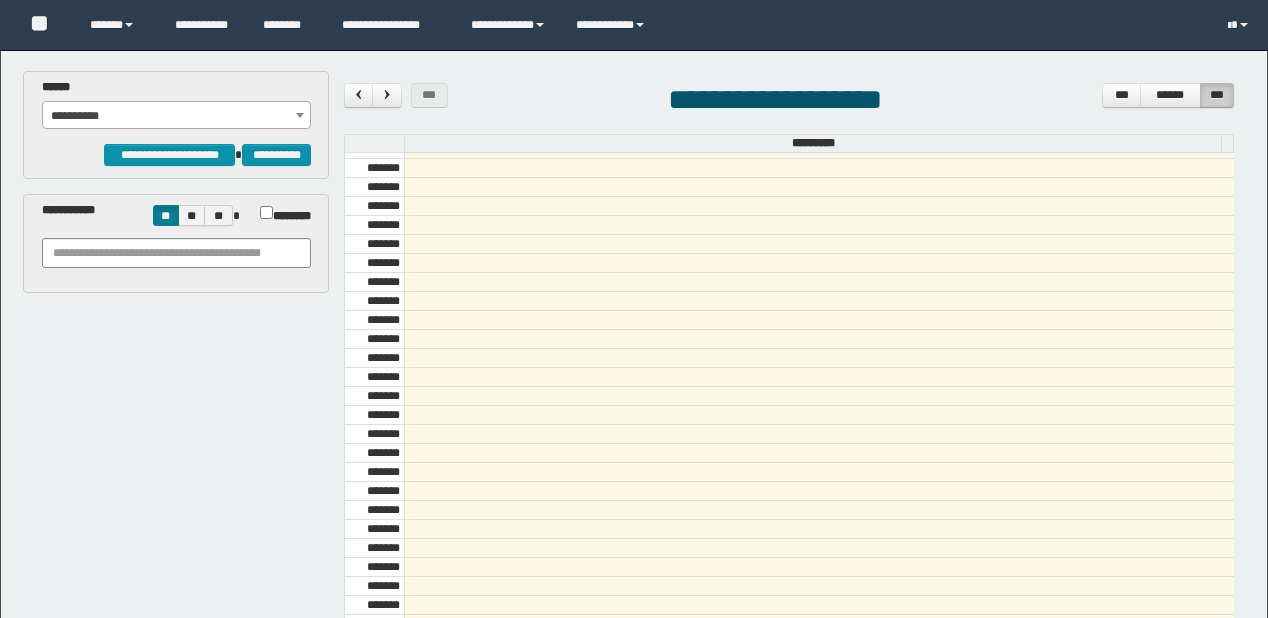 click on "**********" at bounding box center [177, 116] 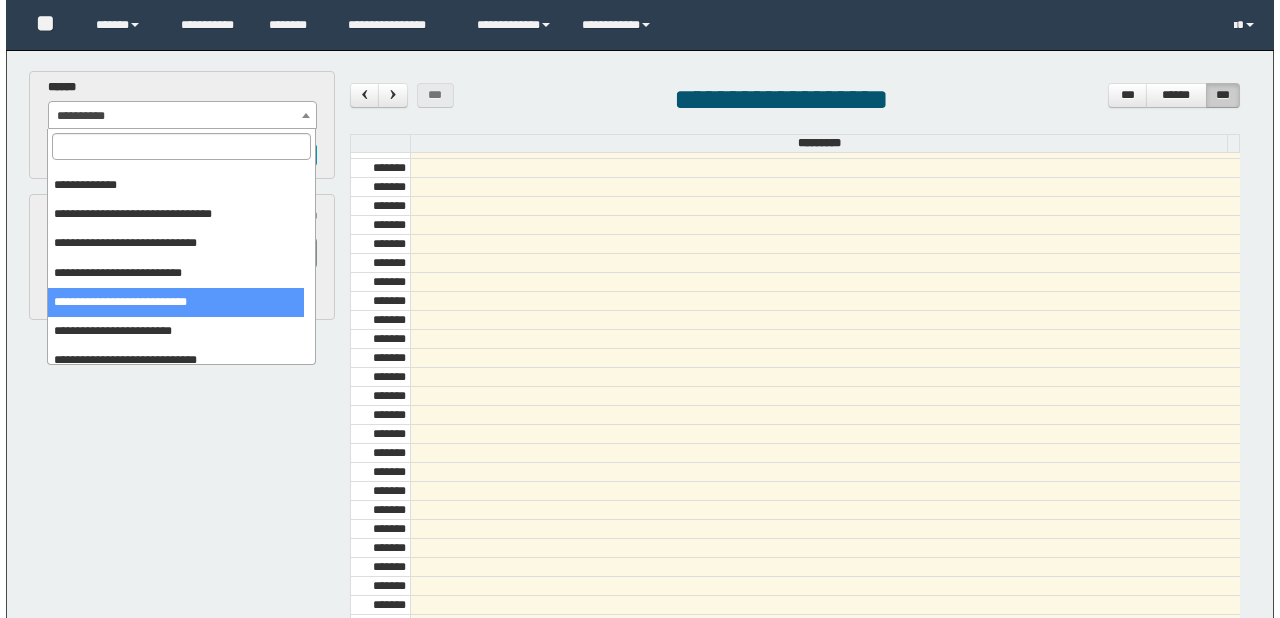 scroll, scrollTop: 32, scrollLeft: 0, axis: vertical 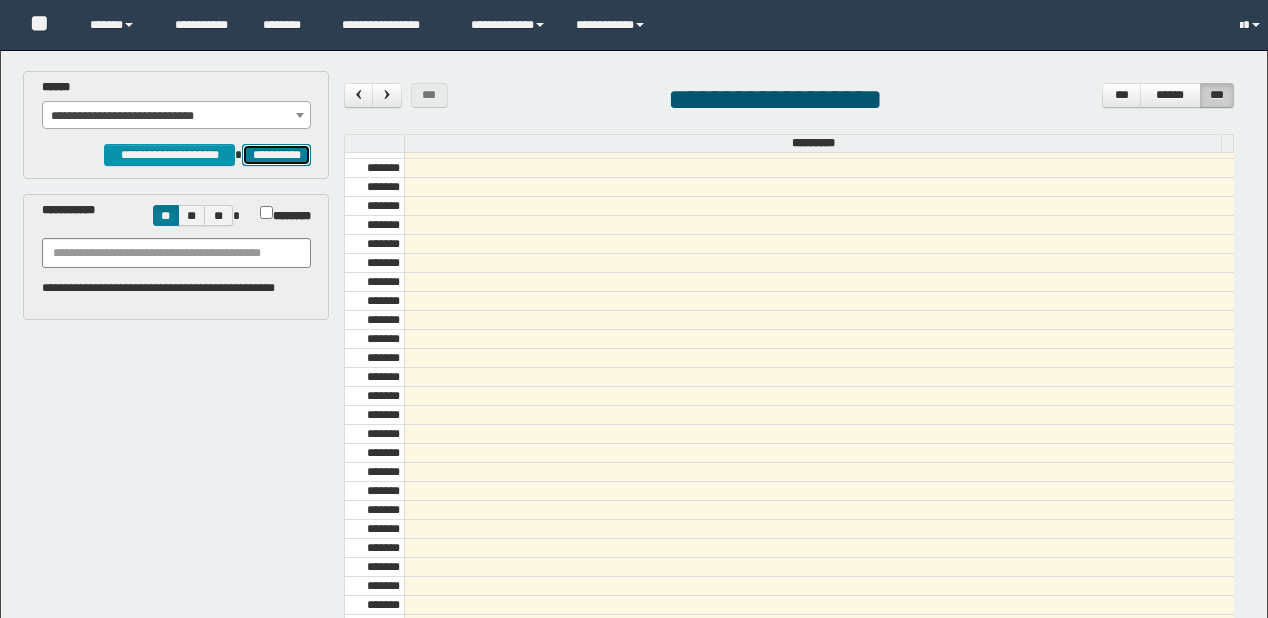 click on "**********" at bounding box center (276, 155) 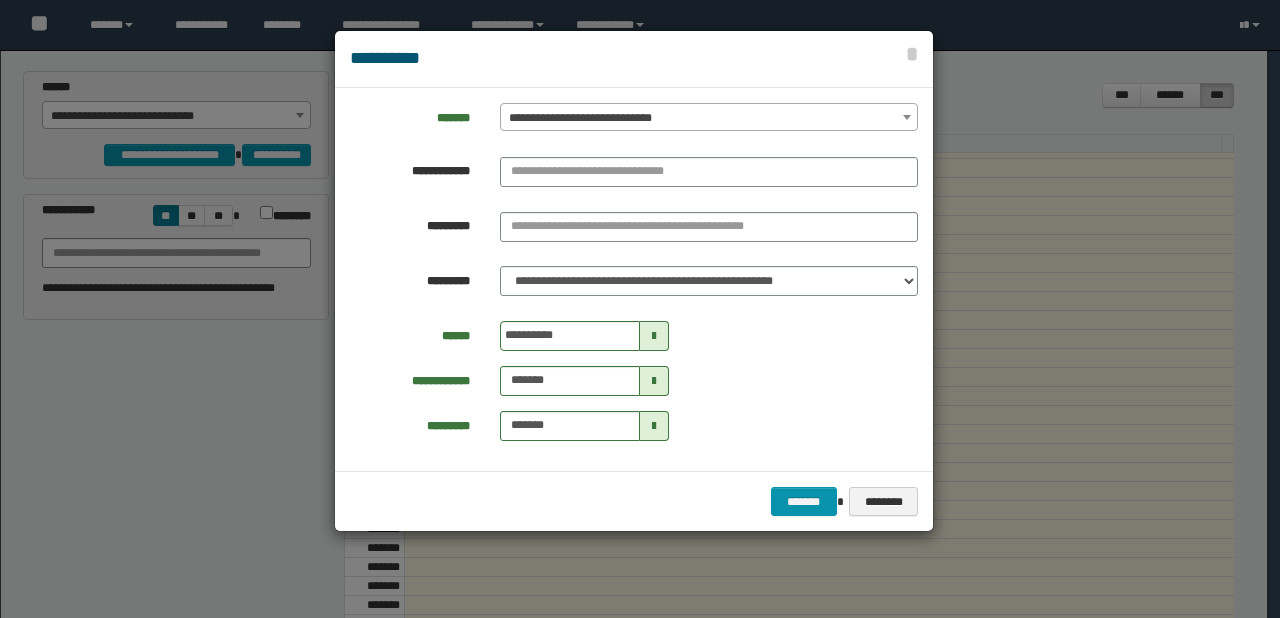 click at bounding box center (709, 122) 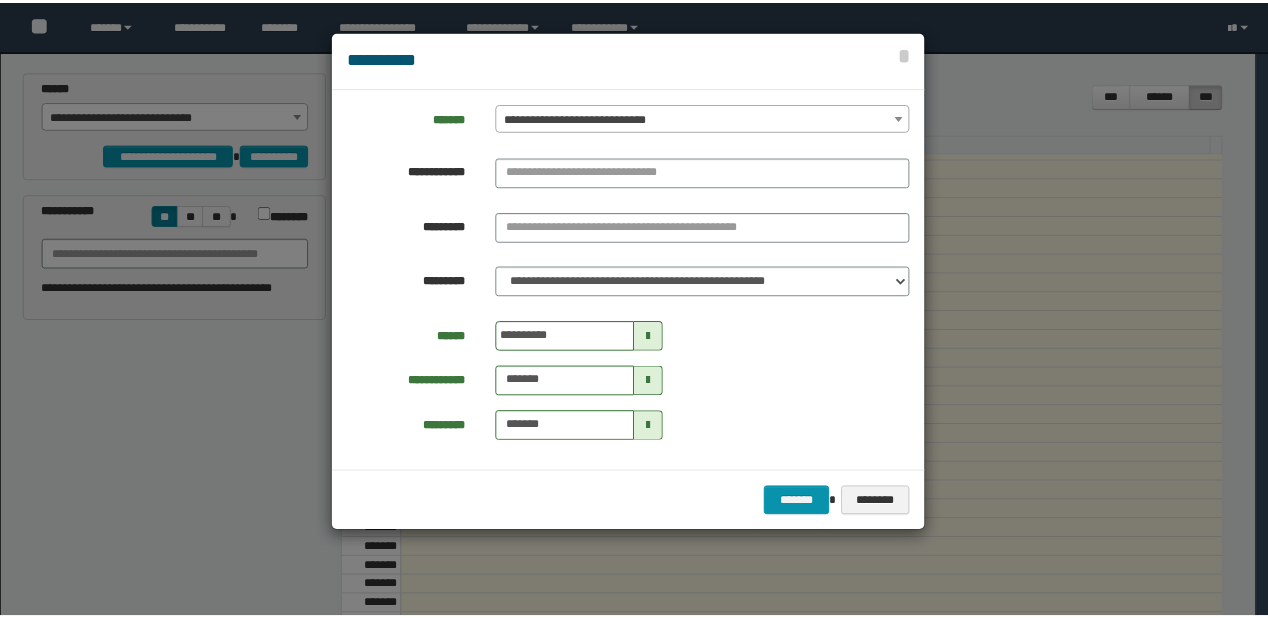 scroll, scrollTop: 0, scrollLeft: 0, axis: both 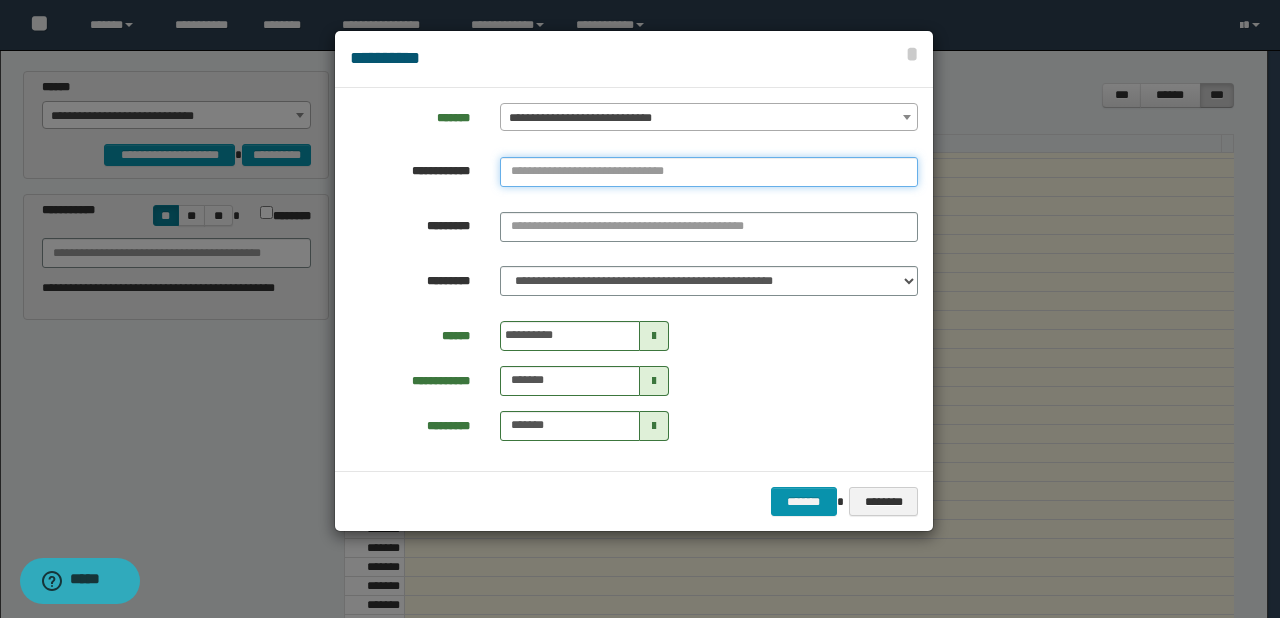click at bounding box center (709, 172) 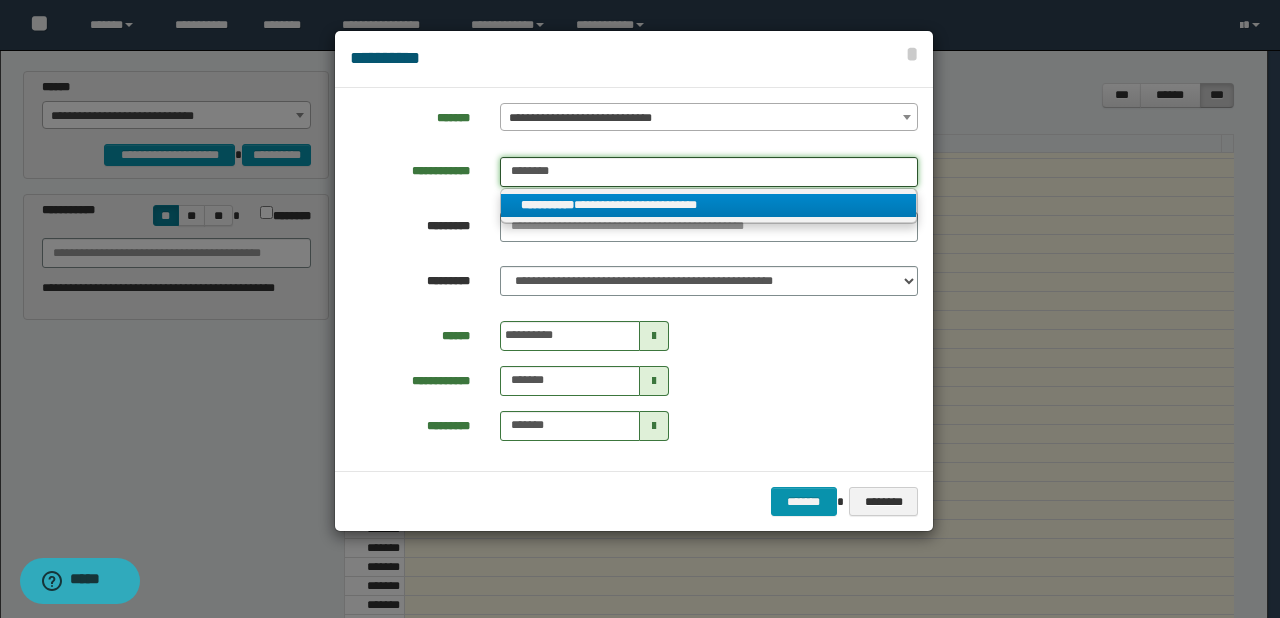 type on "********" 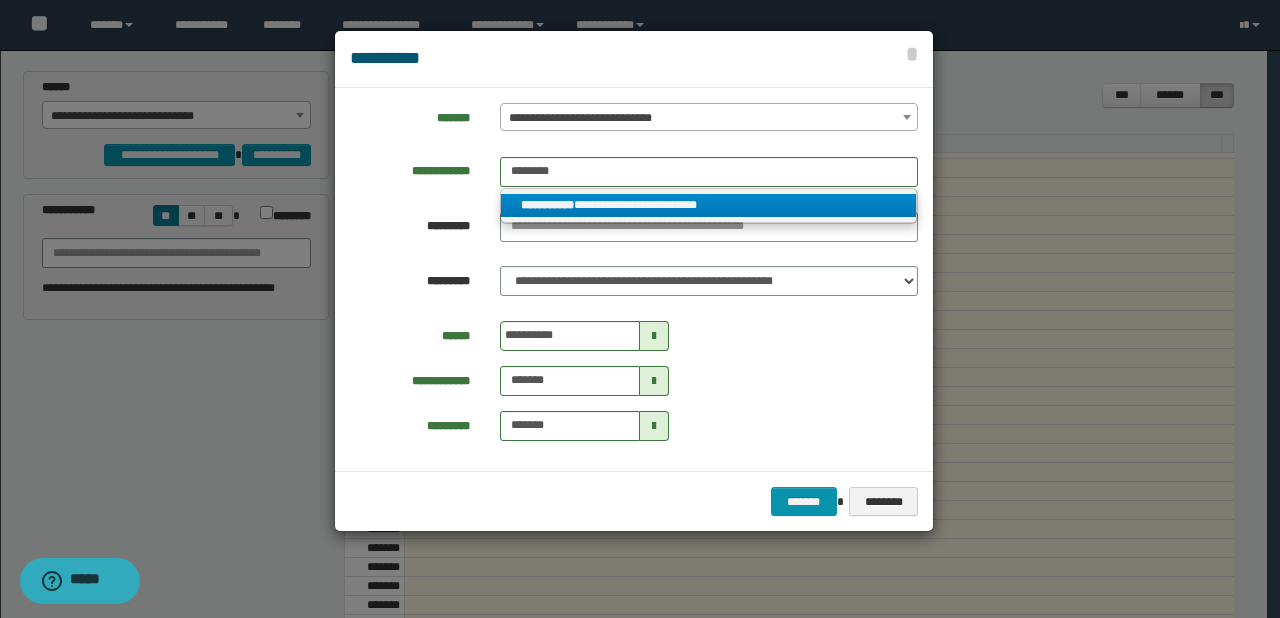 click on "**********" at bounding box center [709, 205] 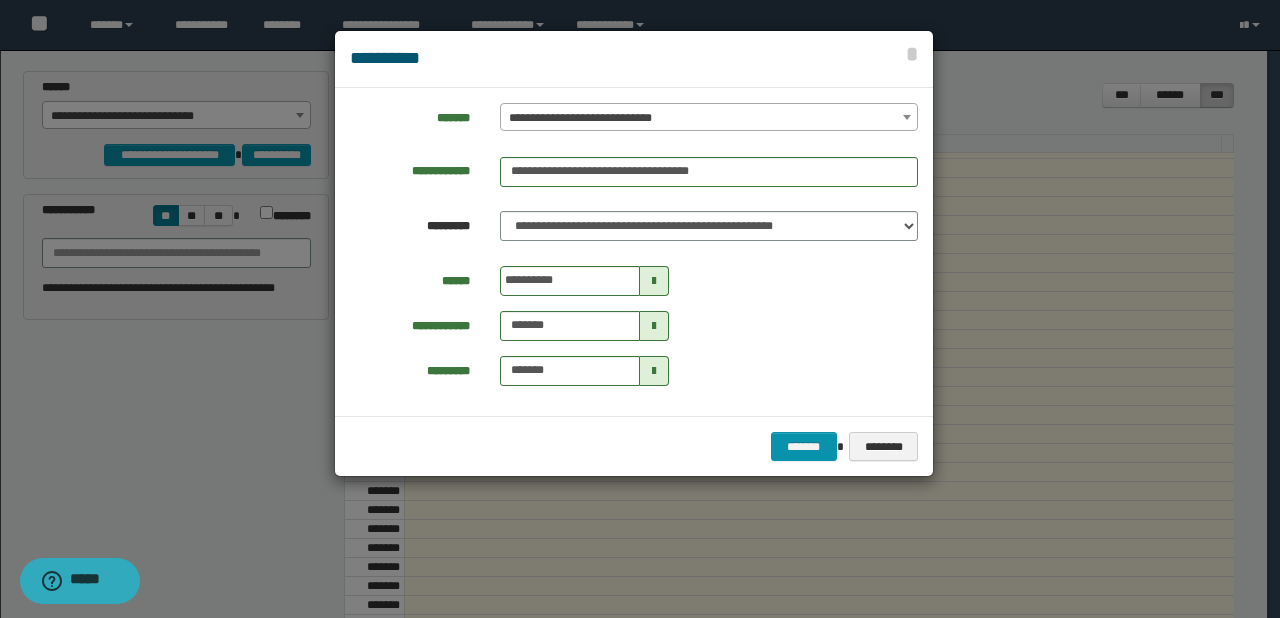 click at bounding box center [654, 281] 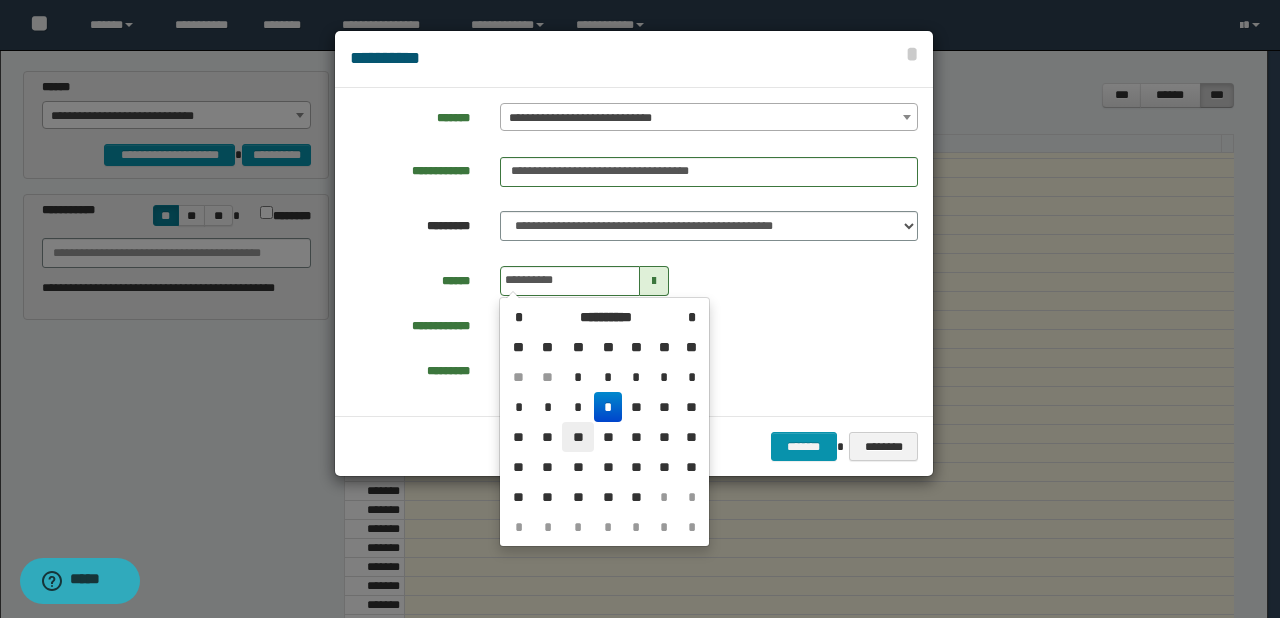 click on "**" at bounding box center (578, 377) 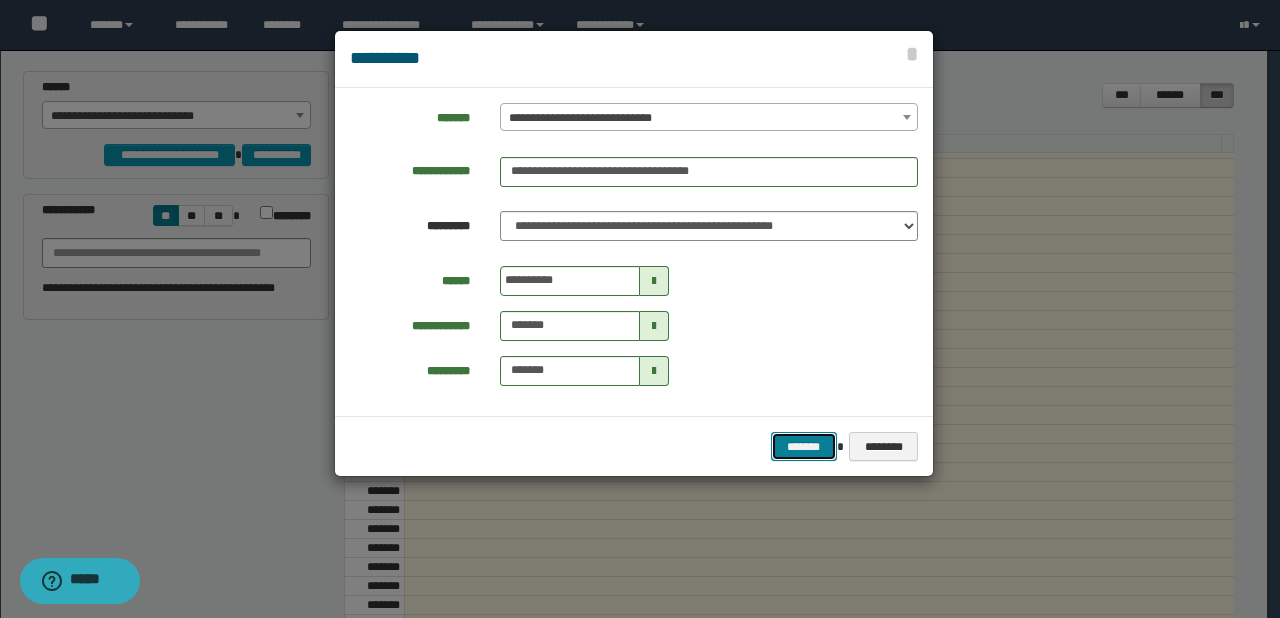 click on "*******" at bounding box center (804, 447) 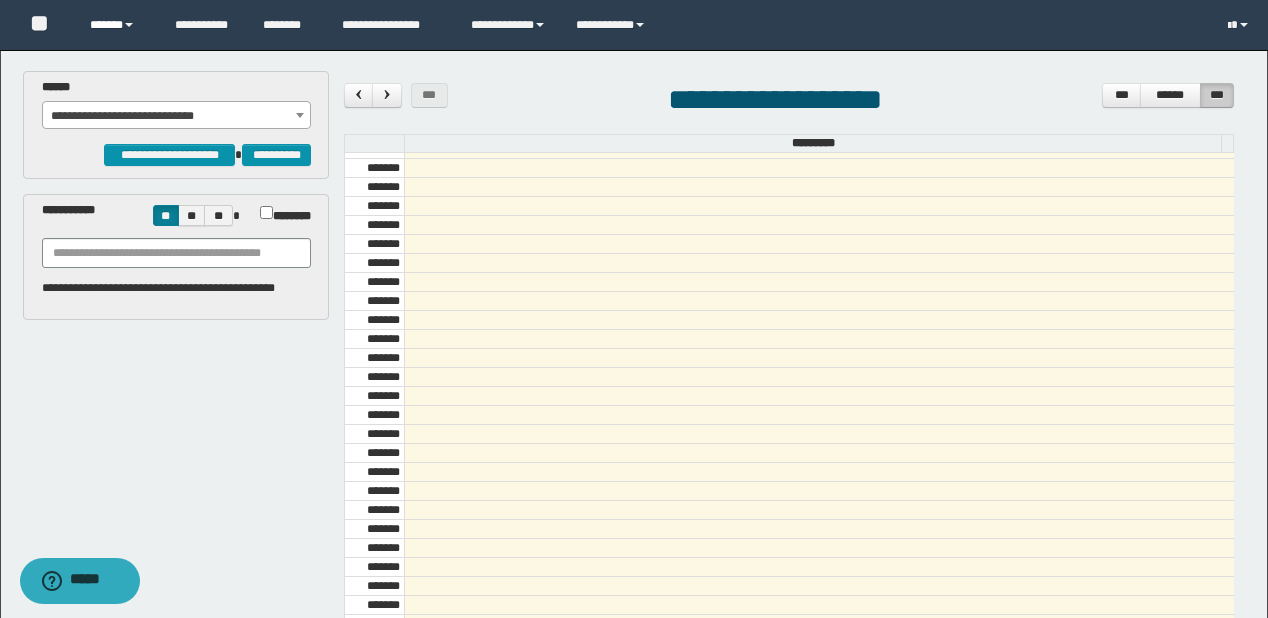 click on "******" at bounding box center (117, 25) 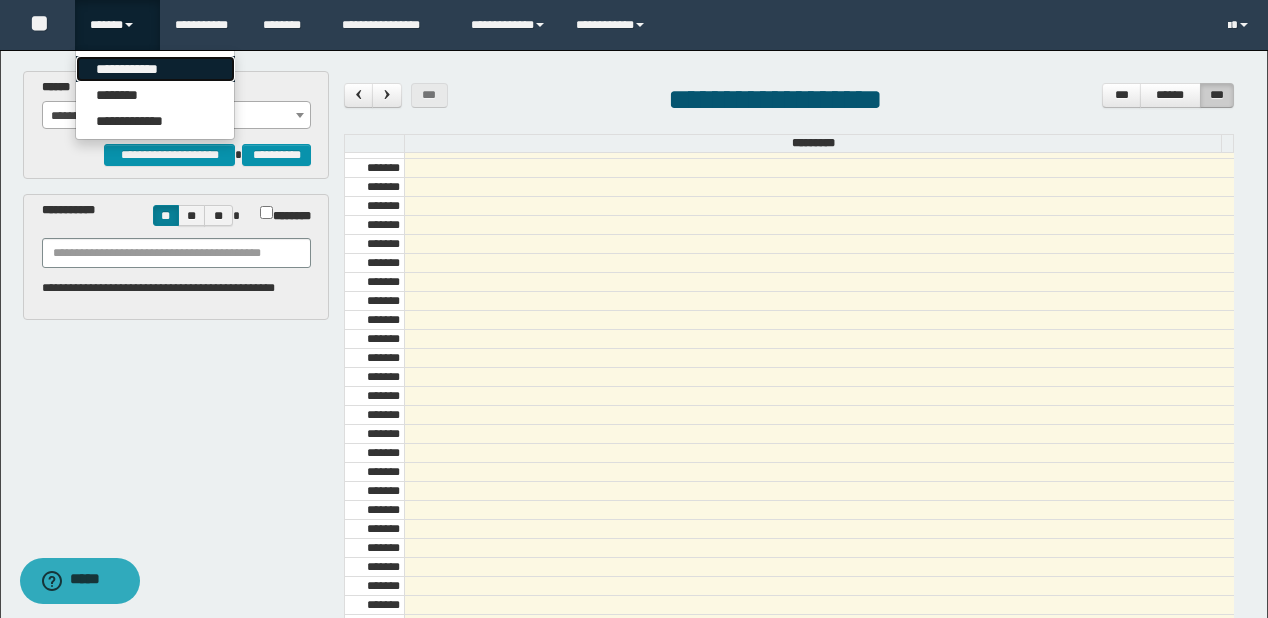 click on "**********" at bounding box center [155, 69] 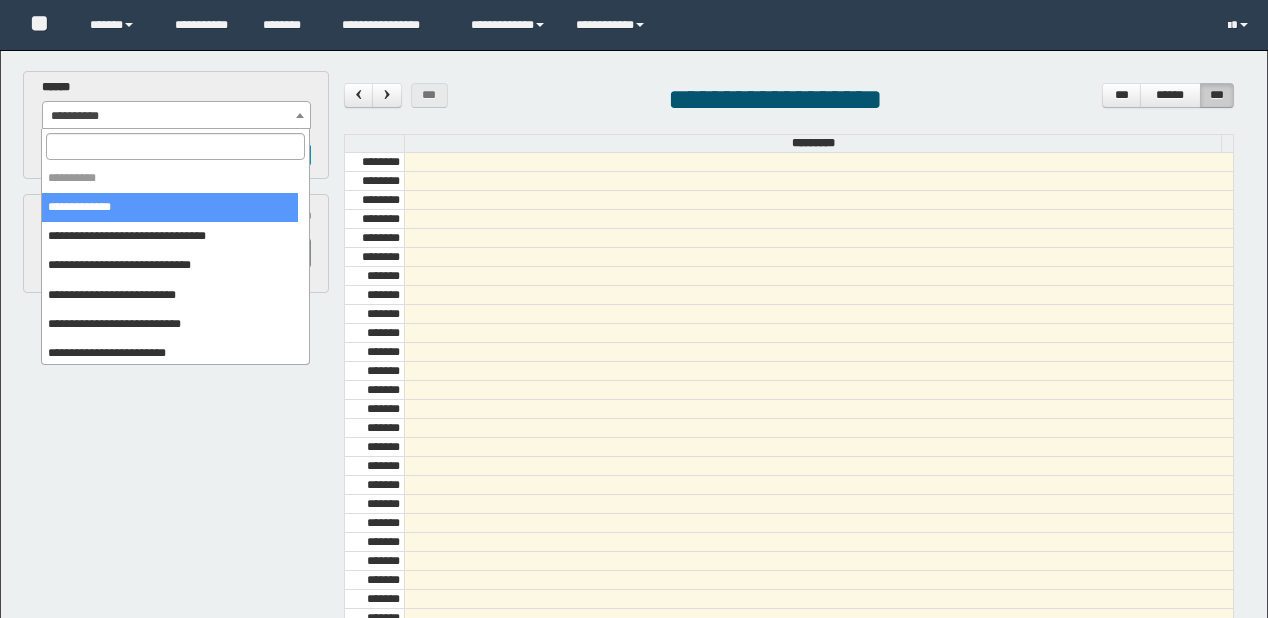 scroll, scrollTop: 0, scrollLeft: 0, axis: both 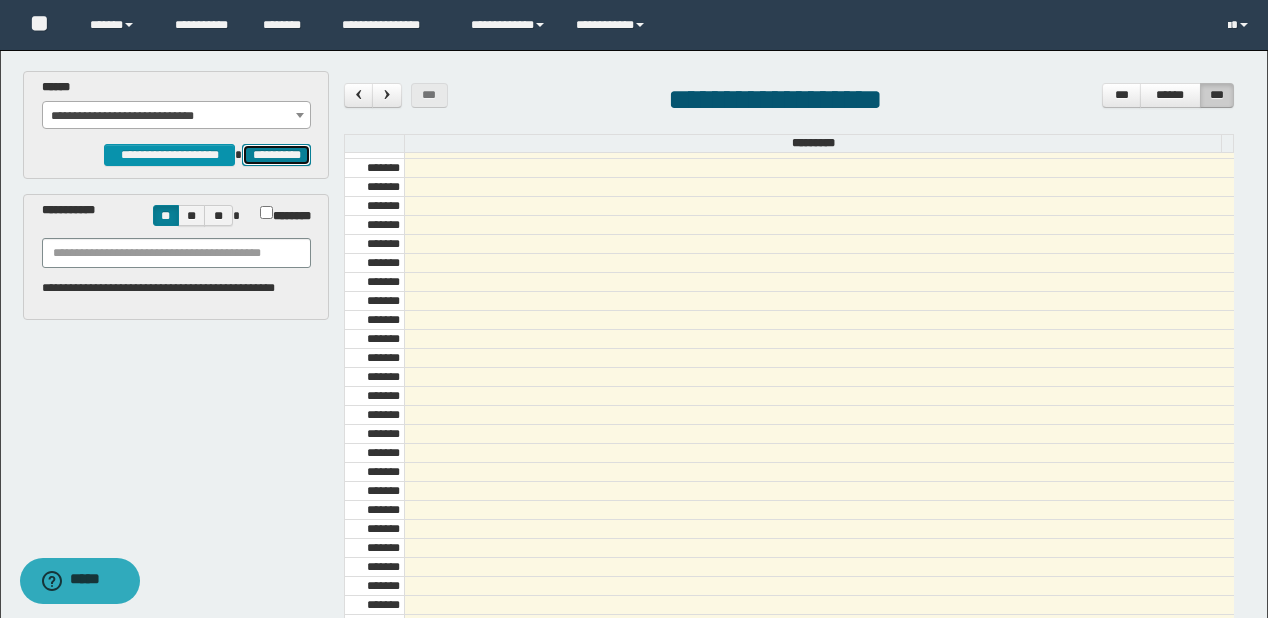 click on "**********" at bounding box center (276, 155) 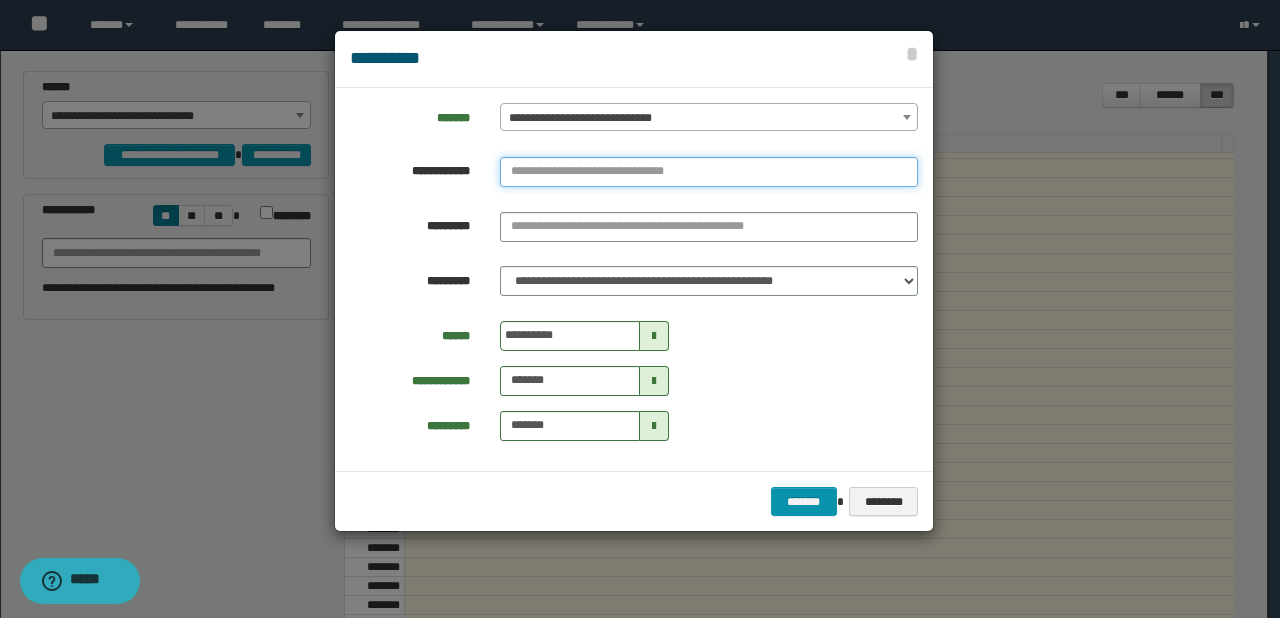 click at bounding box center [709, 172] 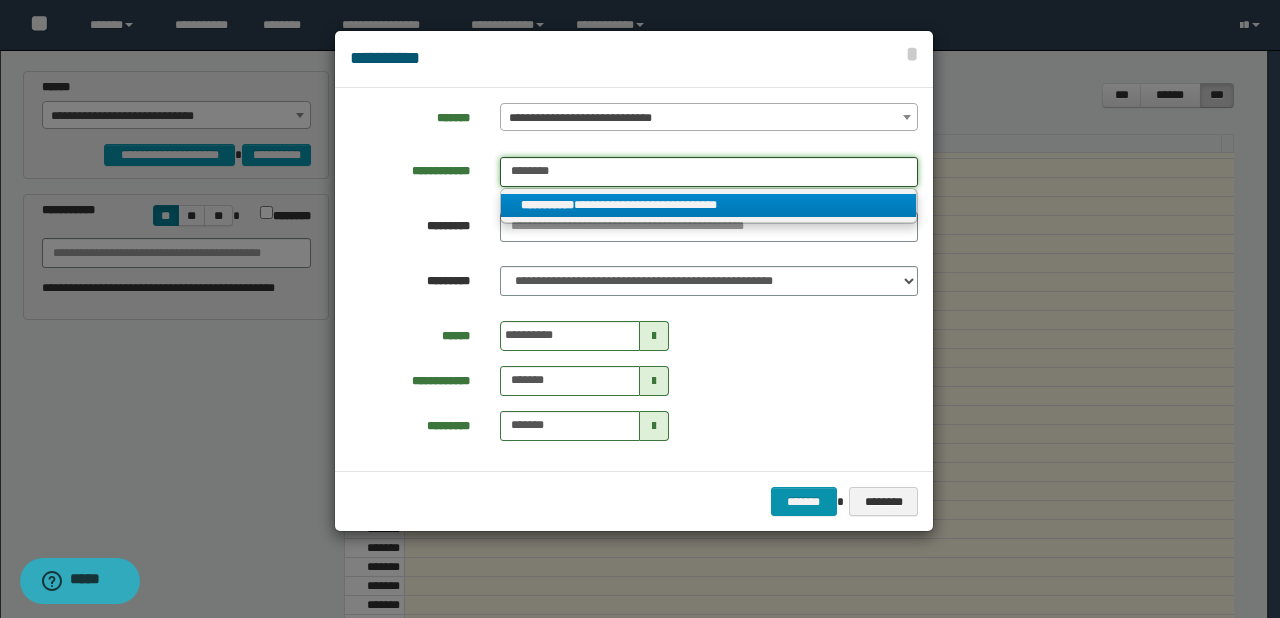 type on "********" 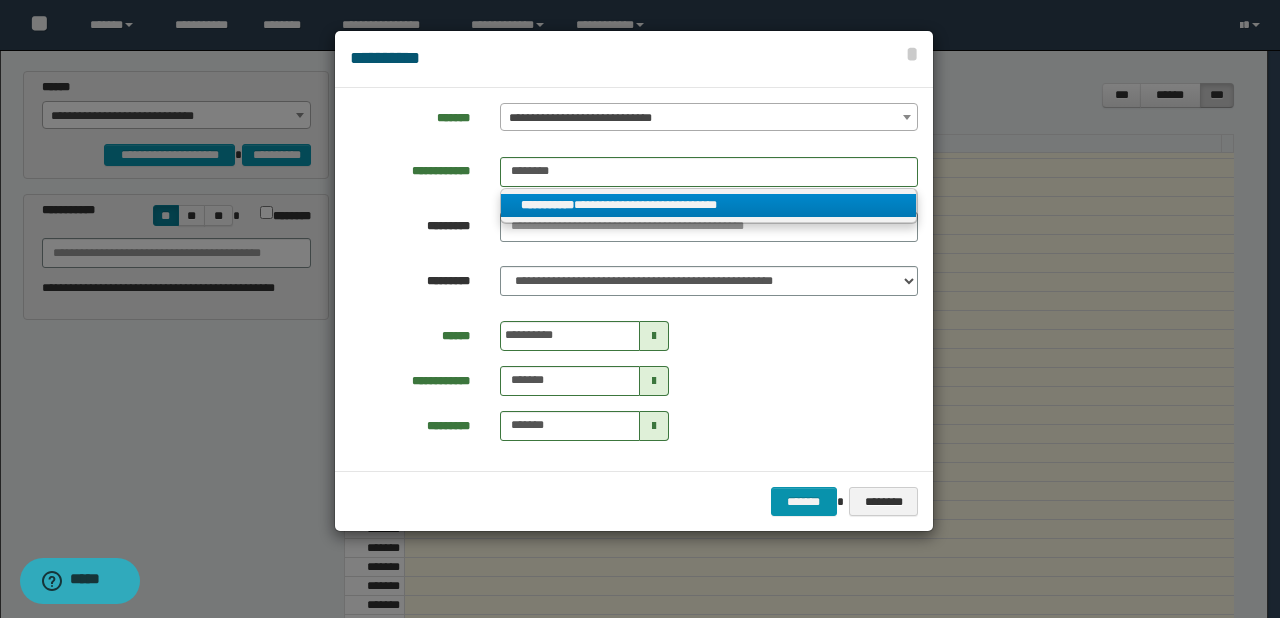 click on "**********" at bounding box center (709, 205) 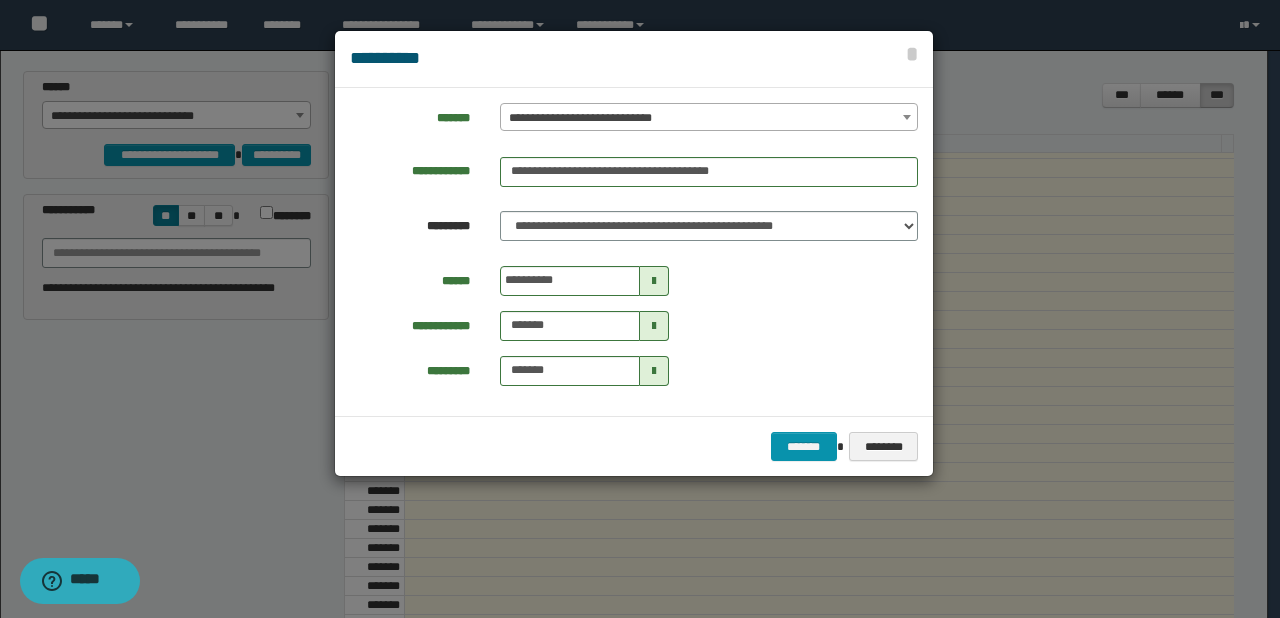 click at bounding box center [654, 281] 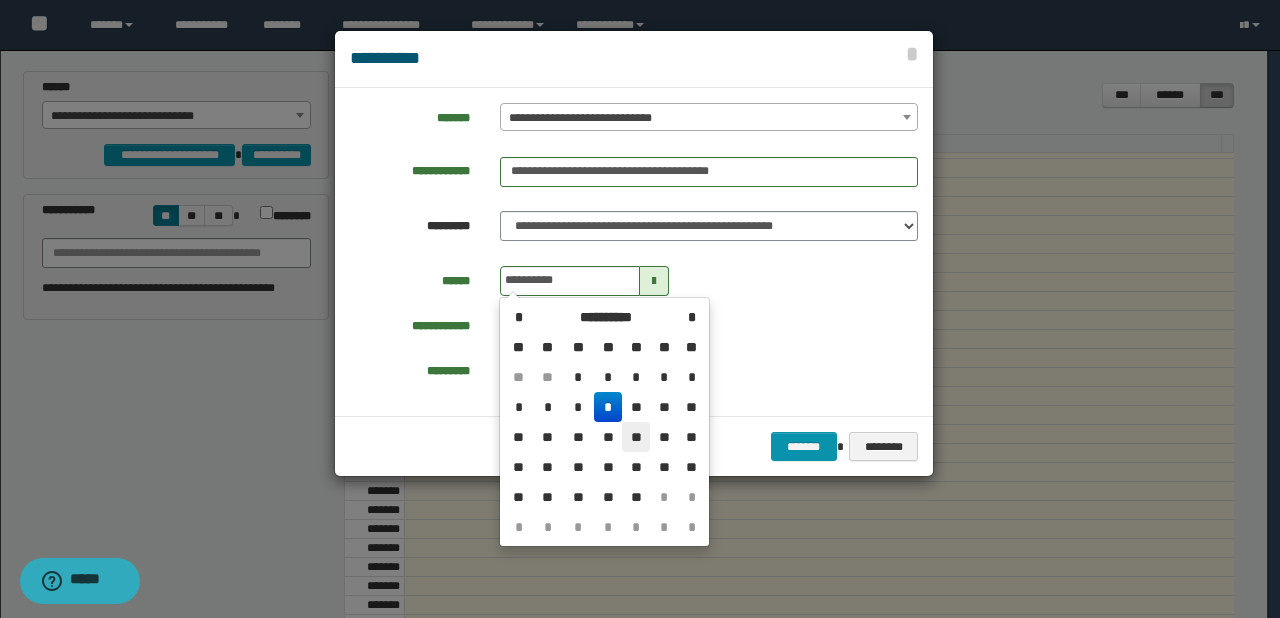 click on "**" at bounding box center [636, 377] 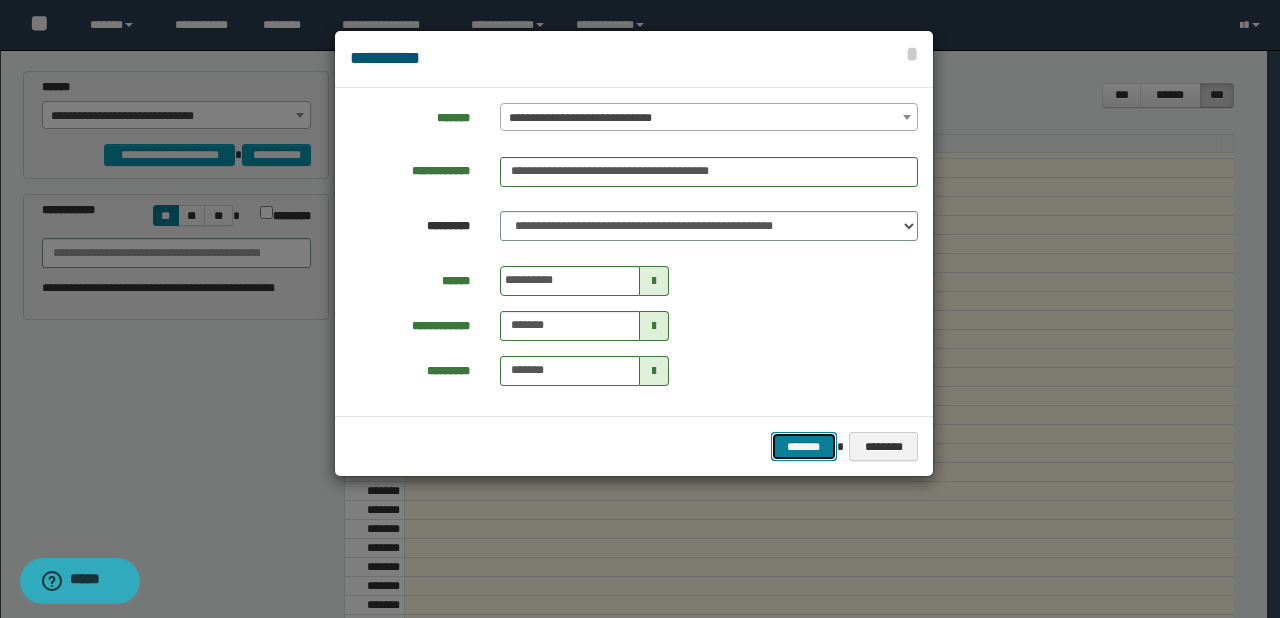 click on "*******" at bounding box center [804, 447] 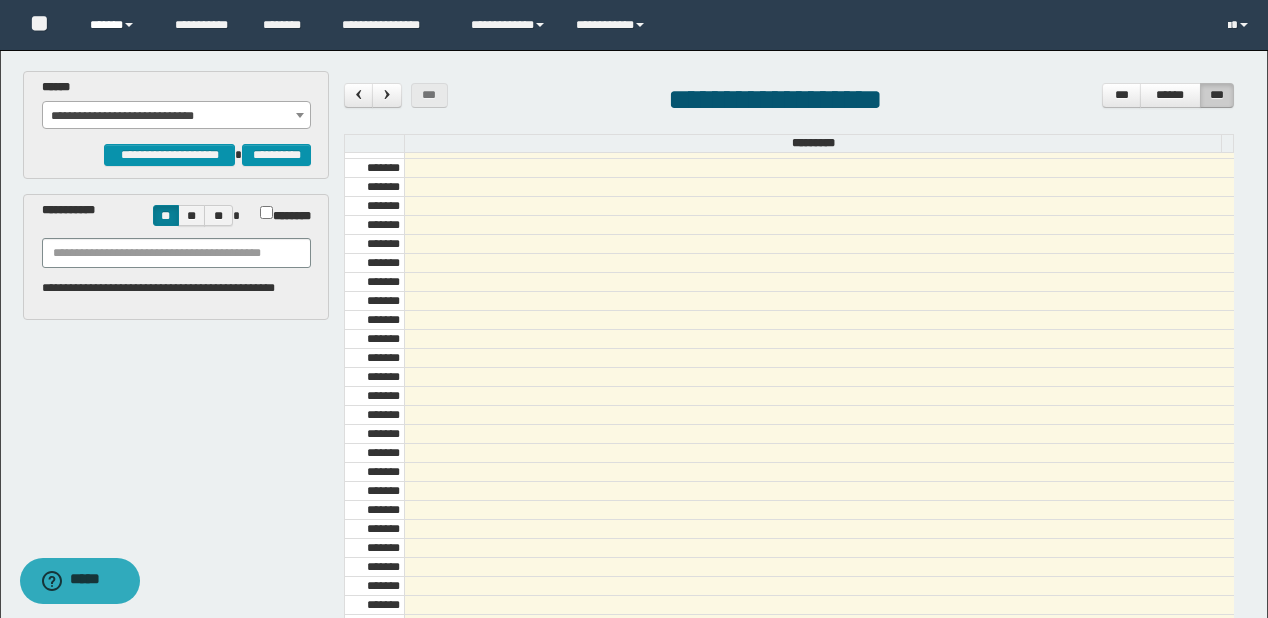 click on "******" at bounding box center [117, 25] 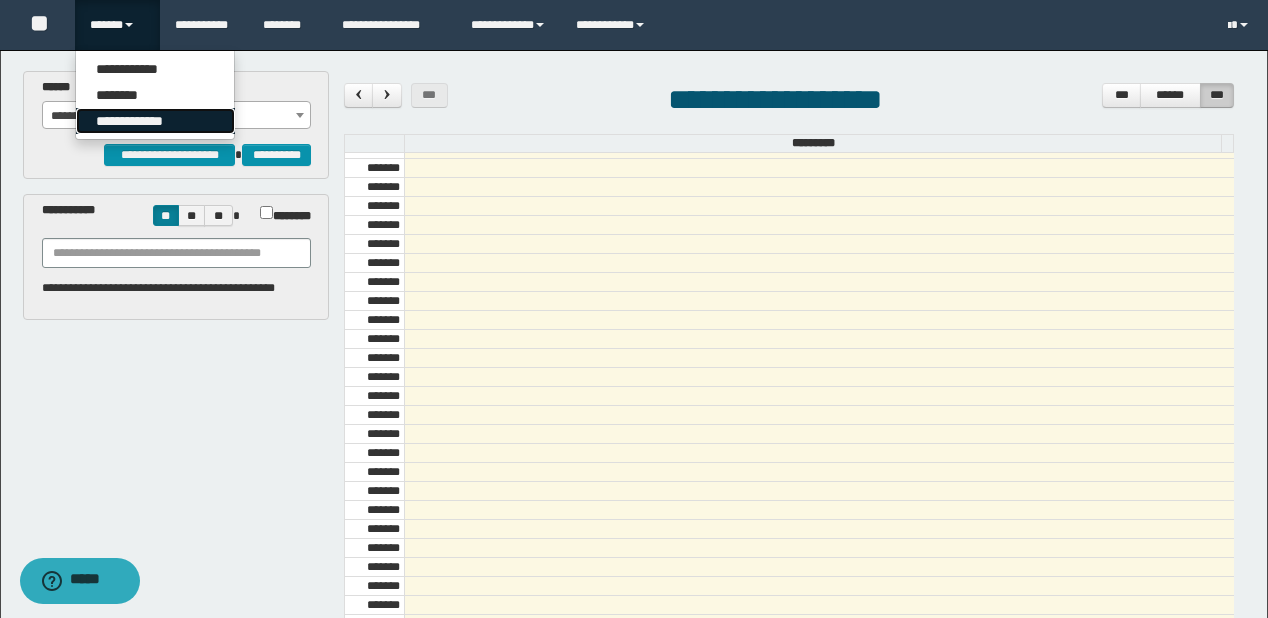 click on "**********" at bounding box center [155, 121] 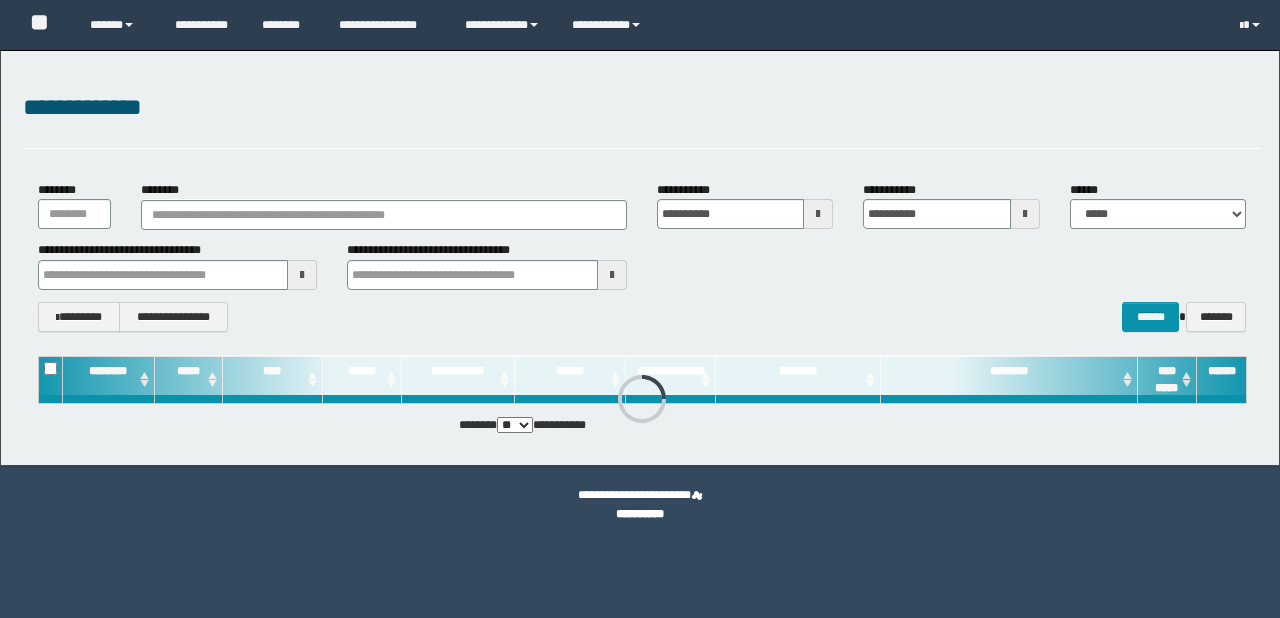 scroll, scrollTop: 0, scrollLeft: 0, axis: both 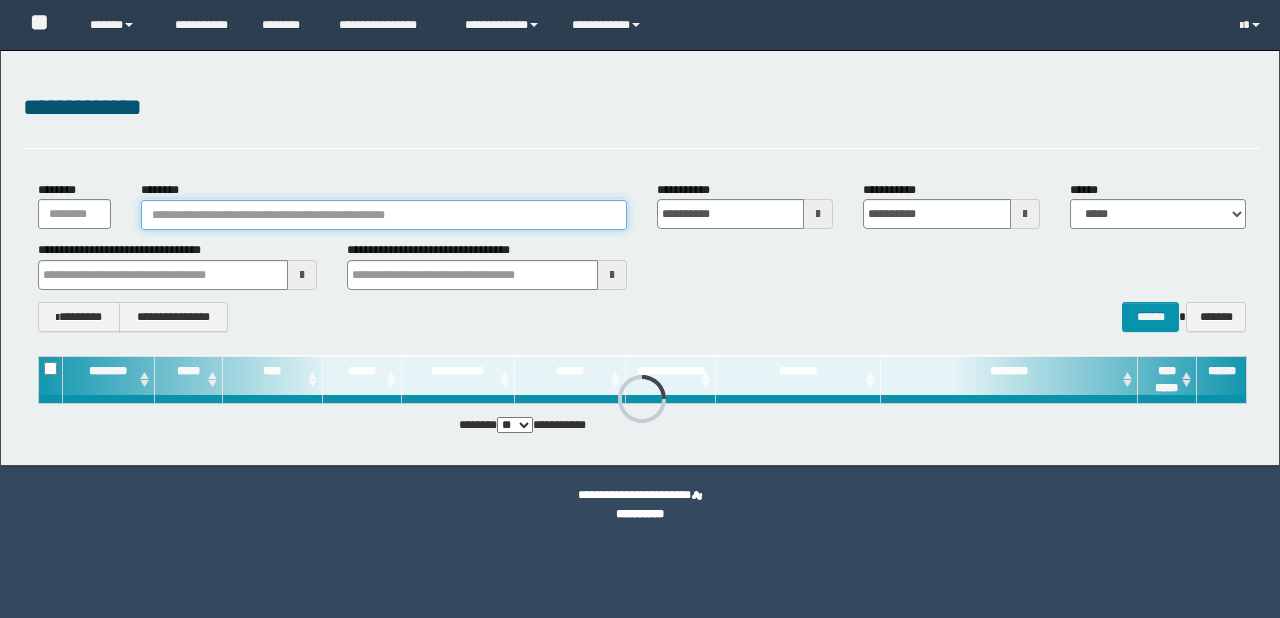 click on "********" at bounding box center (384, 215) 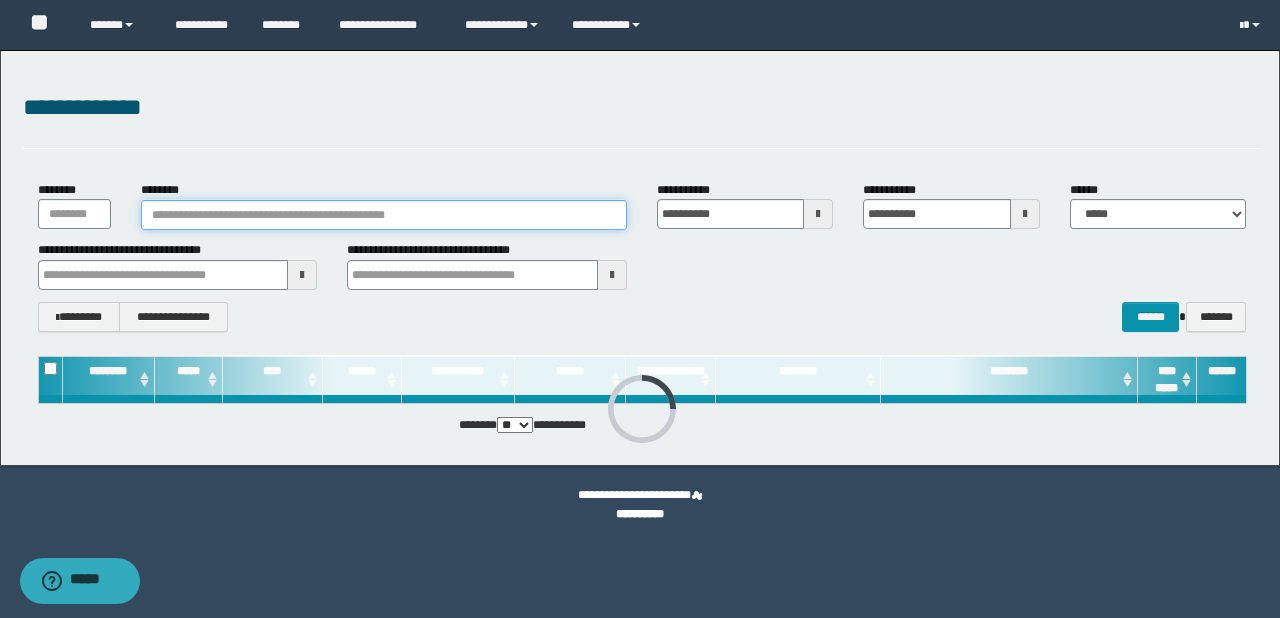 paste on "********" 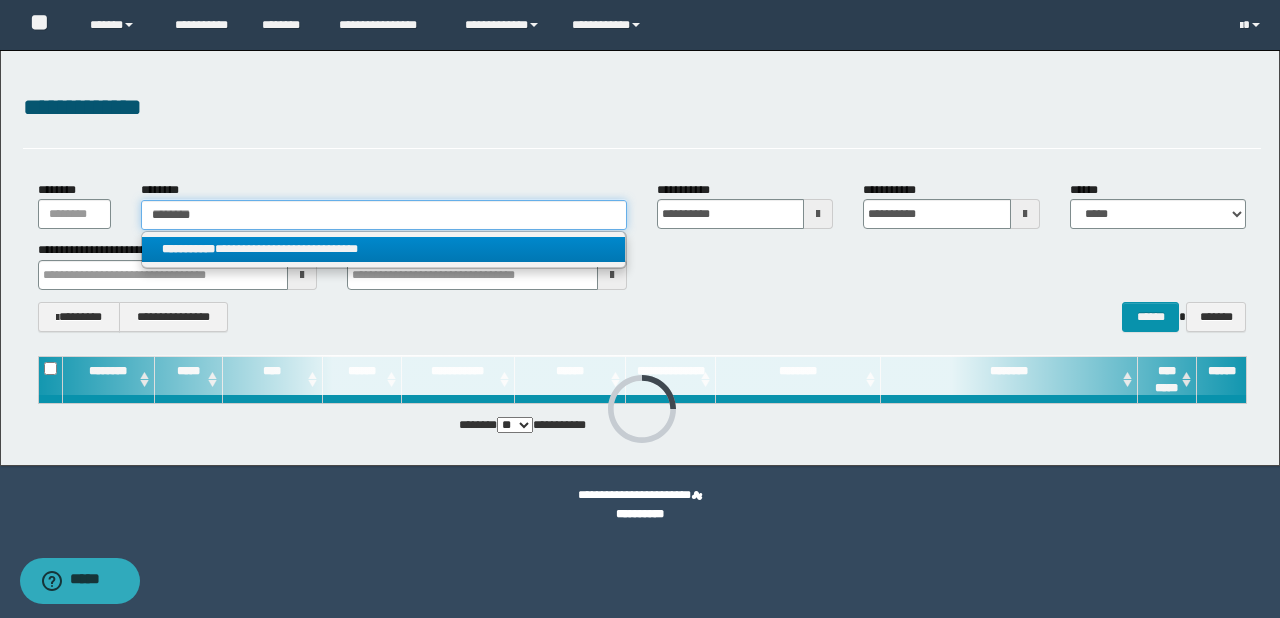 type on "********" 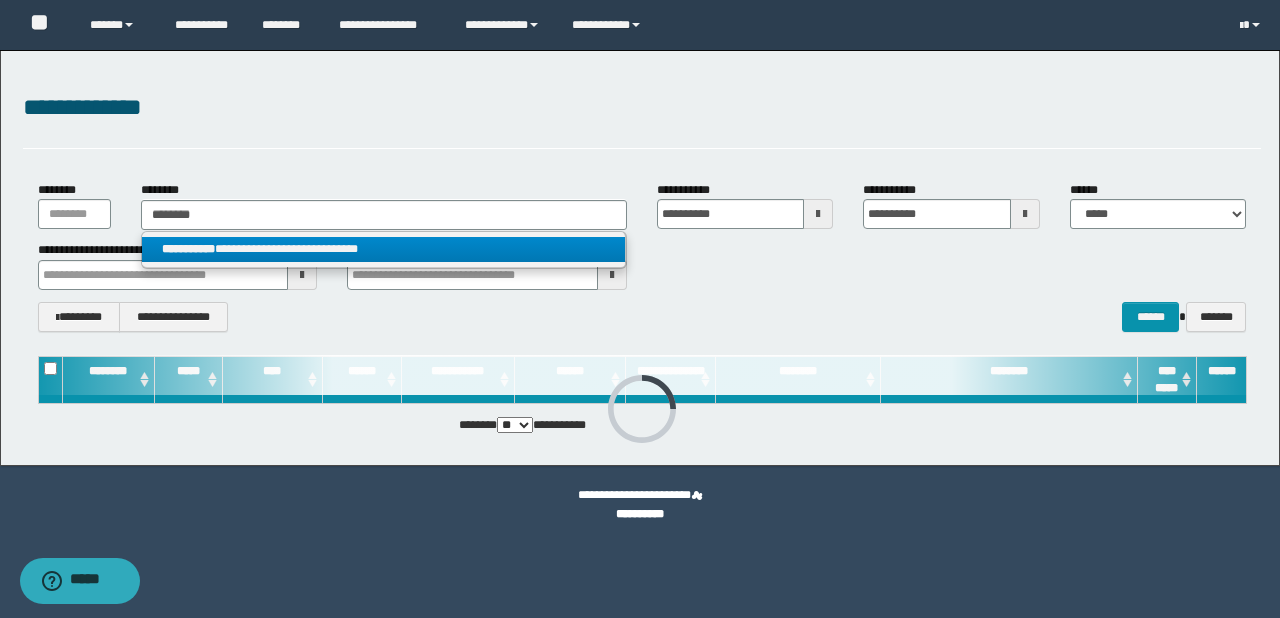click on "**********" at bounding box center [384, 249] 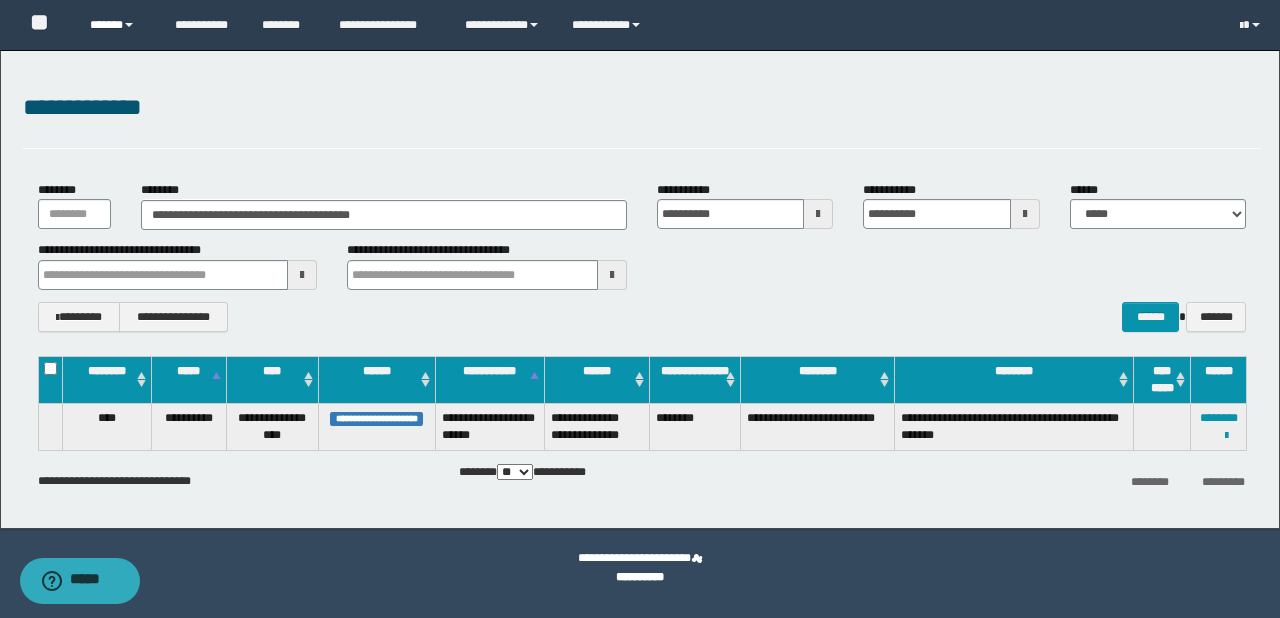 click on "******" at bounding box center (117, 25) 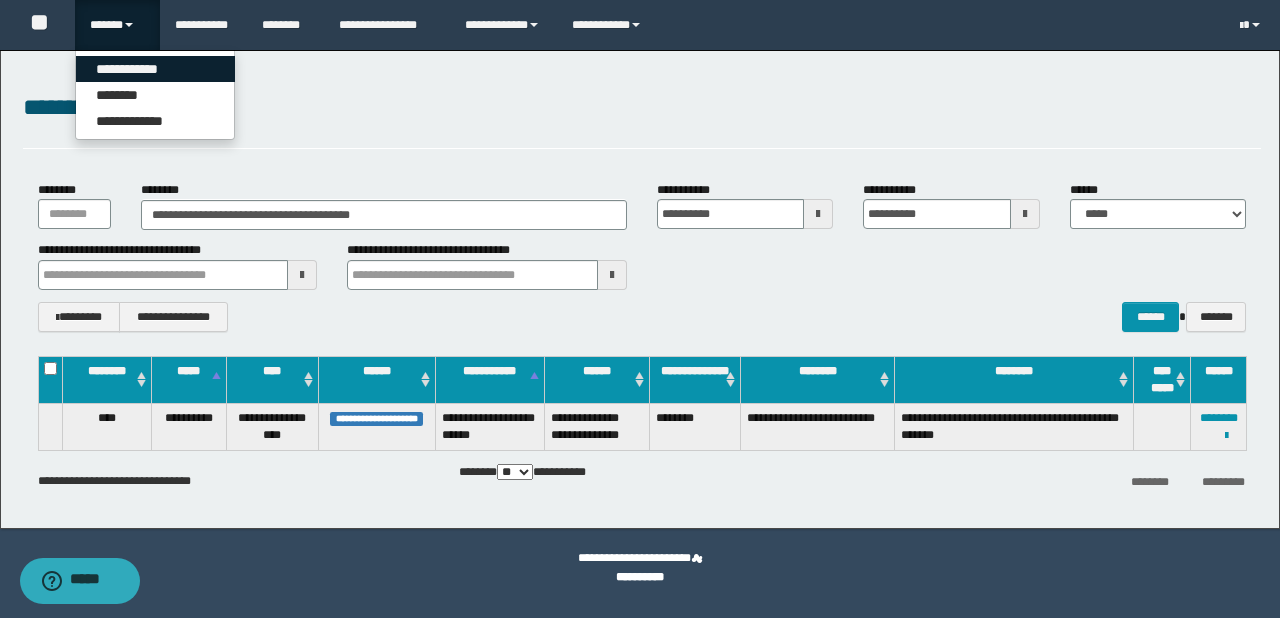 click on "**********" at bounding box center [155, 69] 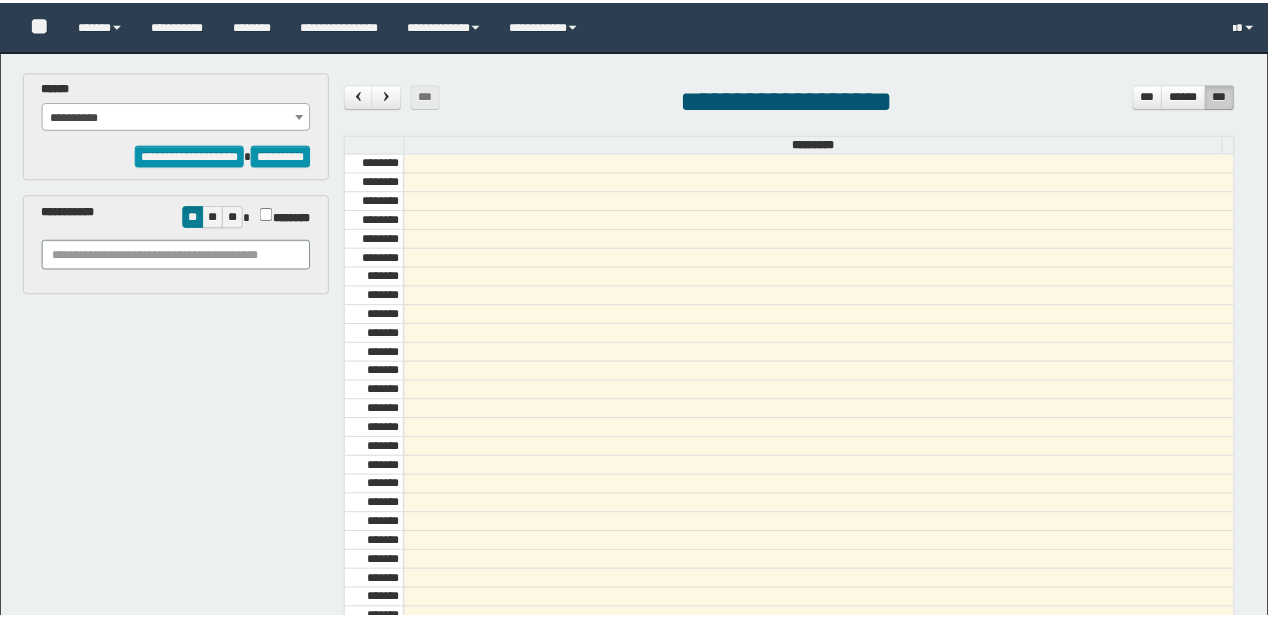 scroll, scrollTop: 0, scrollLeft: 0, axis: both 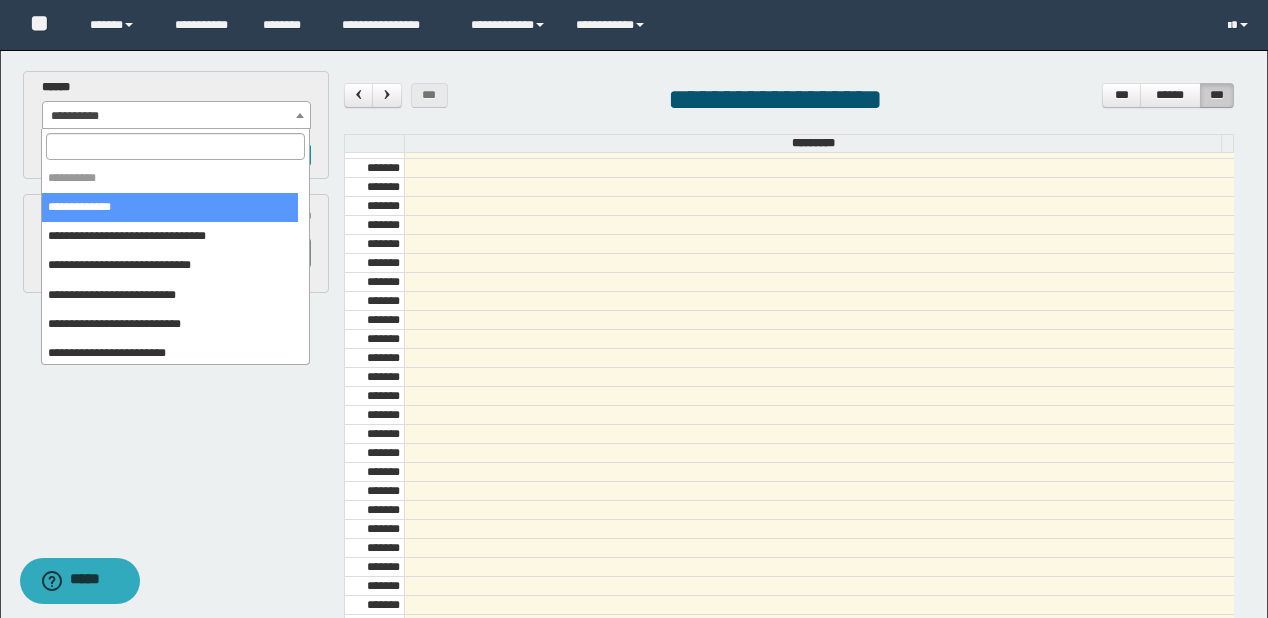 click on "**********" at bounding box center [177, 116] 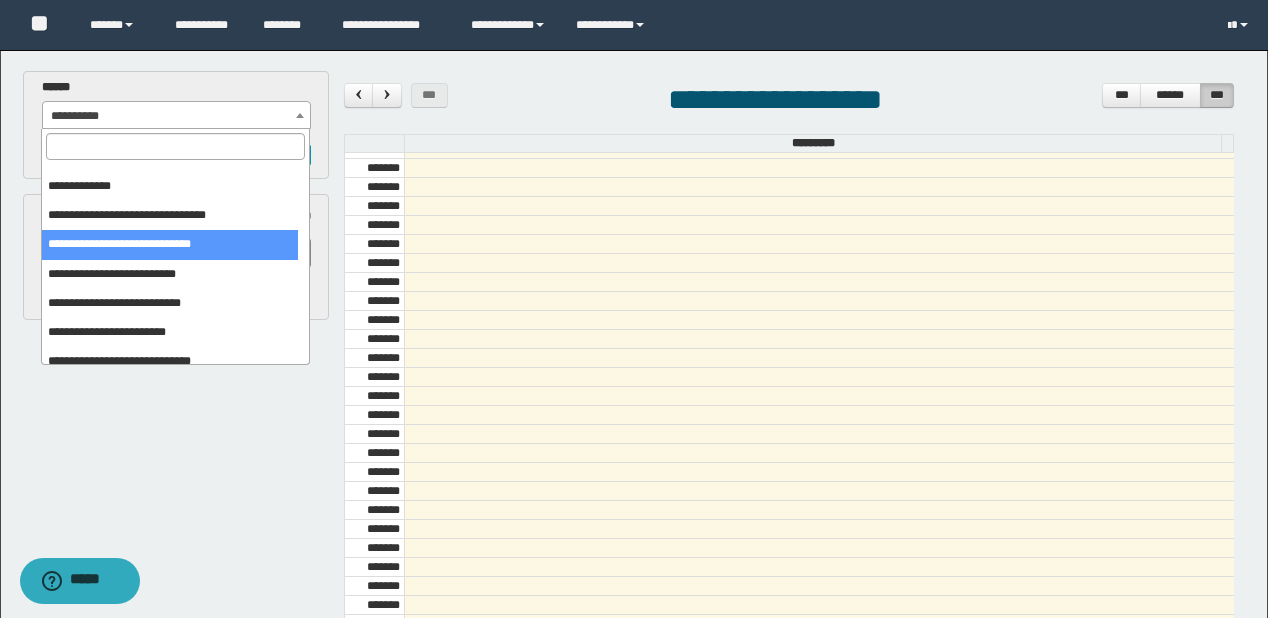 scroll, scrollTop: 32, scrollLeft: 0, axis: vertical 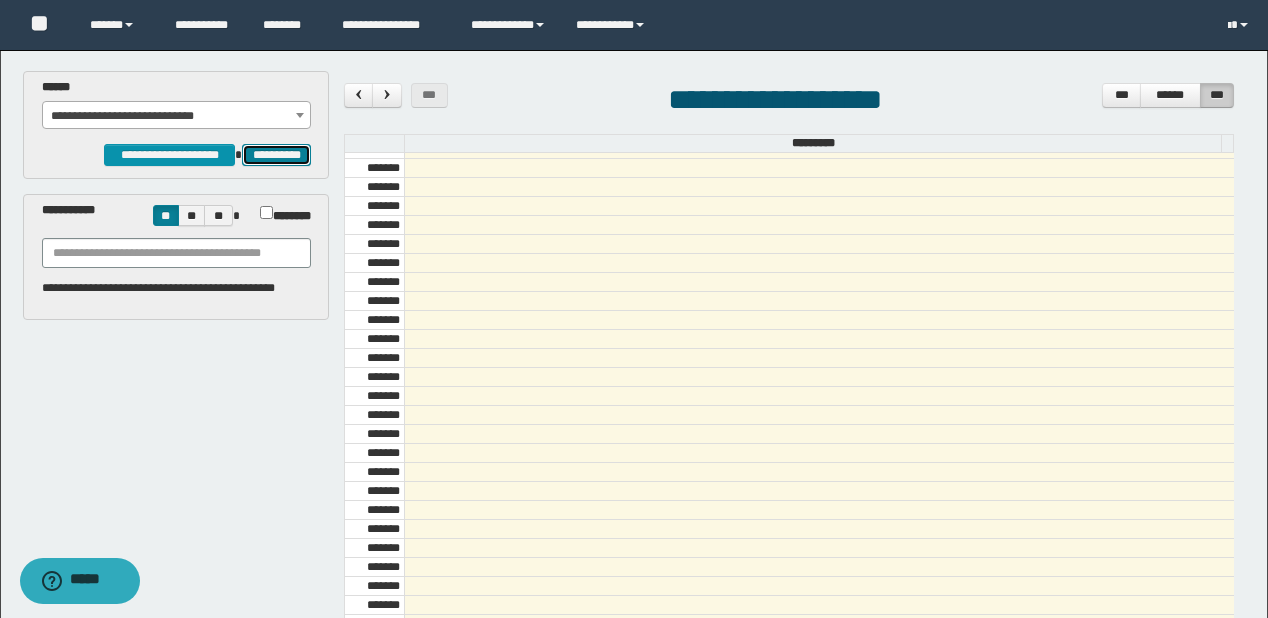click on "**********" at bounding box center [276, 155] 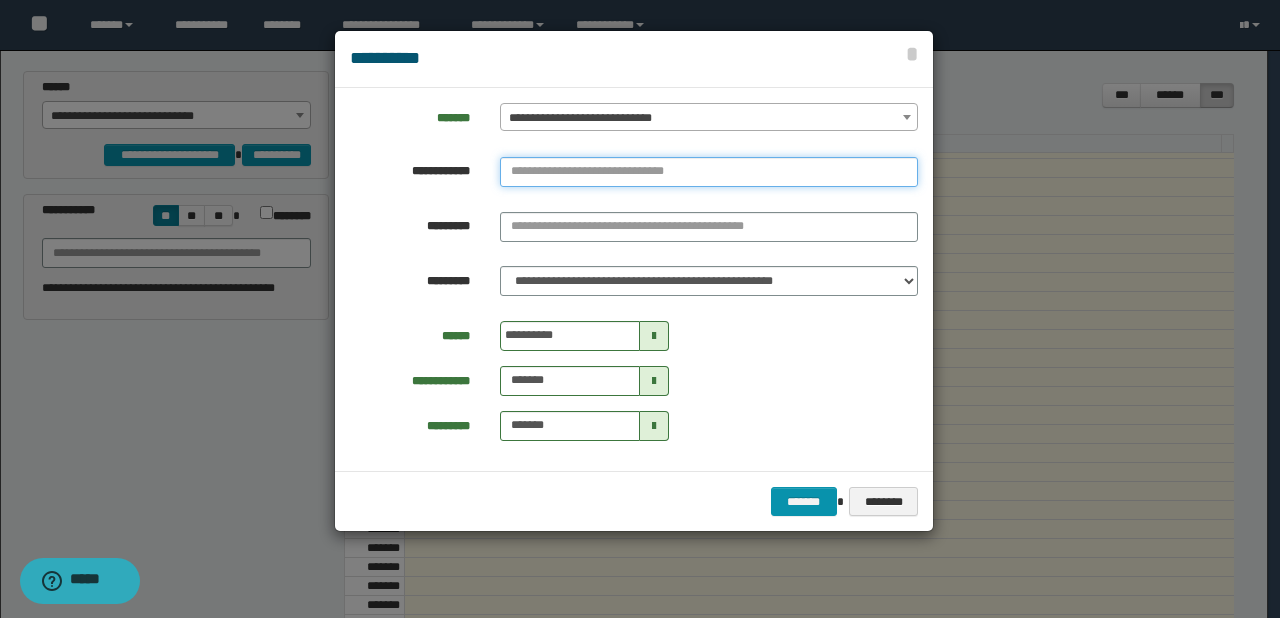click at bounding box center (709, 172) 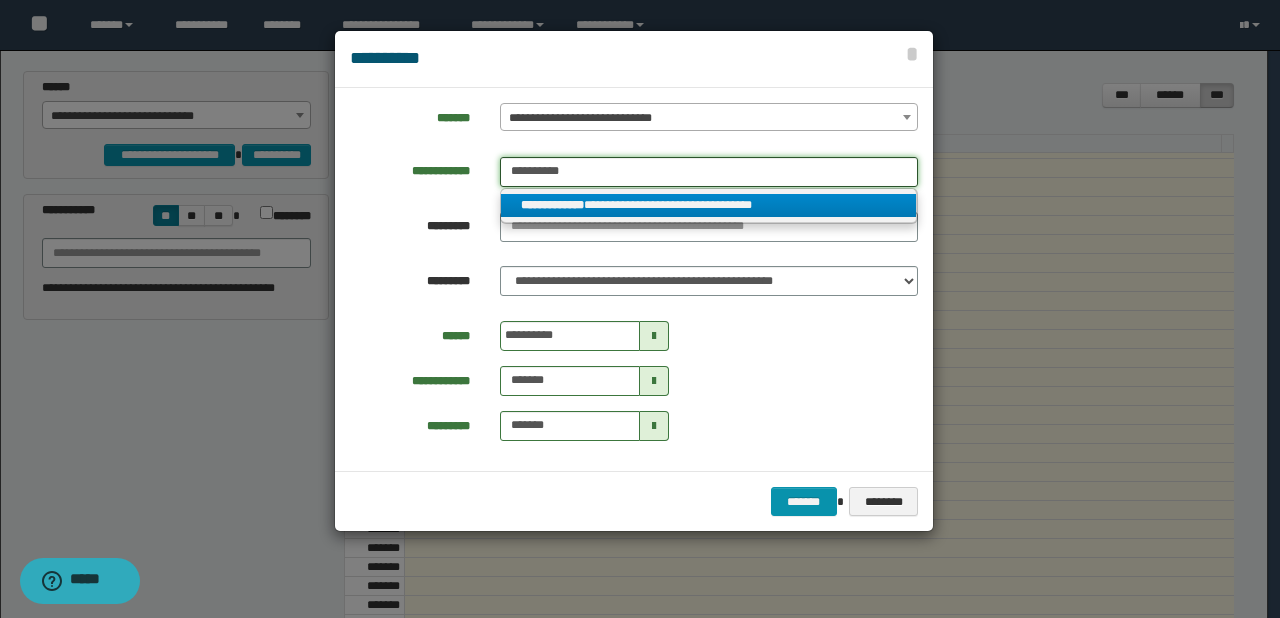 type on "**********" 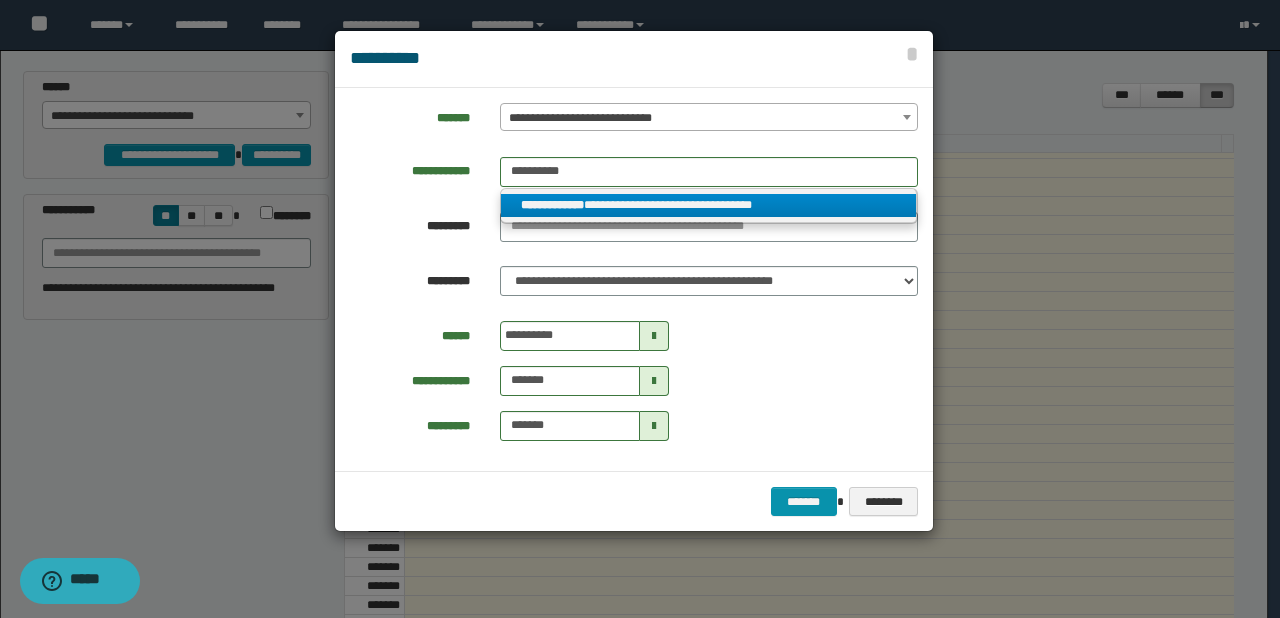 click on "**********" at bounding box center (709, 205) 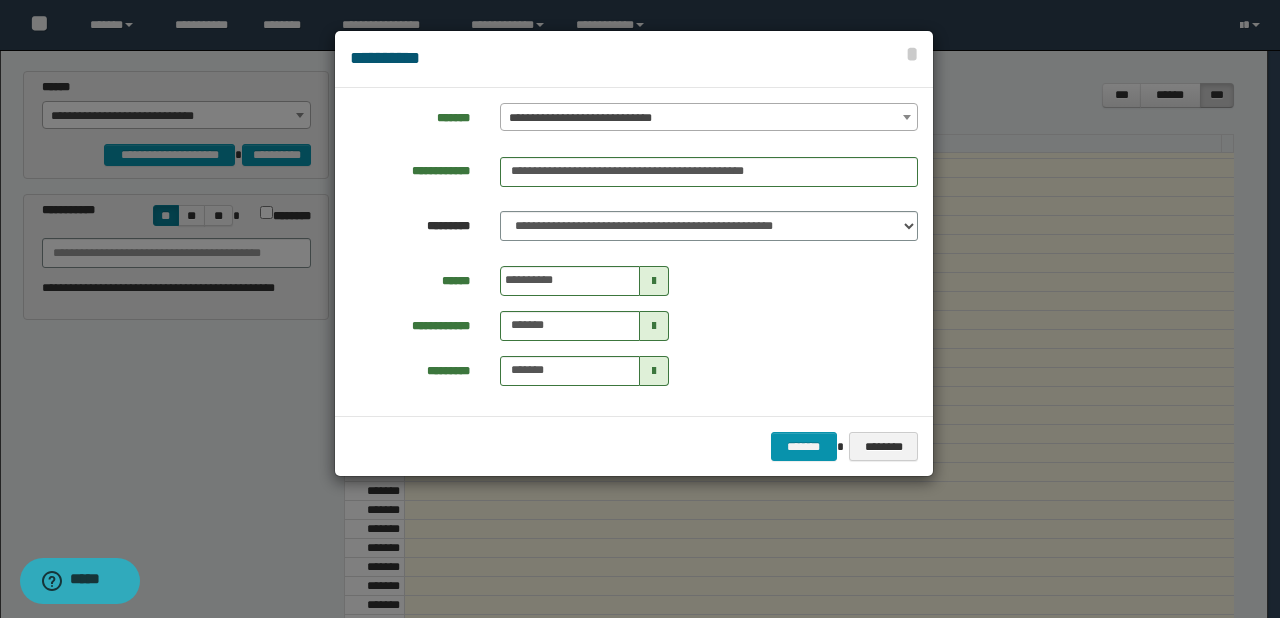 click on "**********" at bounding box center (584, 281) 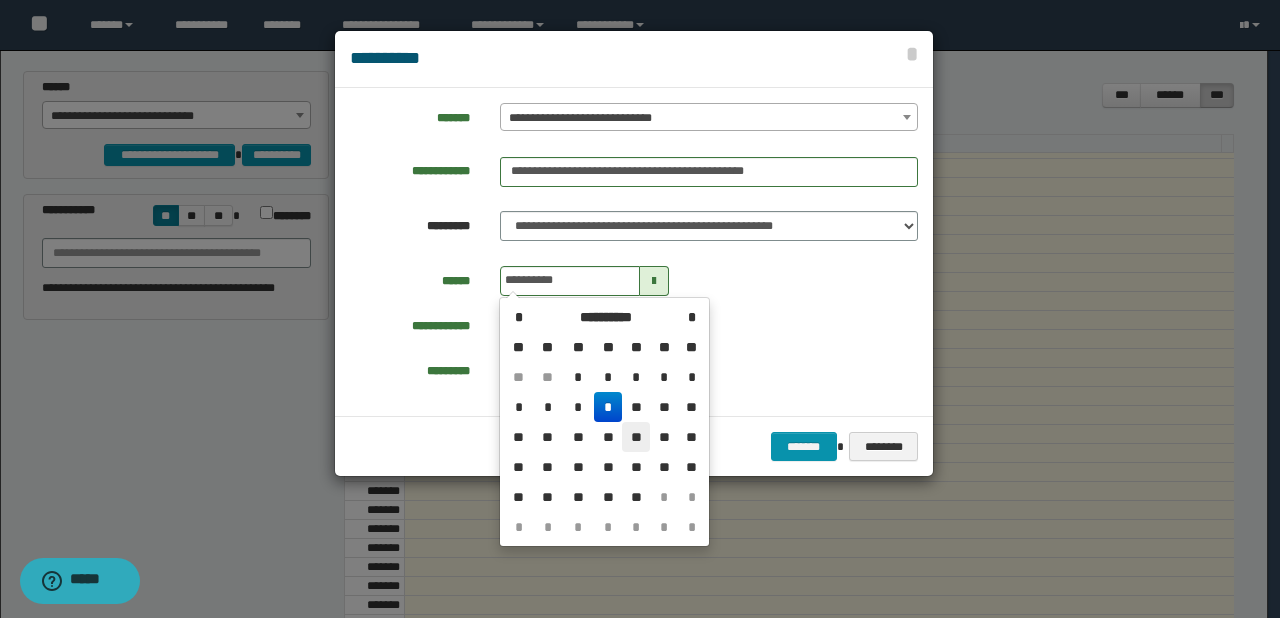 click on "**" at bounding box center [636, 377] 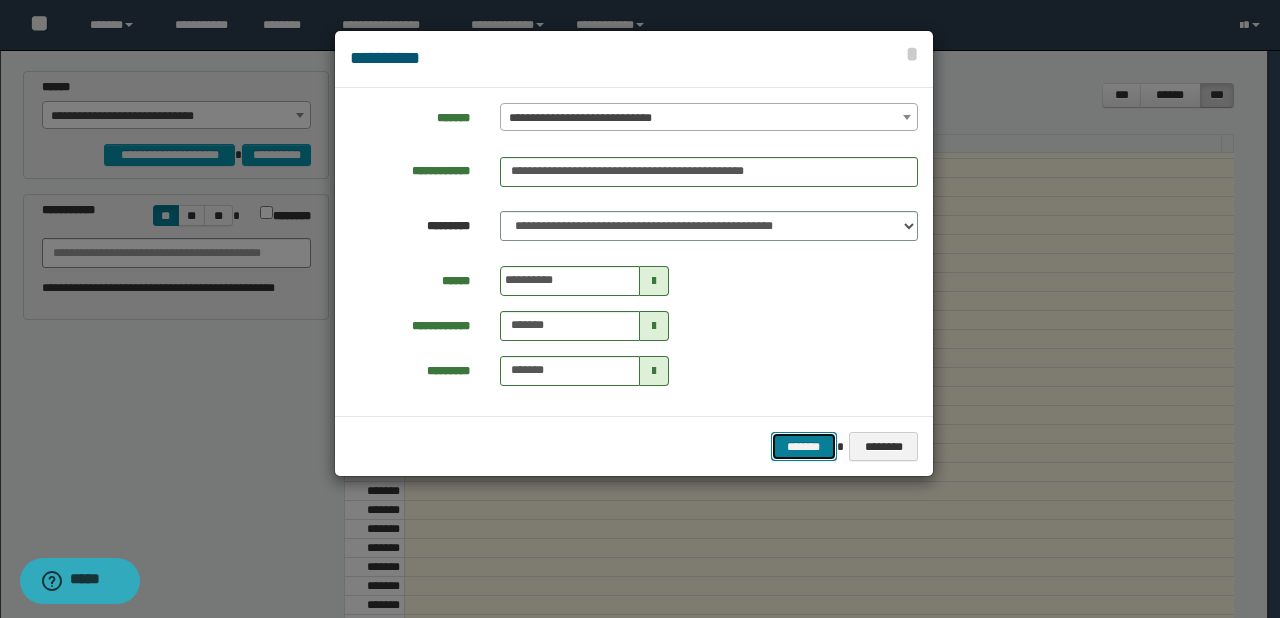click on "*******" at bounding box center [804, 447] 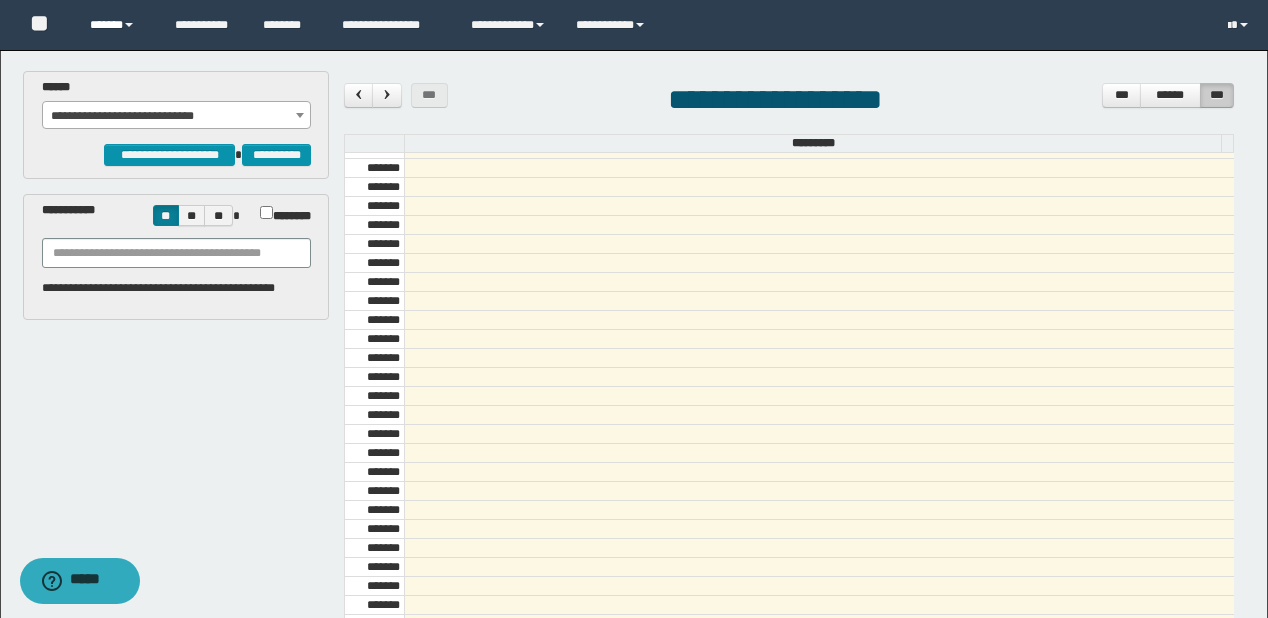 click on "******" at bounding box center [117, 25] 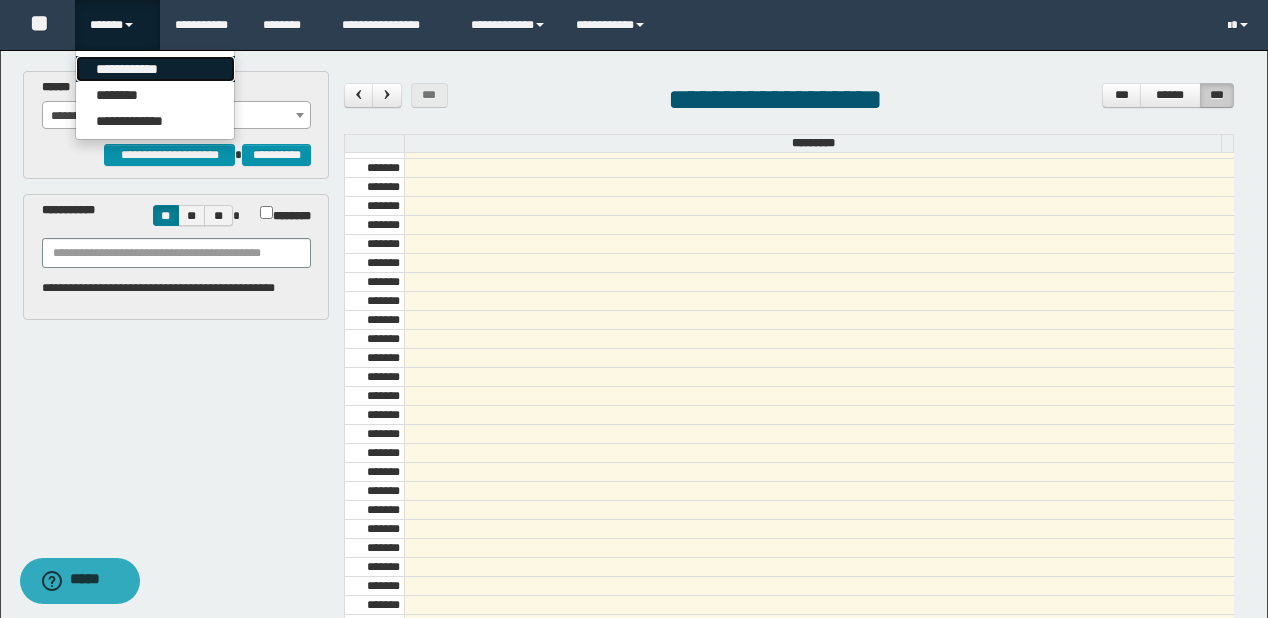 click on "**********" at bounding box center [155, 69] 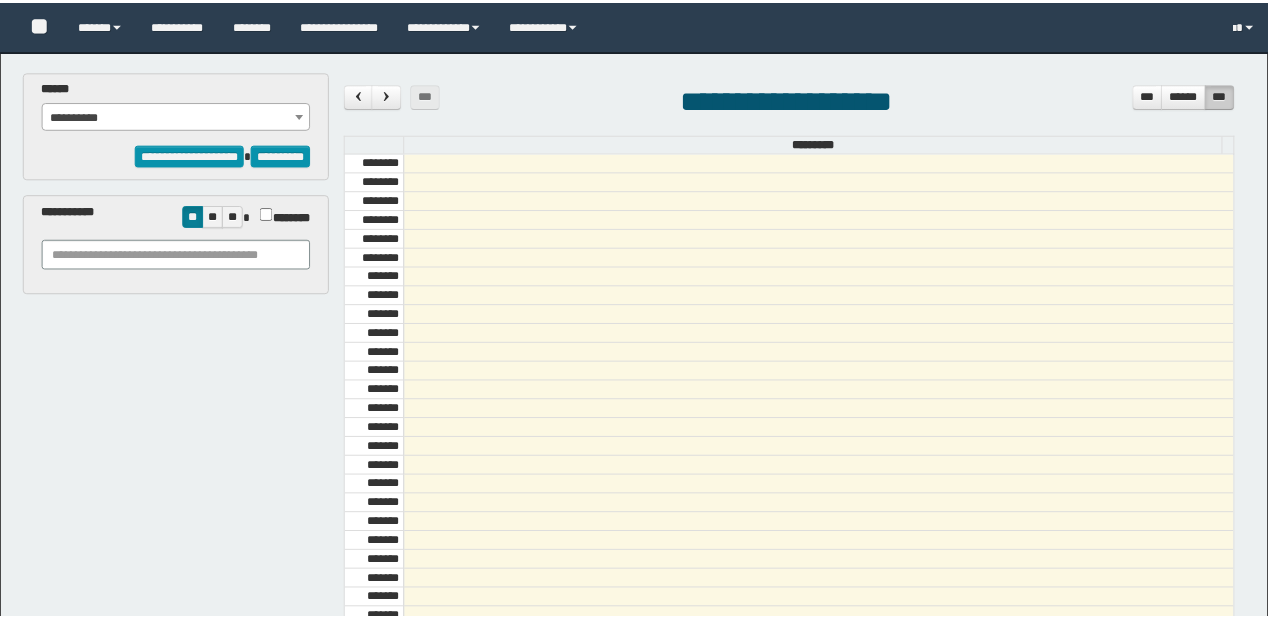 scroll, scrollTop: 0, scrollLeft: 0, axis: both 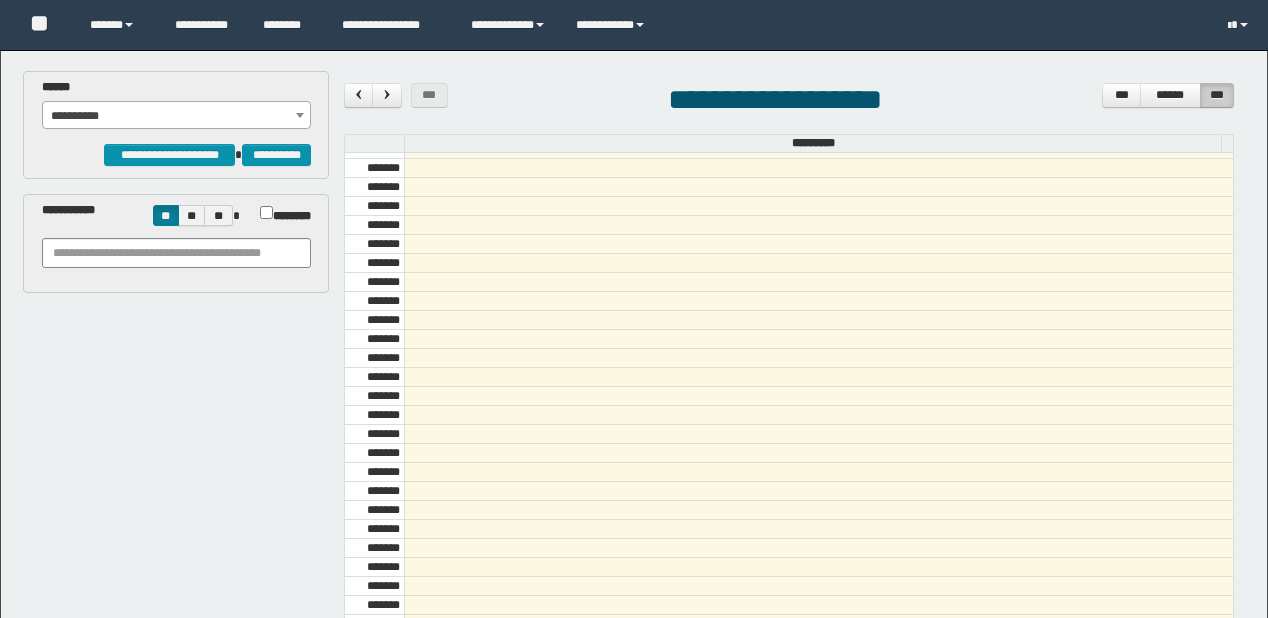 click on "**********" at bounding box center (177, 116) 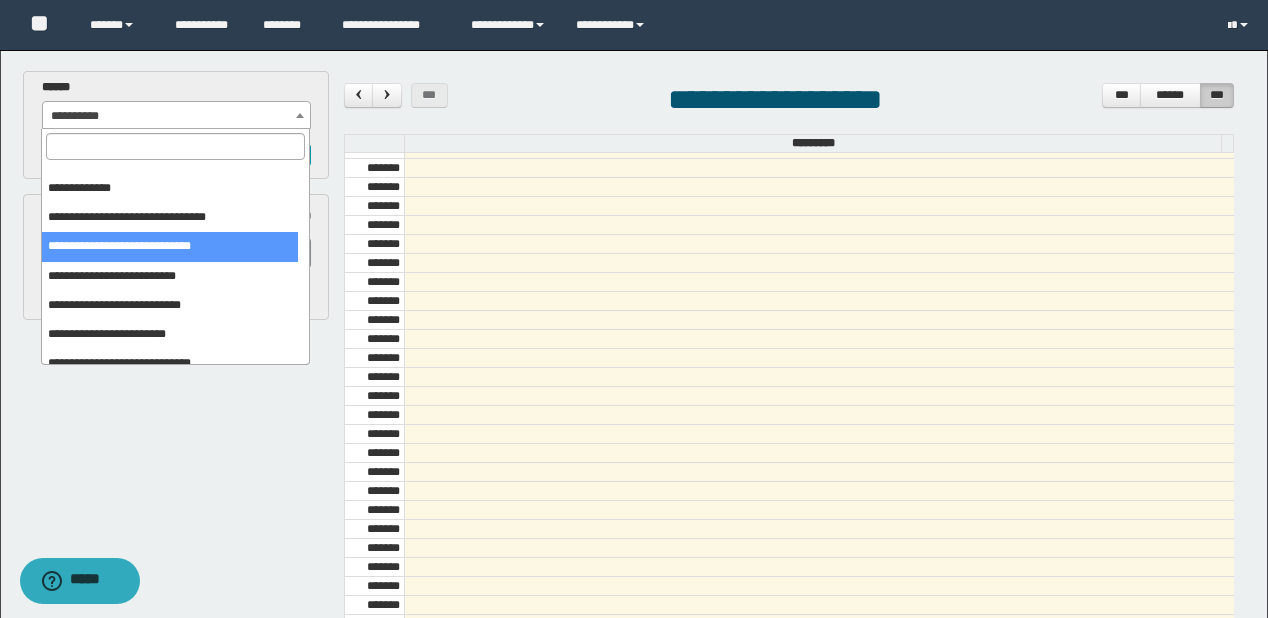 scroll, scrollTop: 32, scrollLeft: 0, axis: vertical 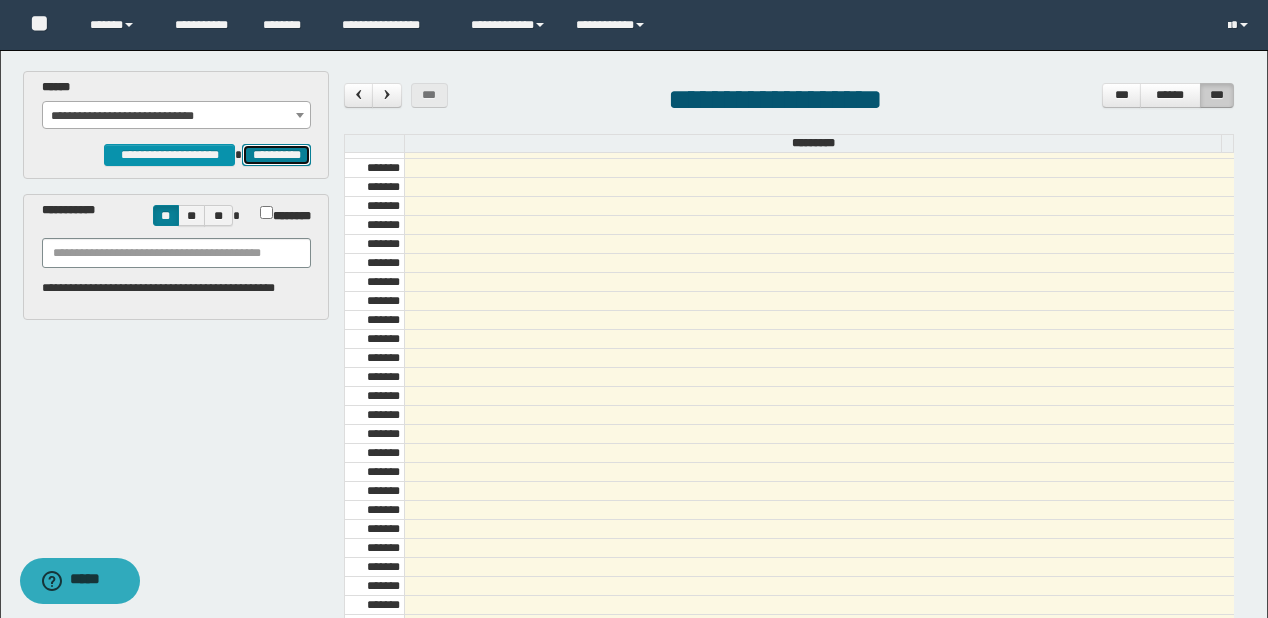 click on "**********" at bounding box center (276, 155) 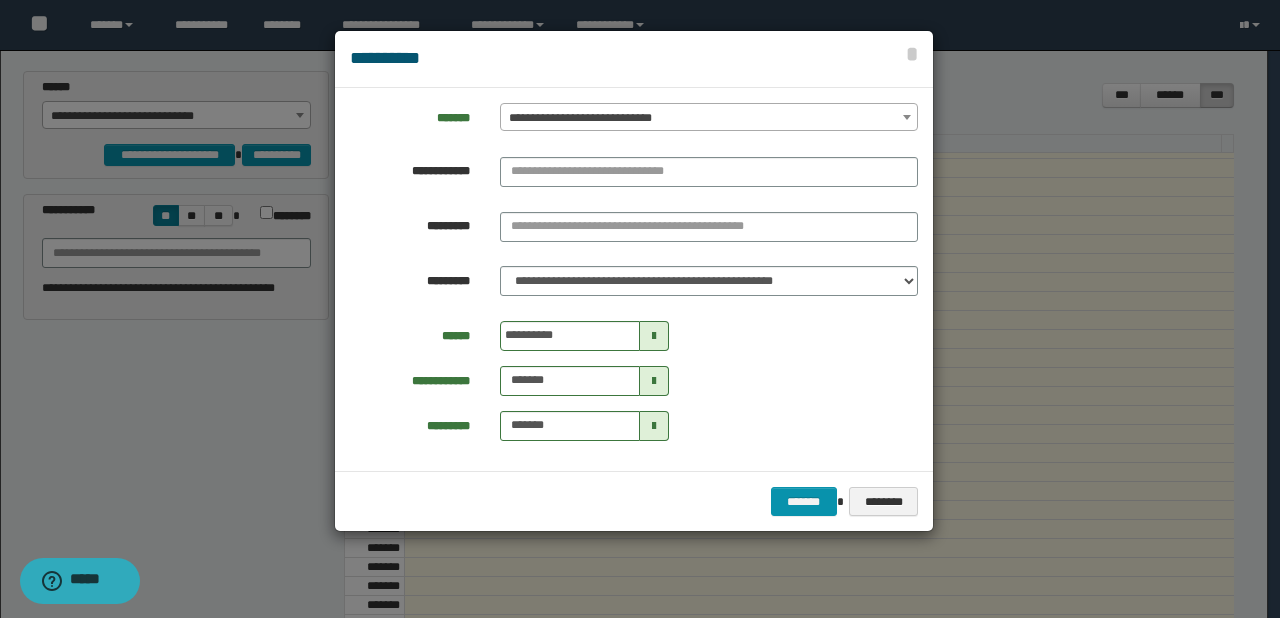 drag, startPoint x: 481, startPoint y: 156, endPoint x: 532, endPoint y: 164, distance: 51.62364 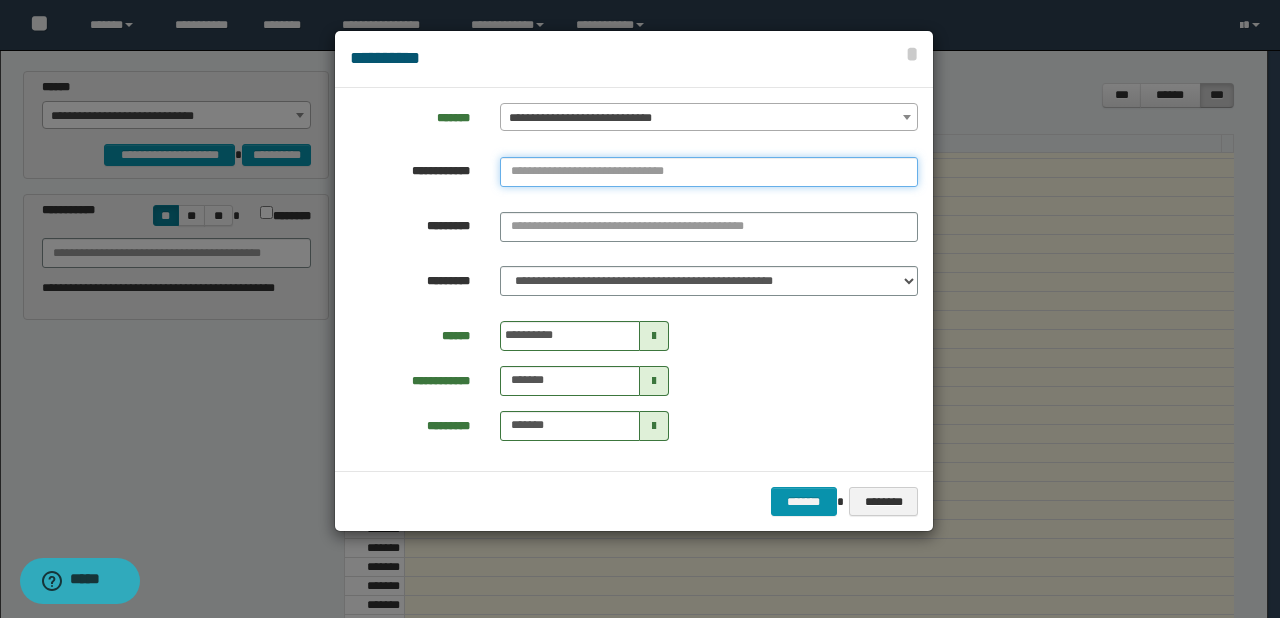 click at bounding box center [709, 172] 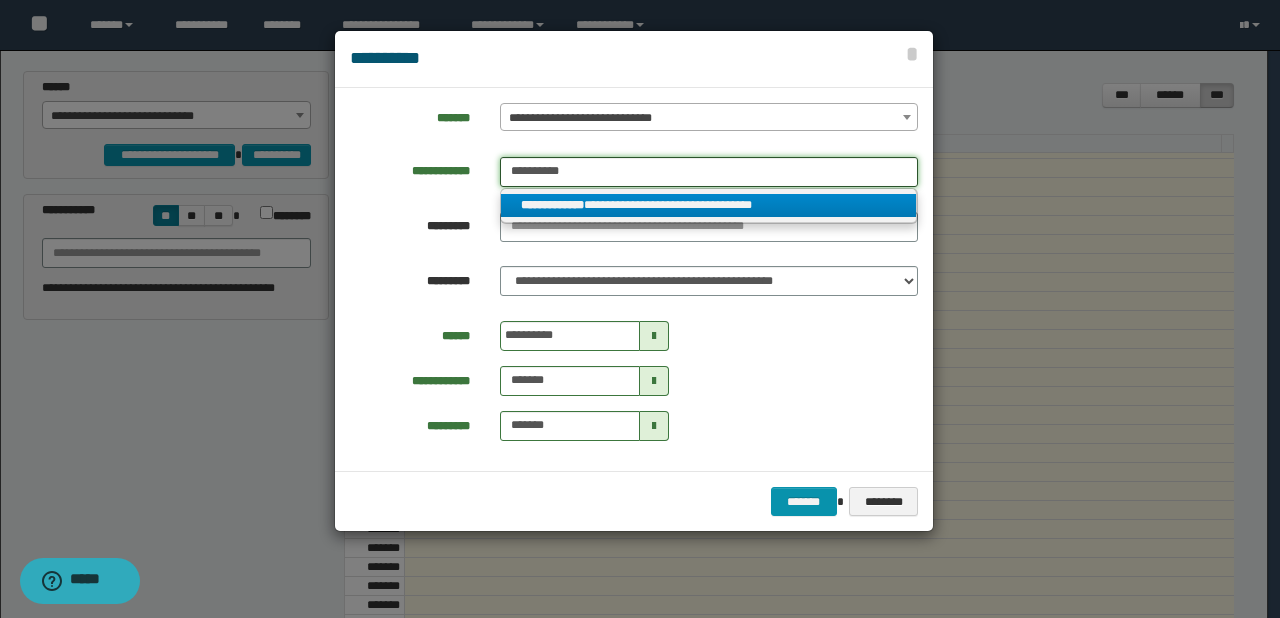 type on "**********" 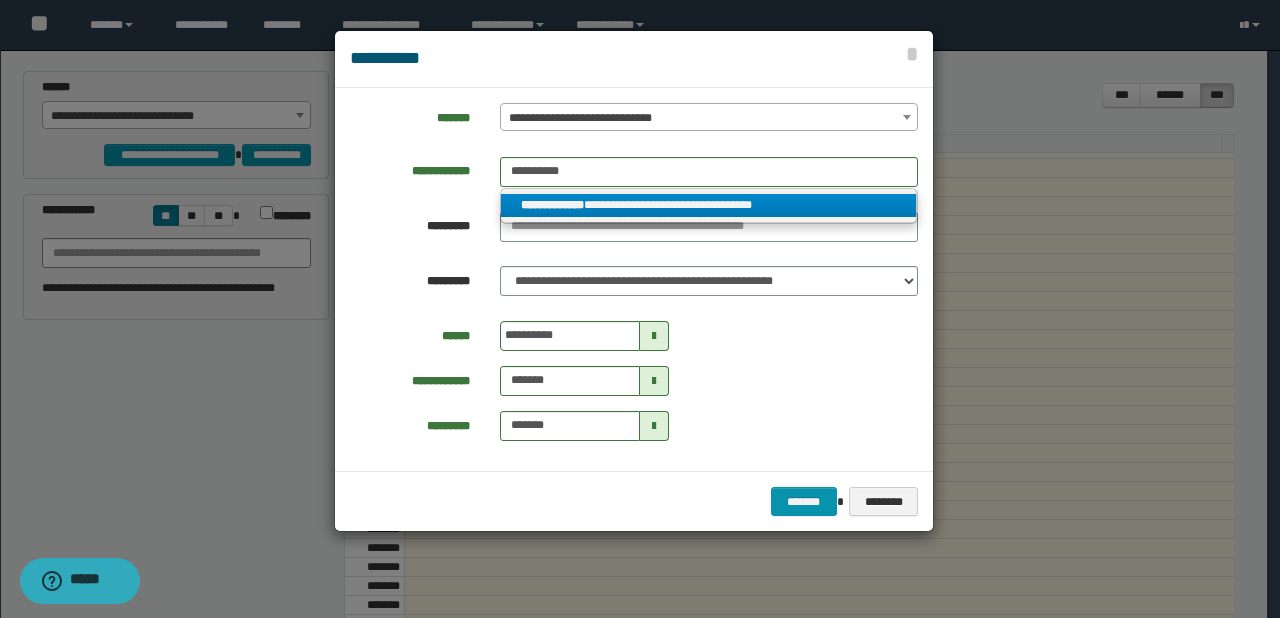 click on "**********" at bounding box center (709, 205) 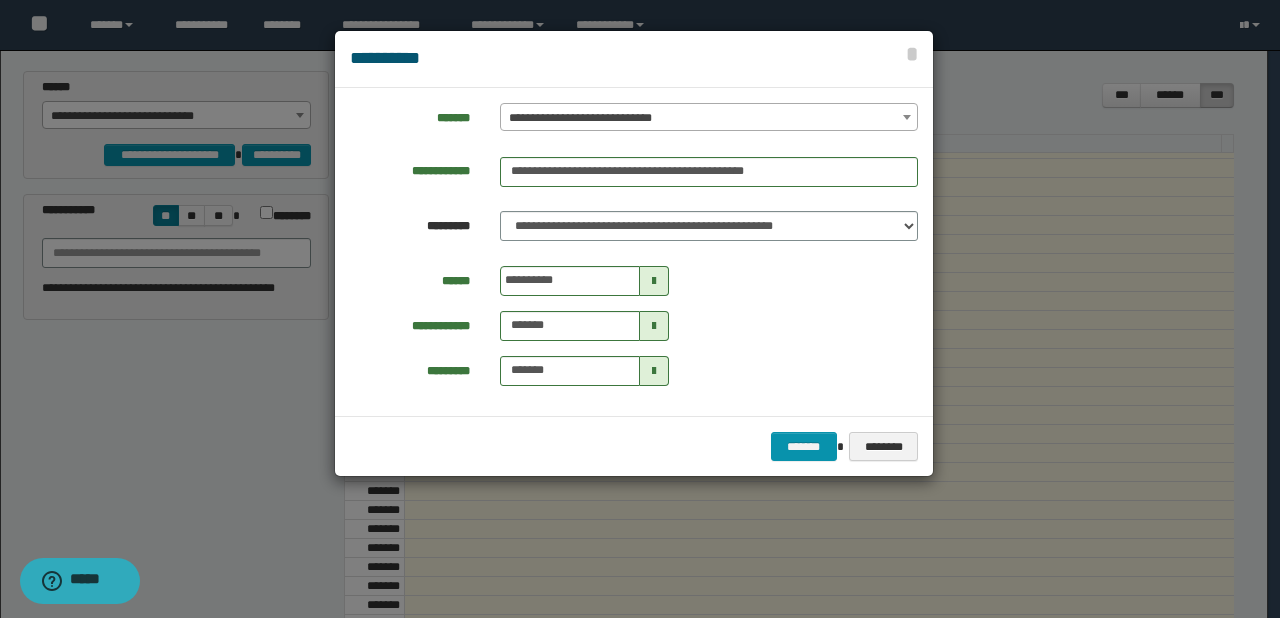 click at bounding box center (654, 281) 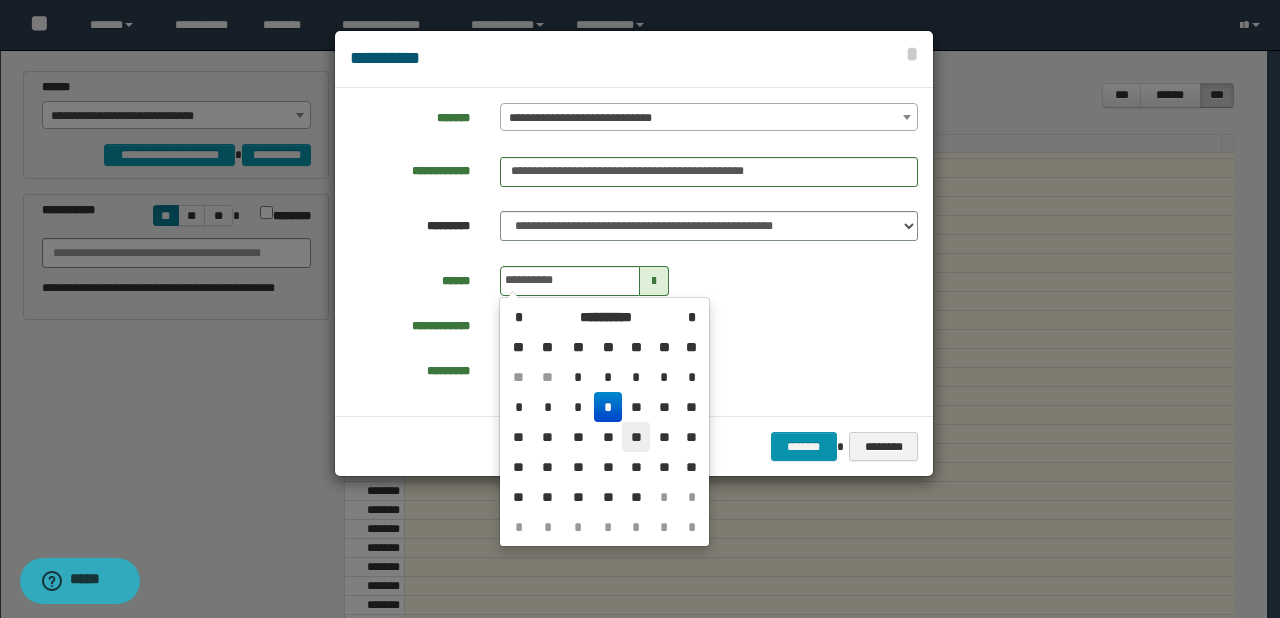 click on "**" at bounding box center [636, 377] 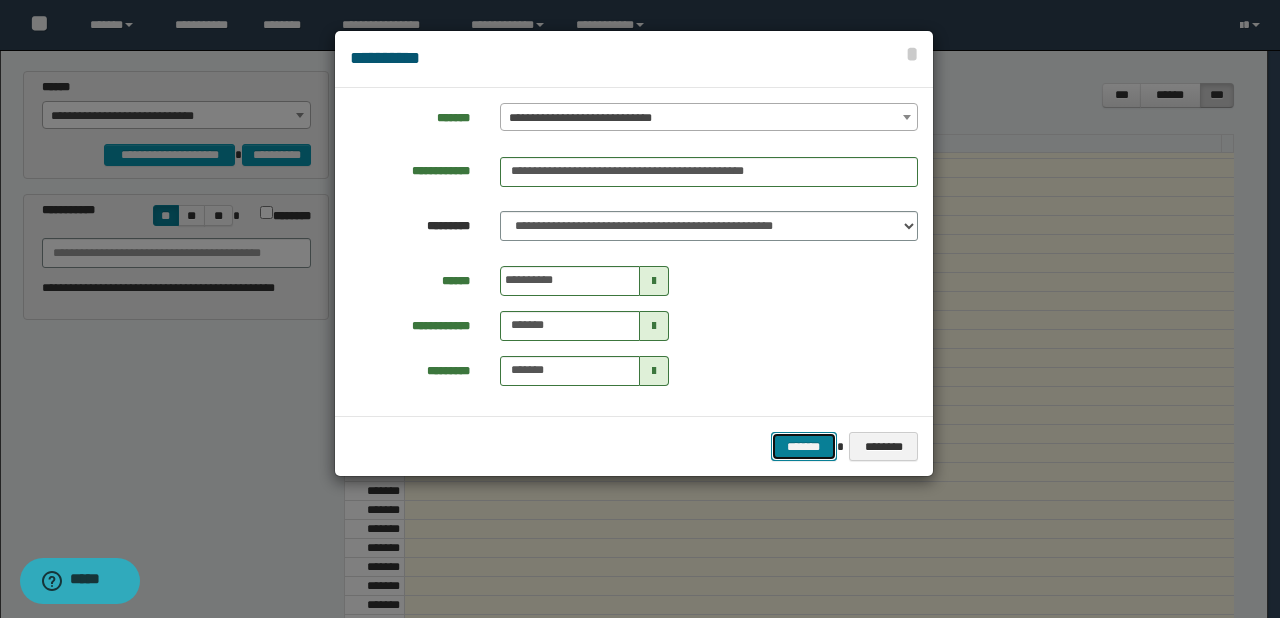 click on "*******" at bounding box center [804, 447] 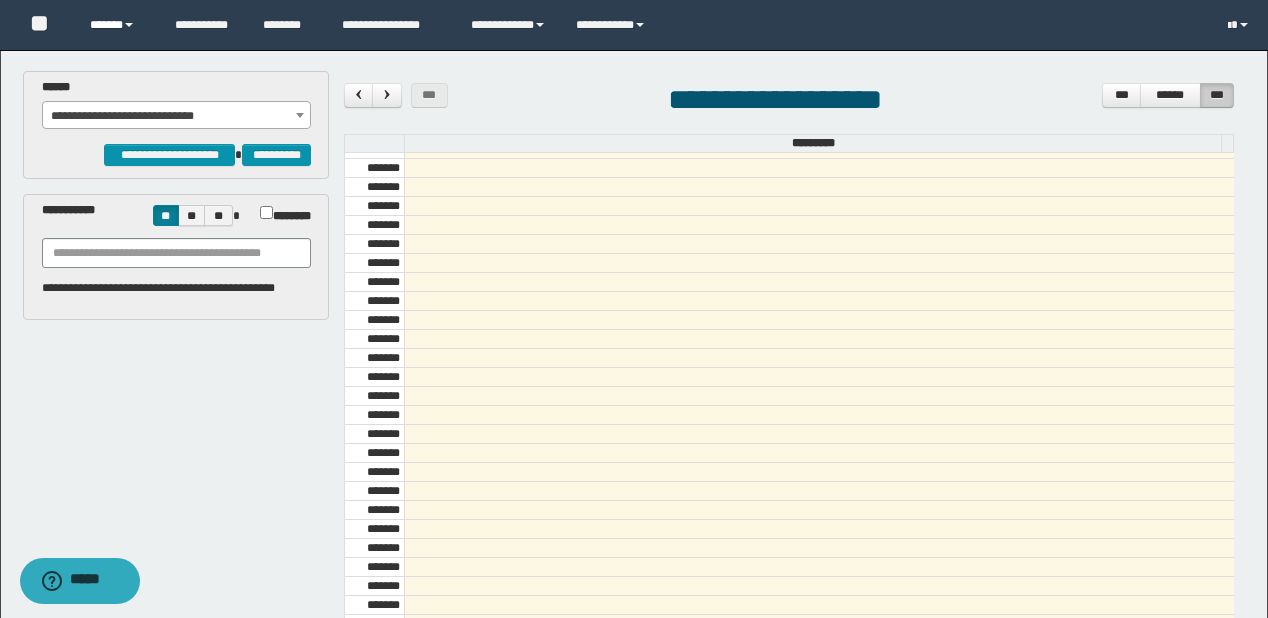 click on "******" at bounding box center (117, 25) 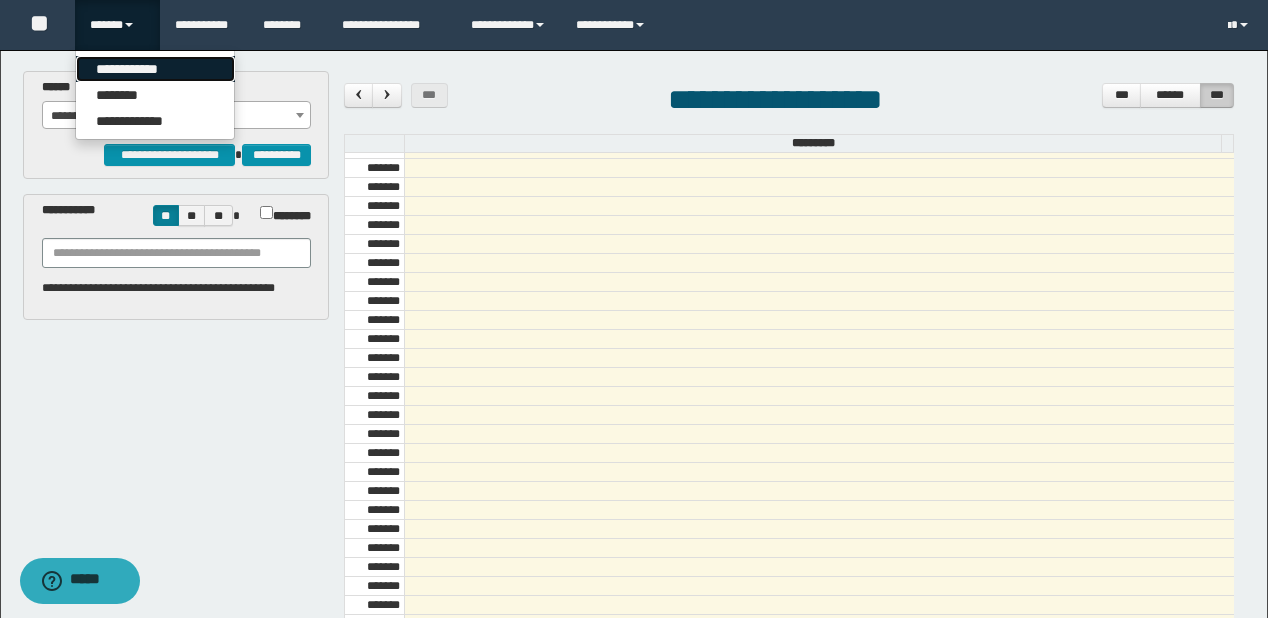 click on "**********" at bounding box center (155, 69) 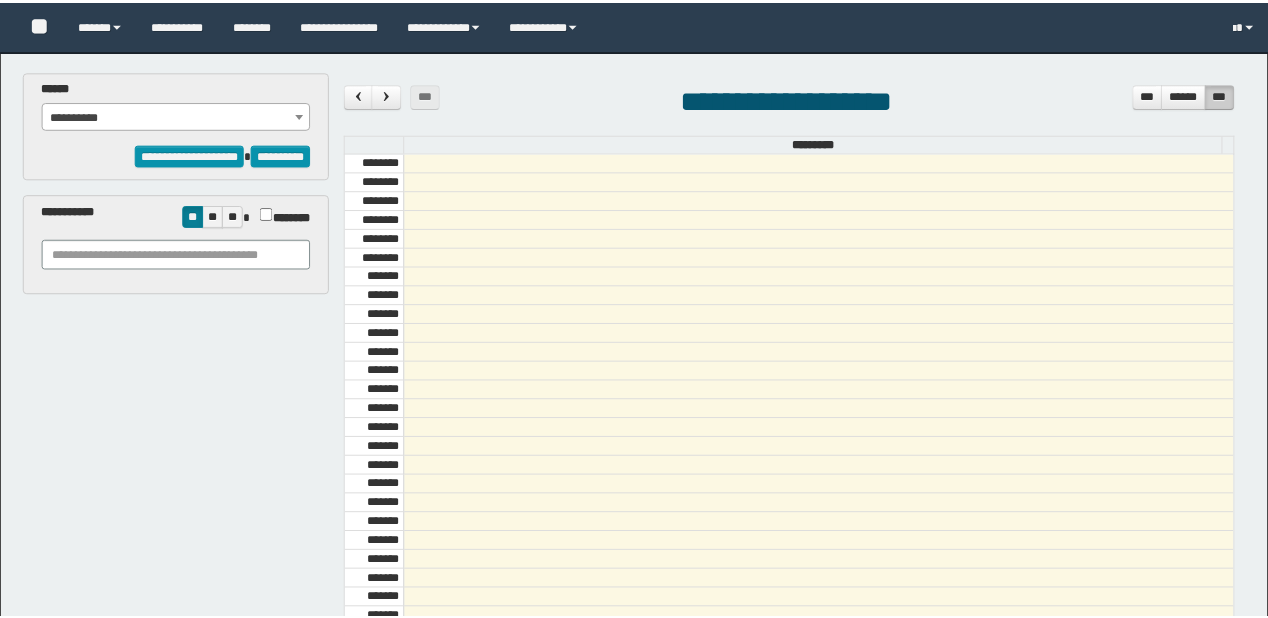 scroll, scrollTop: 0, scrollLeft: 0, axis: both 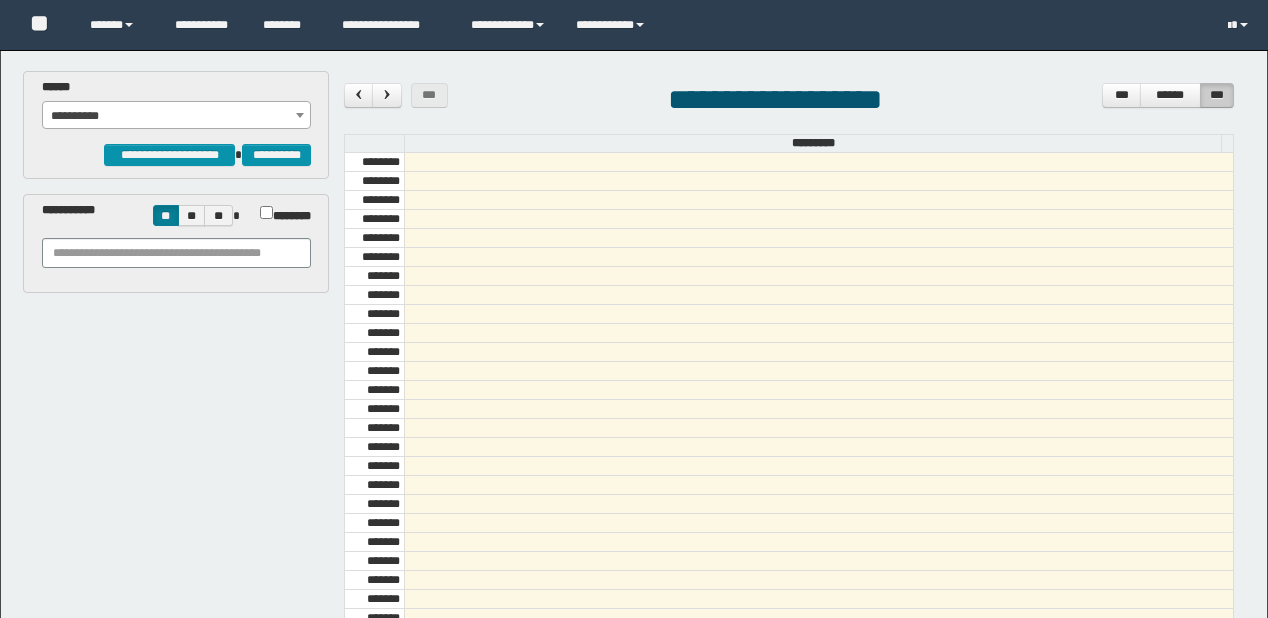 click on "**********" at bounding box center [177, 116] 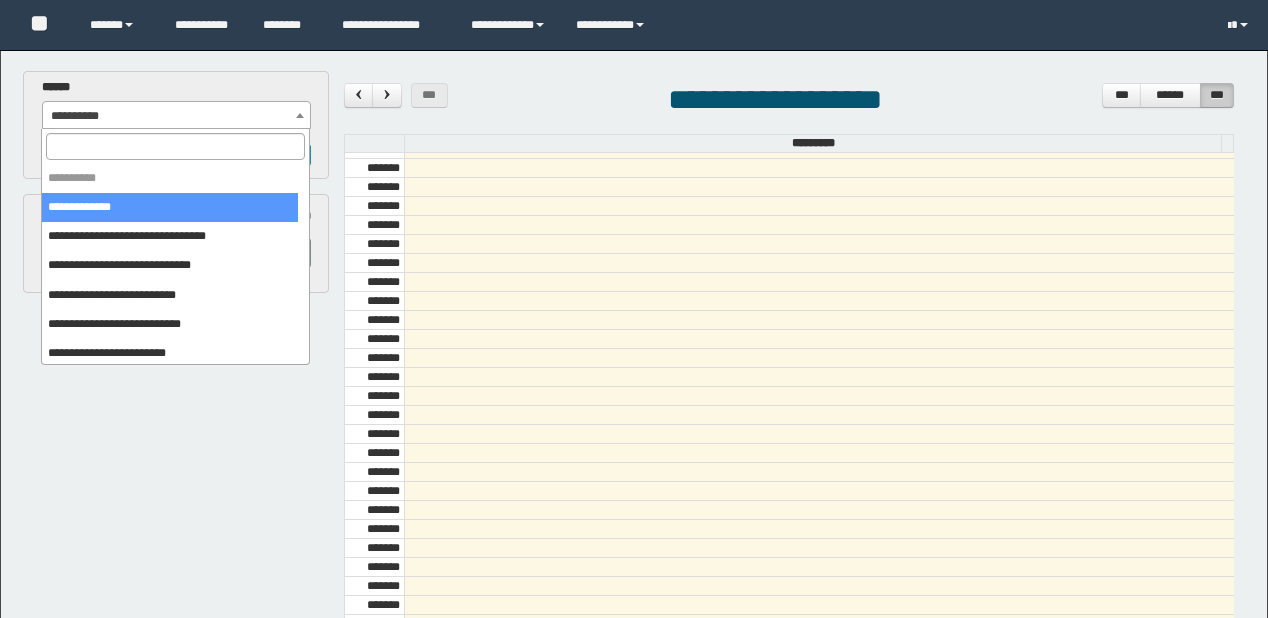 scroll, scrollTop: 0, scrollLeft: 0, axis: both 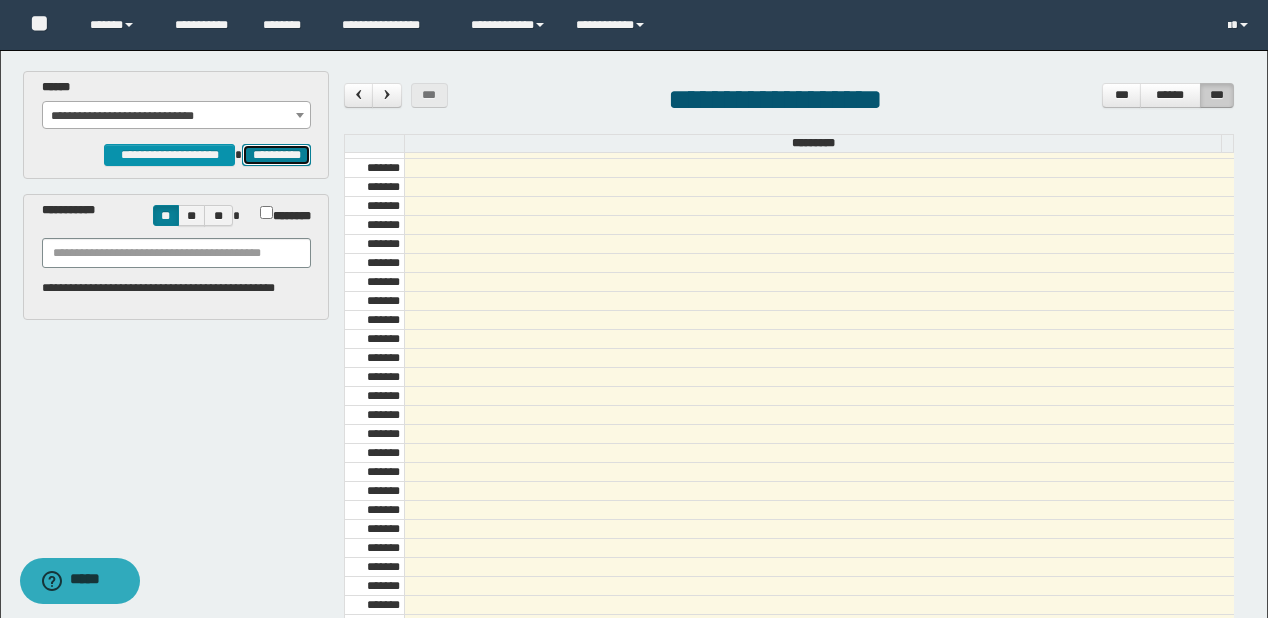 click on "**********" at bounding box center [276, 155] 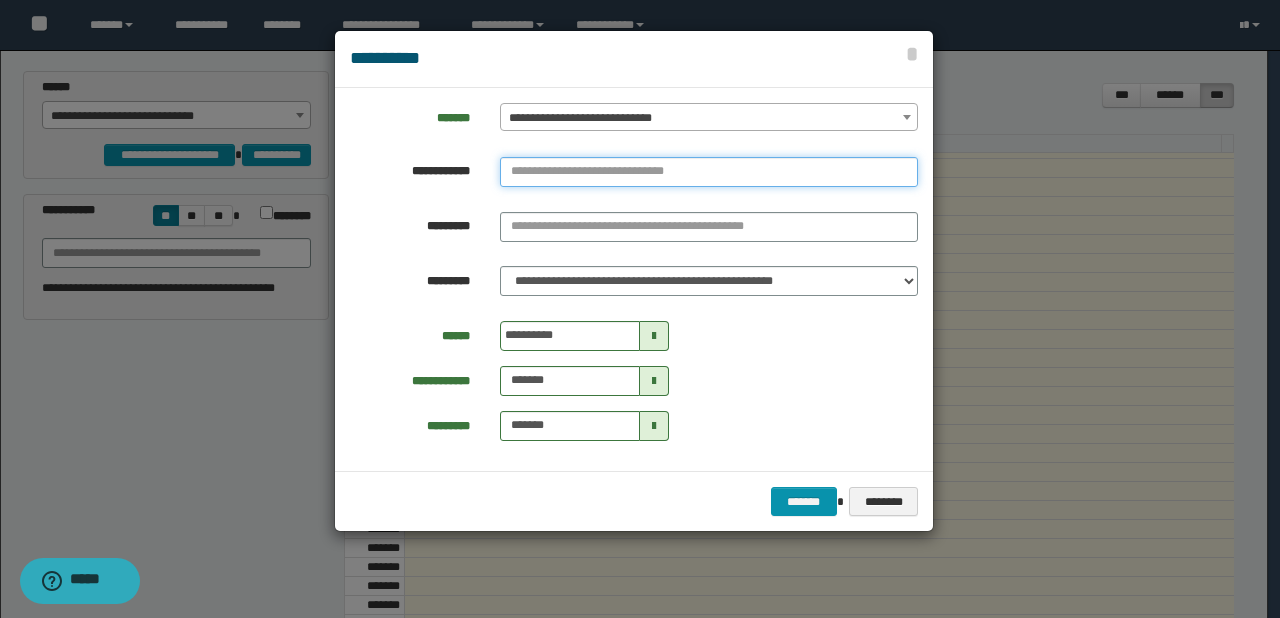 click at bounding box center (709, 172) 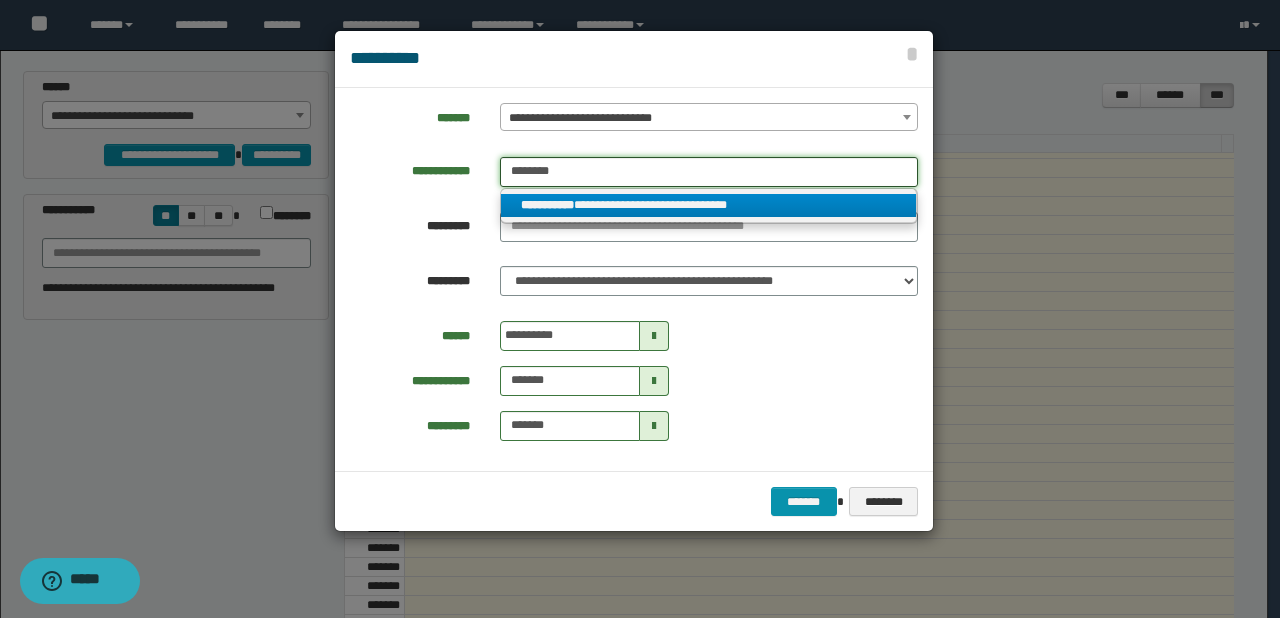 type on "********" 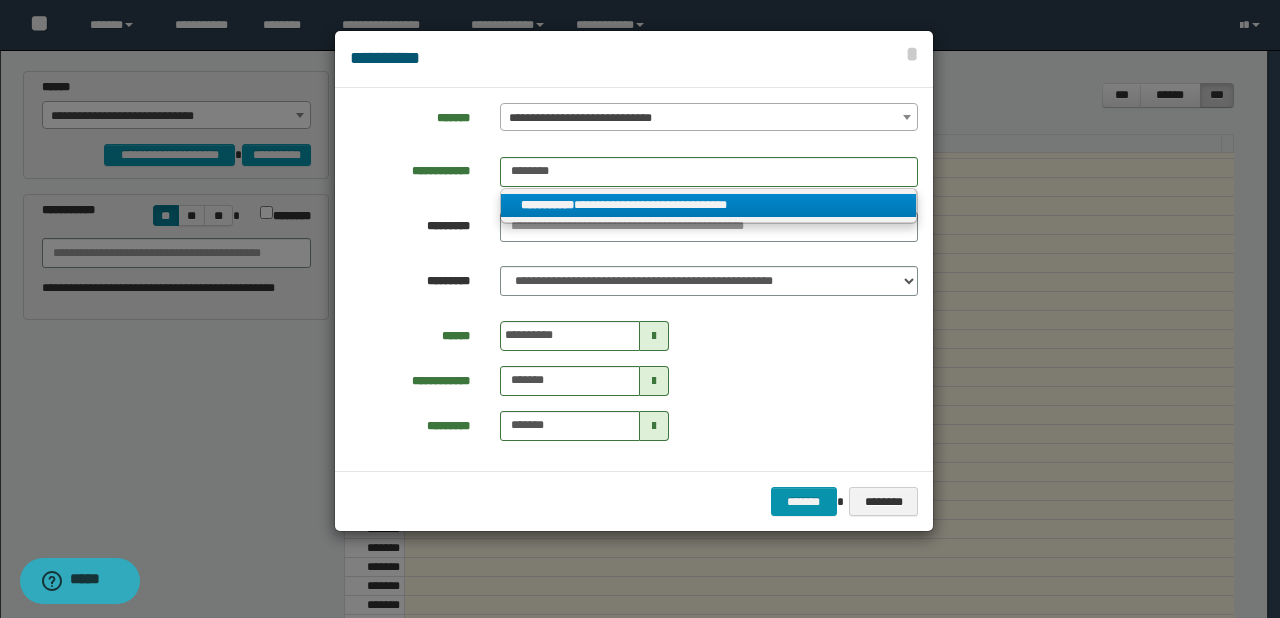 click on "**********" at bounding box center (709, 205) 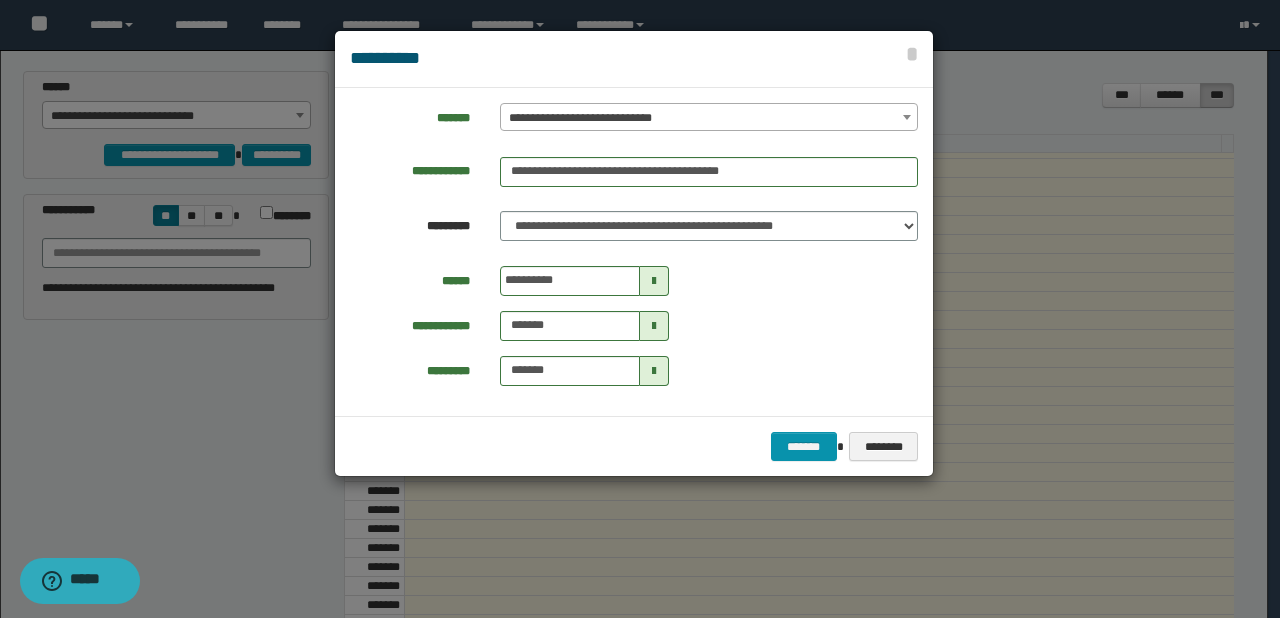 click at bounding box center (654, 281) 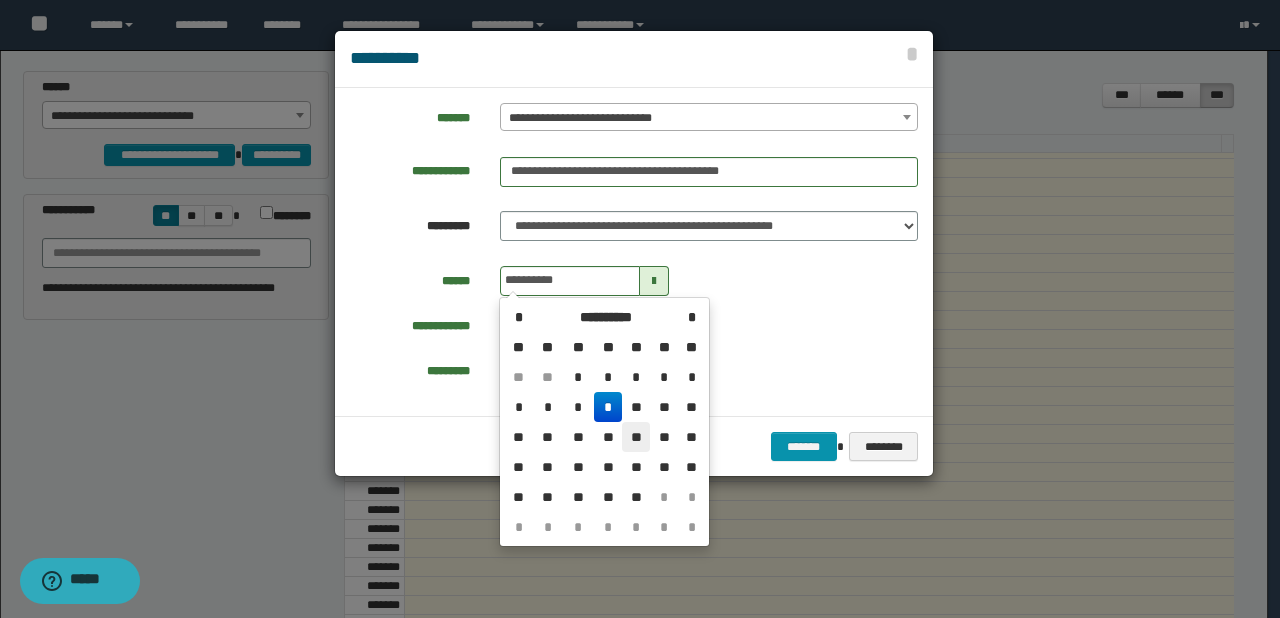 click on "**" at bounding box center [636, 377] 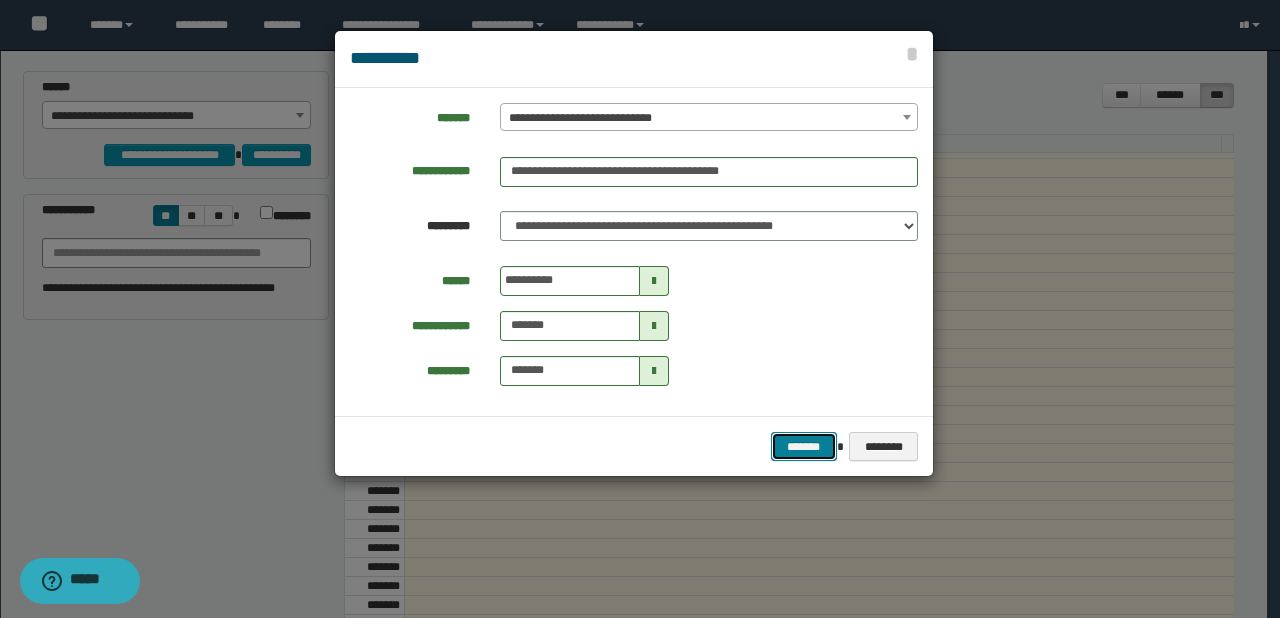 click on "*******" at bounding box center [804, 447] 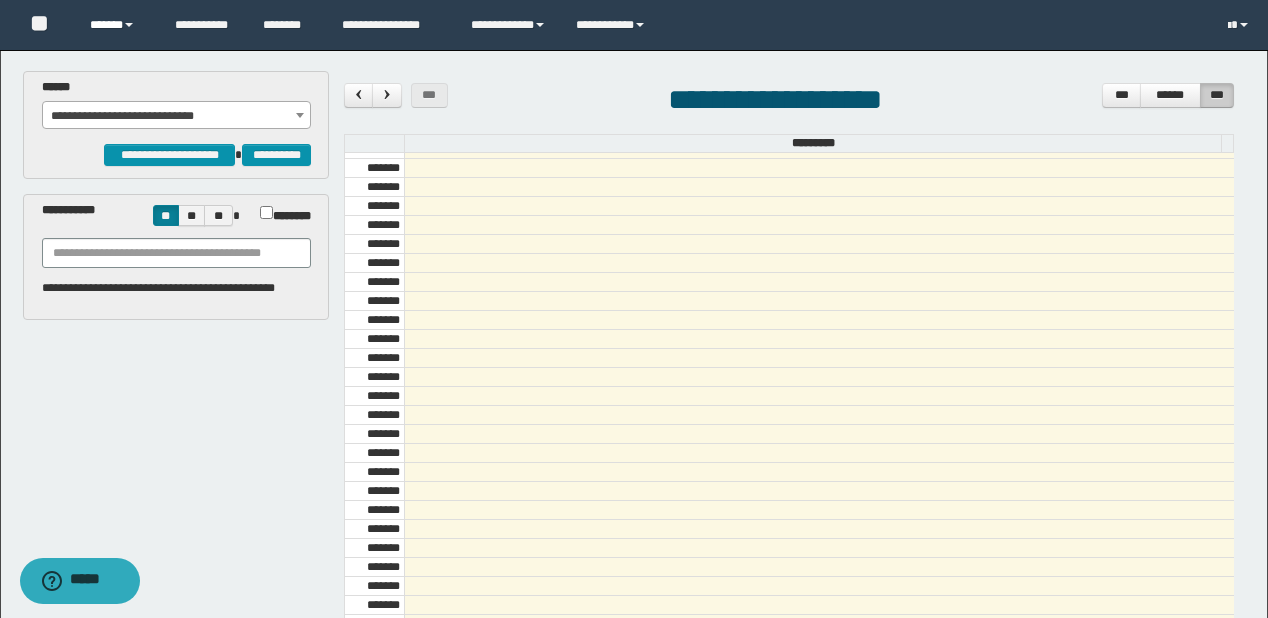 click on "******" at bounding box center (117, 25) 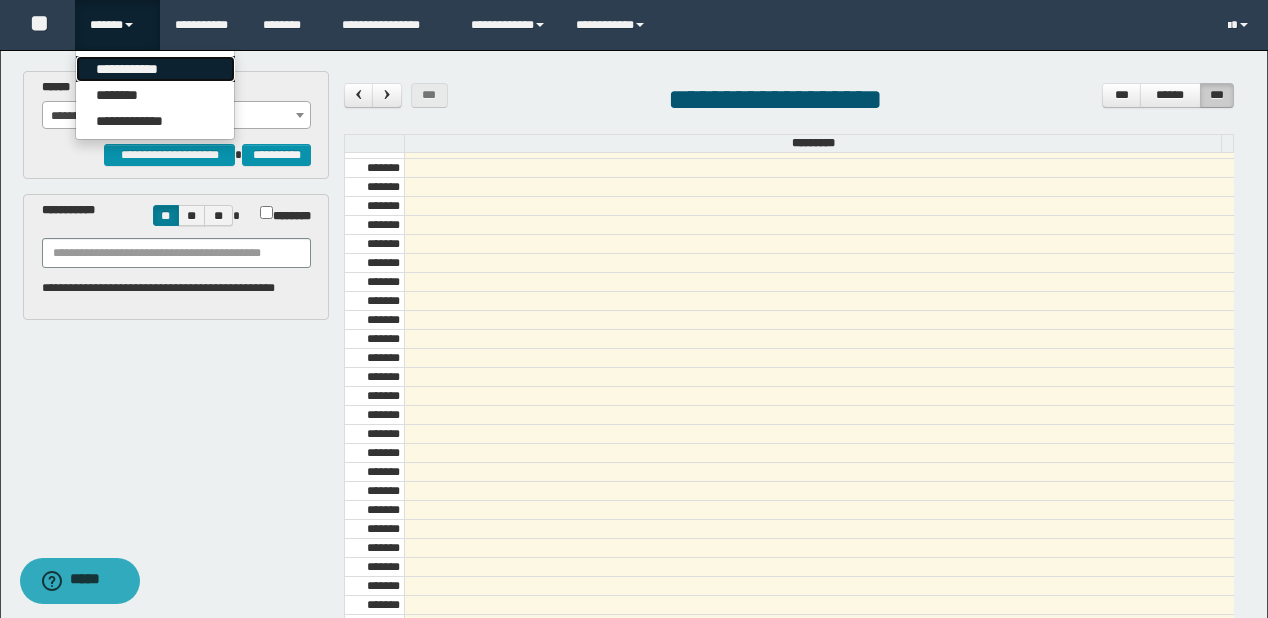 click on "**********" at bounding box center [155, 69] 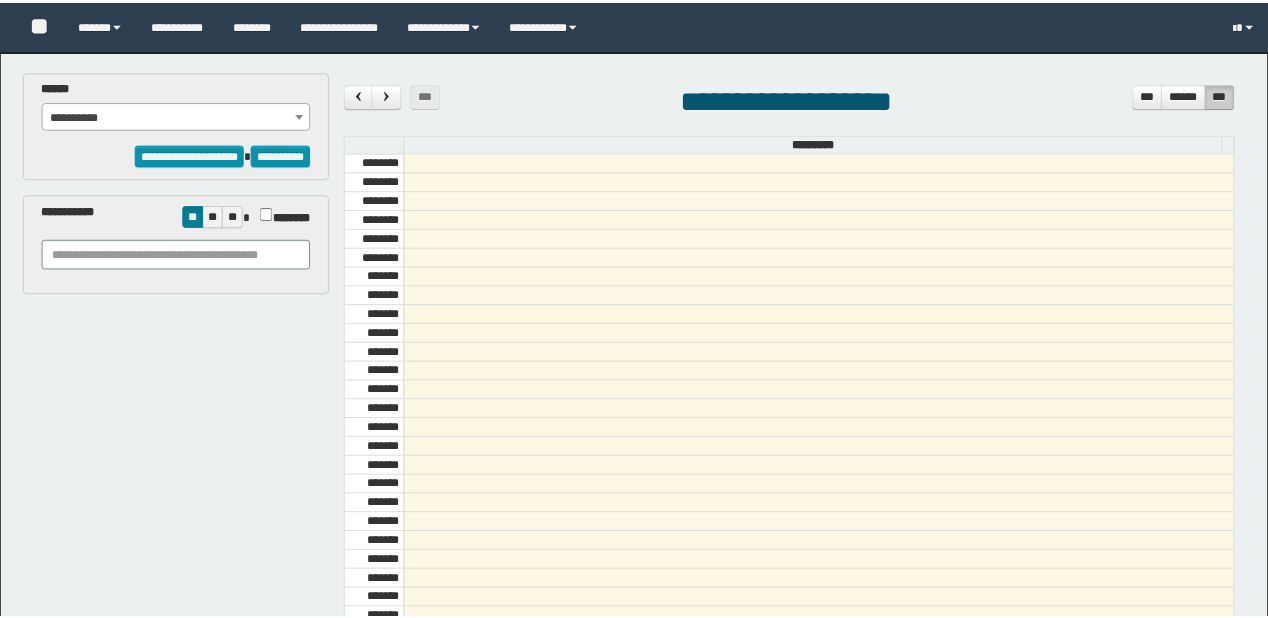 scroll, scrollTop: 0, scrollLeft: 0, axis: both 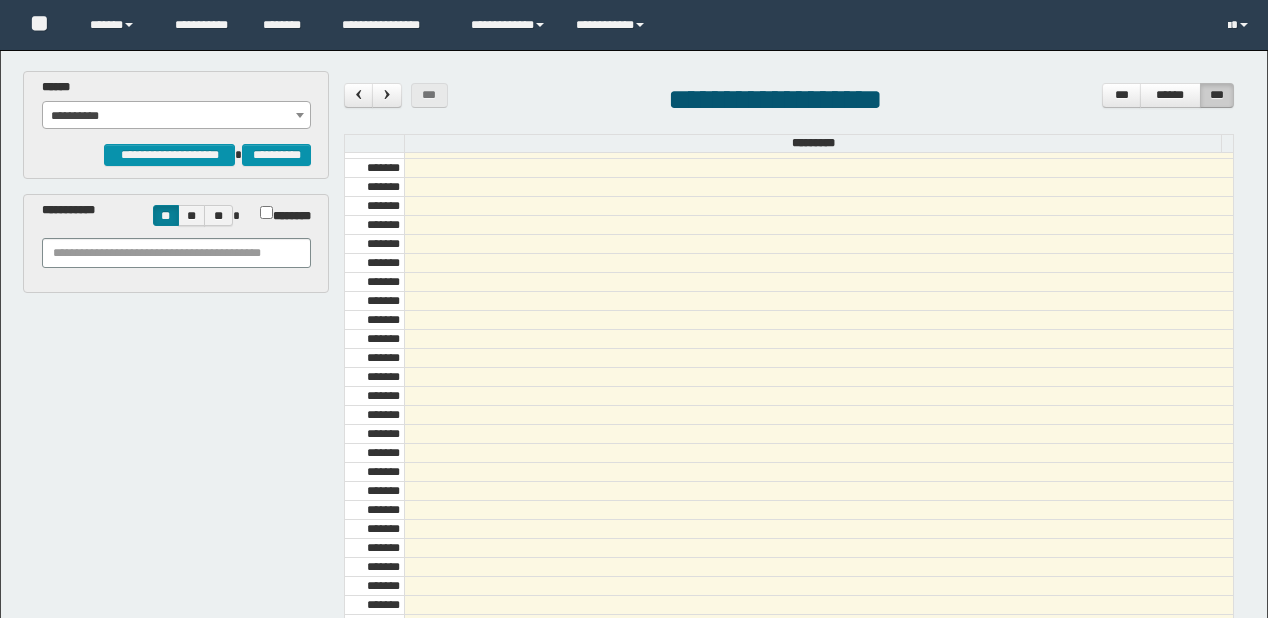 click on "**********" at bounding box center [177, 116] 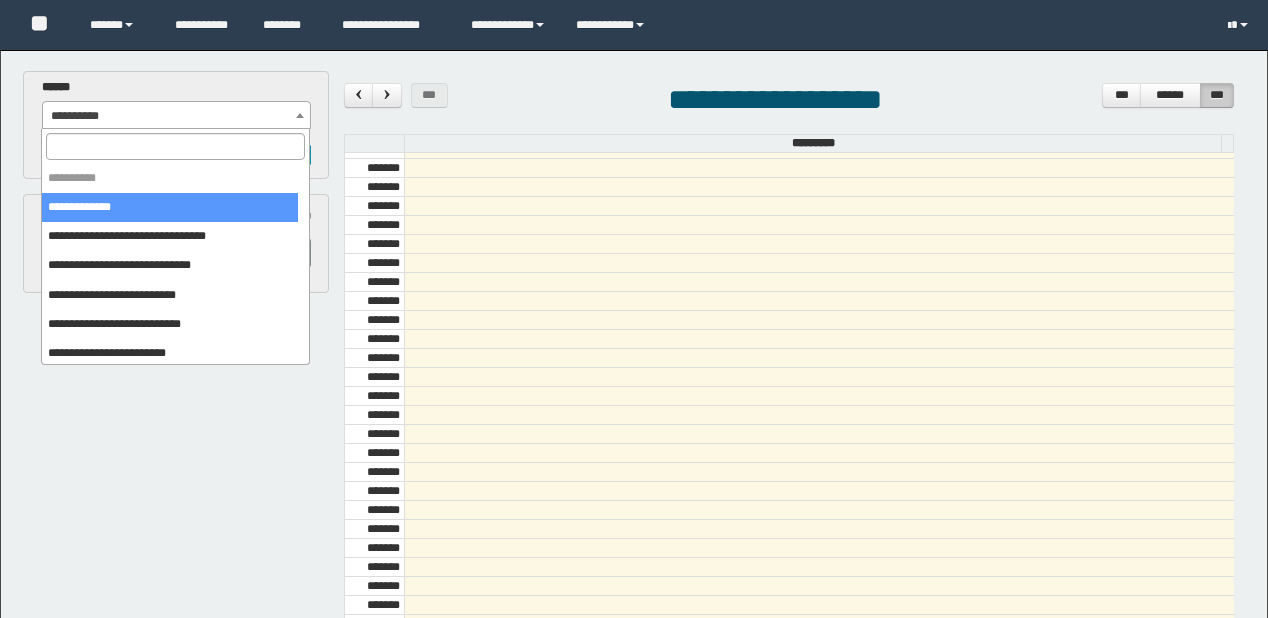 scroll, scrollTop: 0, scrollLeft: 0, axis: both 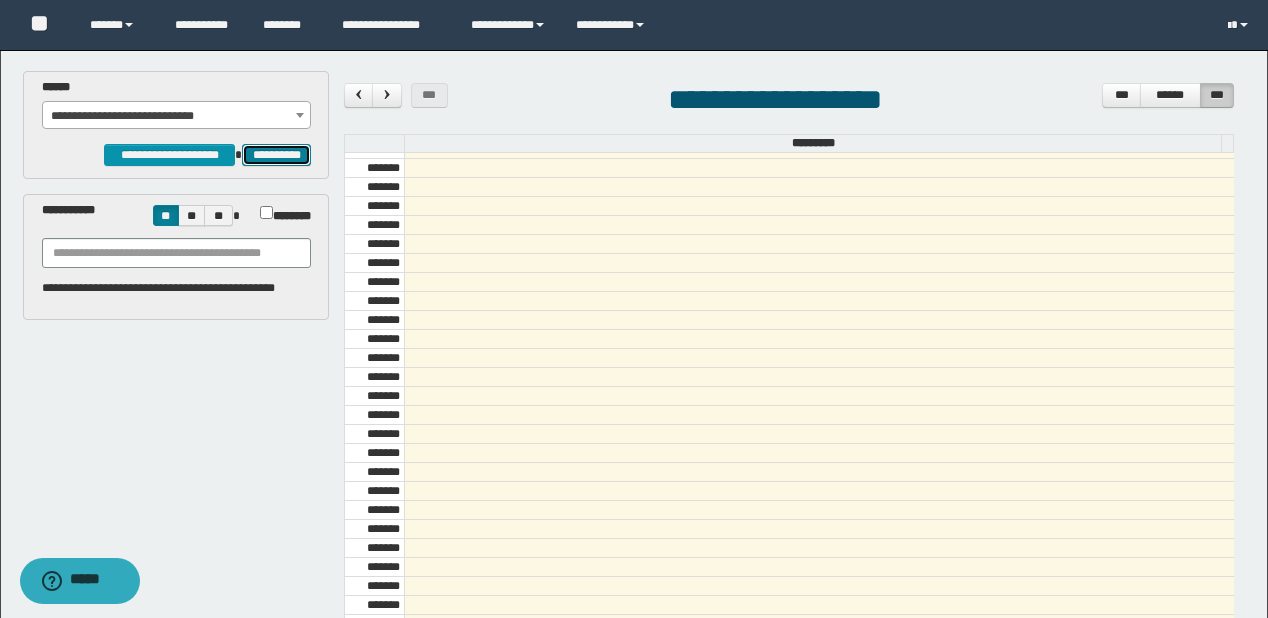 click on "**********" at bounding box center [276, 155] 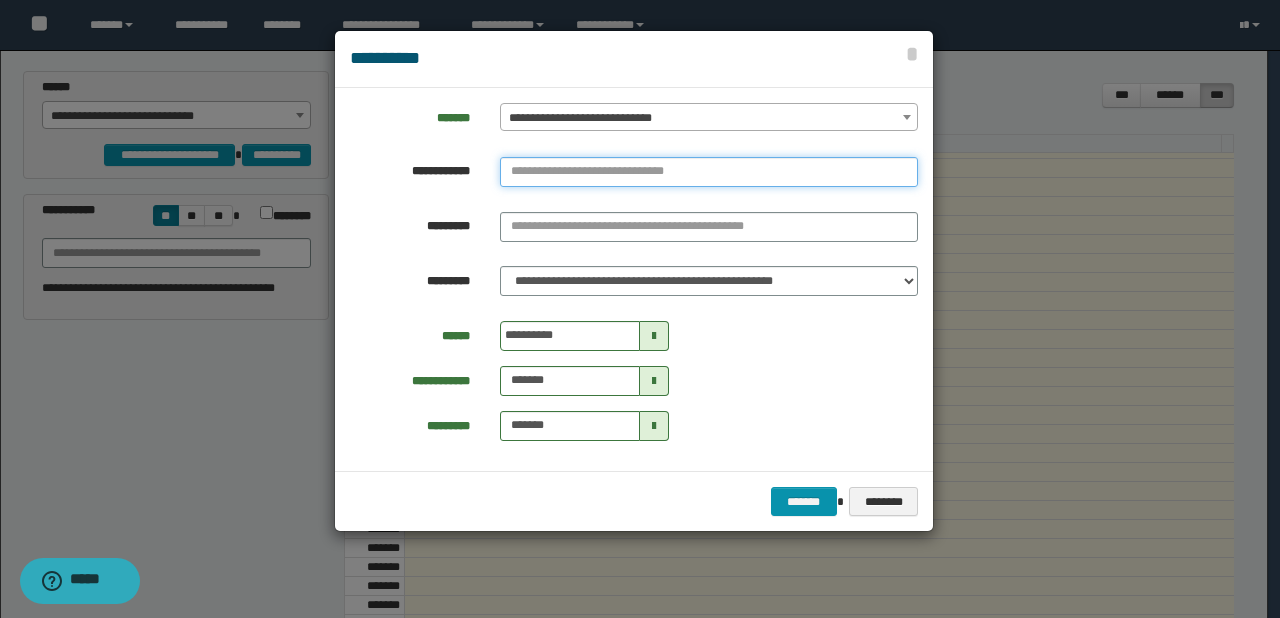 click at bounding box center [709, 172] 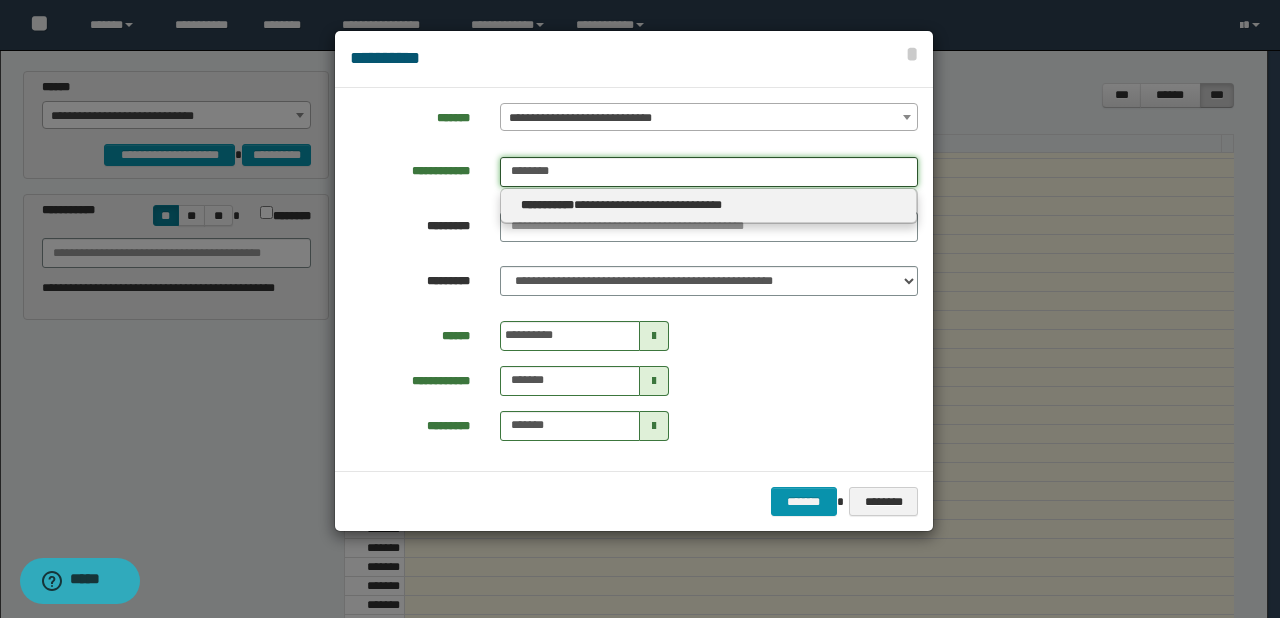 type on "********" 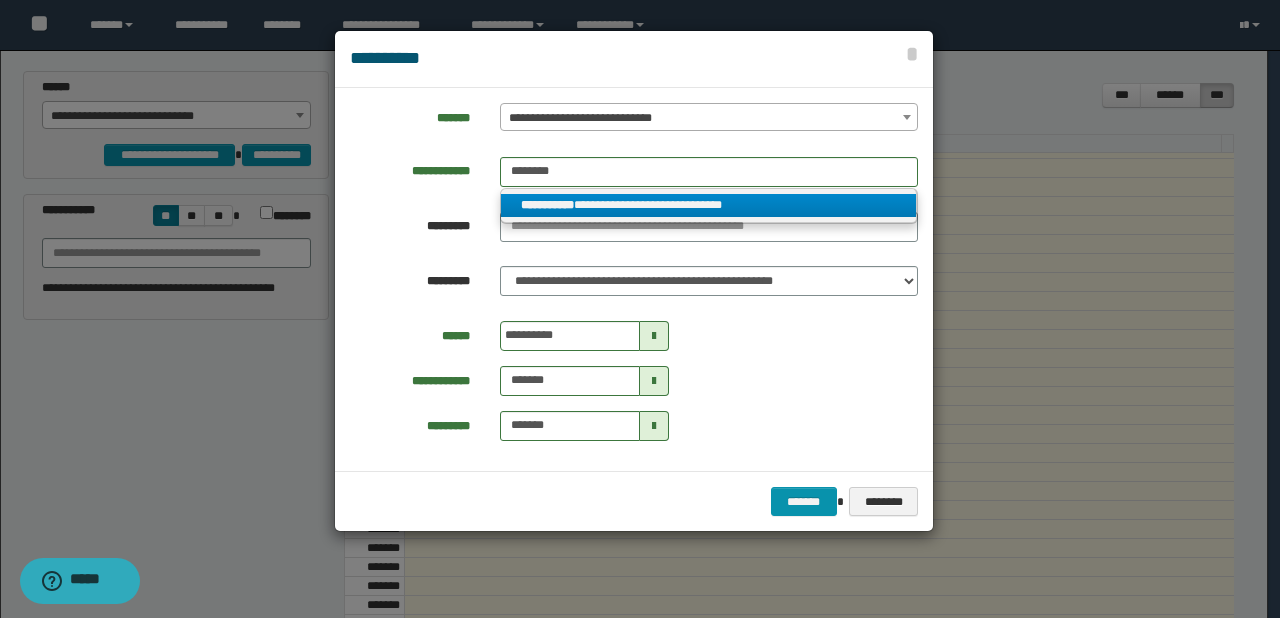 click on "**********" at bounding box center [709, 205] 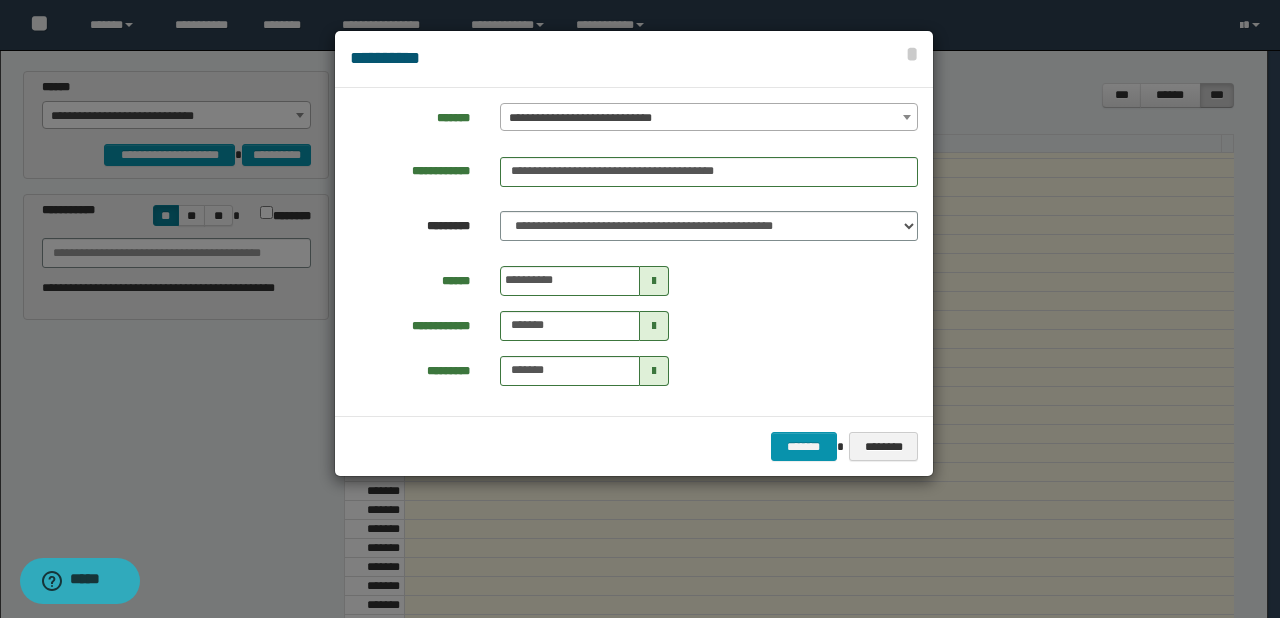 click at bounding box center (654, 281) 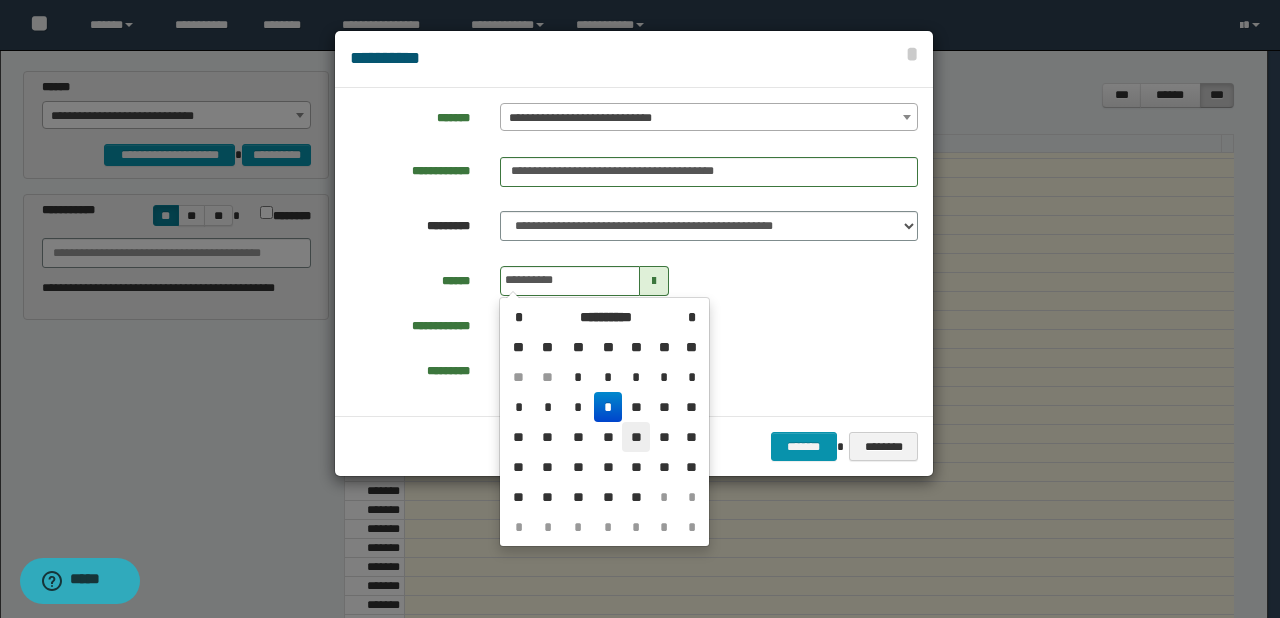 click on "**" at bounding box center [636, 377] 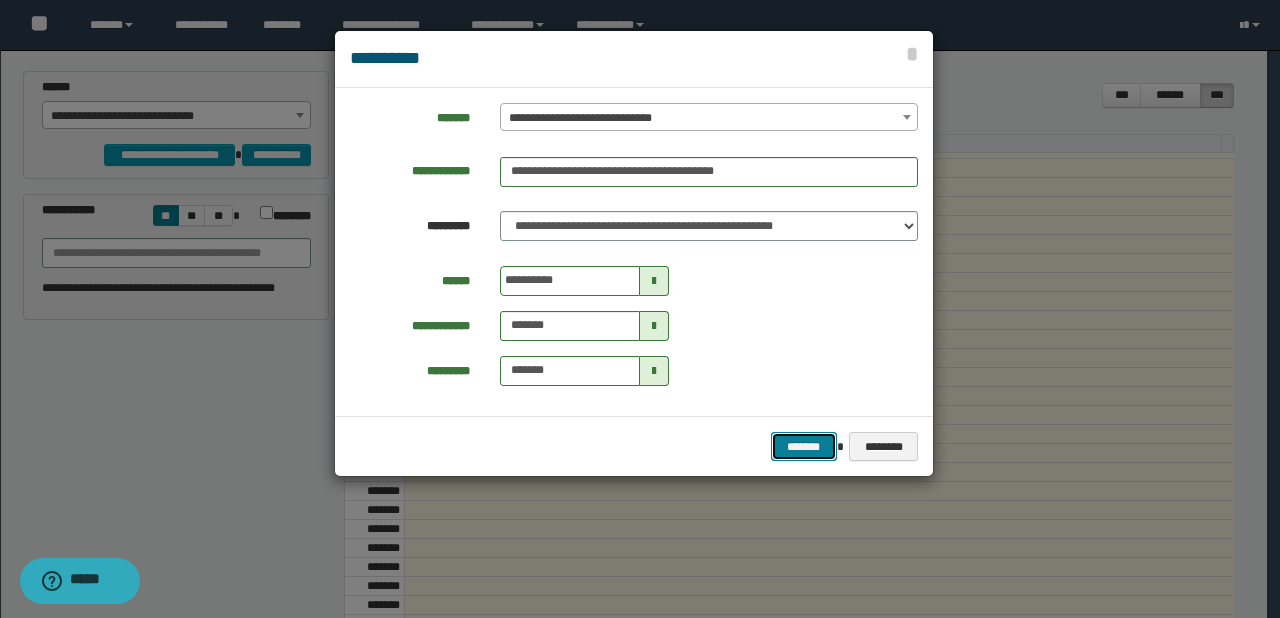 click on "*******" at bounding box center (804, 447) 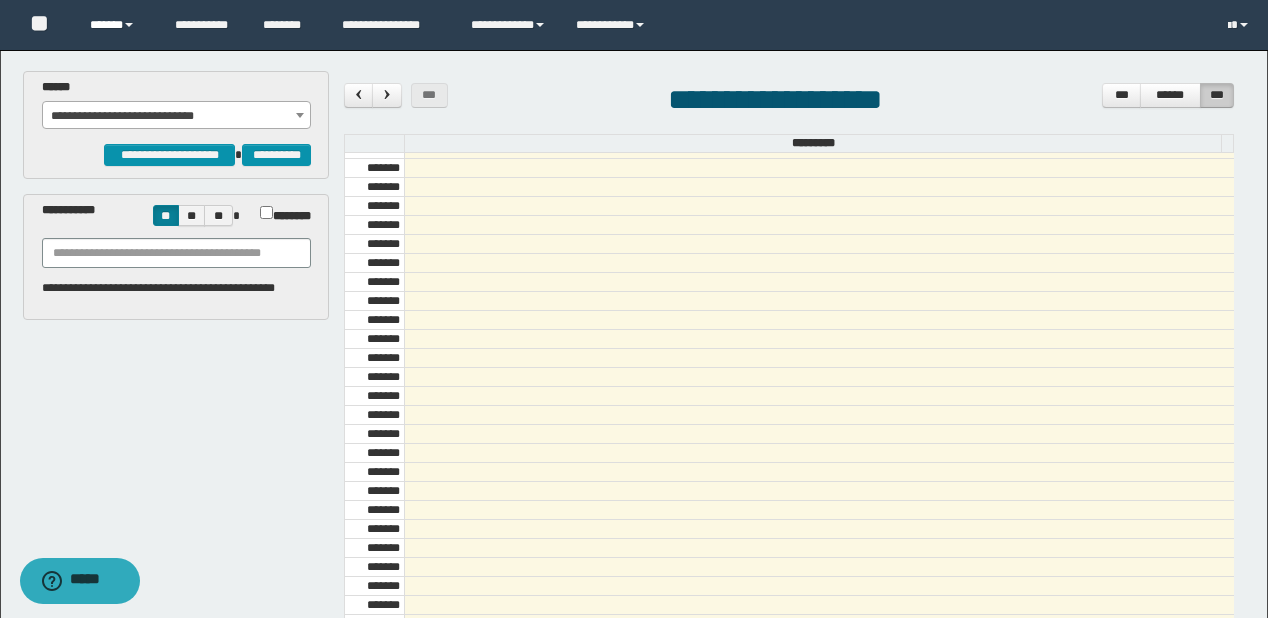 click on "******" at bounding box center [117, 25] 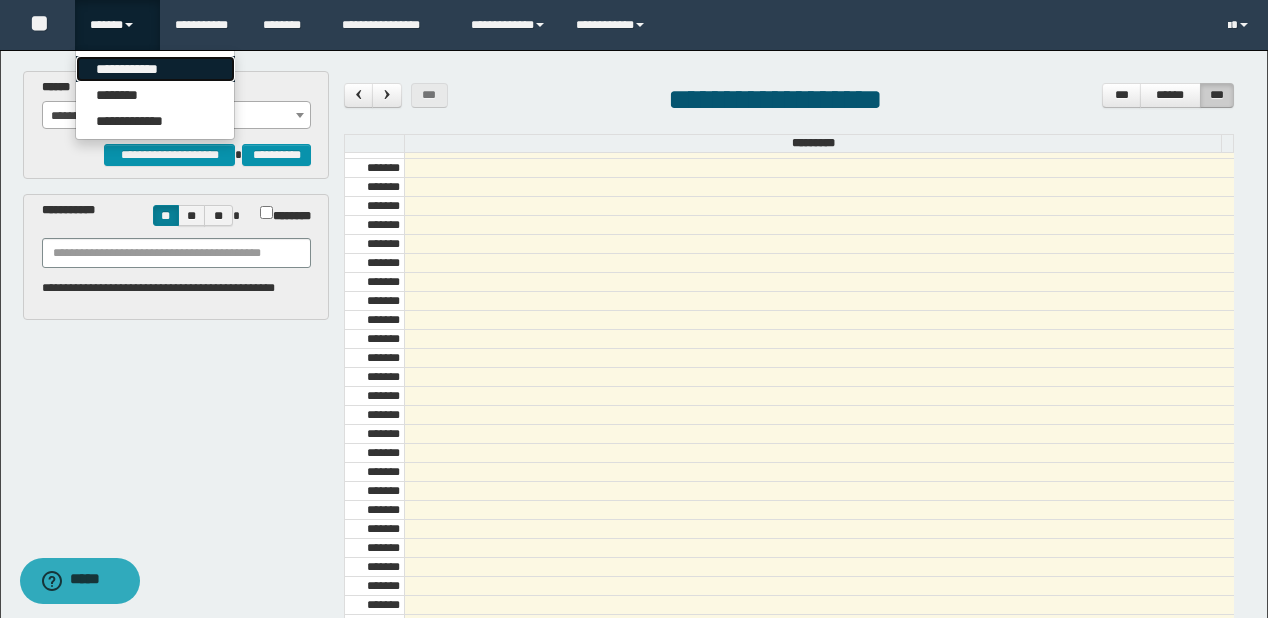 click on "**********" at bounding box center [155, 69] 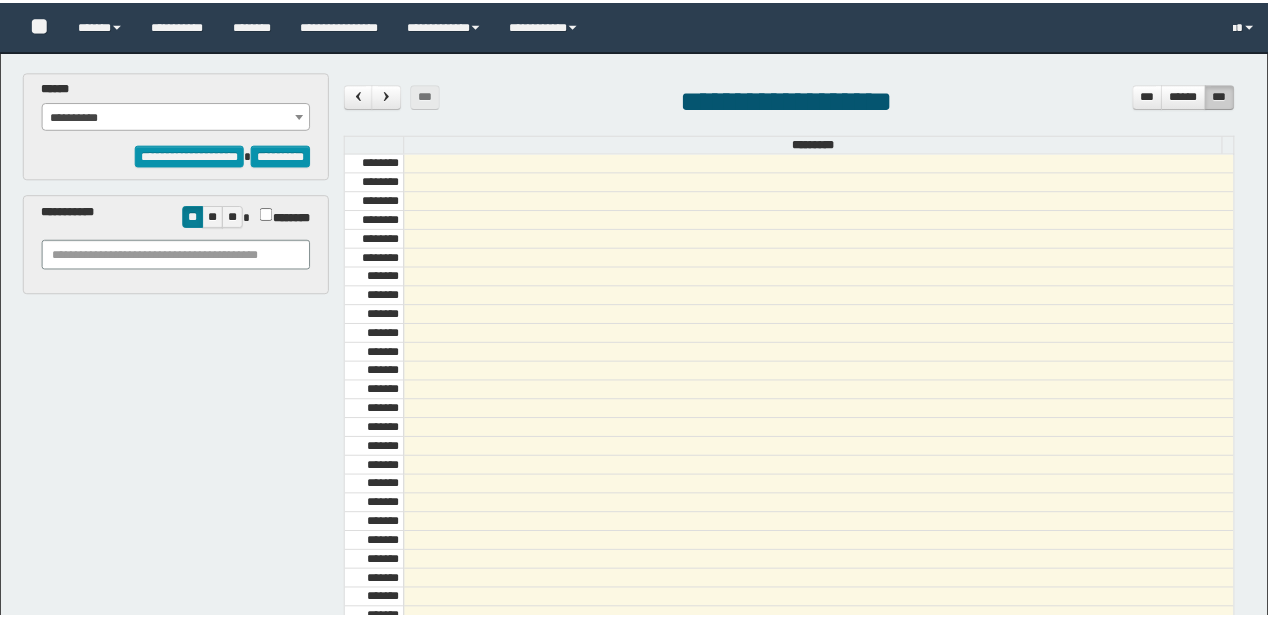 scroll, scrollTop: 0, scrollLeft: 0, axis: both 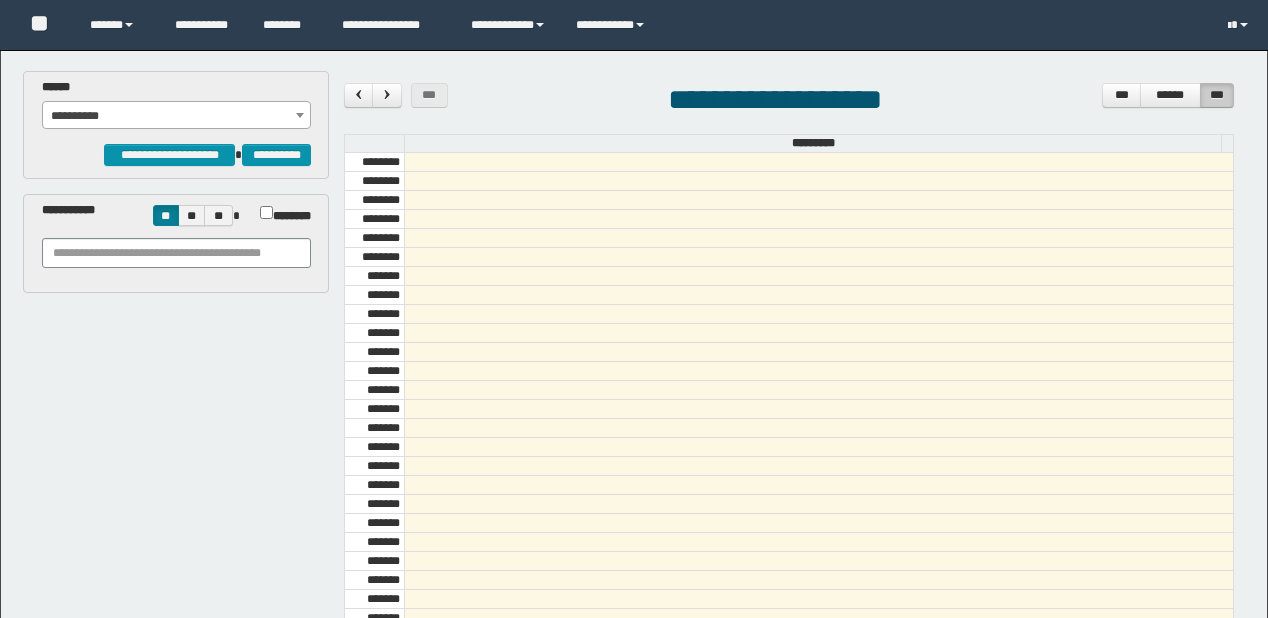 click on "**********" at bounding box center [177, 116] 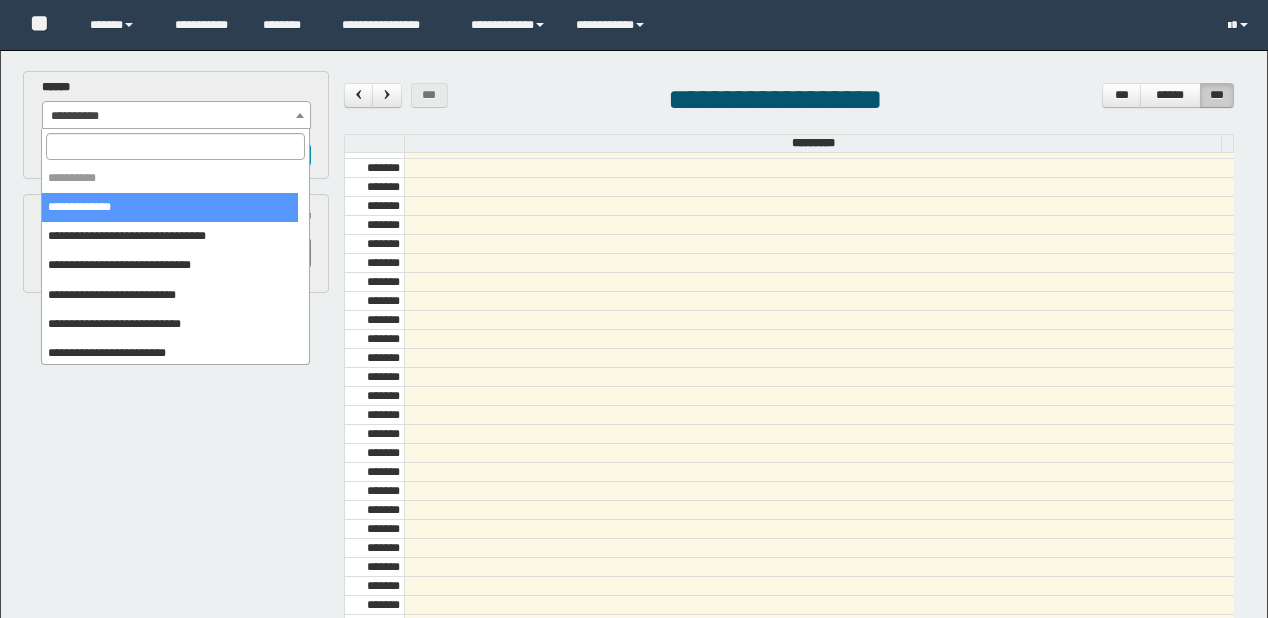 scroll, scrollTop: 0, scrollLeft: 0, axis: both 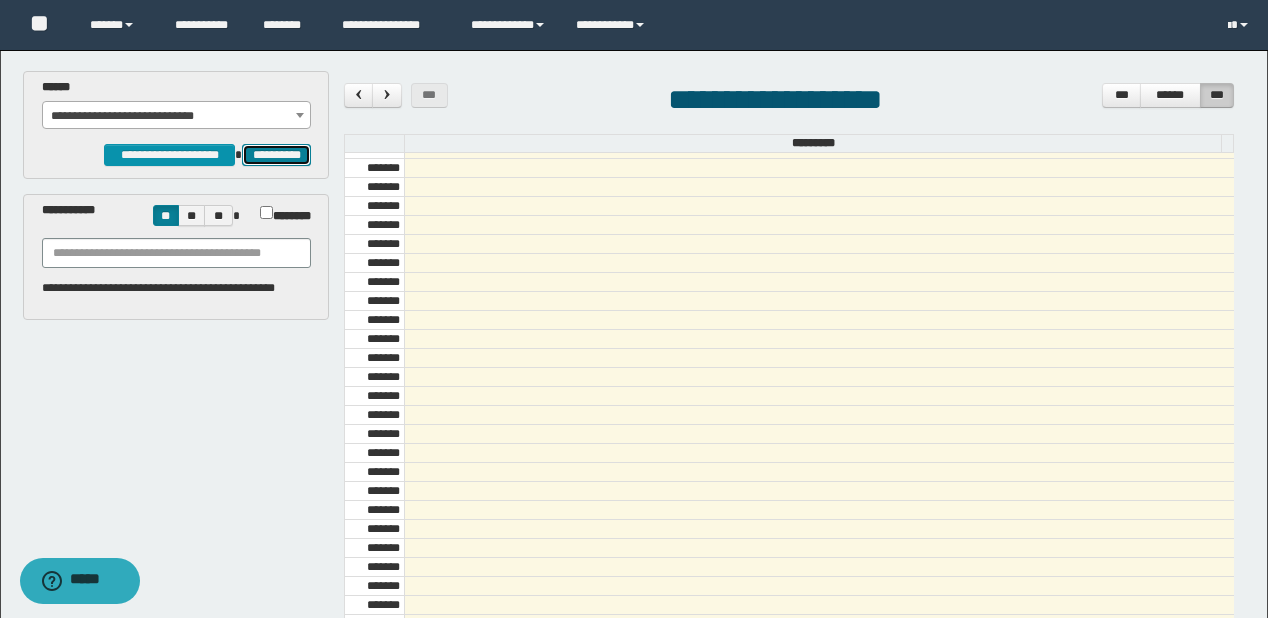 click on "**********" at bounding box center (276, 155) 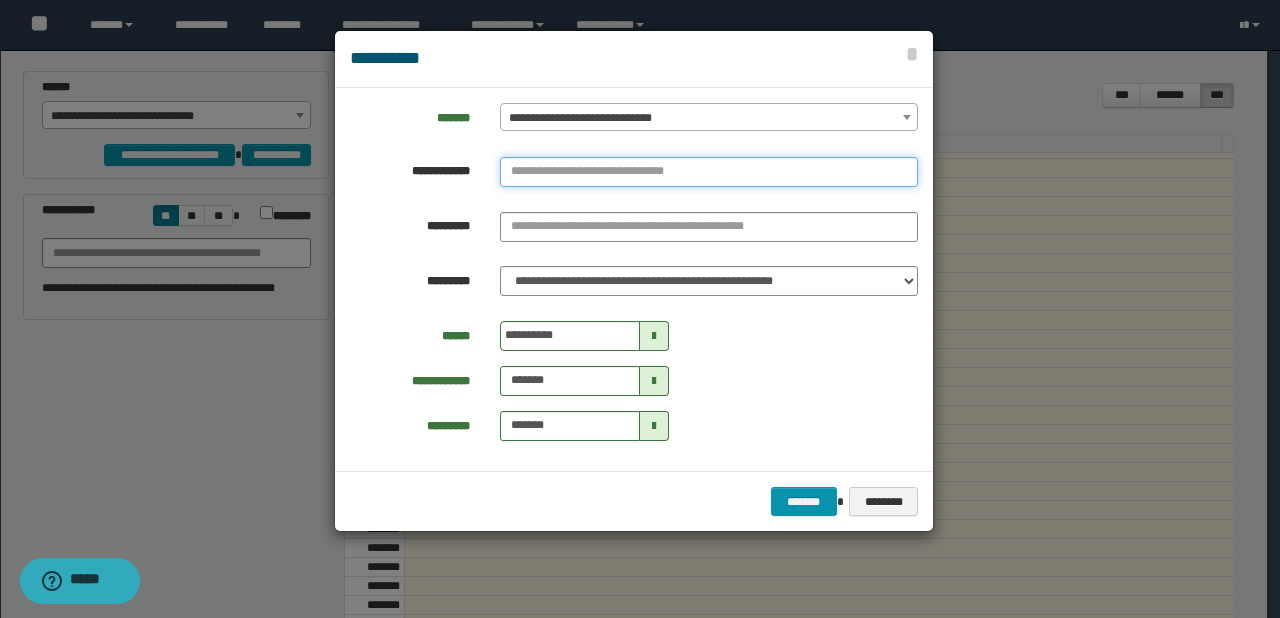 click at bounding box center (709, 172) 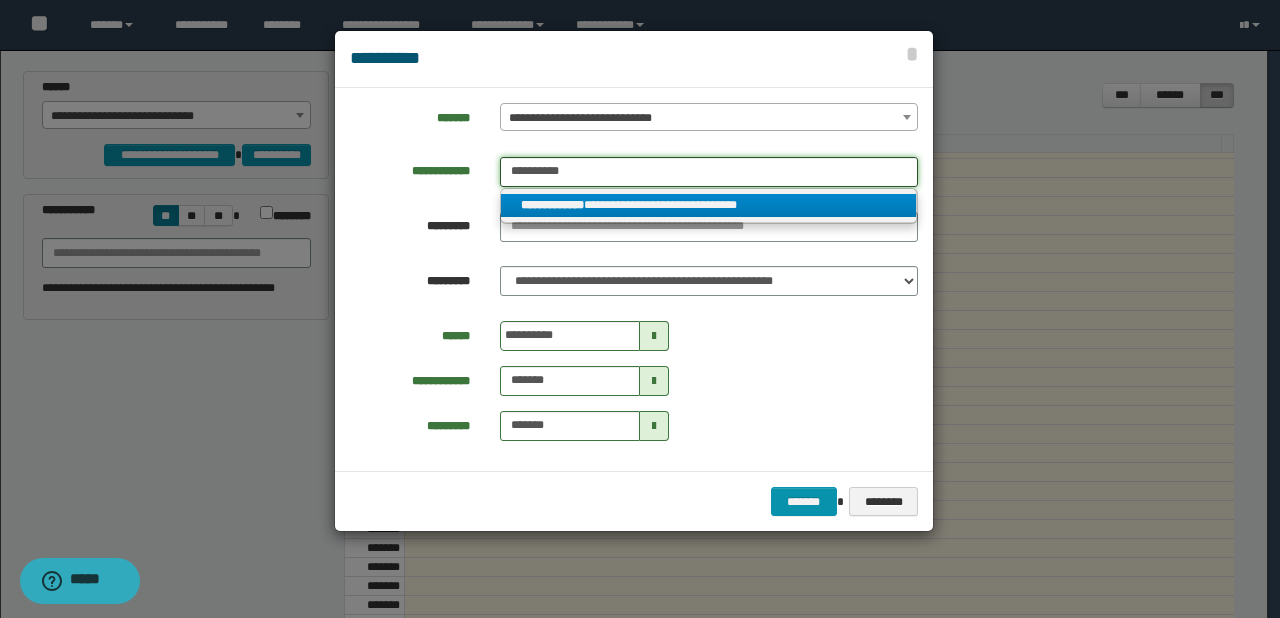 type on "**********" 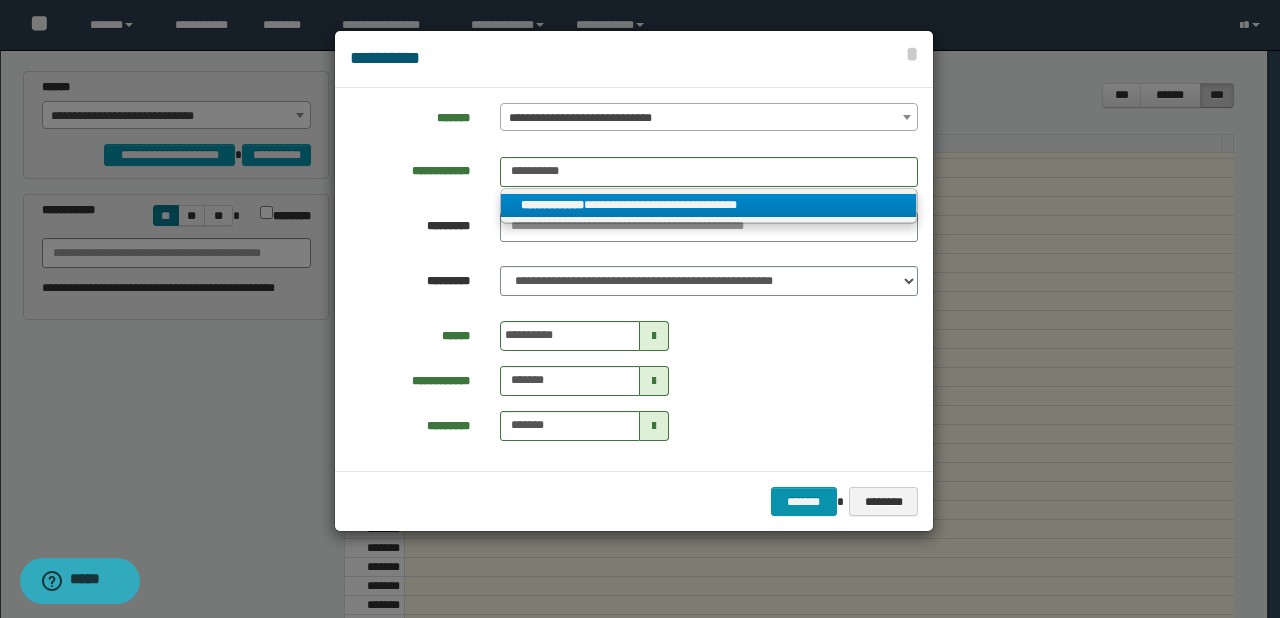 click on "**********" at bounding box center (709, 205) 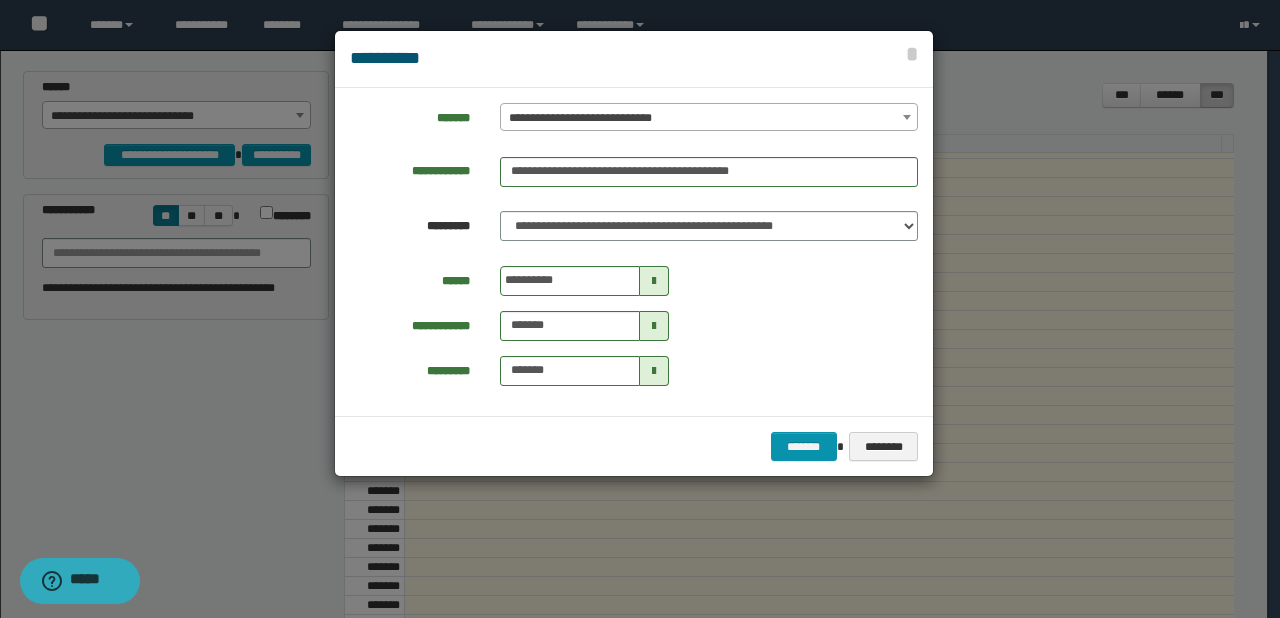 click at bounding box center (654, 281) 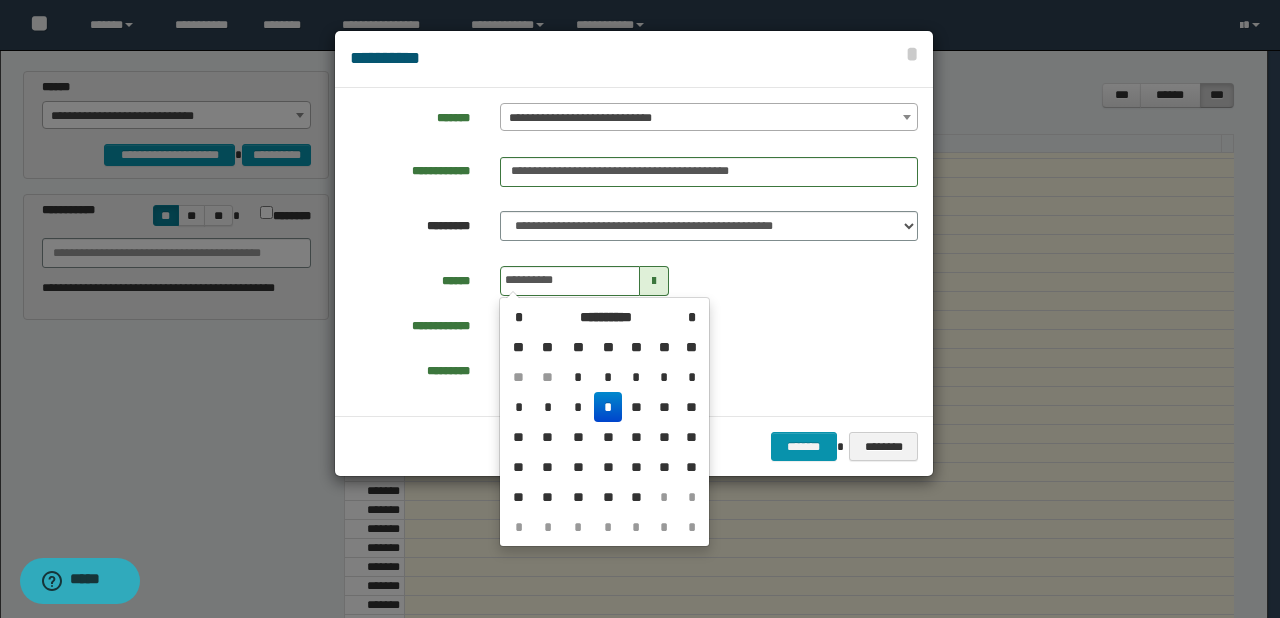 drag, startPoint x: 636, startPoint y: 440, endPoint x: 651, endPoint y: 447, distance: 16.552946 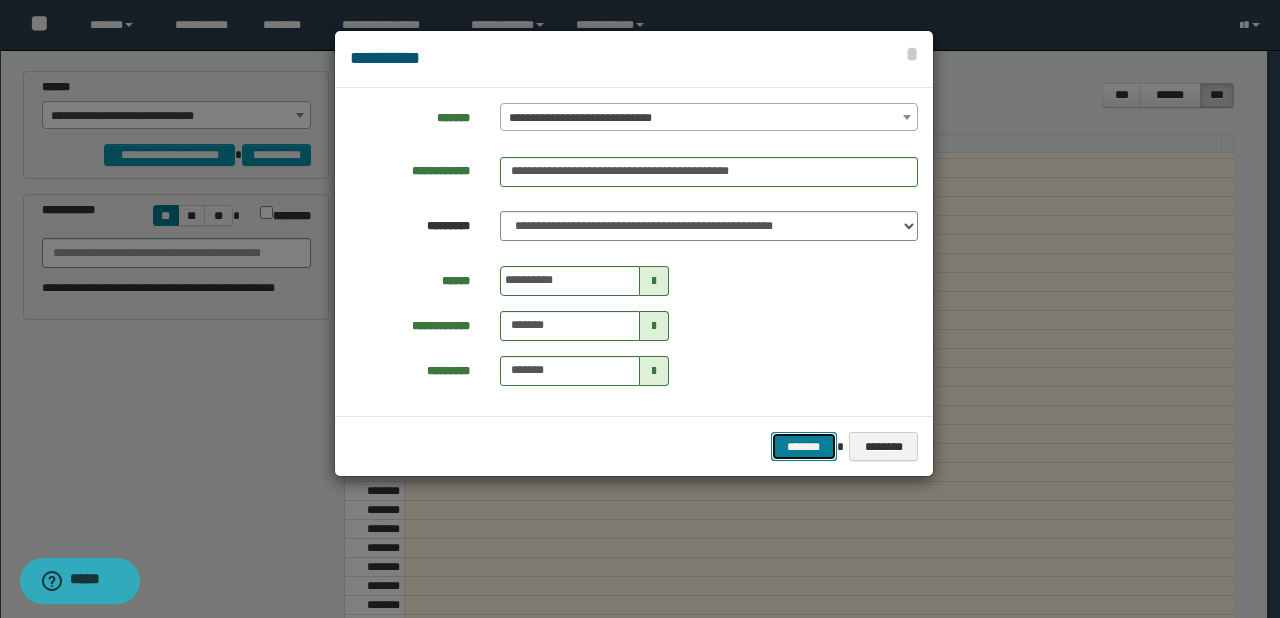 click on "*******" at bounding box center [804, 447] 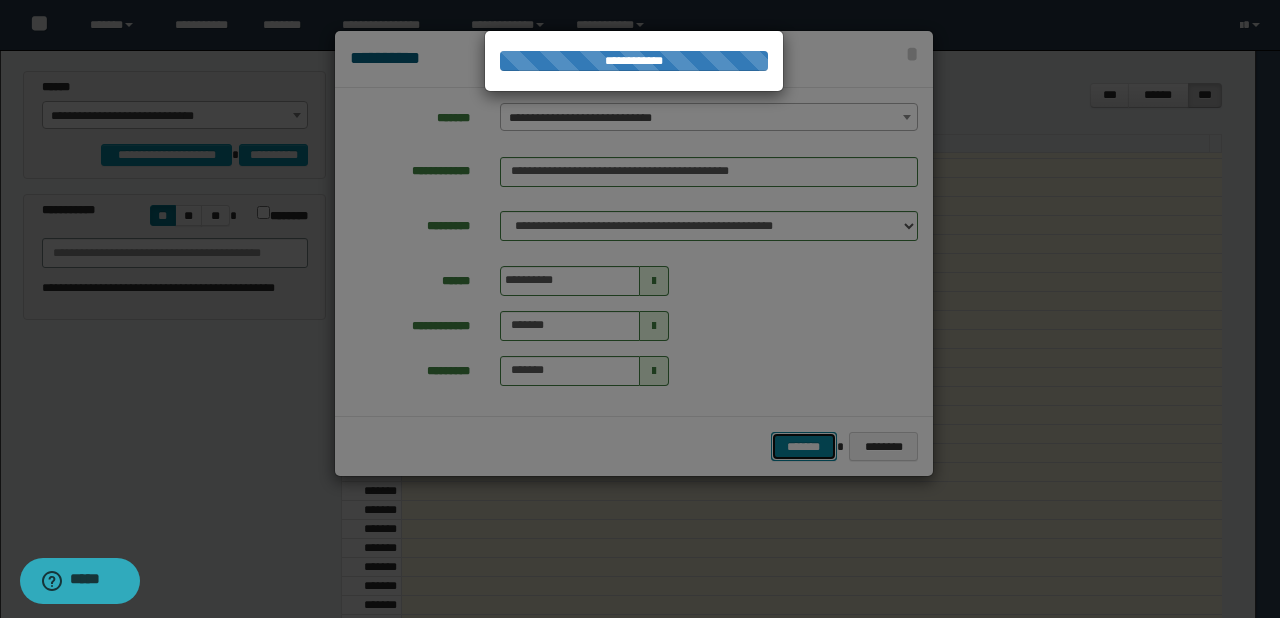 type 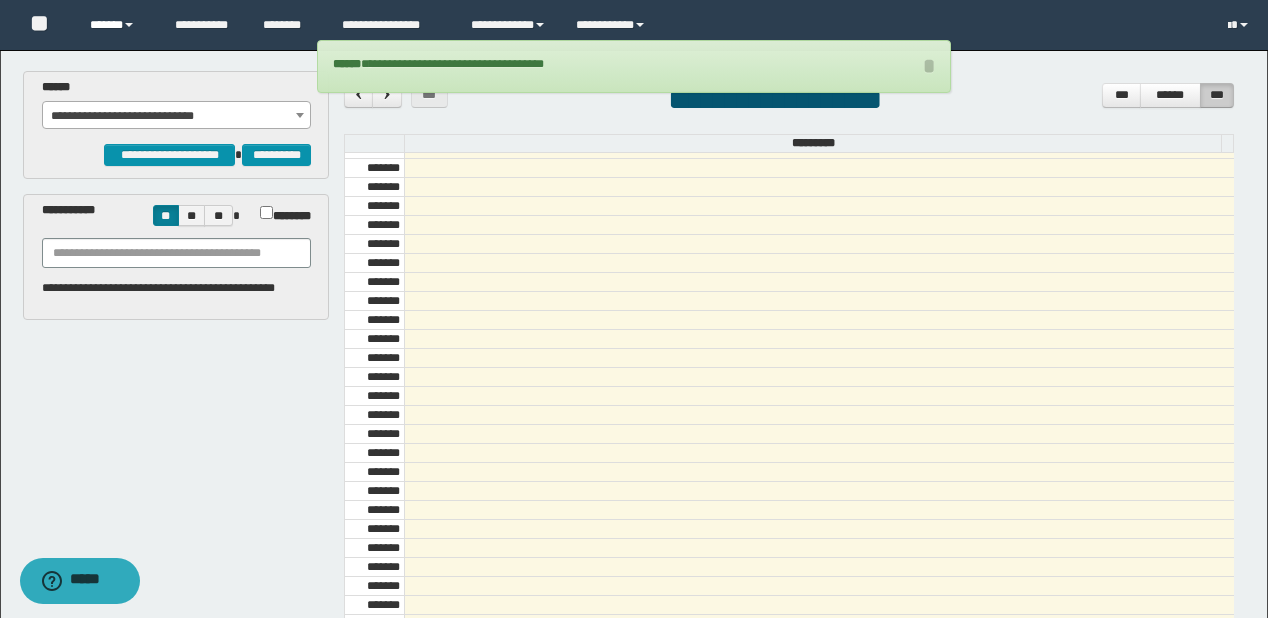 click on "******" at bounding box center (117, 25) 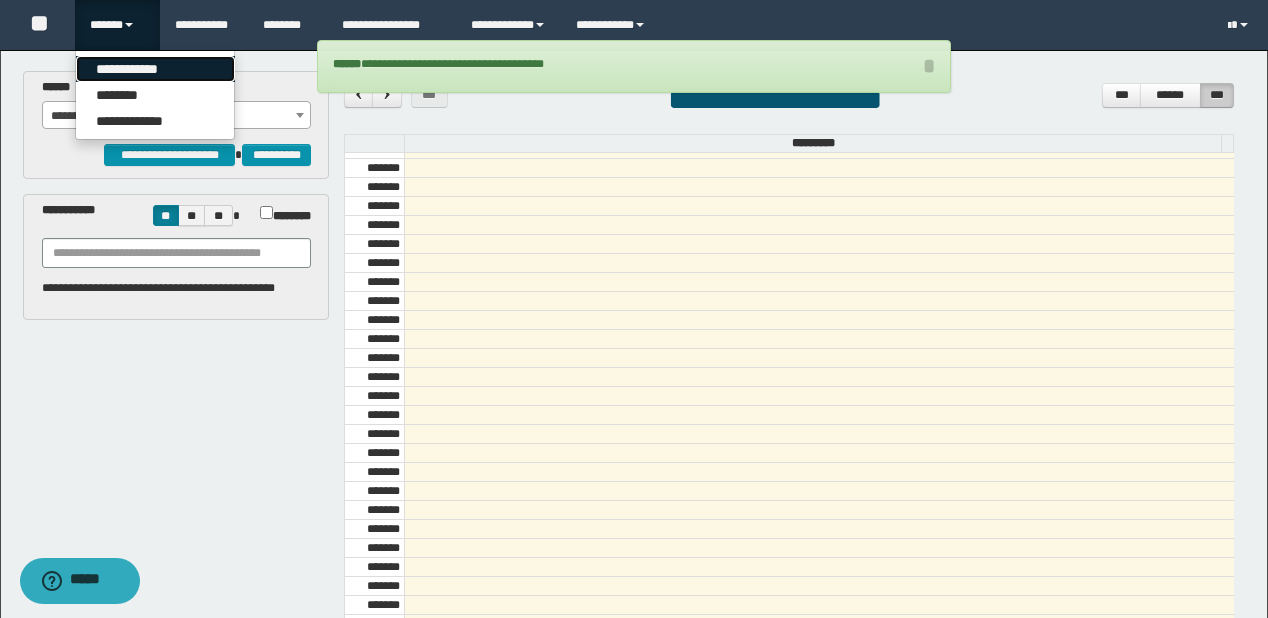 click on "**********" at bounding box center (155, 69) 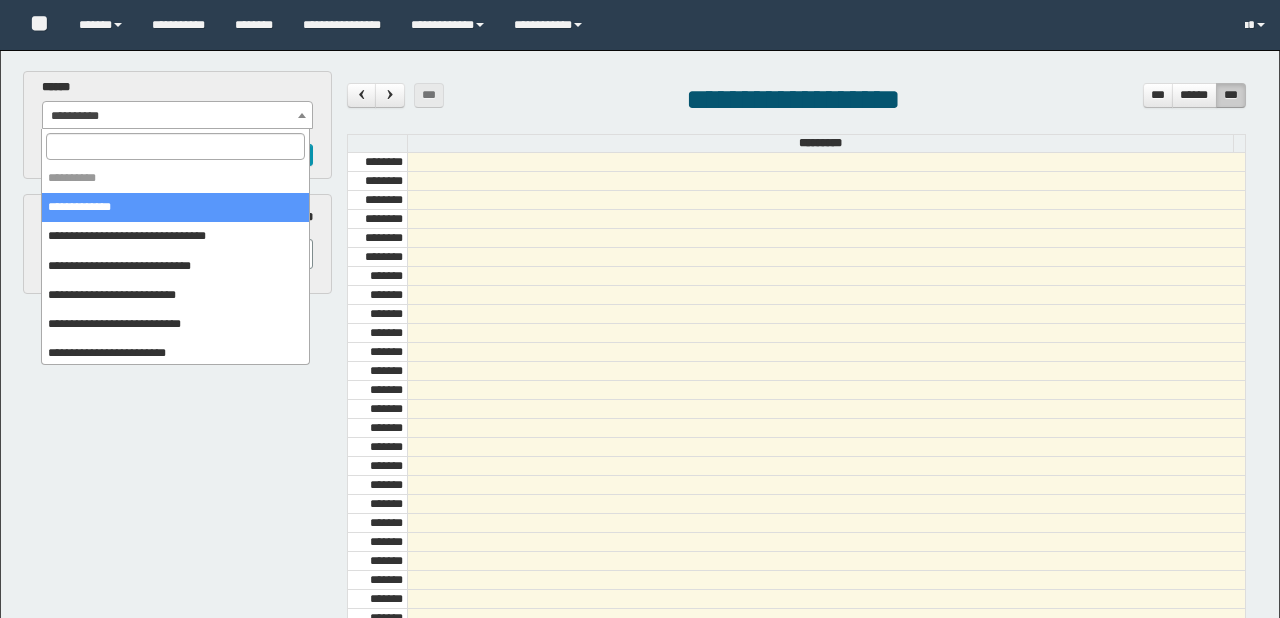 click on "**********" at bounding box center (178, 116) 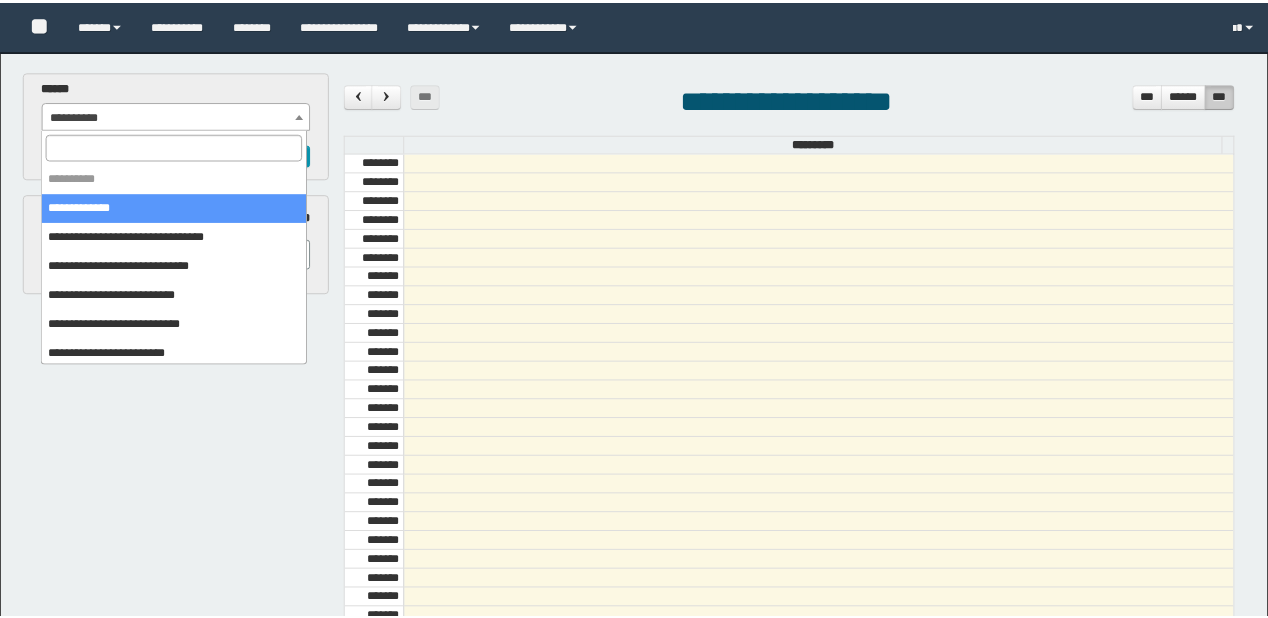 scroll, scrollTop: 0, scrollLeft: 0, axis: both 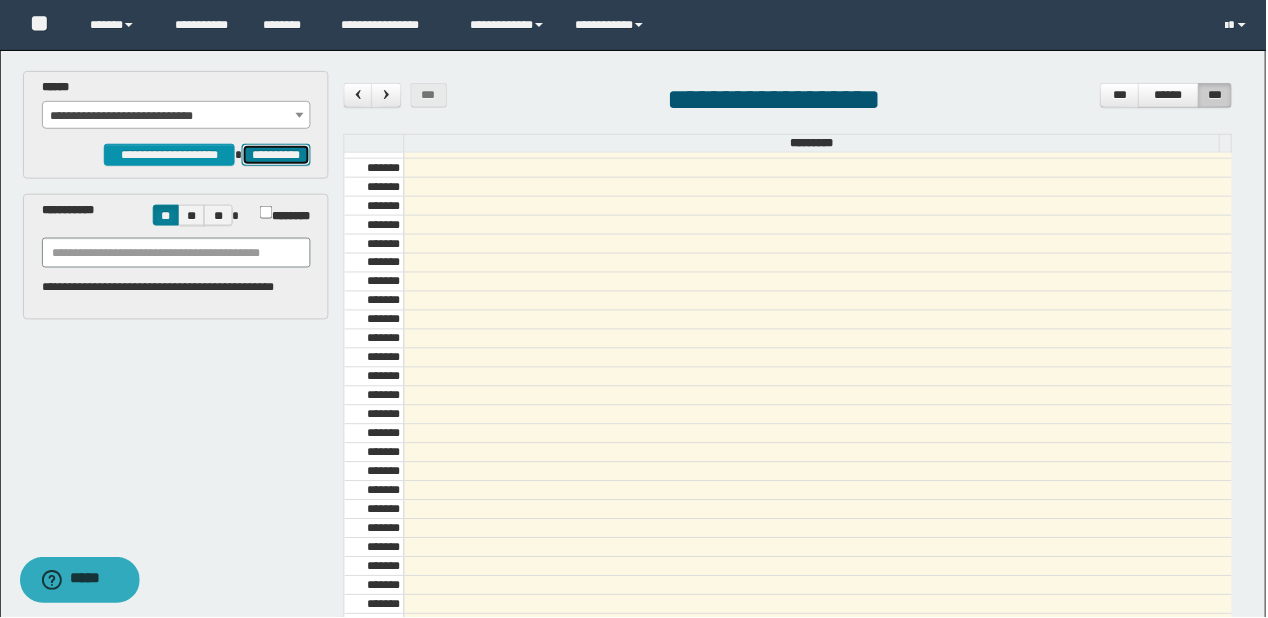 click on "**********" at bounding box center [276, 155] 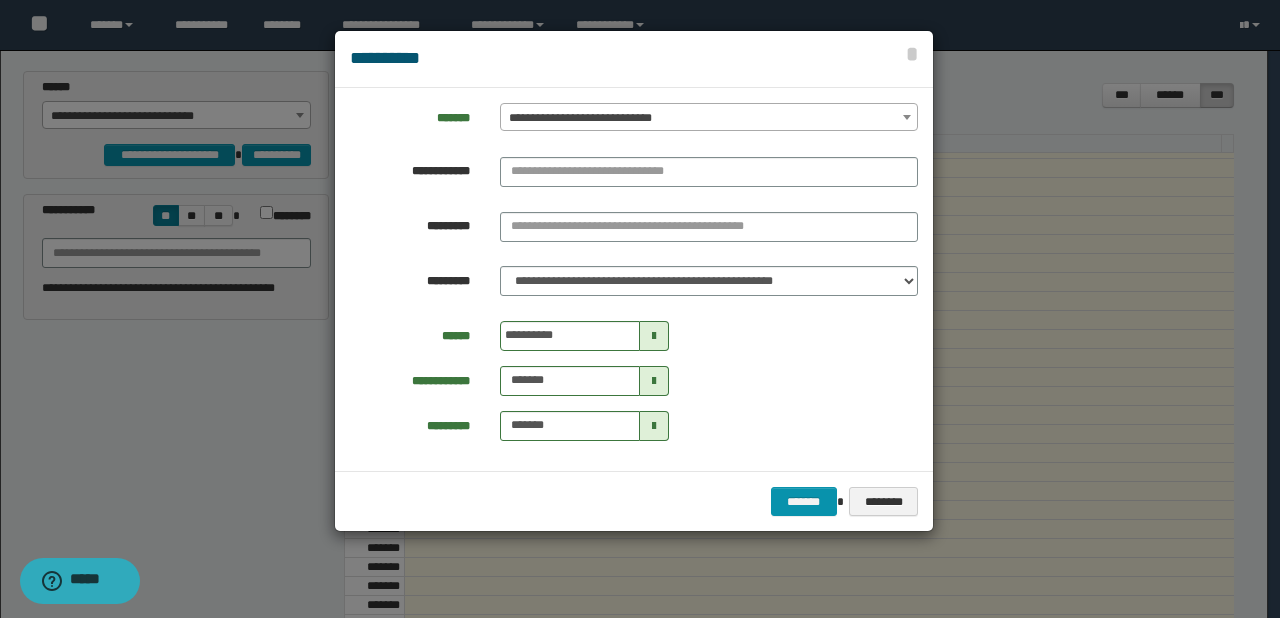 click on "**********" at bounding box center [634, 279] 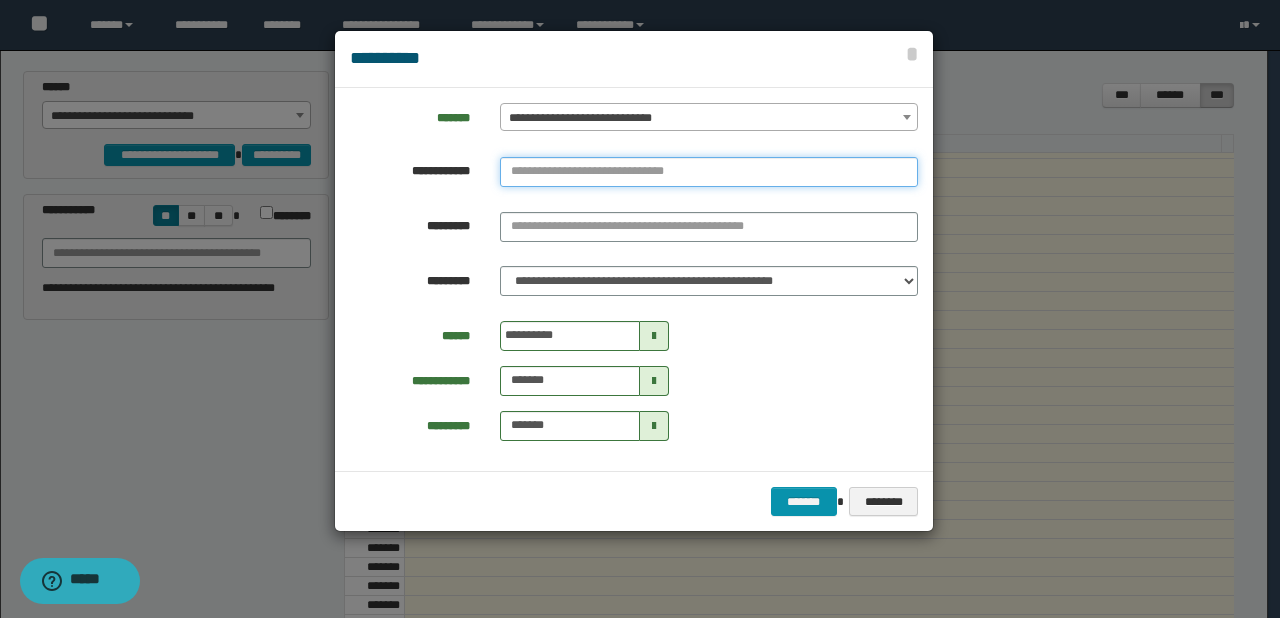 click at bounding box center (709, 172) 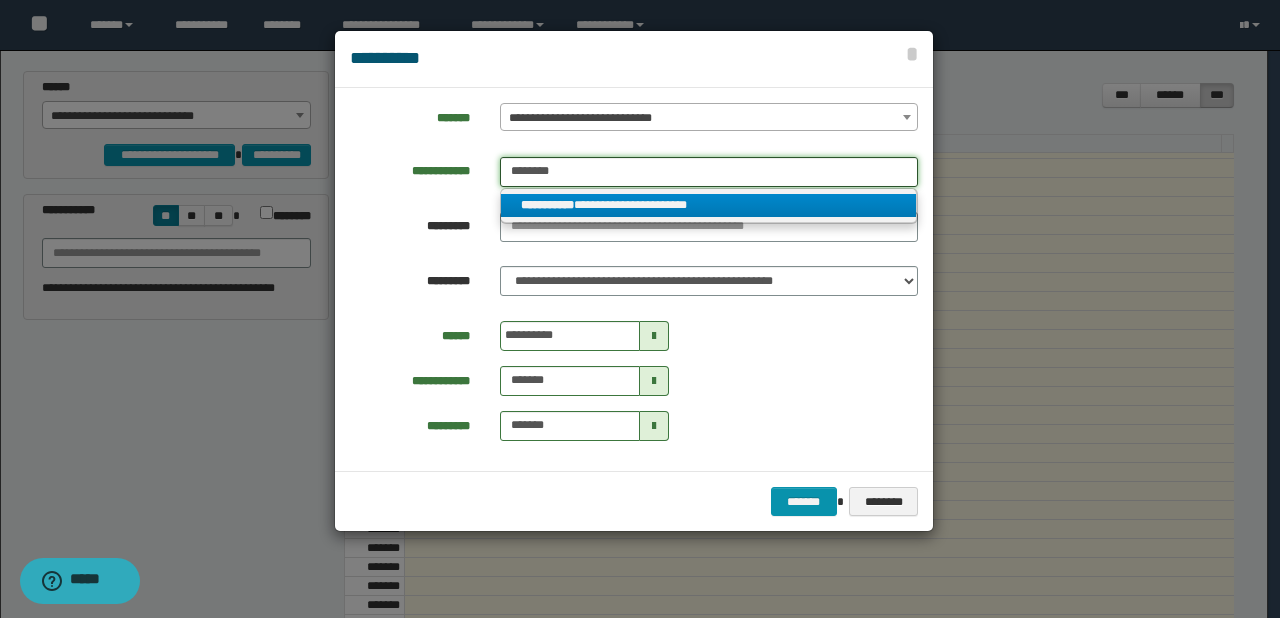 type on "********" 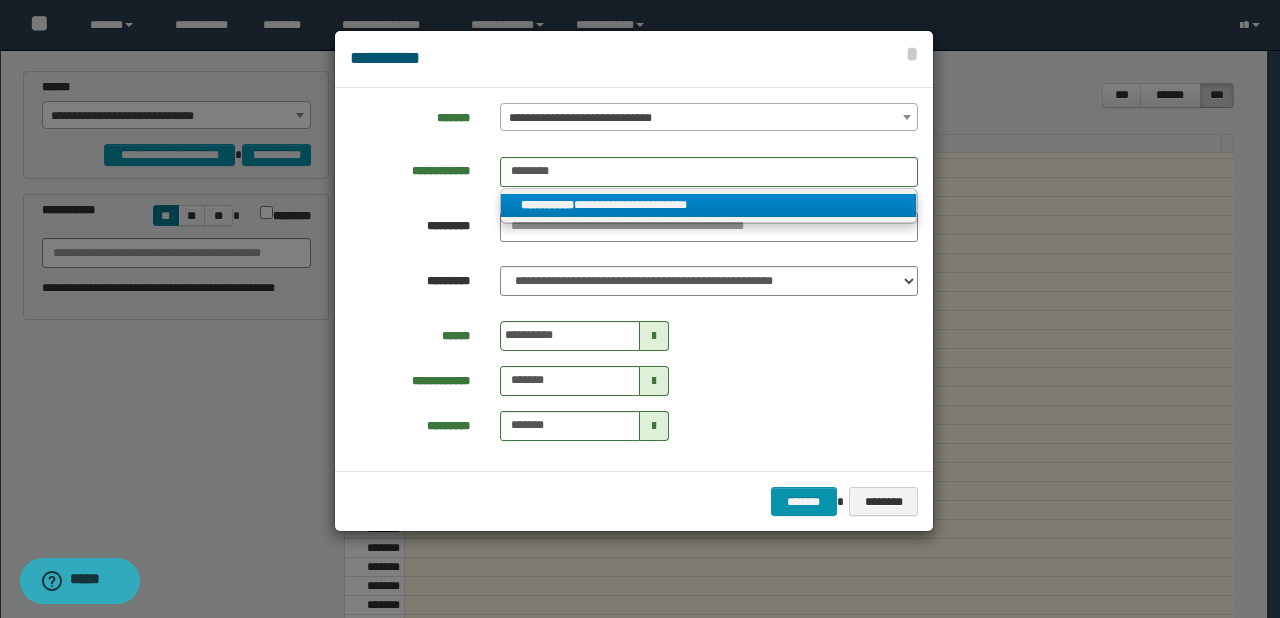 click on "**********" at bounding box center (709, 205) 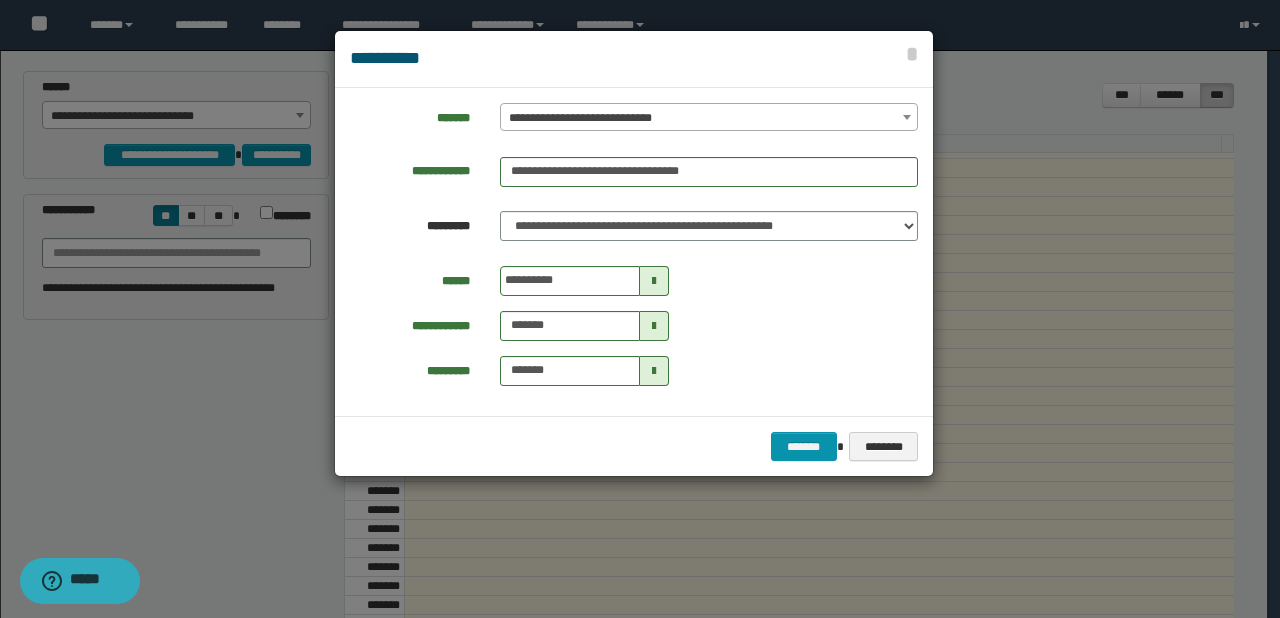 click at bounding box center (654, 281) 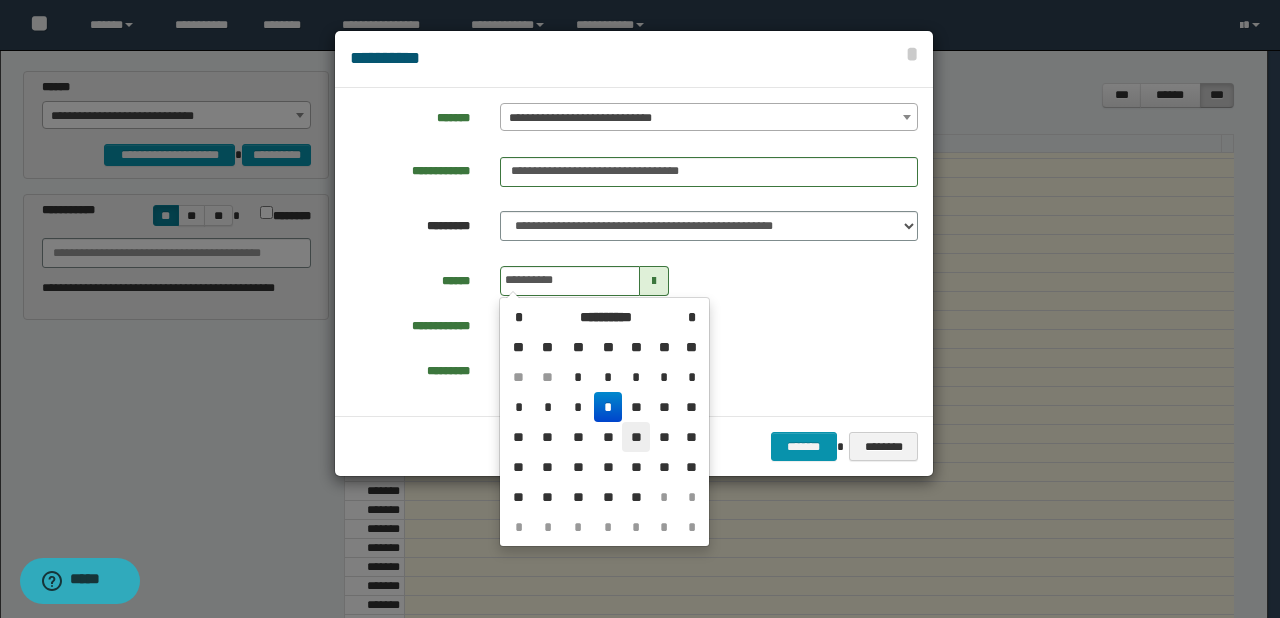 click on "**" at bounding box center [636, 377] 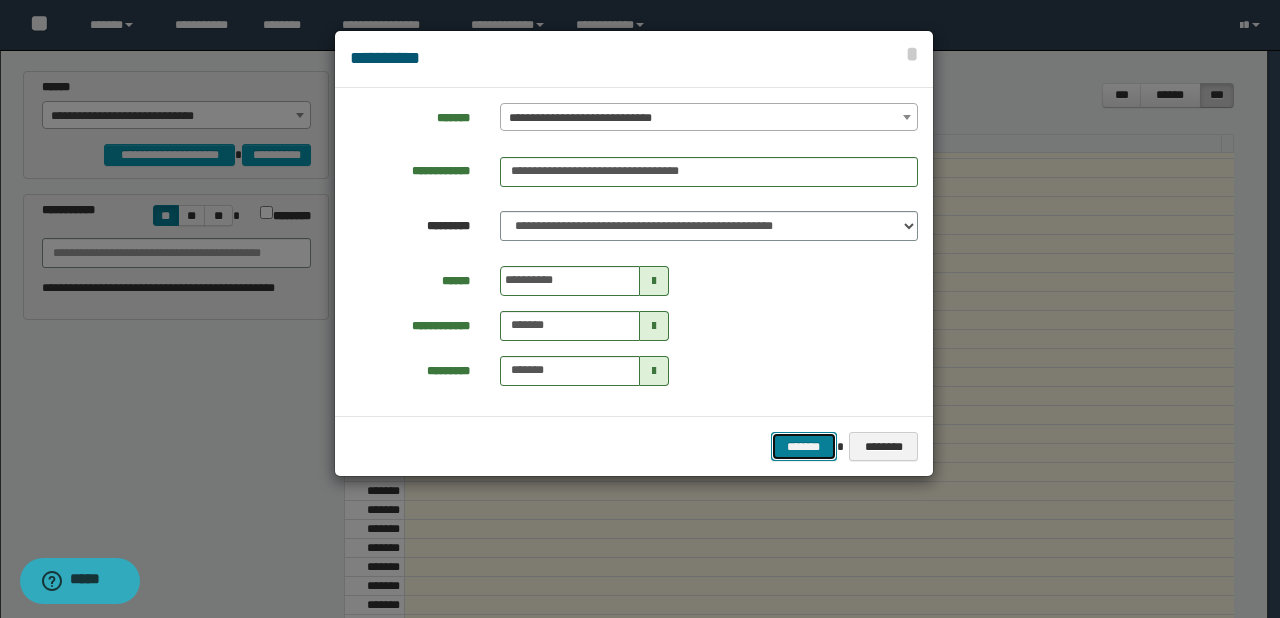 click on "*******" at bounding box center [804, 447] 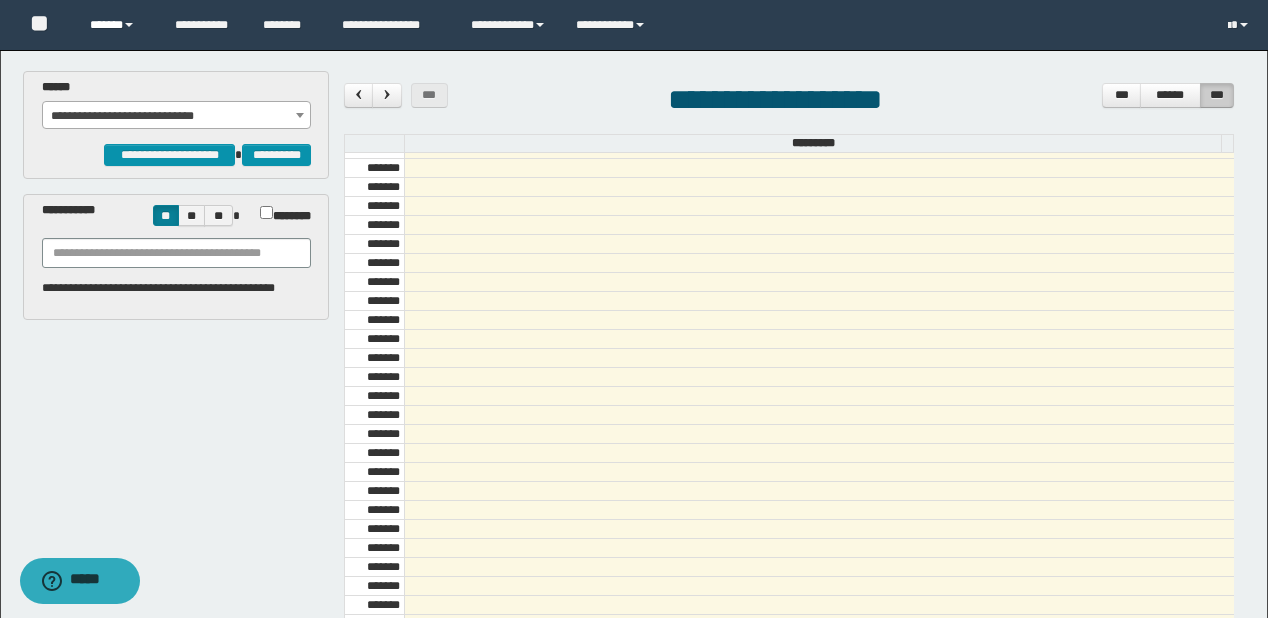 click on "******" at bounding box center (117, 25) 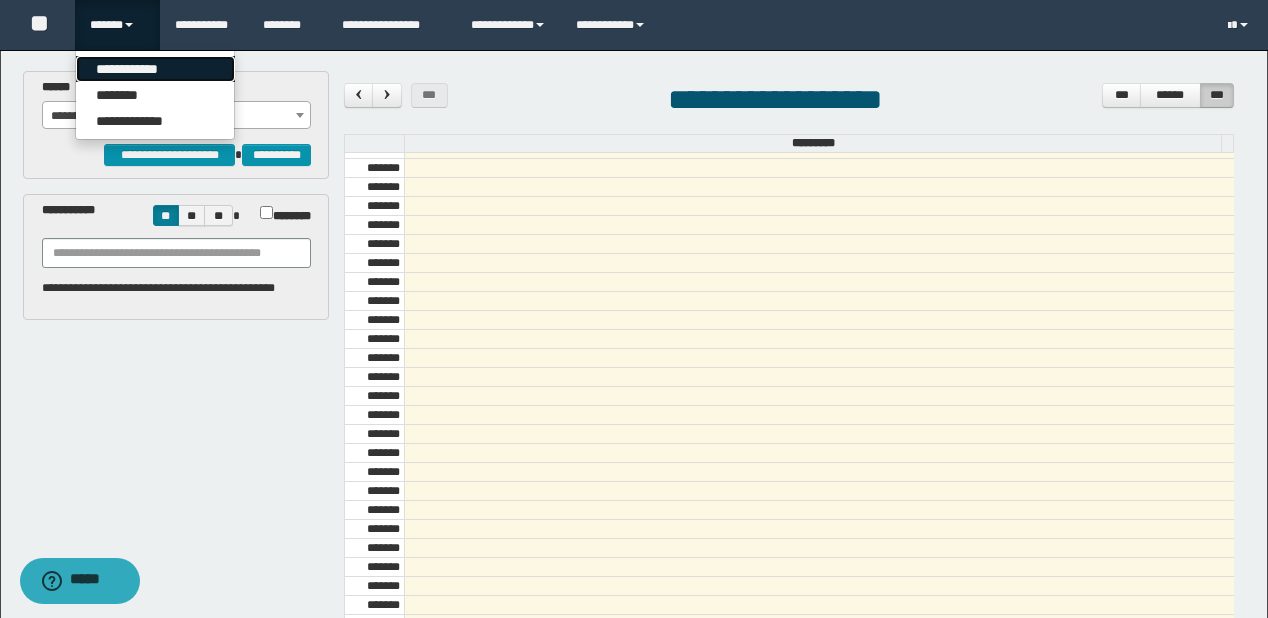 click on "**********" at bounding box center [155, 69] 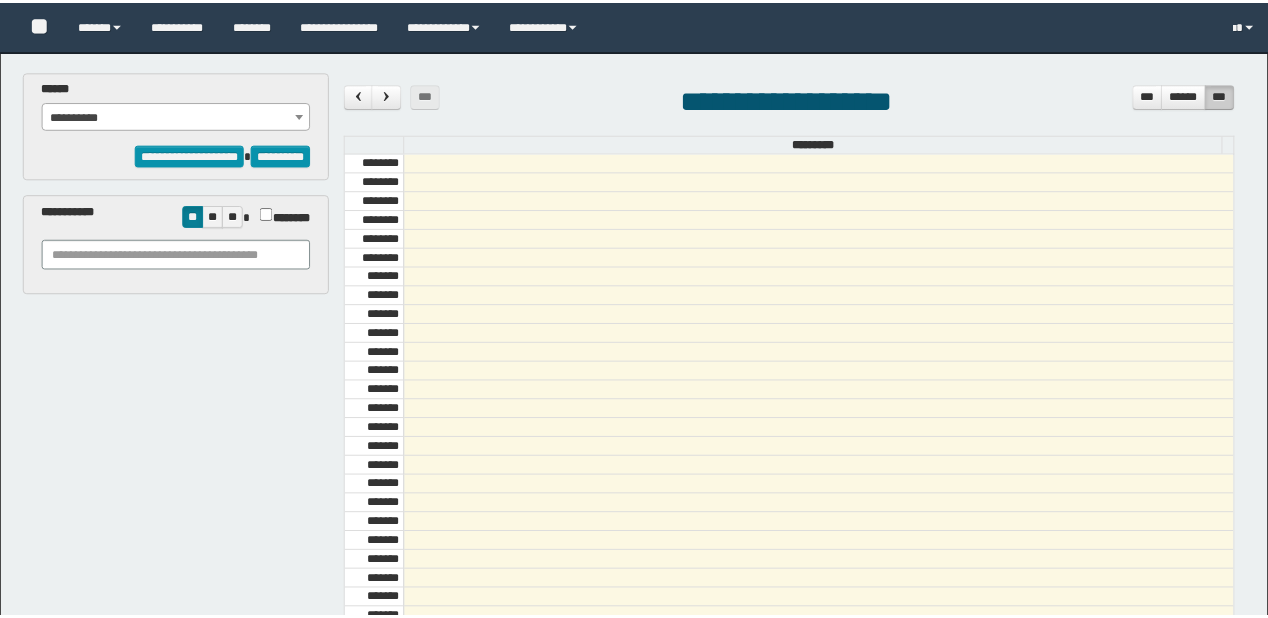 scroll, scrollTop: 0, scrollLeft: 0, axis: both 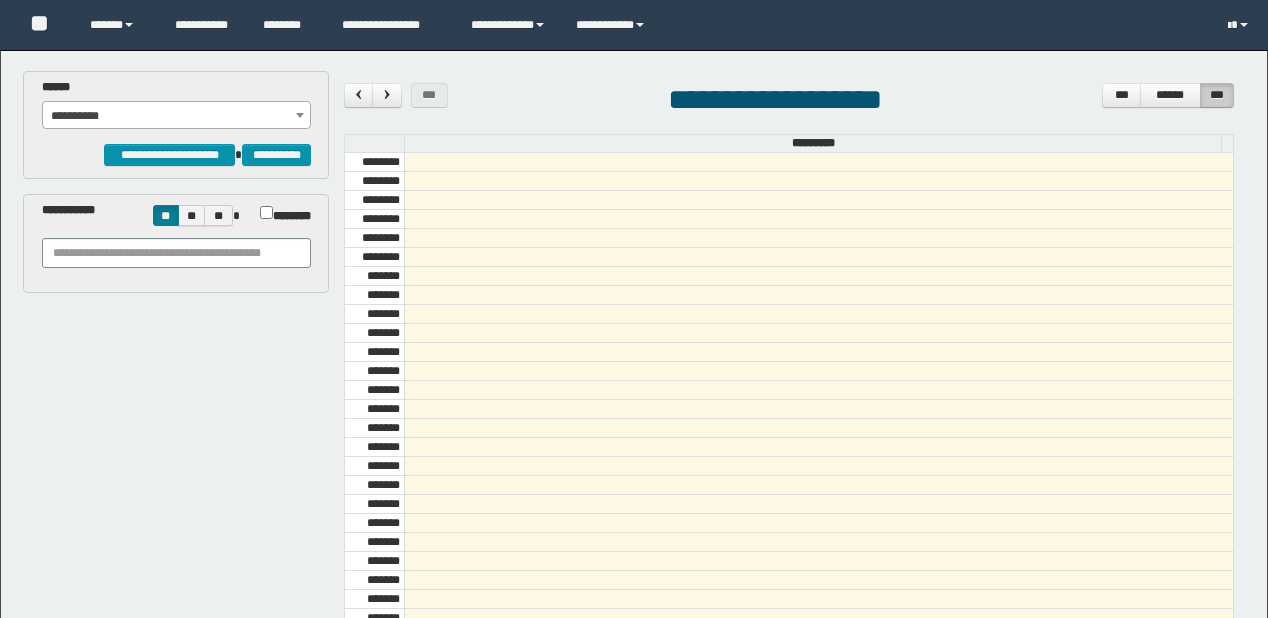 drag, startPoint x: 0, startPoint y: 0, endPoint x: 170, endPoint y: 112, distance: 203.57799 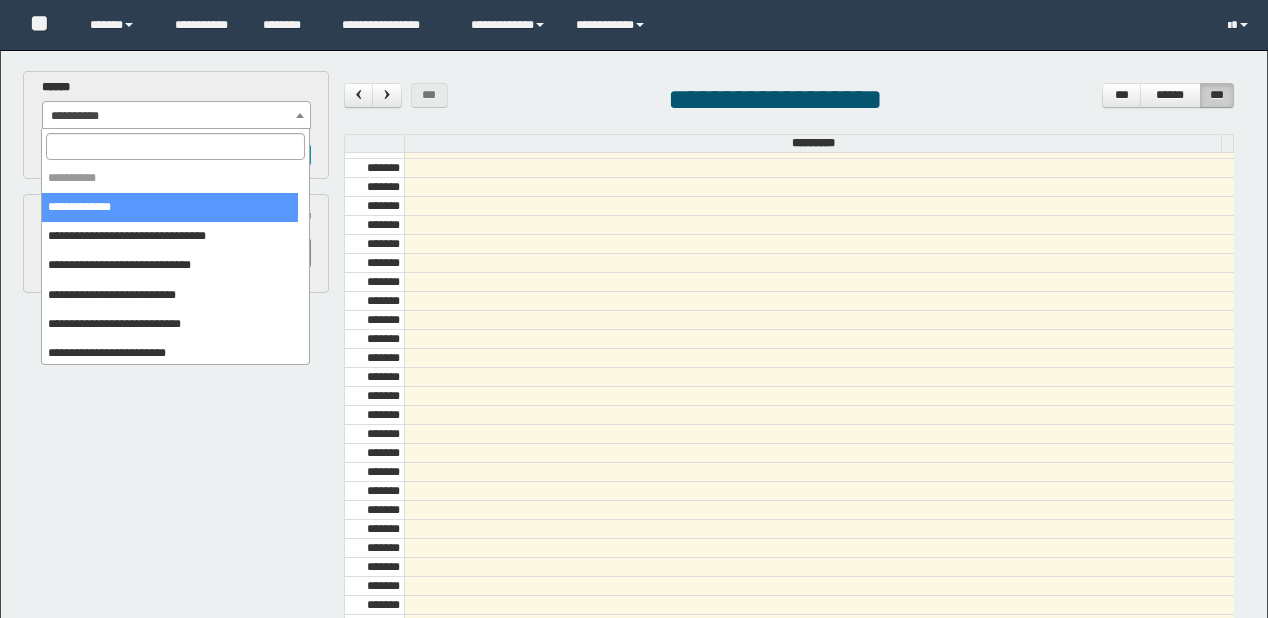 scroll, scrollTop: 0, scrollLeft: 0, axis: both 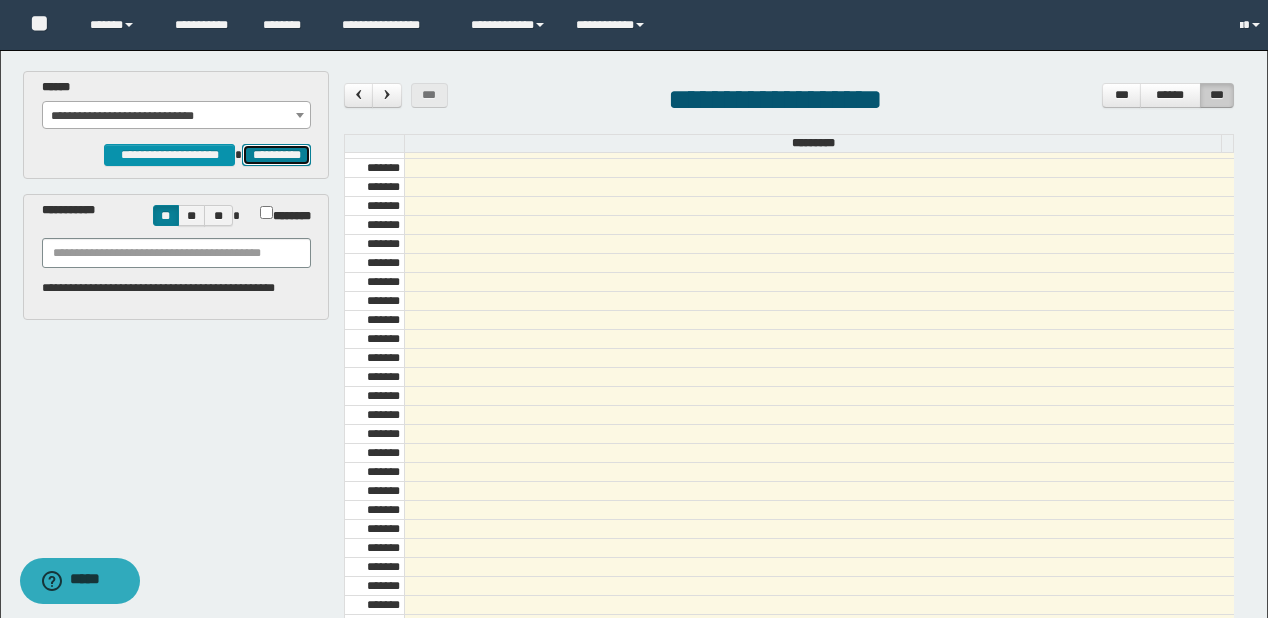 click on "**********" at bounding box center [276, 155] 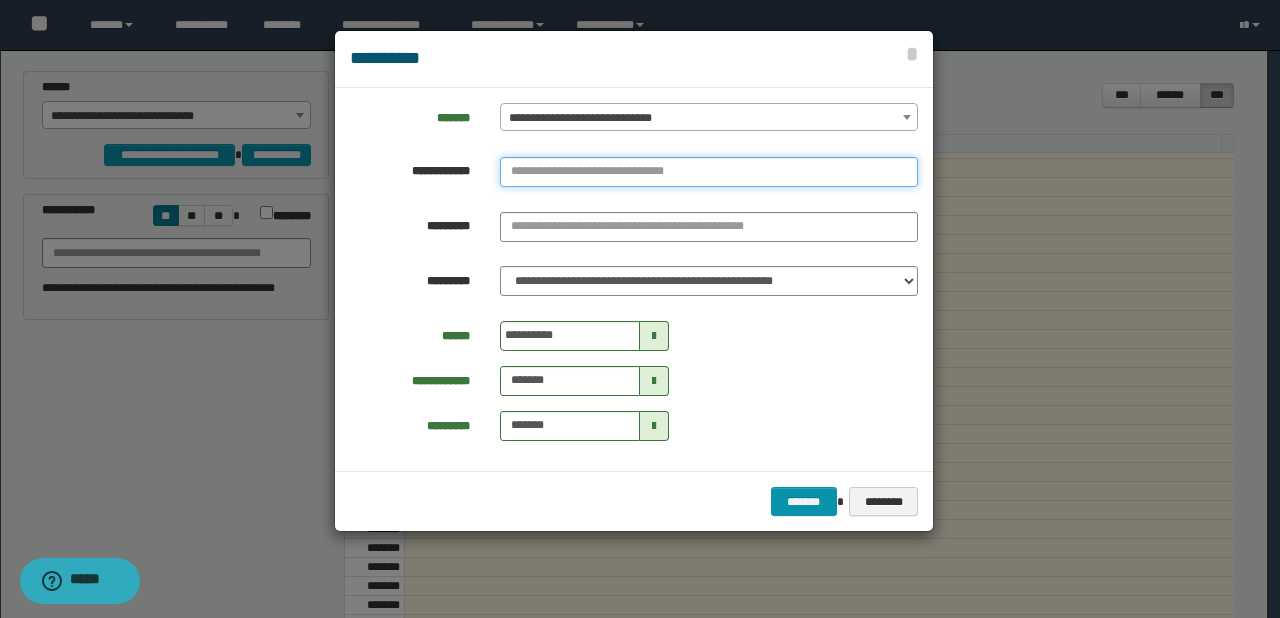 click at bounding box center (709, 172) 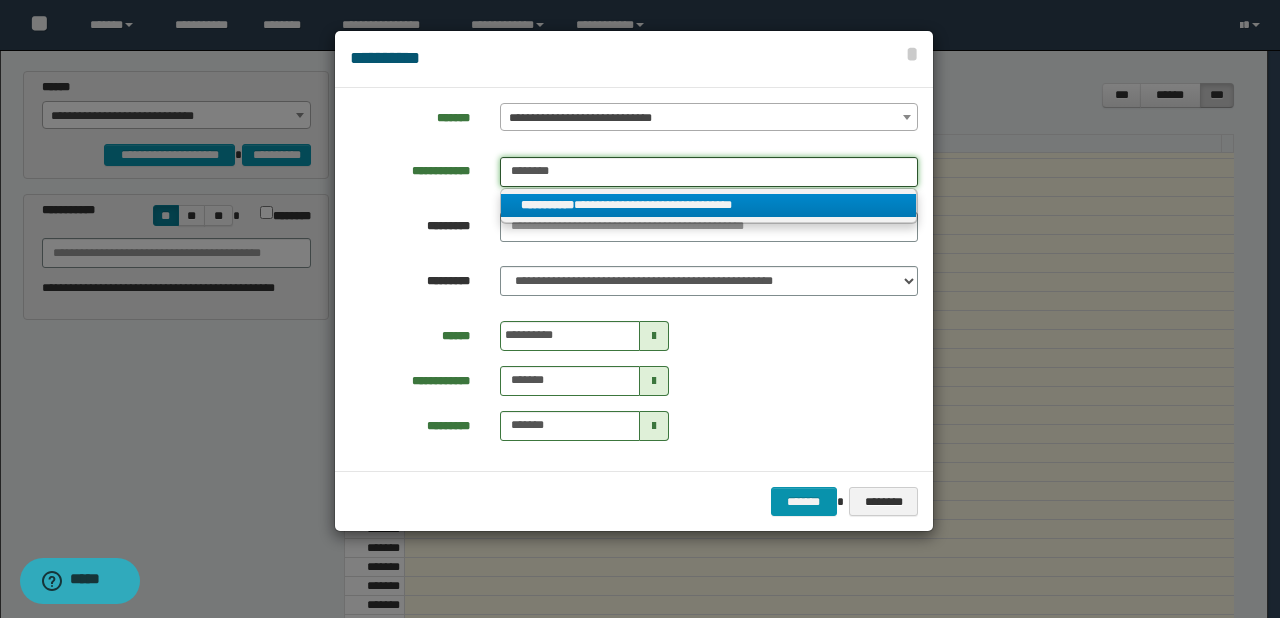 type on "********" 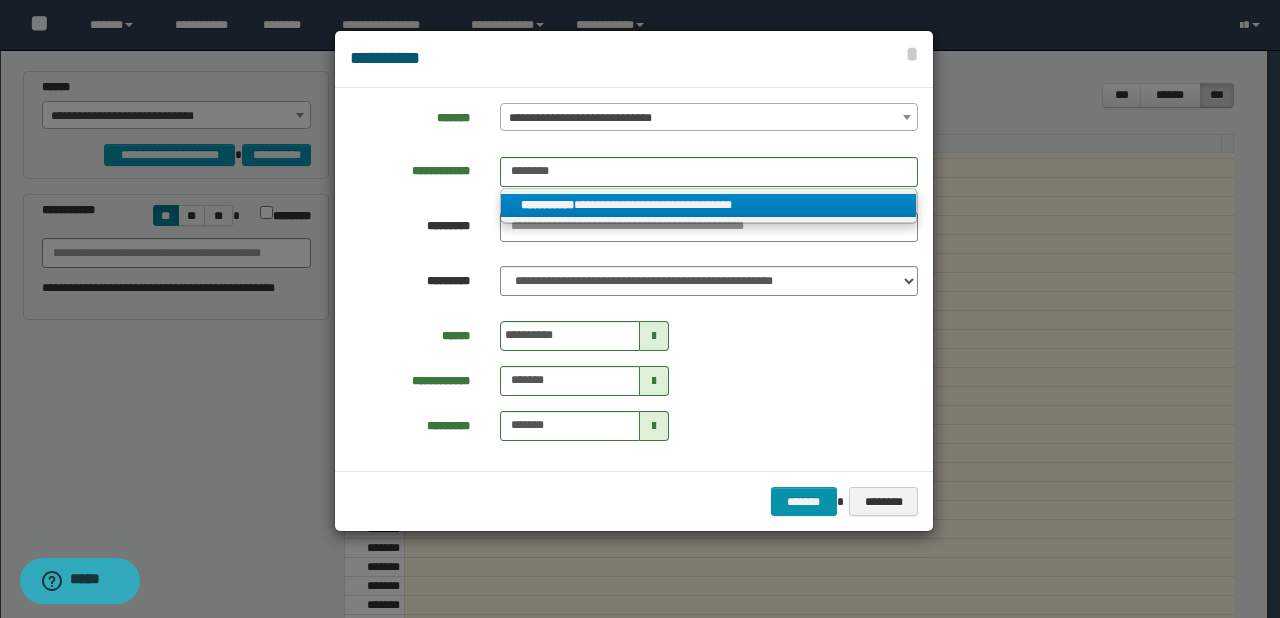 click on "**********" at bounding box center [547, 205] 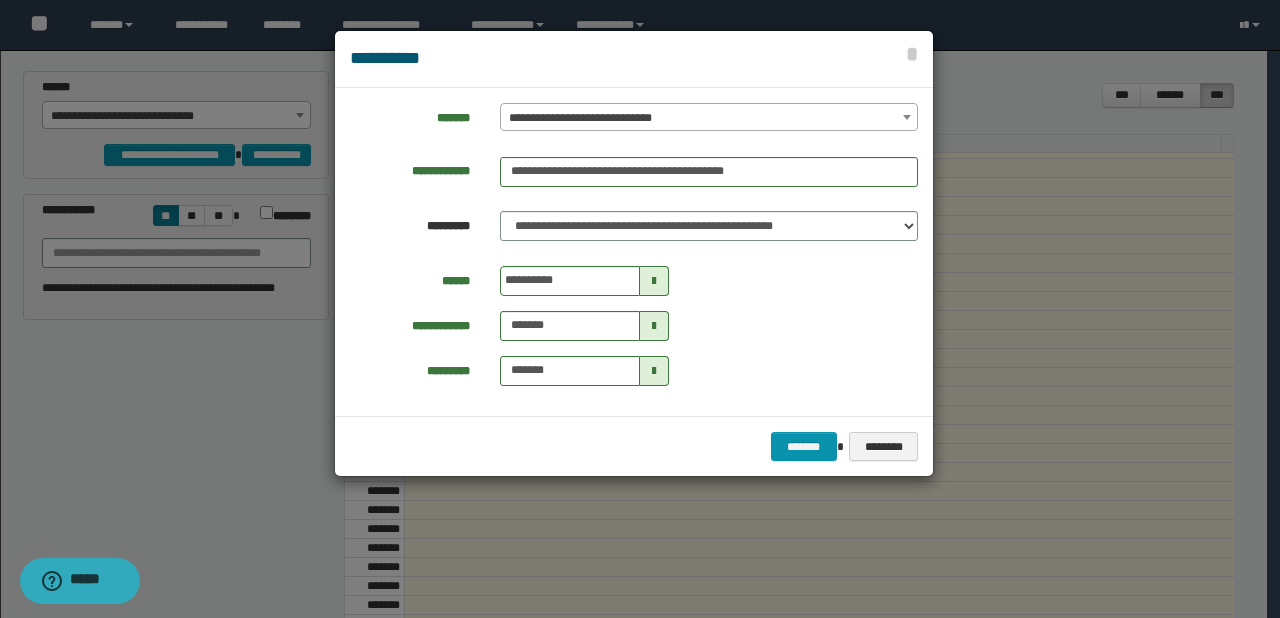 click at bounding box center [654, 281] 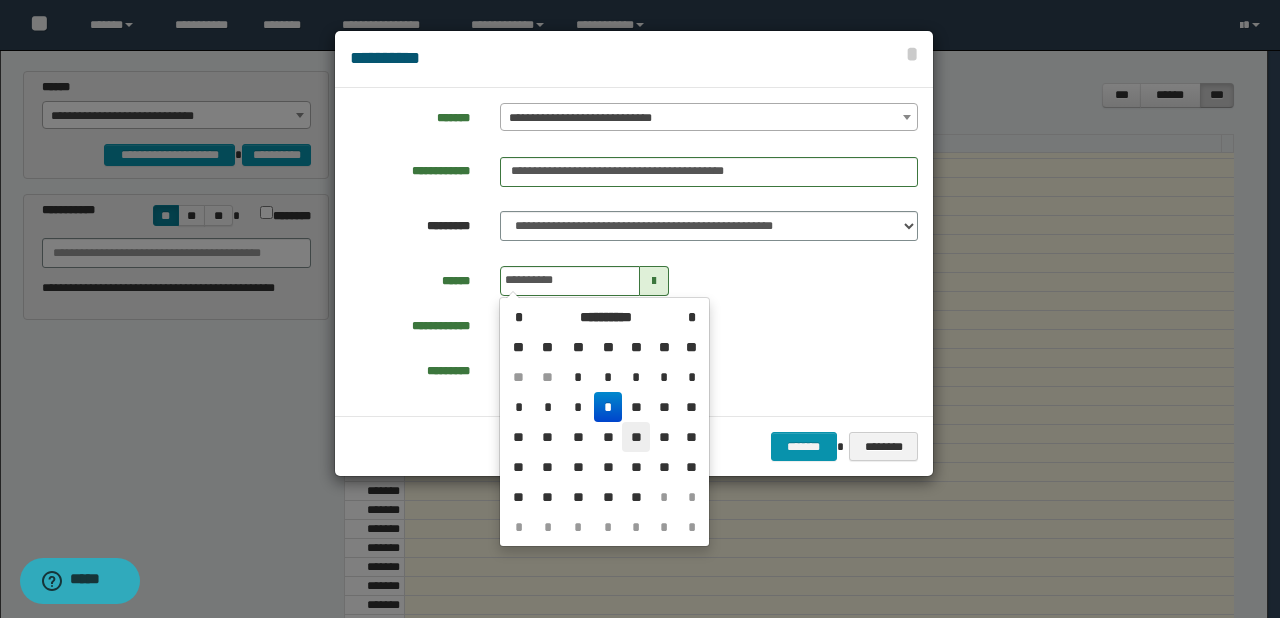 click on "**" at bounding box center [636, 377] 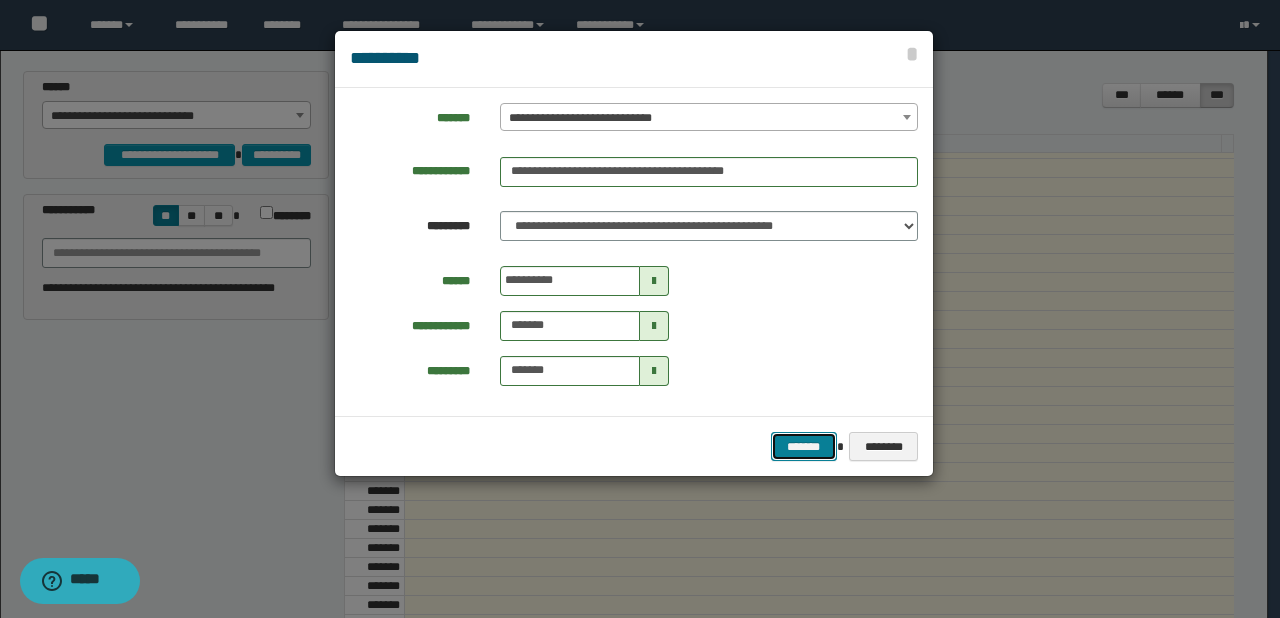 click on "*******" at bounding box center (804, 447) 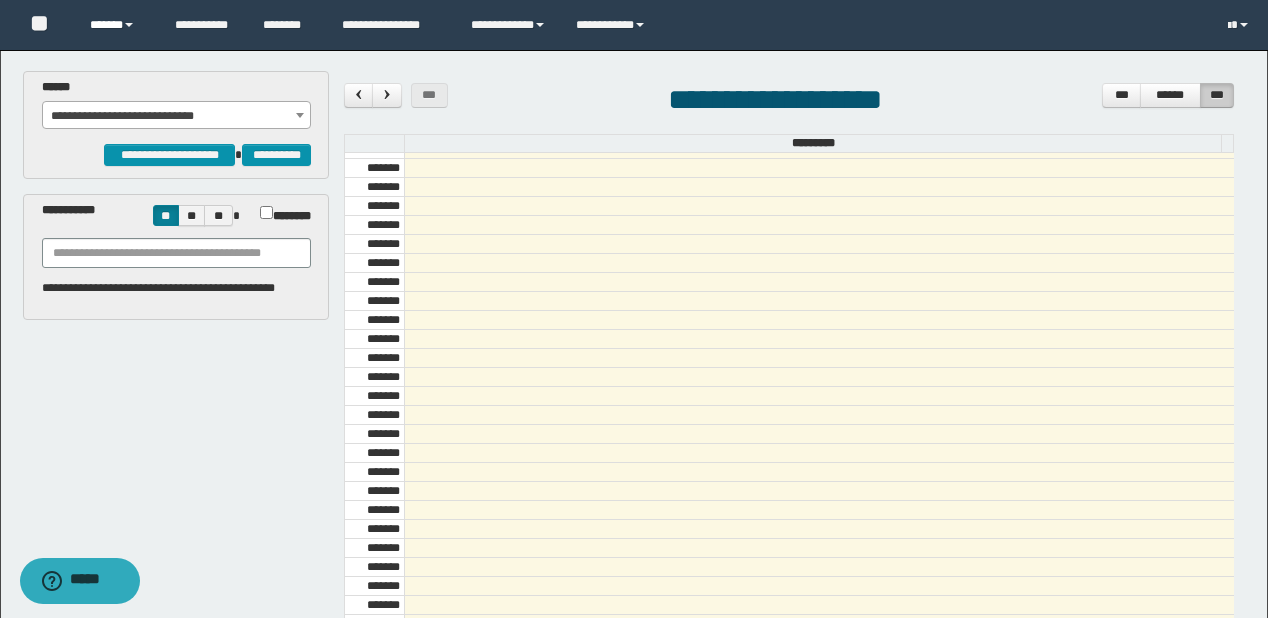 click on "******" at bounding box center [117, 25] 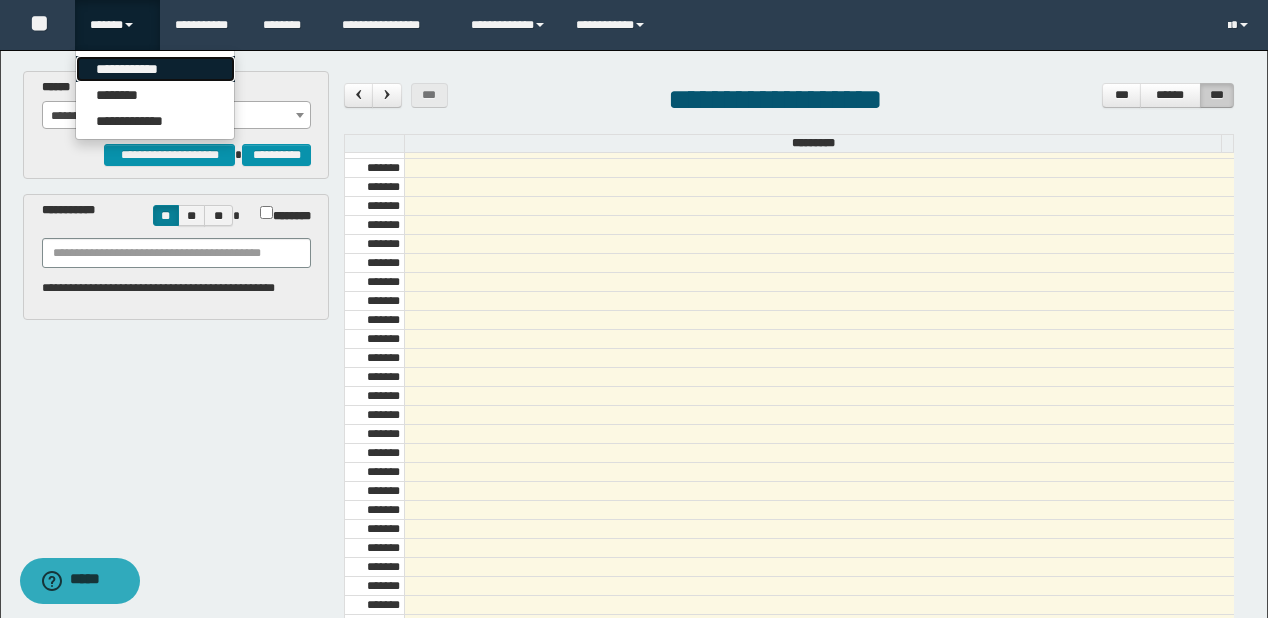 click on "**********" at bounding box center (155, 69) 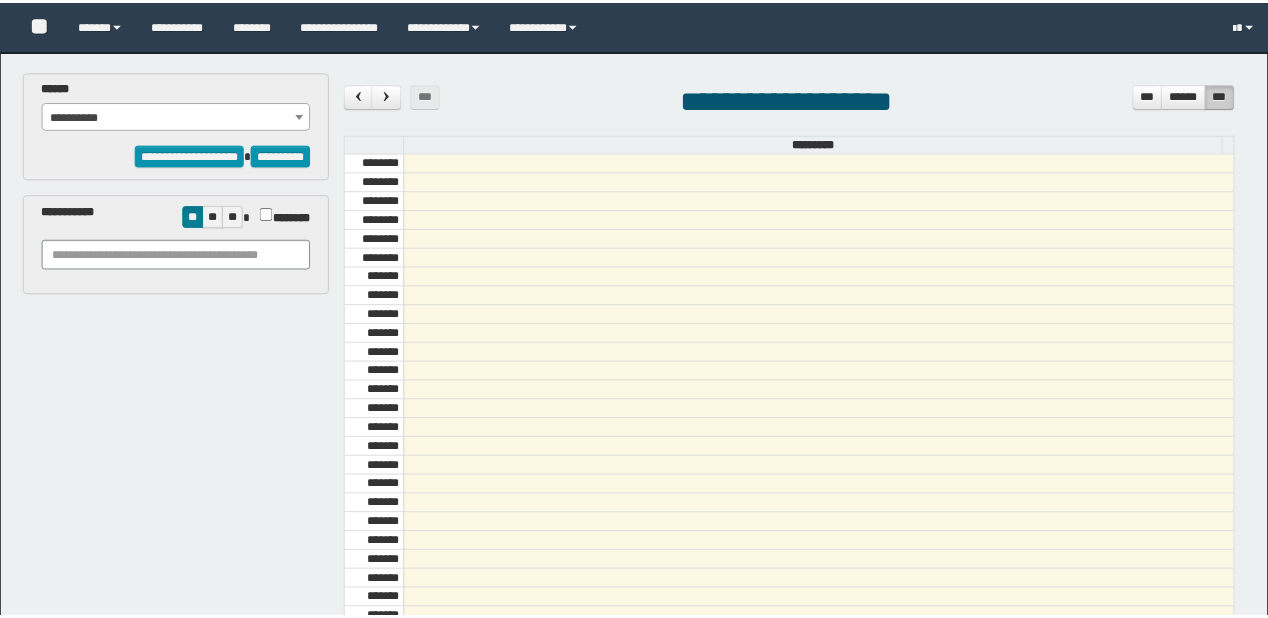 scroll, scrollTop: 0, scrollLeft: 0, axis: both 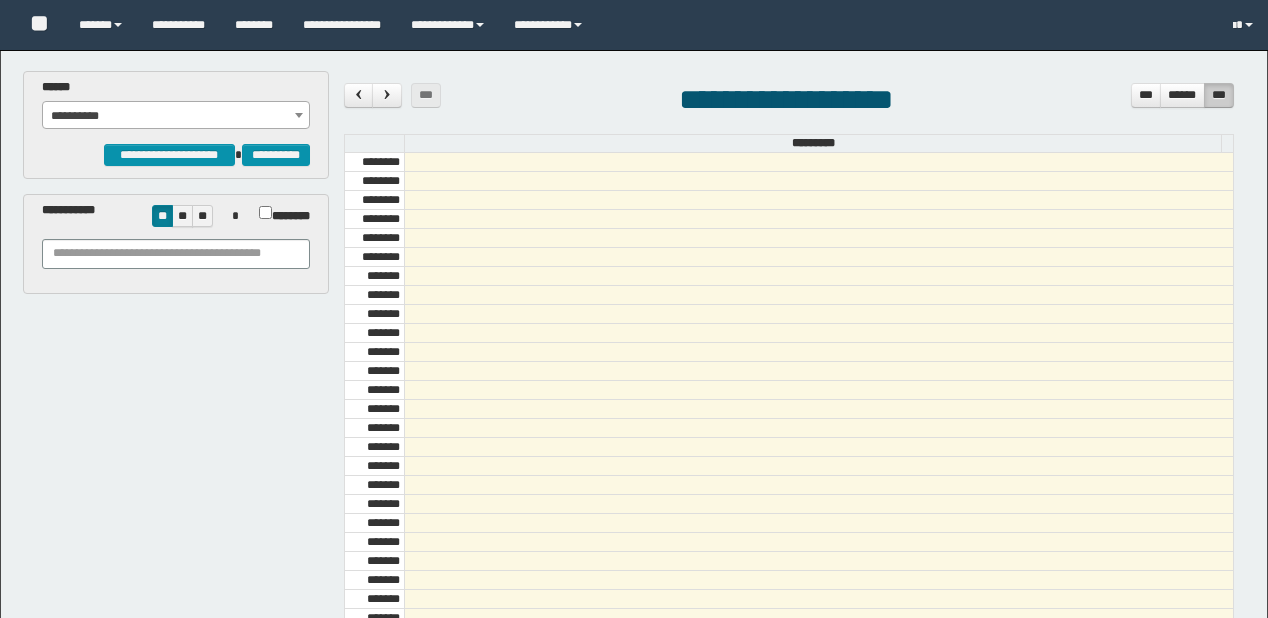 click on "**********" at bounding box center [176, 116] 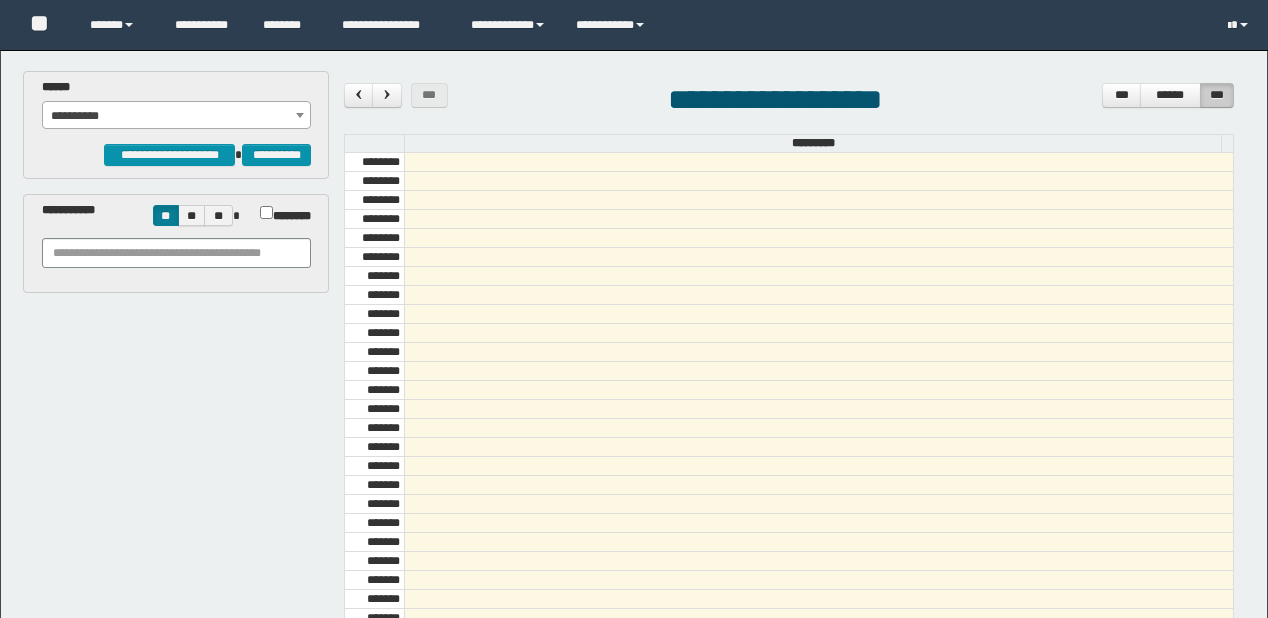 scroll, scrollTop: 678, scrollLeft: 0, axis: vertical 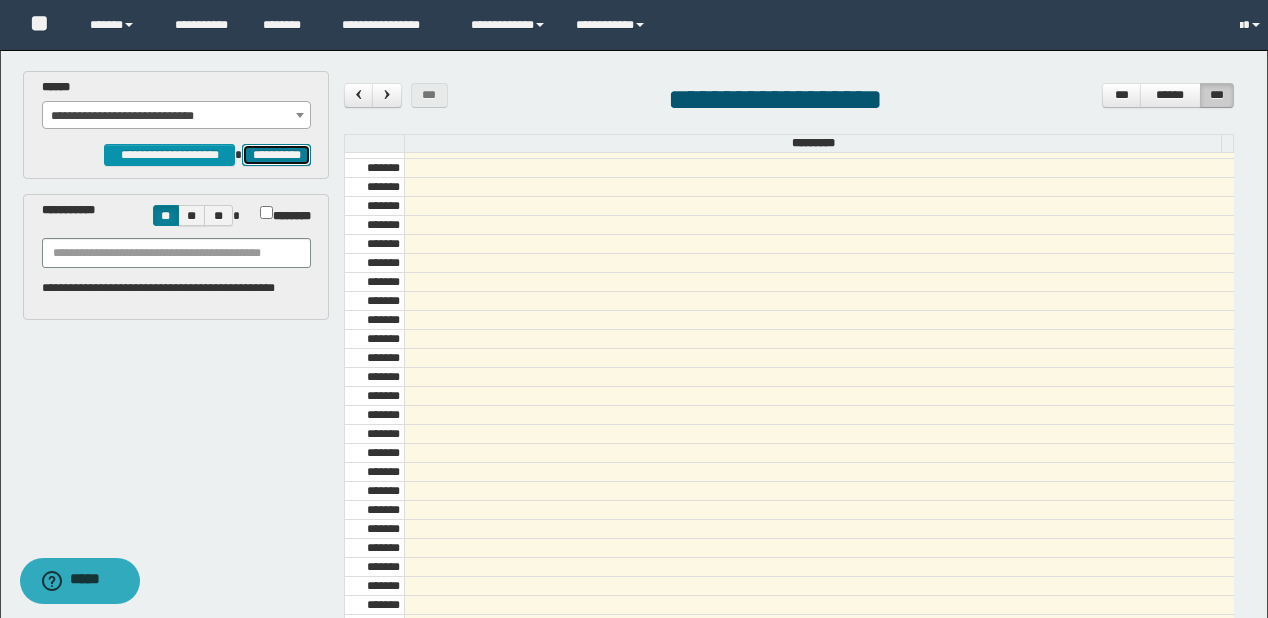 click on "**********" at bounding box center [276, 155] 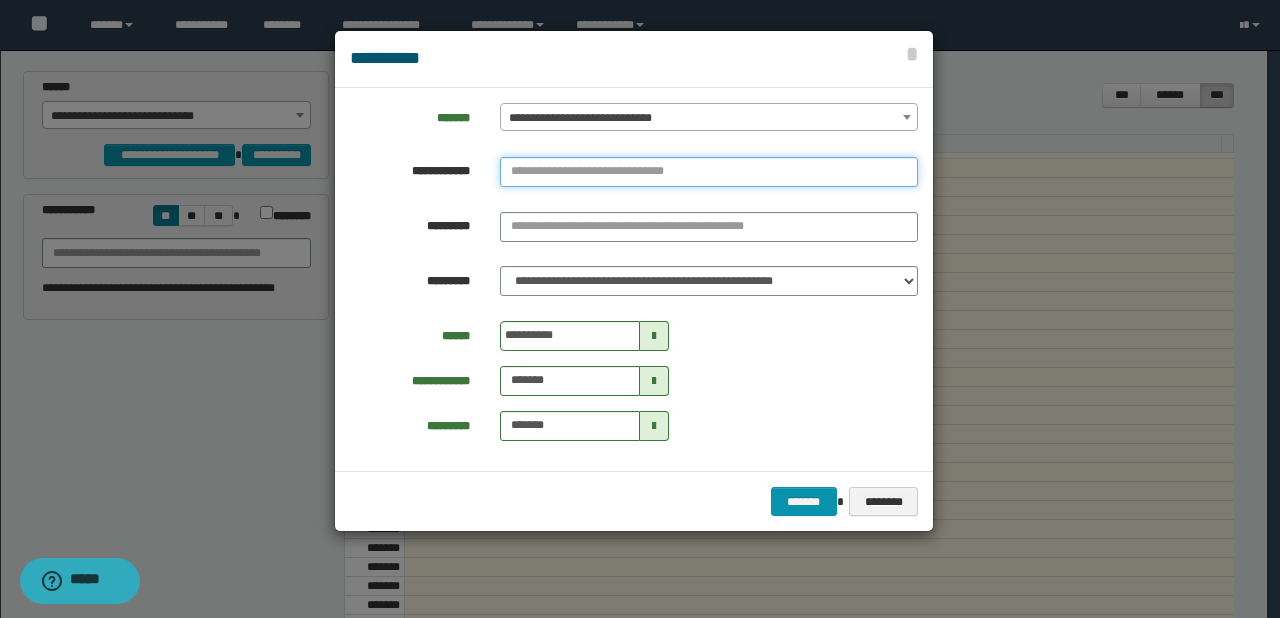 click at bounding box center (709, 172) 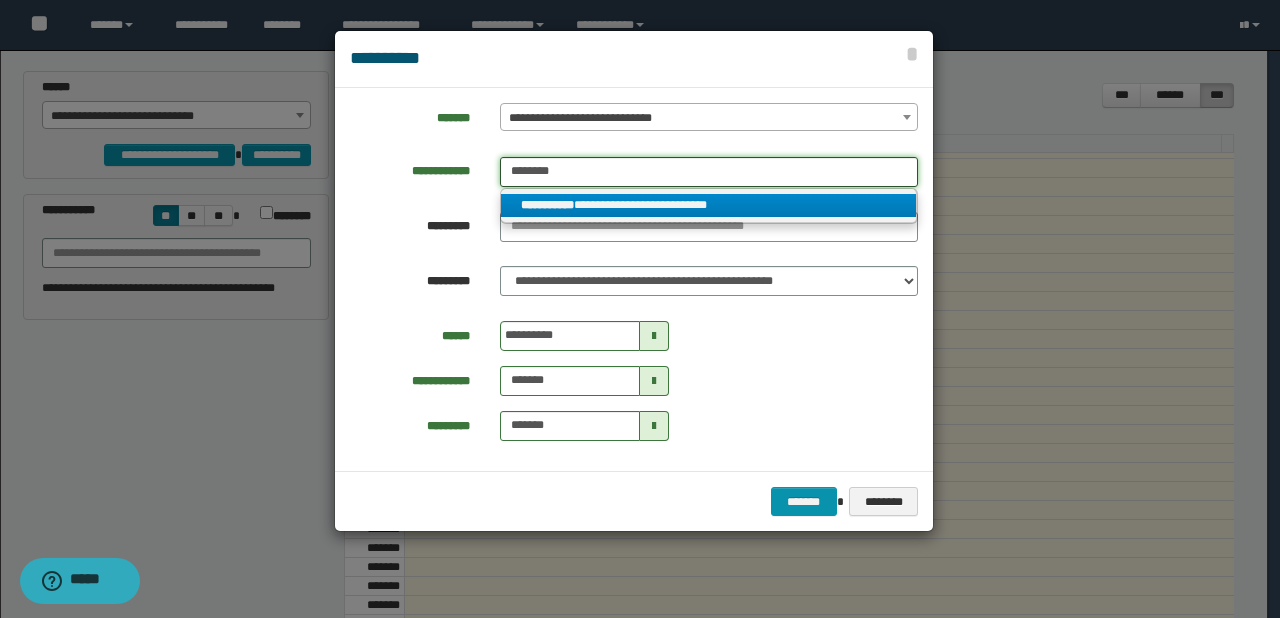 type on "********" 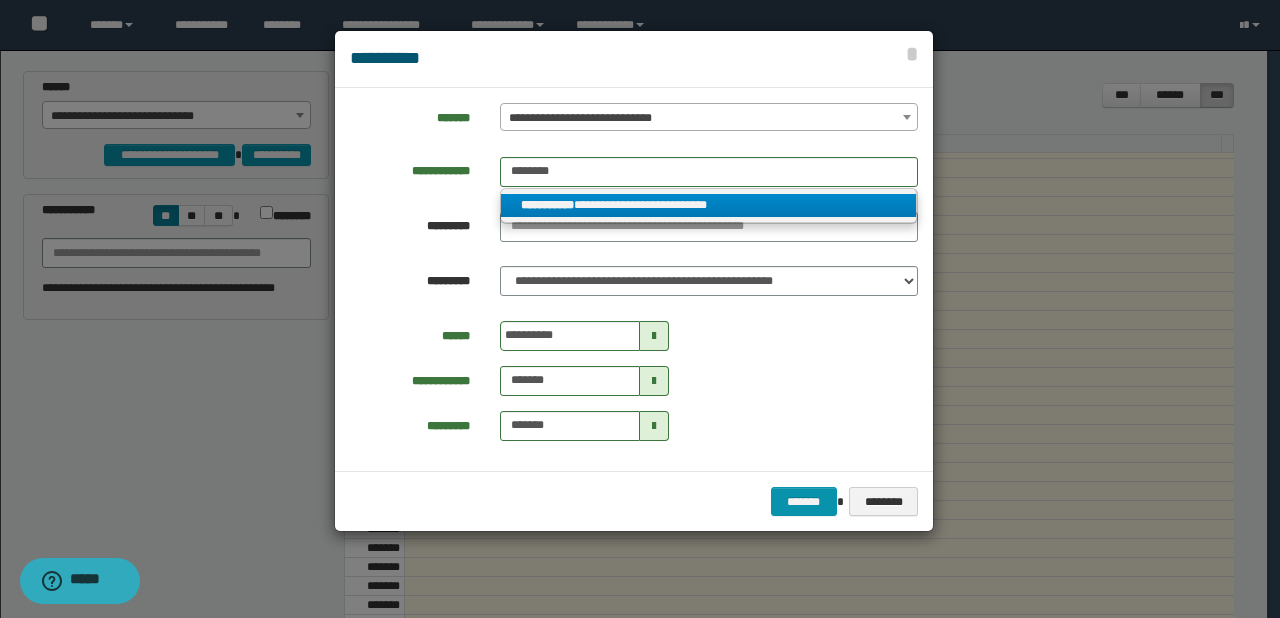 click on "**********" at bounding box center (709, 205) 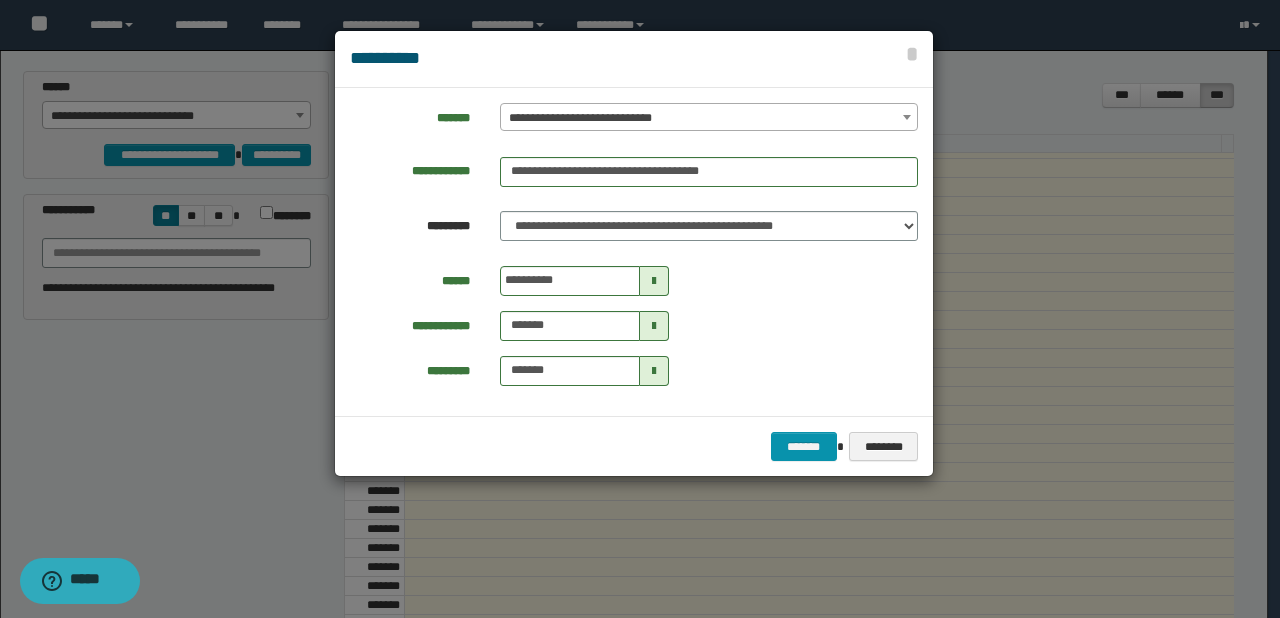 click at bounding box center [654, 281] 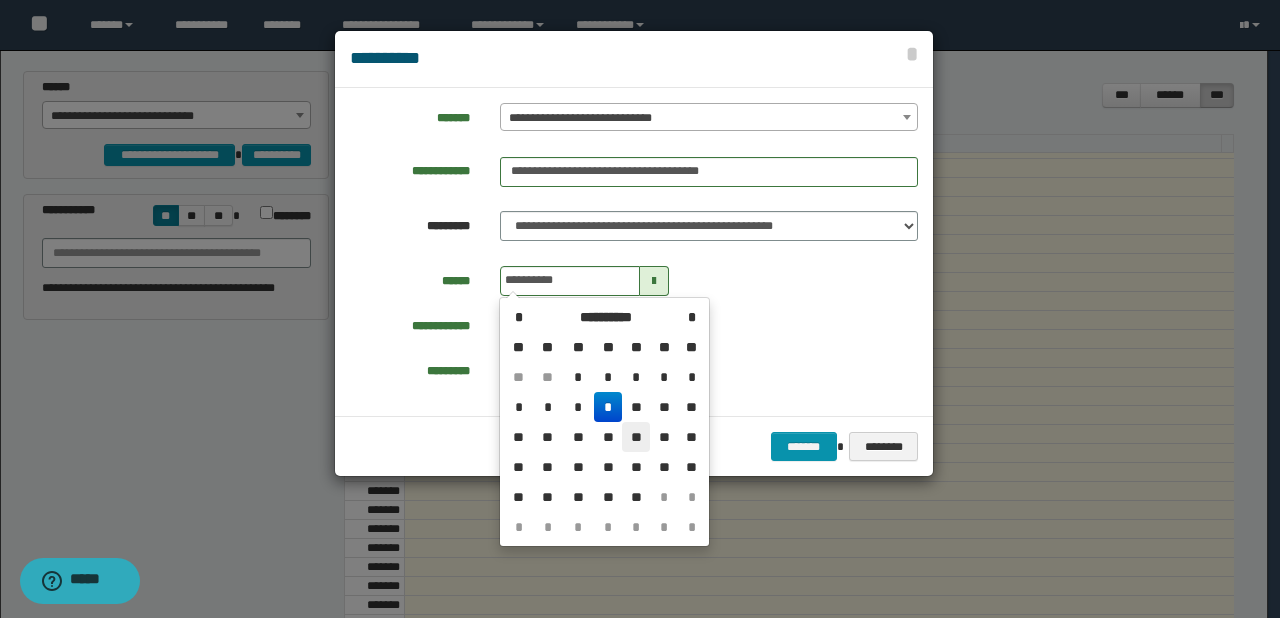 drag, startPoint x: 634, startPoint y: 439, endPoint x: 687, endPoint y: 441, distance: 53.037724 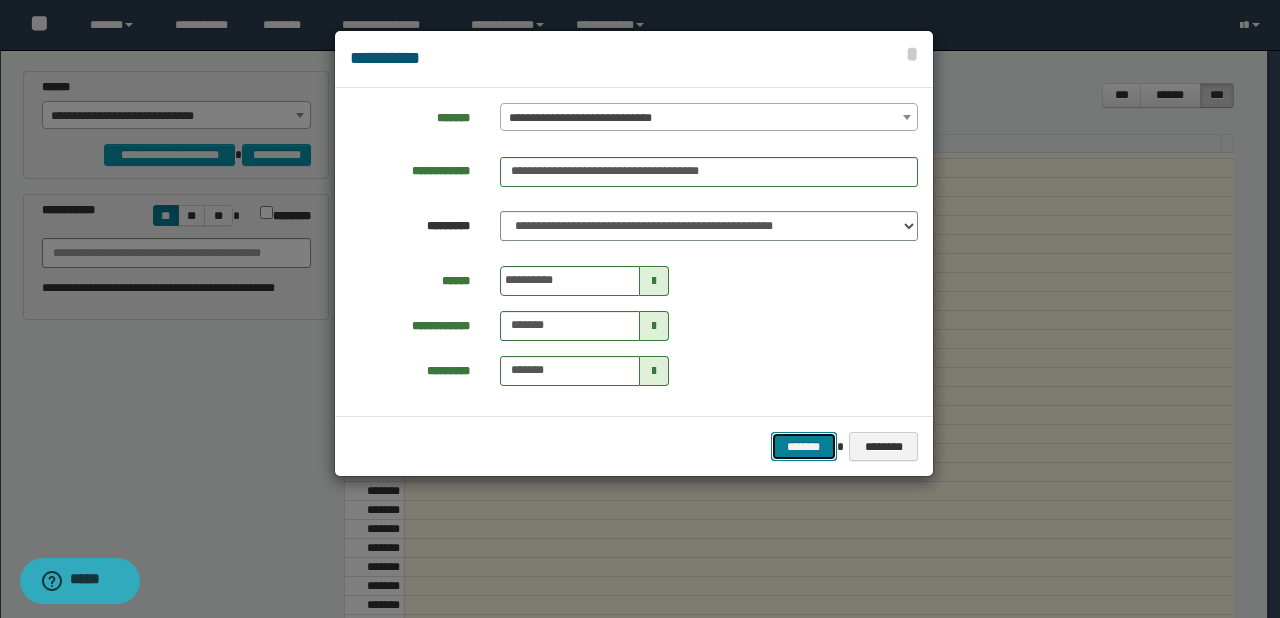 click on "*******" at bounding box center (804, 447) 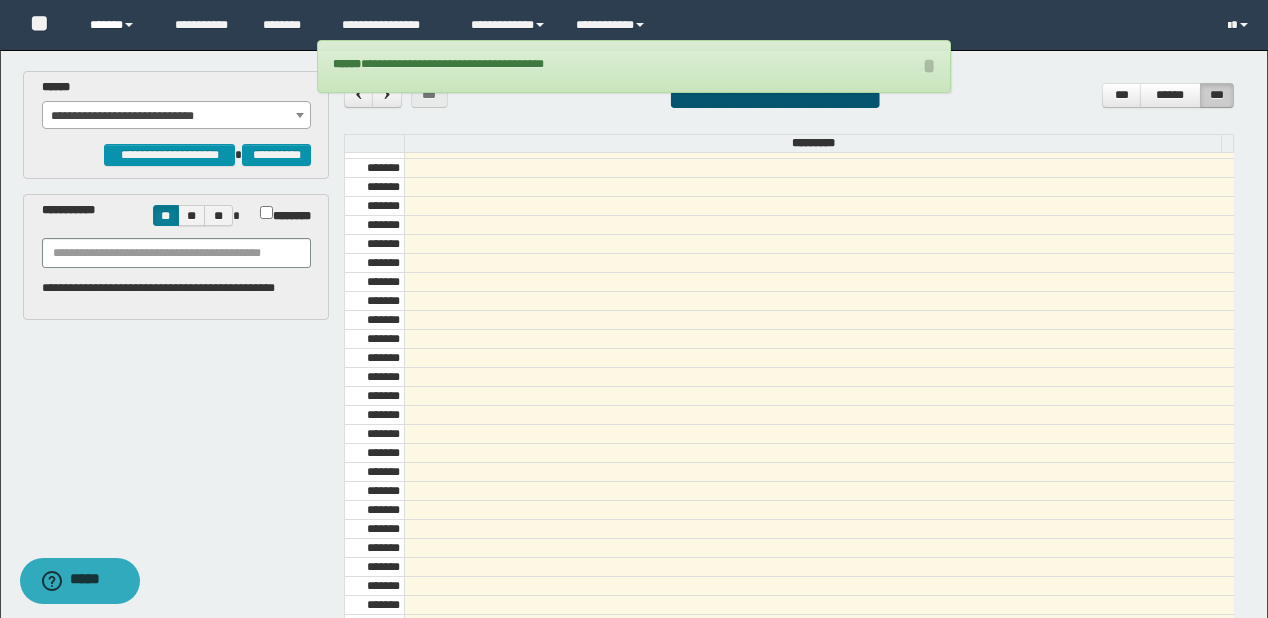 click on "******" at bounding box center [117, 25] 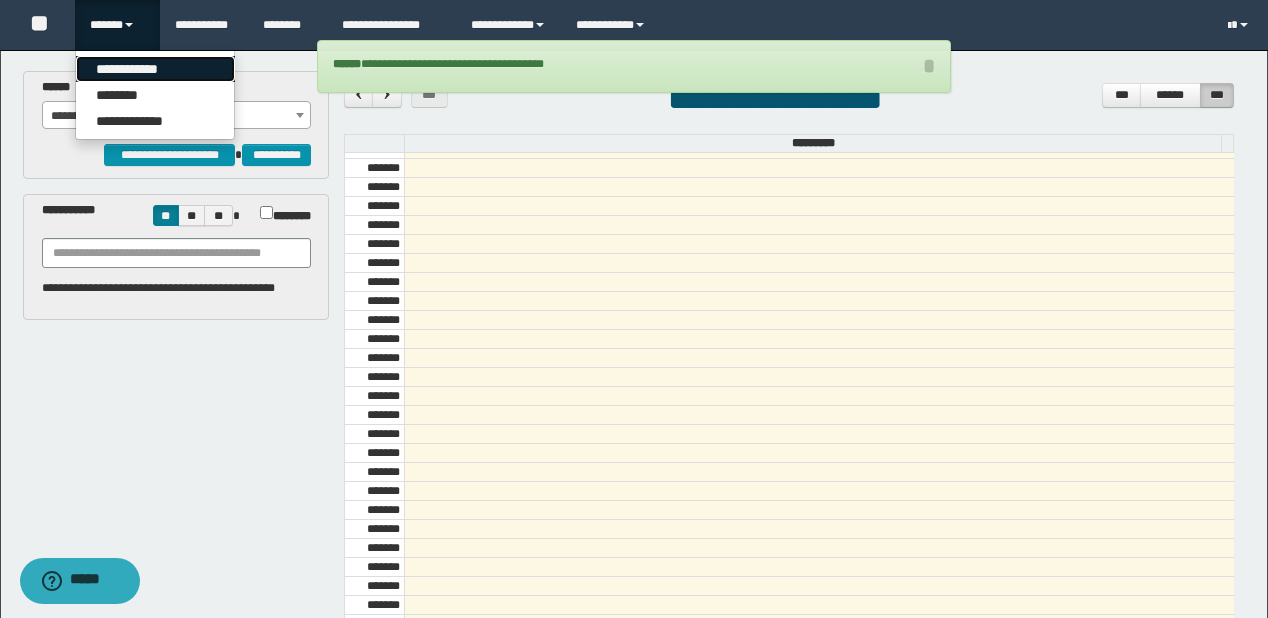 click on "**********" at bounding box center [155, 69] 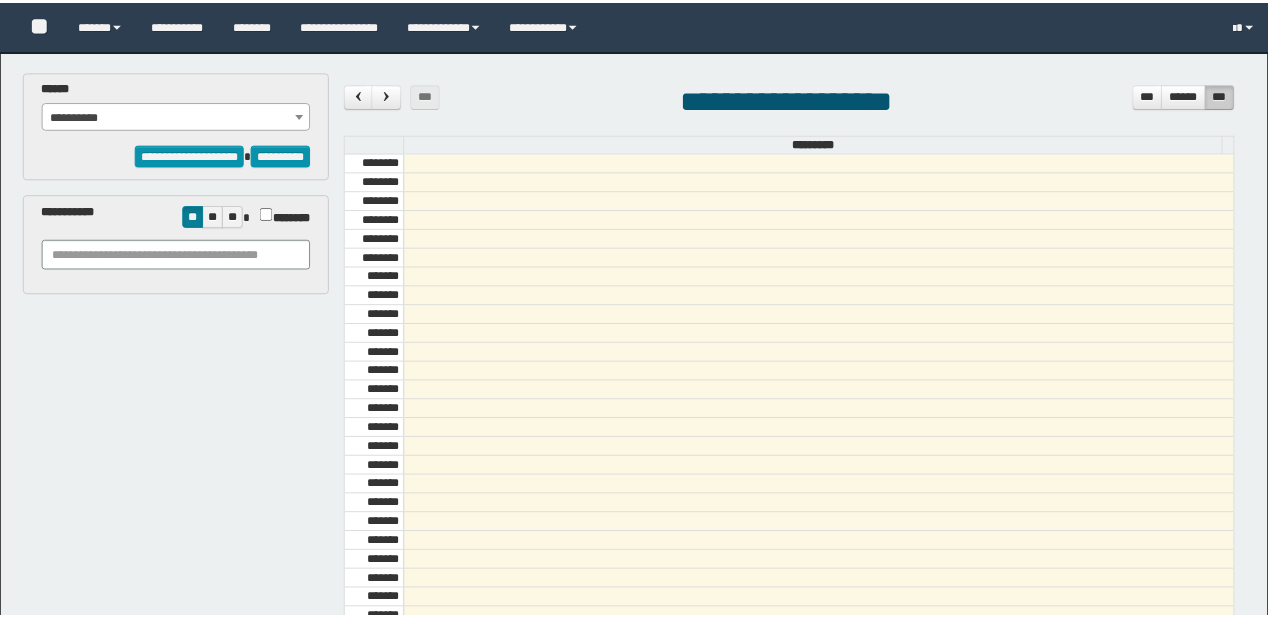 scroll, scrollTop: 0, scrollLeft: 0, axis: both 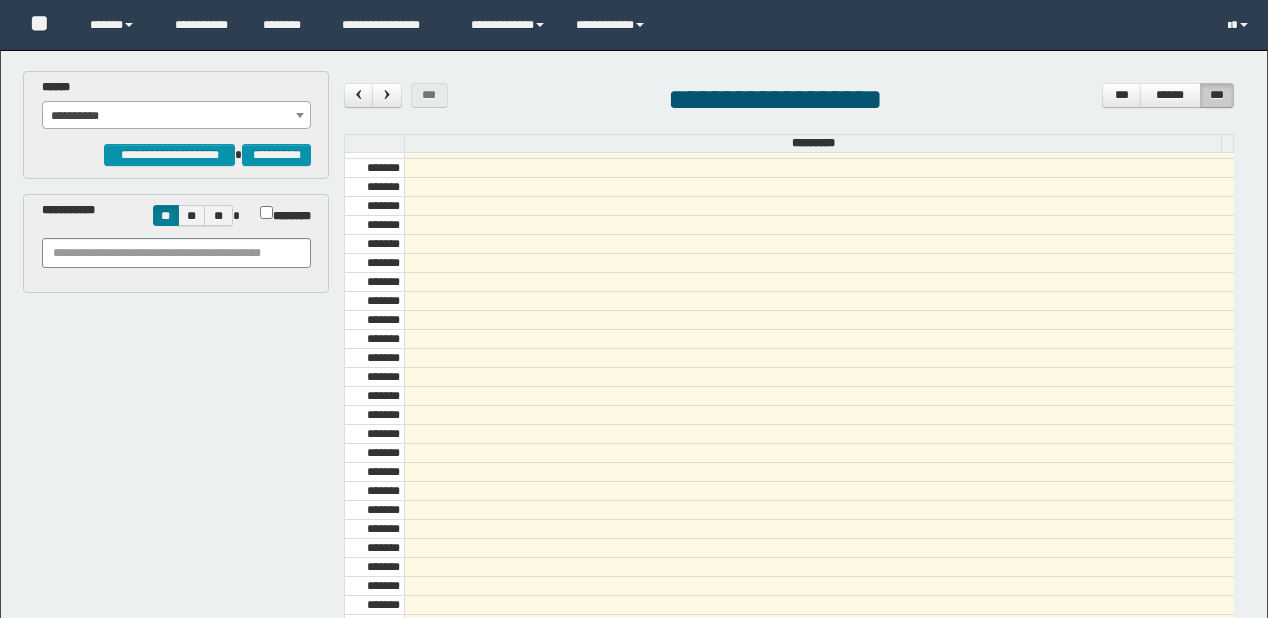 click on "**********" at bounding box center (177, 116) 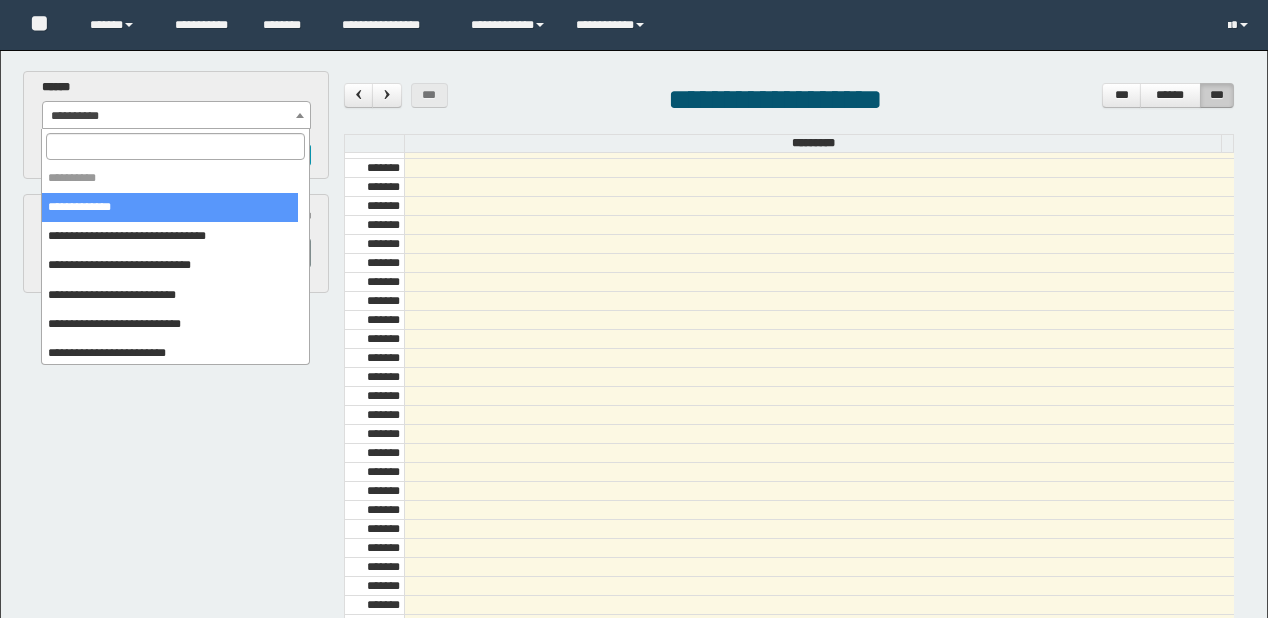 scroll, scrollTop: 0, scrollLeft: 0, axis: both 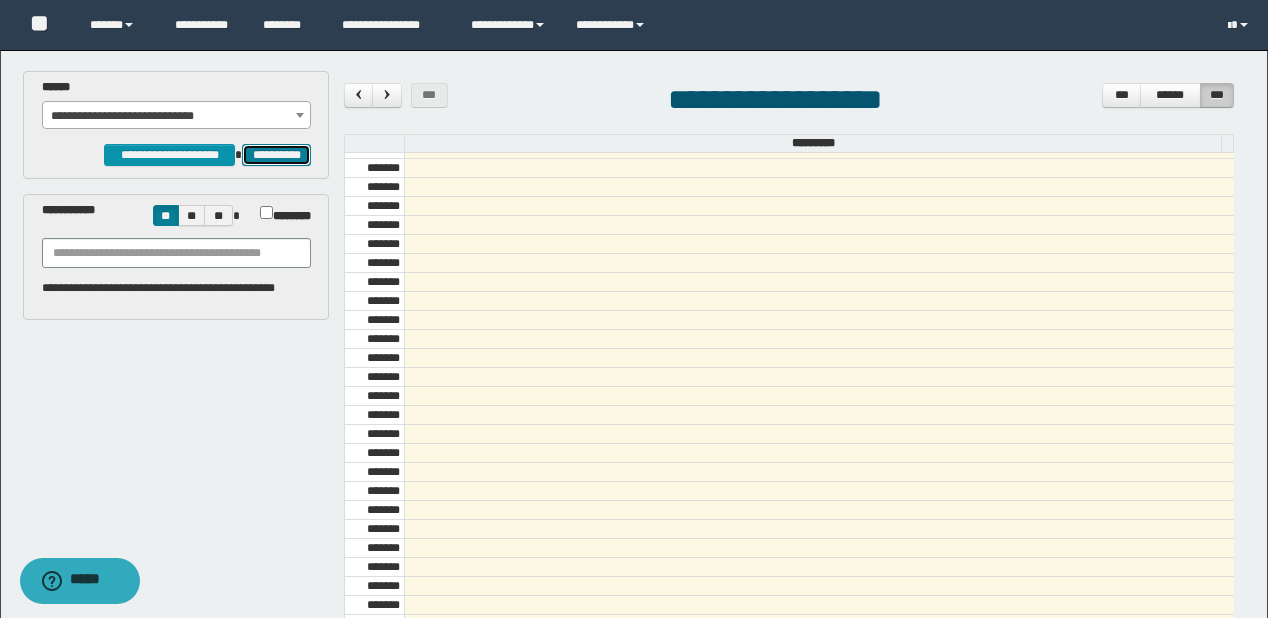 click on "**********" at bounding box center (276, 155) 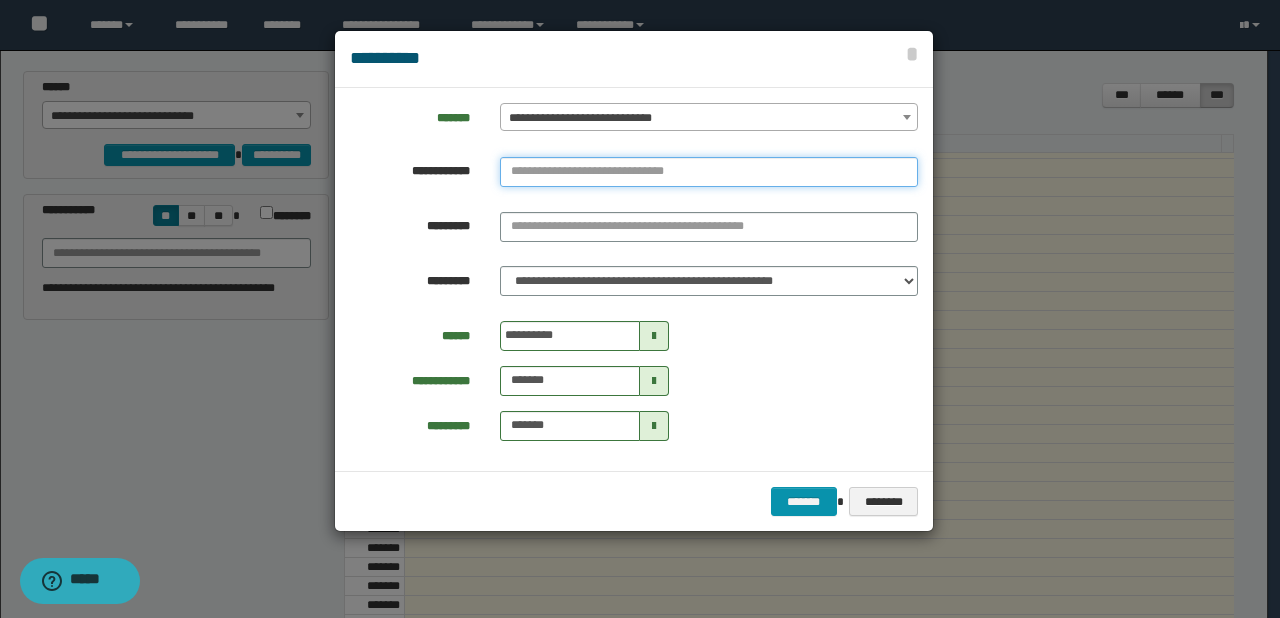 click at bounding box center (709, 172) 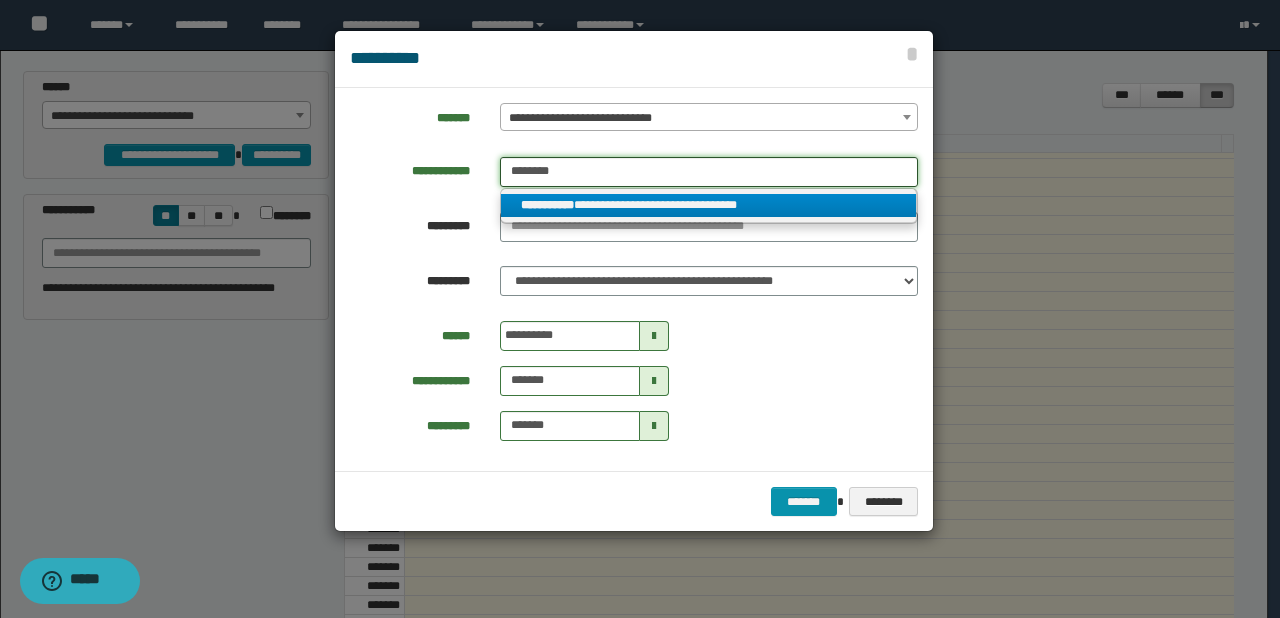 type on "********" 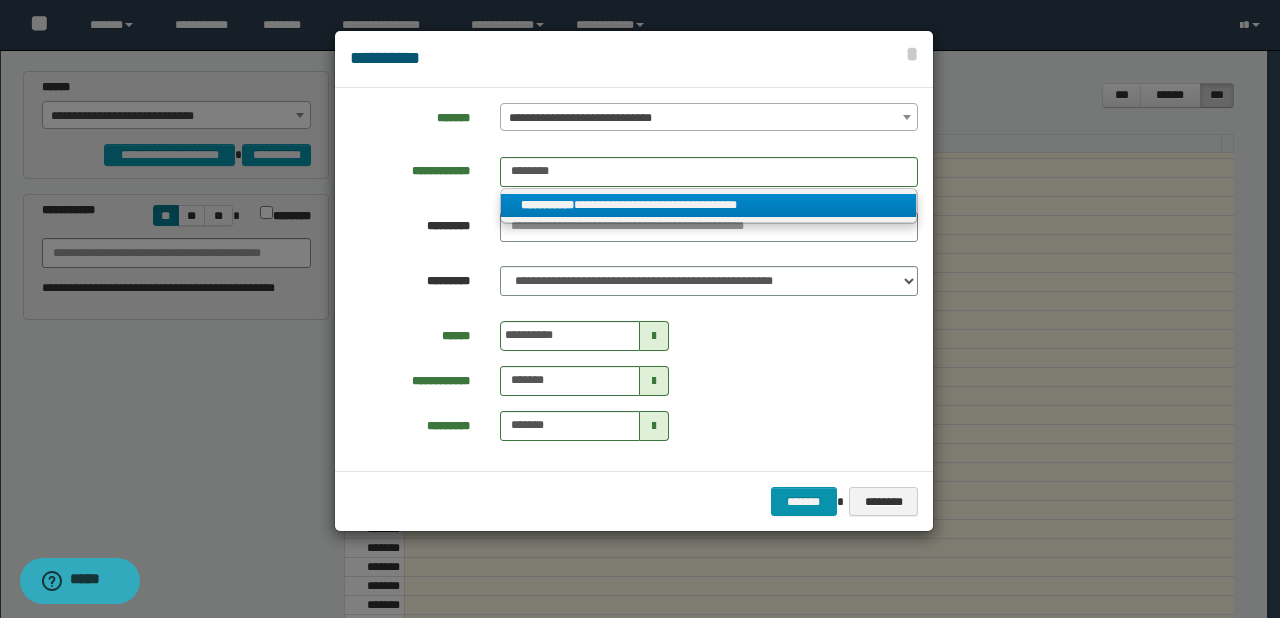 click on "**********" at bounding box center (709, 205) 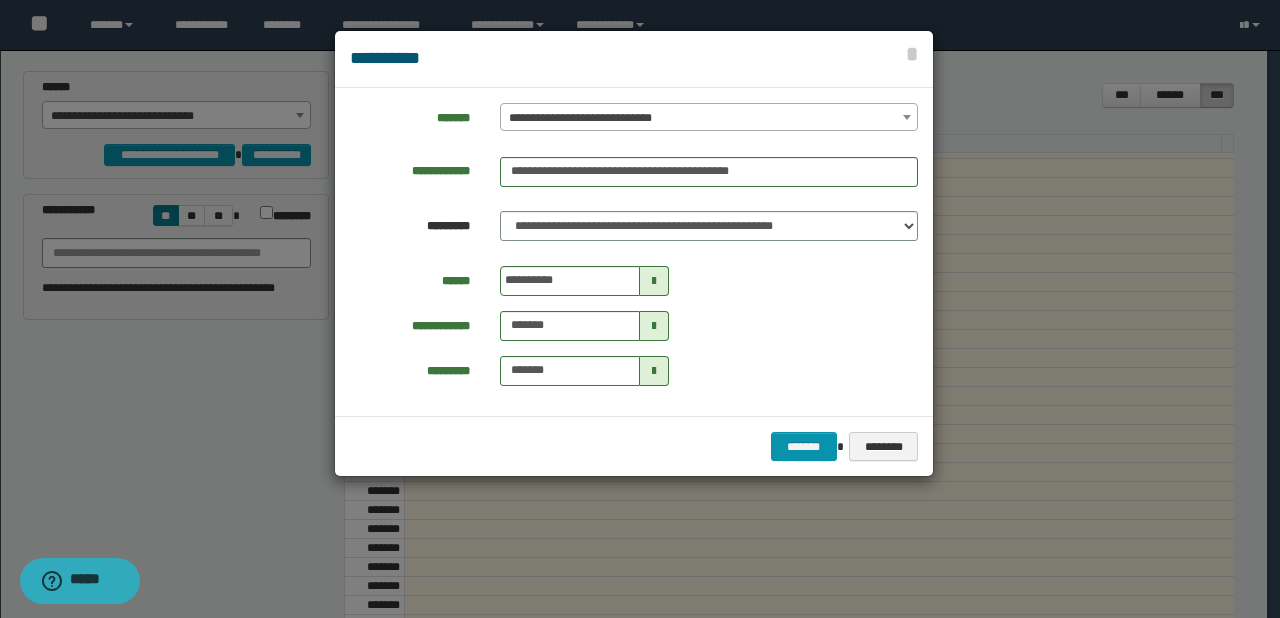 click at bounding box center [654, 281] 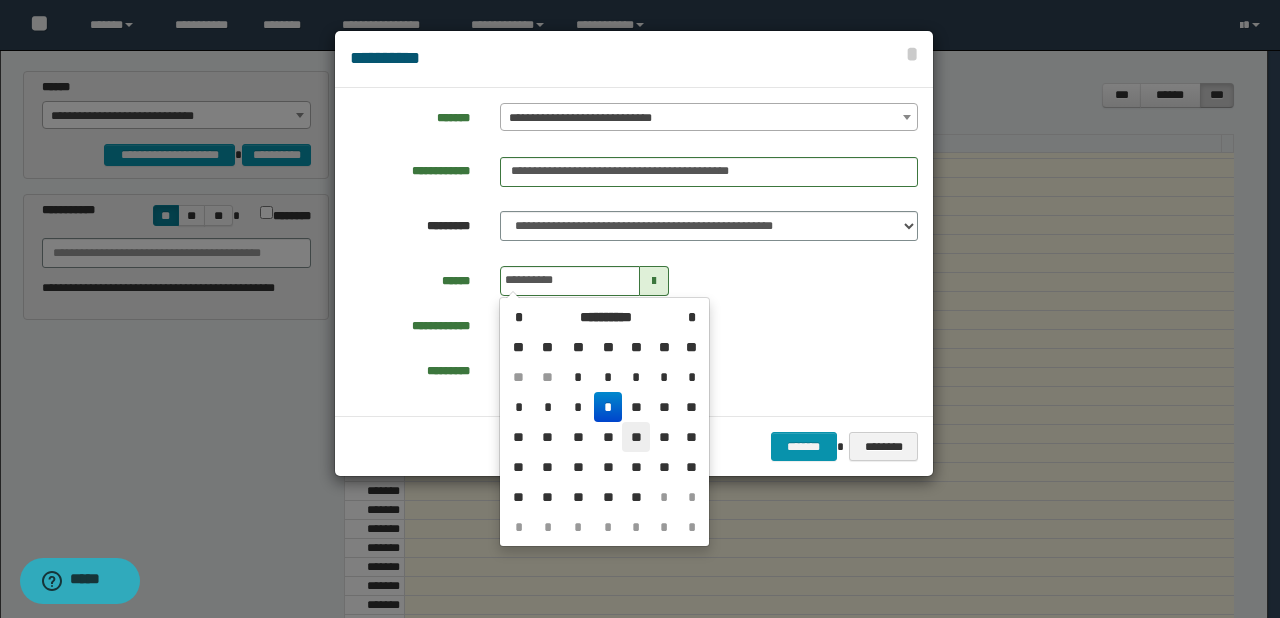 click on "**" at bounding box center [636, 377] 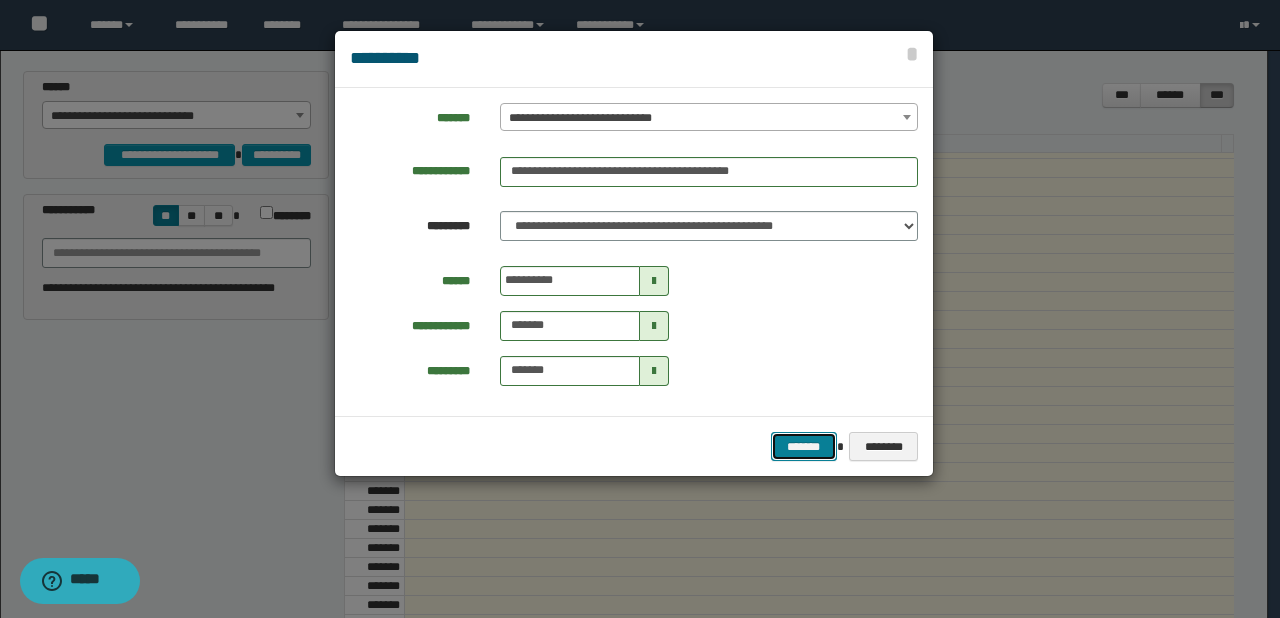 click on "*******" at bounding box center (804, 447) 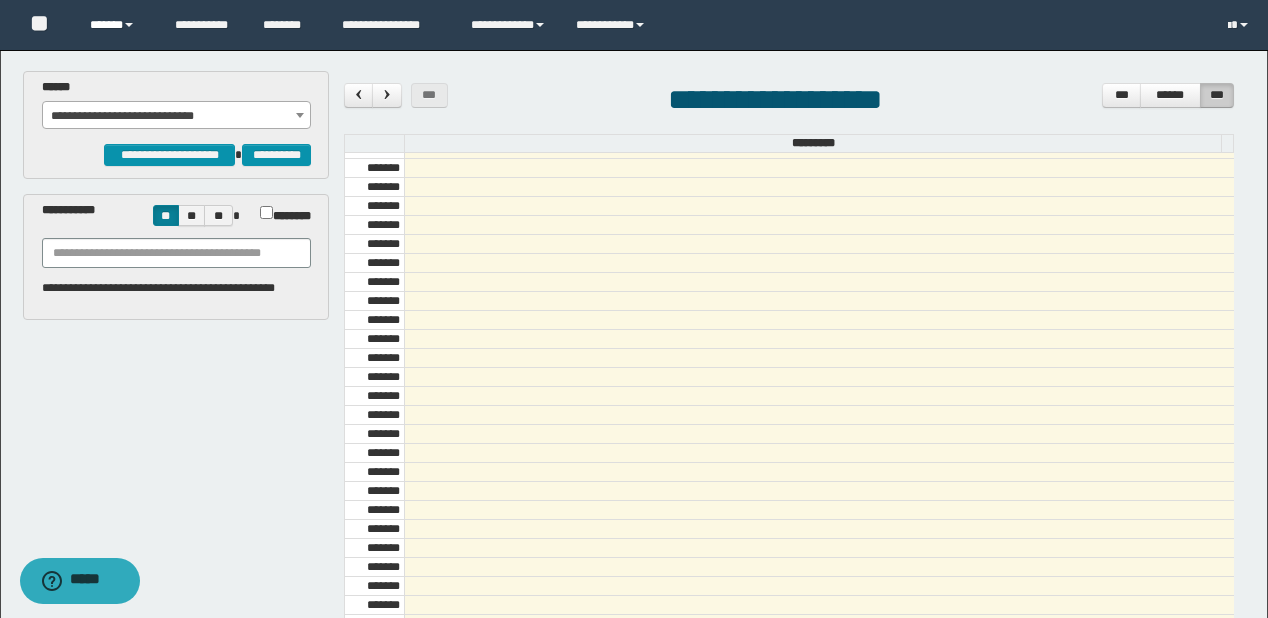 click on "******" at bounding box center (117, 25) 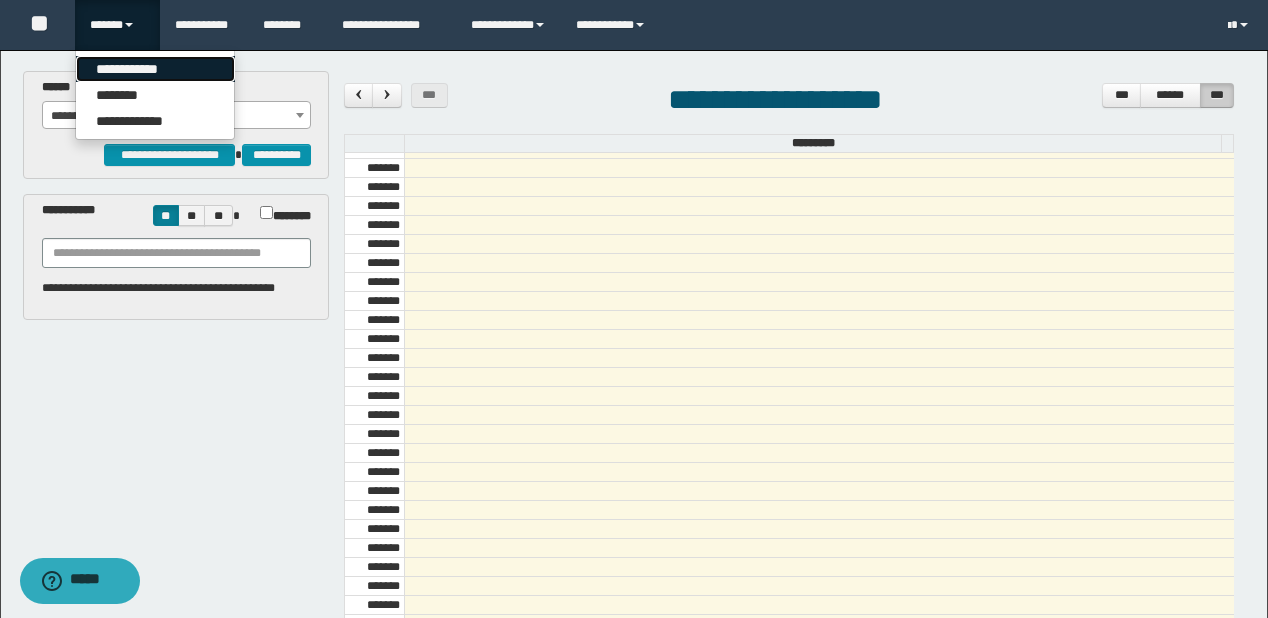 click on "**********" at bounding box center [155, 69] 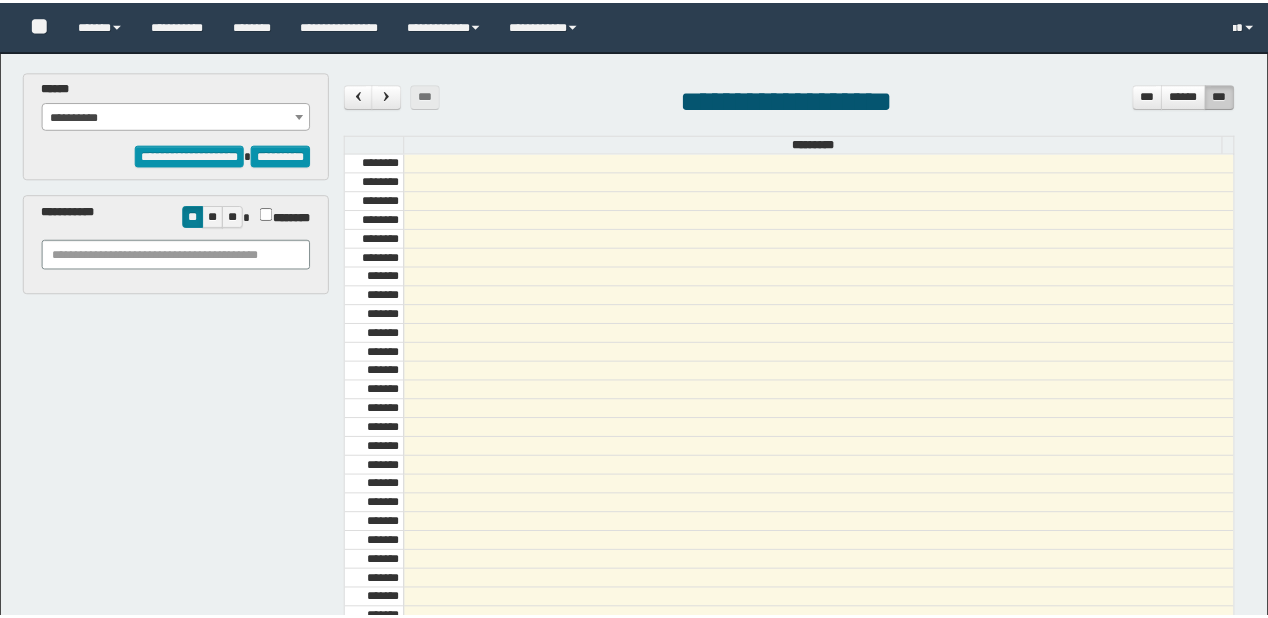 scroll, scrollTop: 0, scrollLeft: 0, axis: both 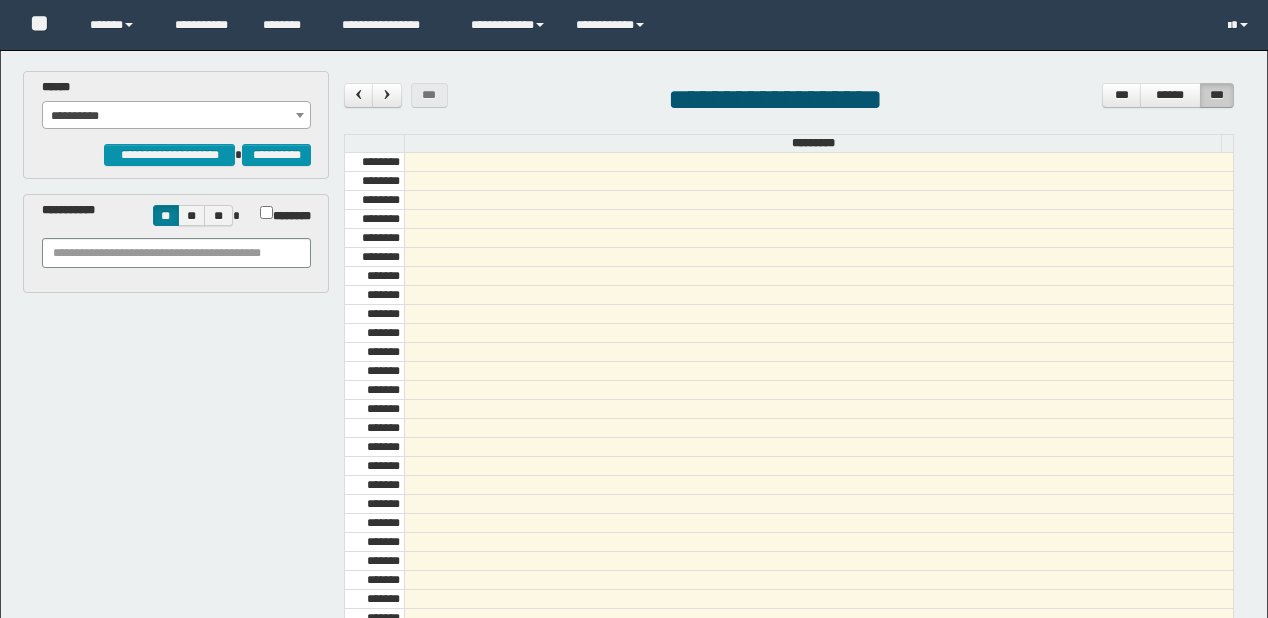 click on "**********" at bounding box center [177, 116] 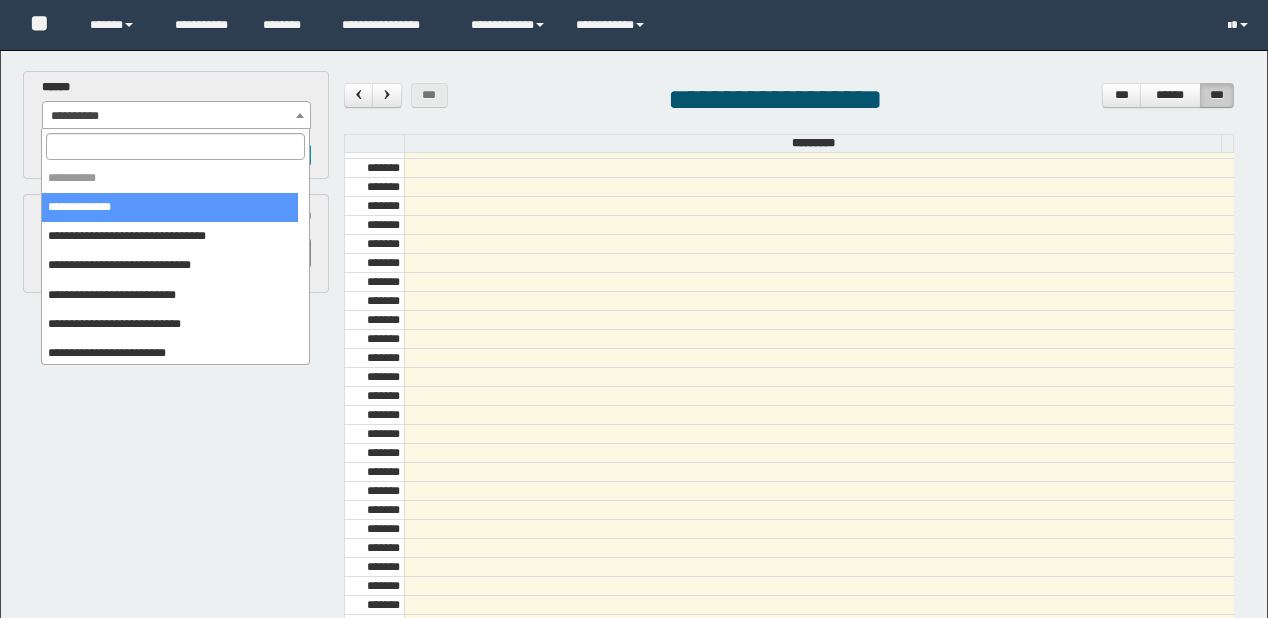 scroll, scrollTop: 0, scrollLeft: 0, axis: both 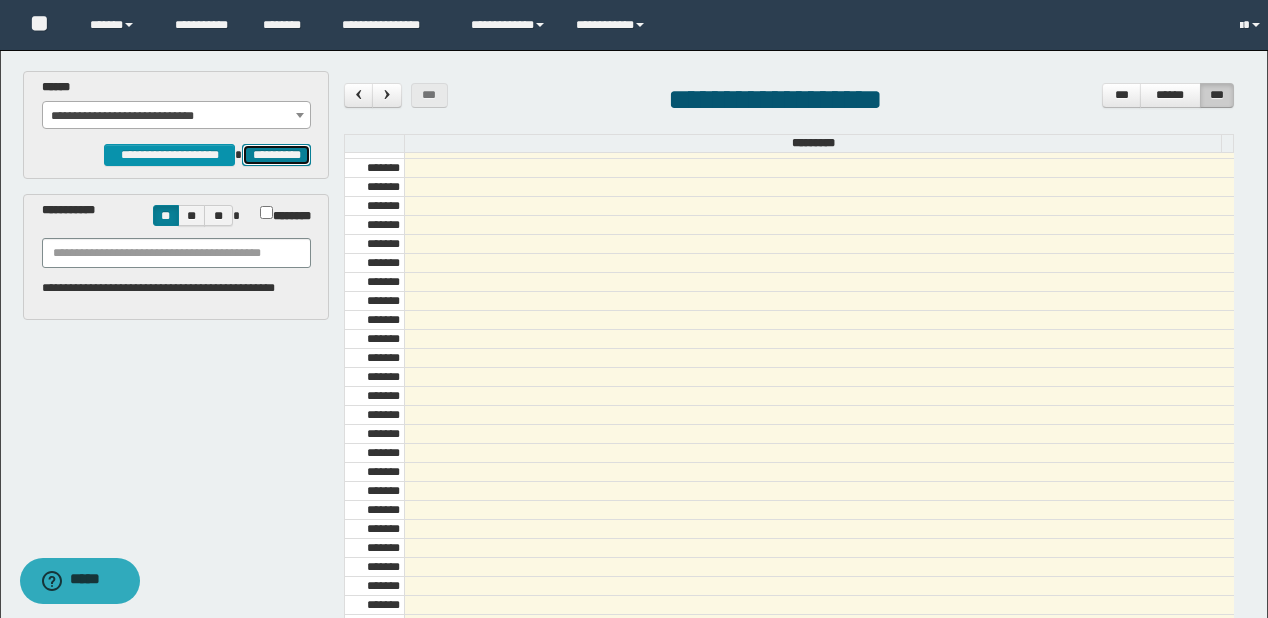 click on "**********" at bounding box center [276, 155] 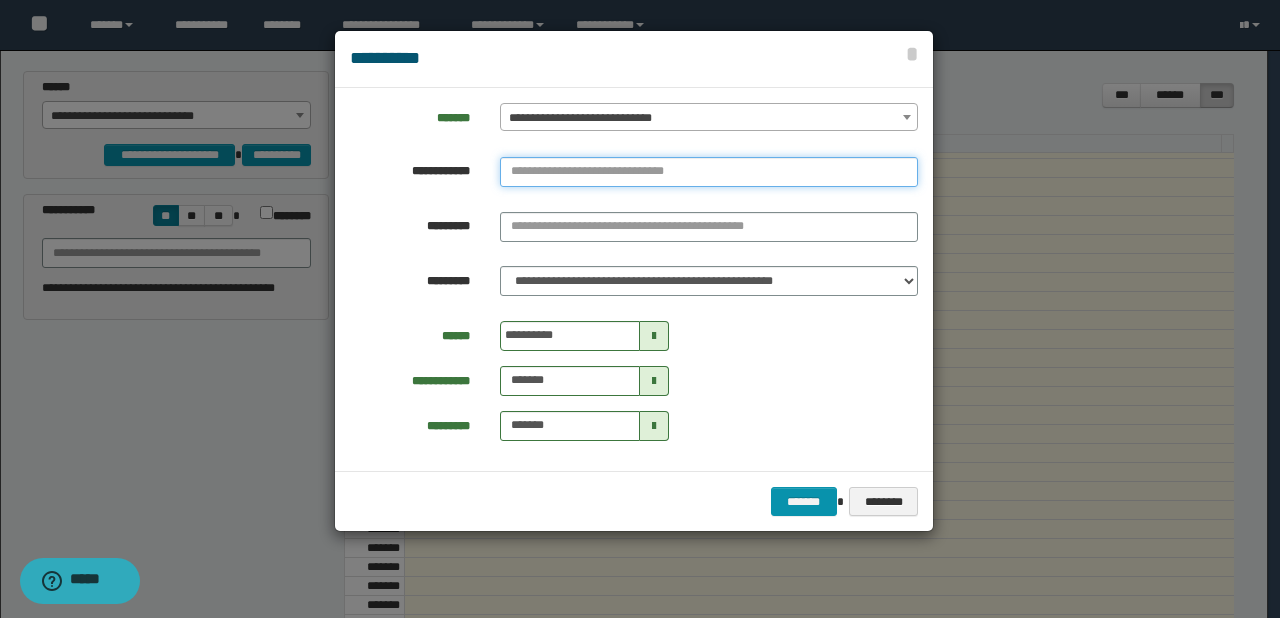 click at bounding box center (709, 172) 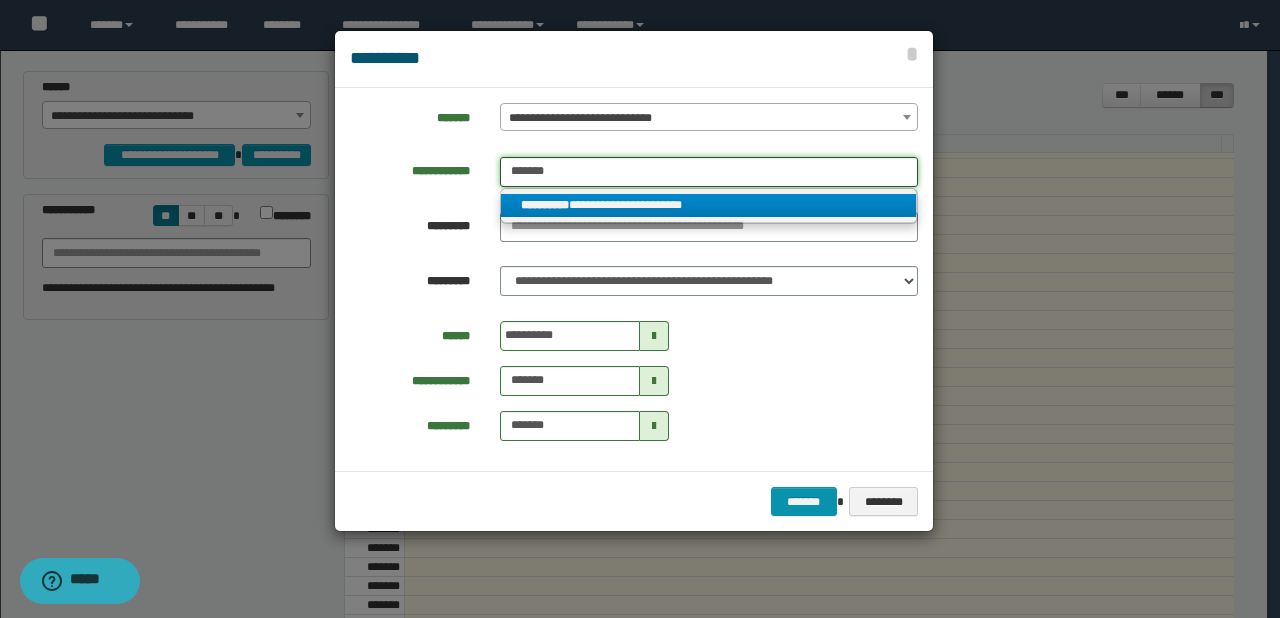 type on "*******" 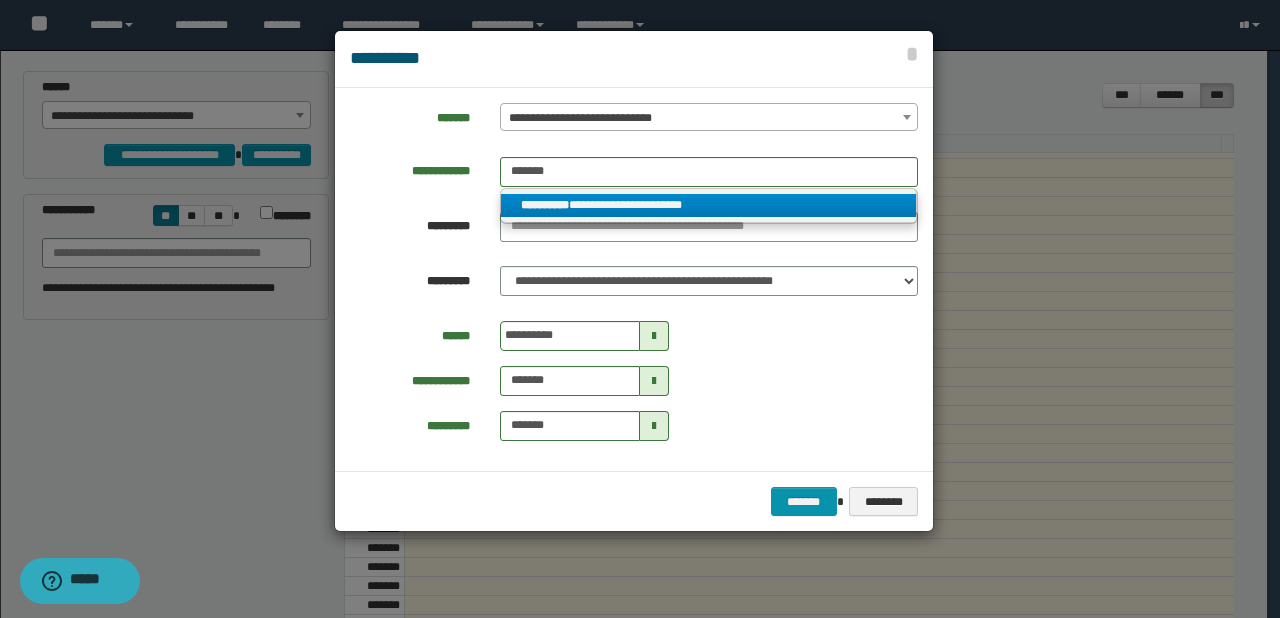 click on "**********" at bounding box center (709, 205) 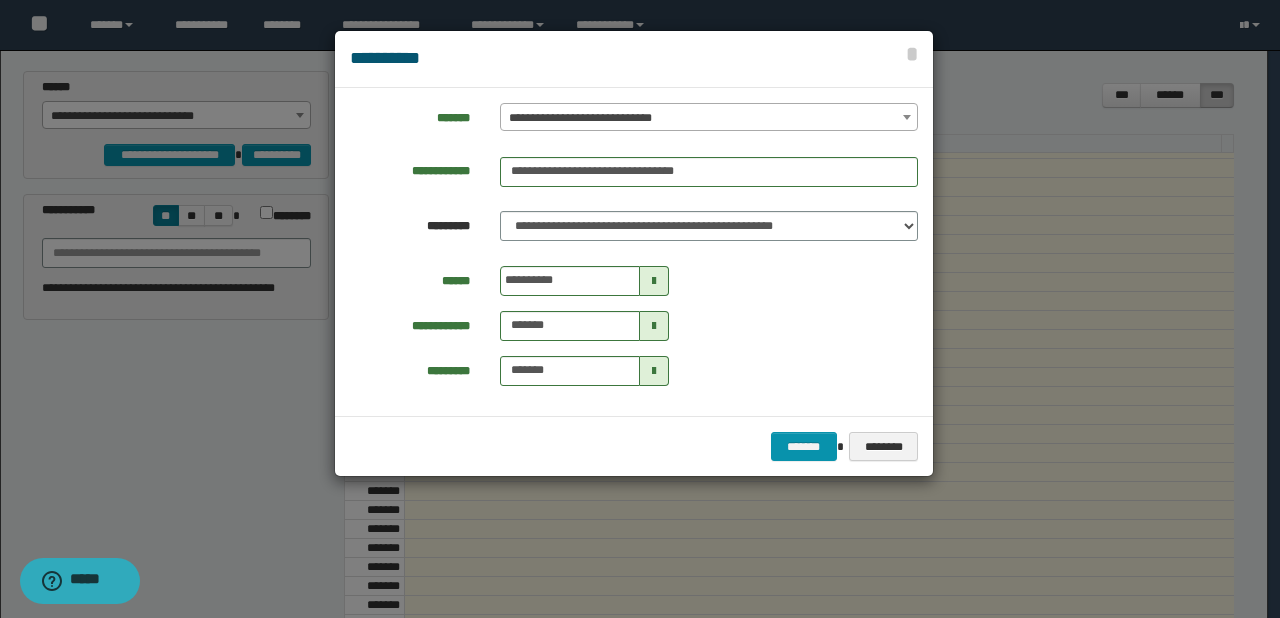 click at bounding box center (654, 281) 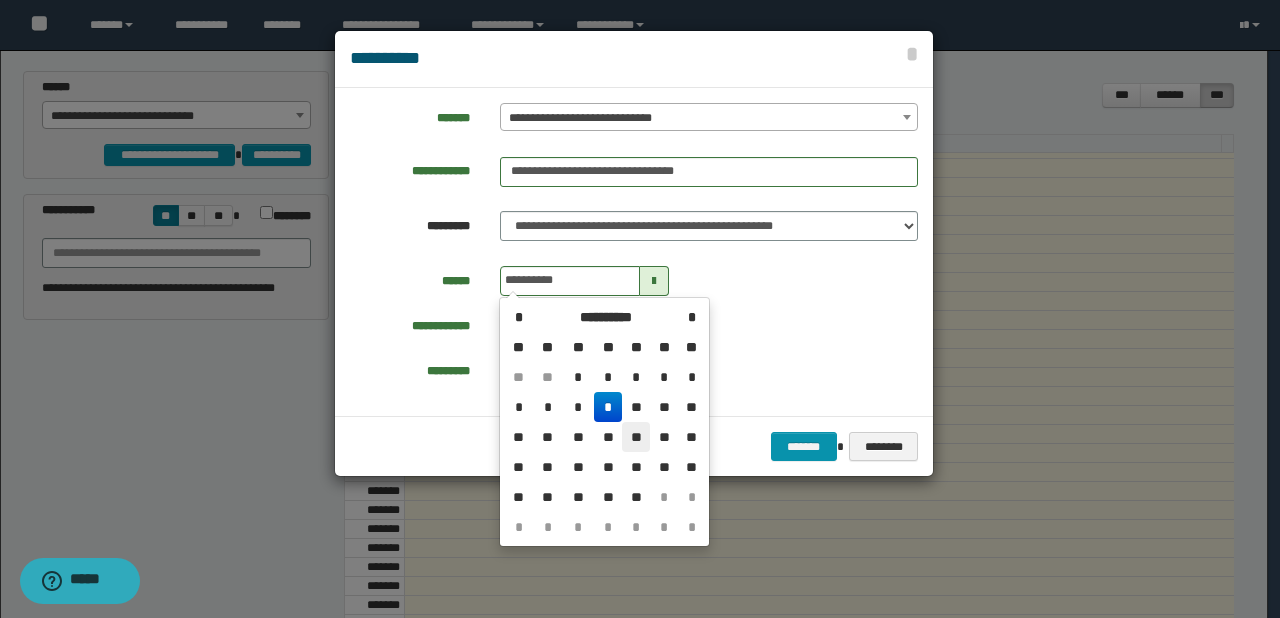 click on "**" at bounding box center (636, 377) 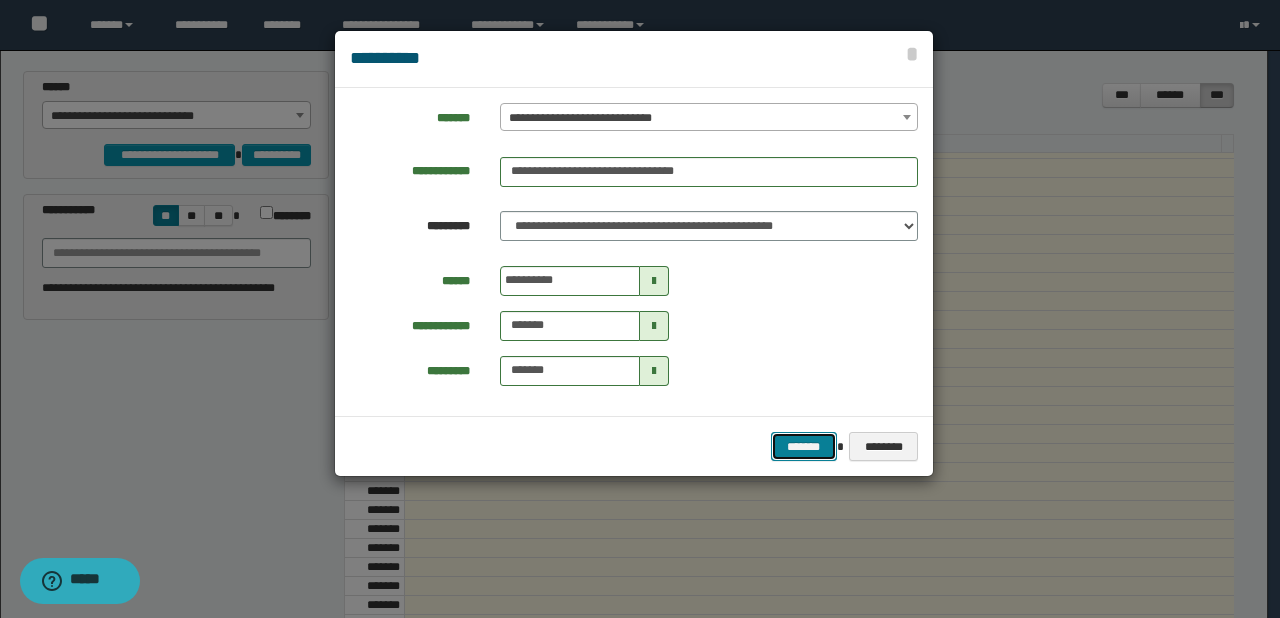 click on "*******" at bounding box center [804, 447] 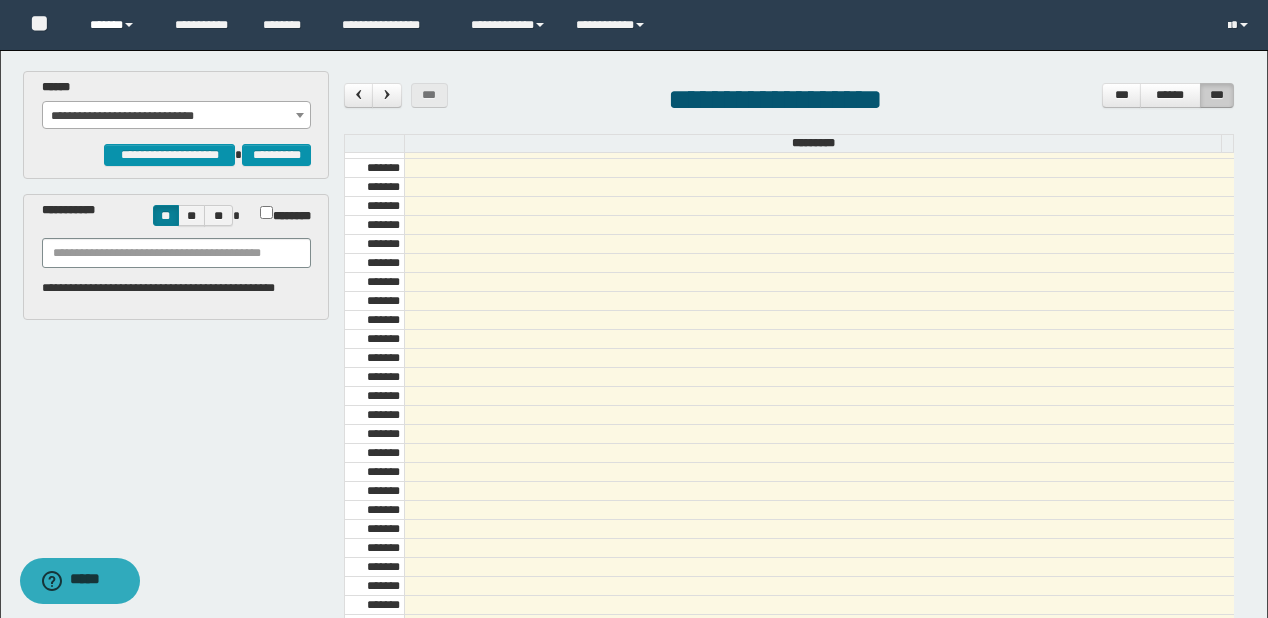 click on "******" at bounding box center (117, 25) 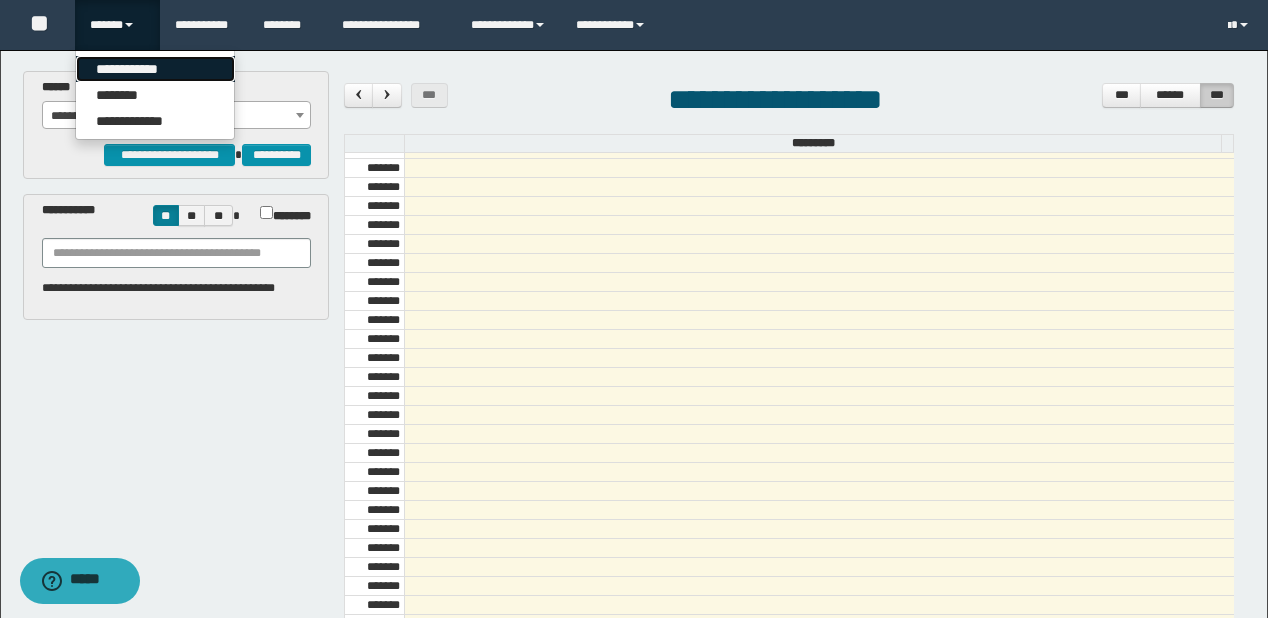 click on "**********" at bounding box center [155, 69] 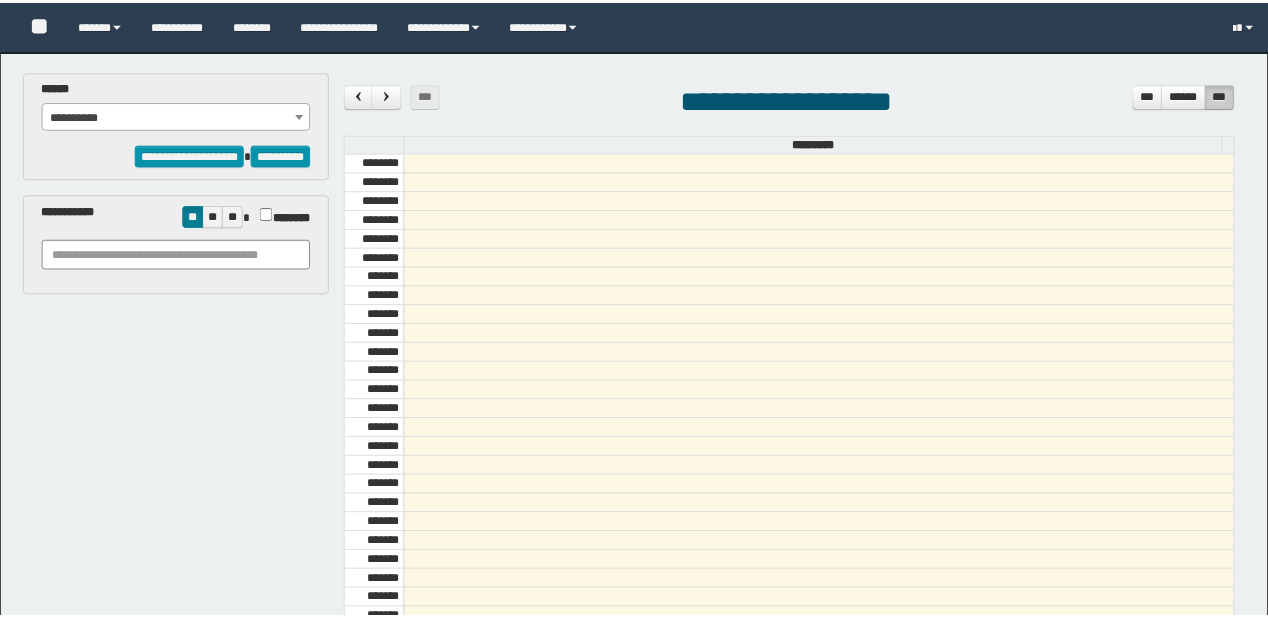 scroll, scrollTop: 0, scrollLeft: 0, axis: both 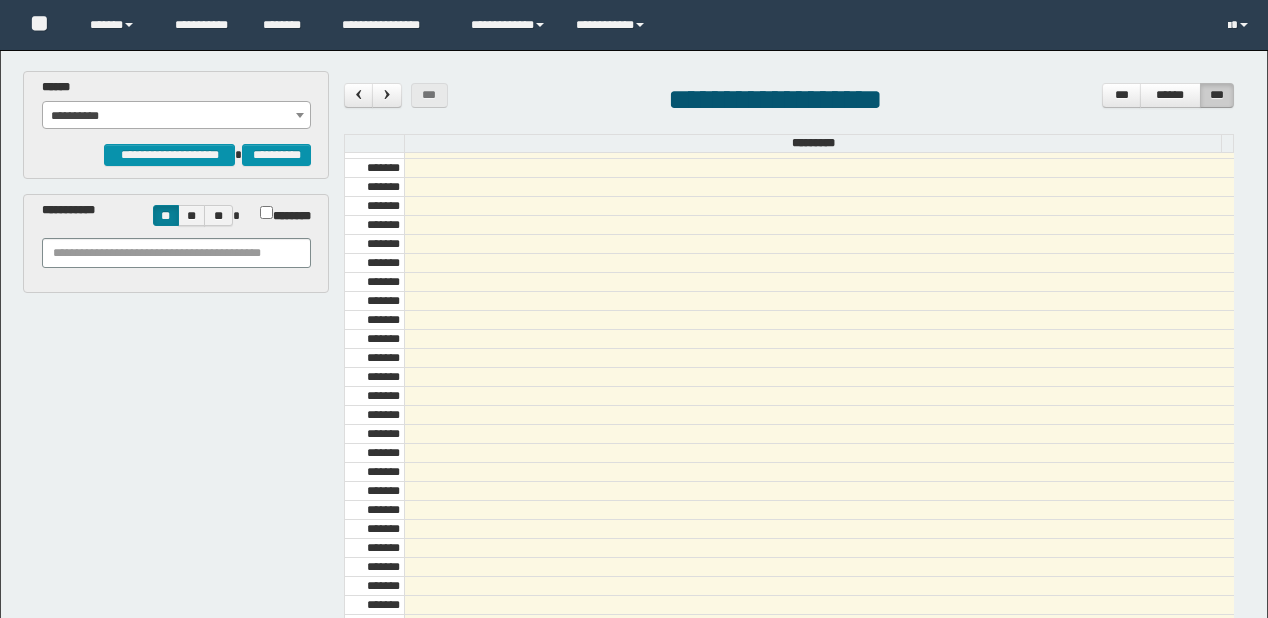 click on "**********" at bounding box center [177, 116] 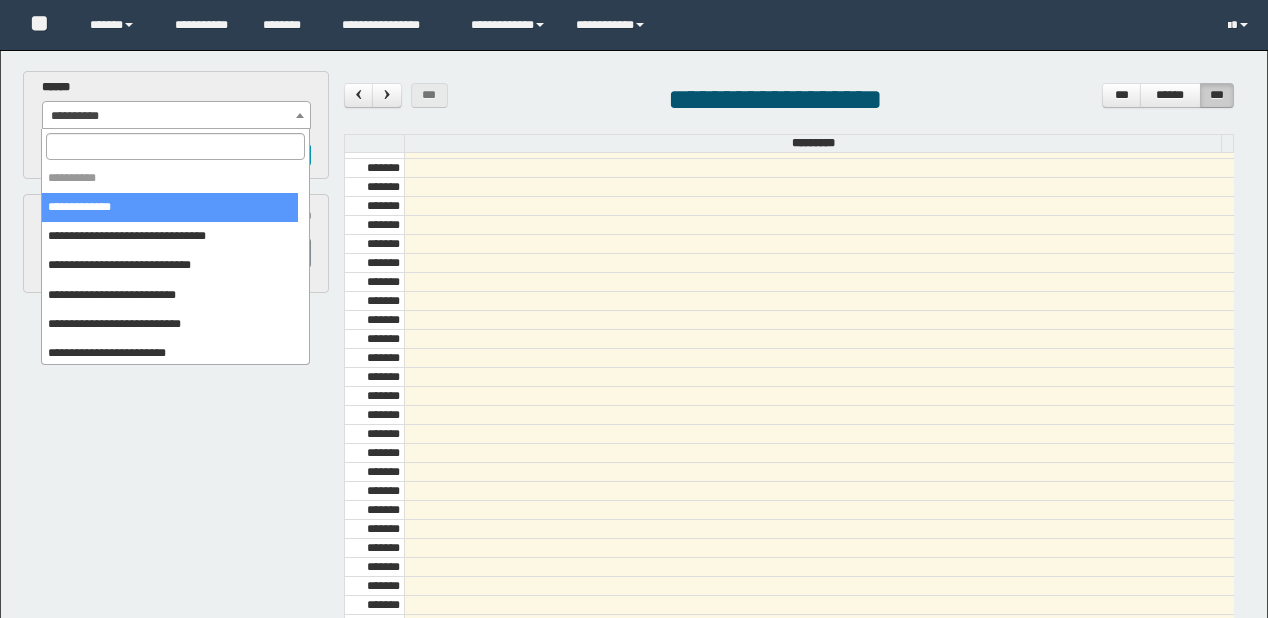 scroll, scrollTop: 0, scrollLeft: 0, axis: both 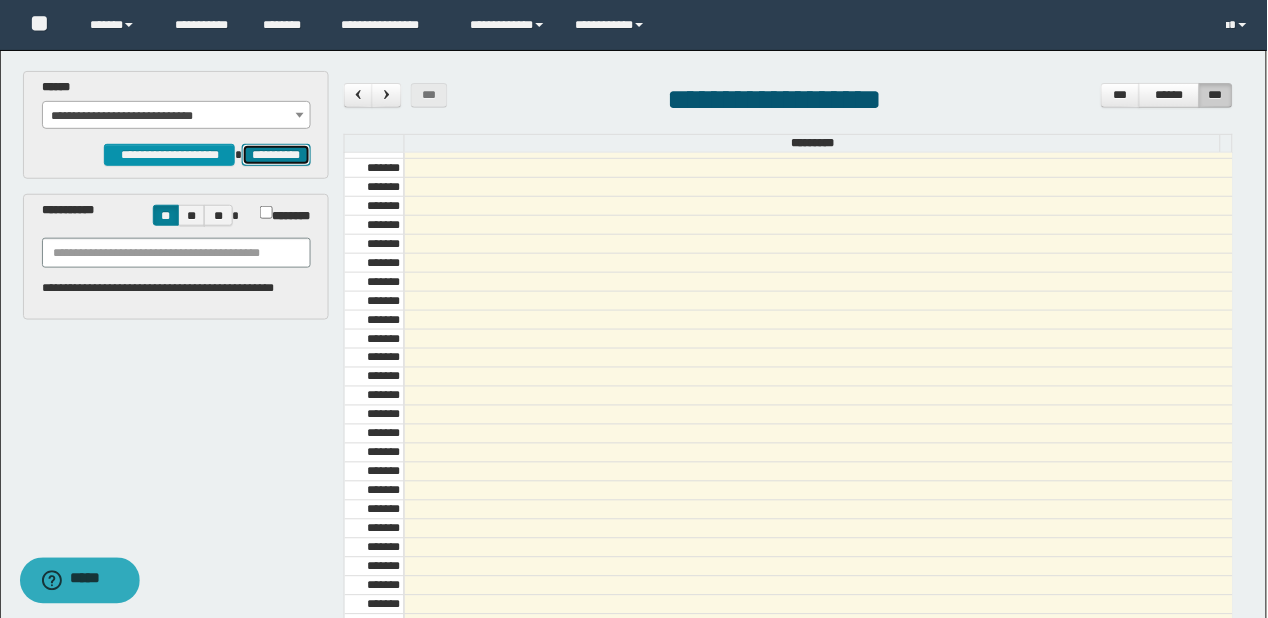click on "**********" at bounding box center [276, 155] 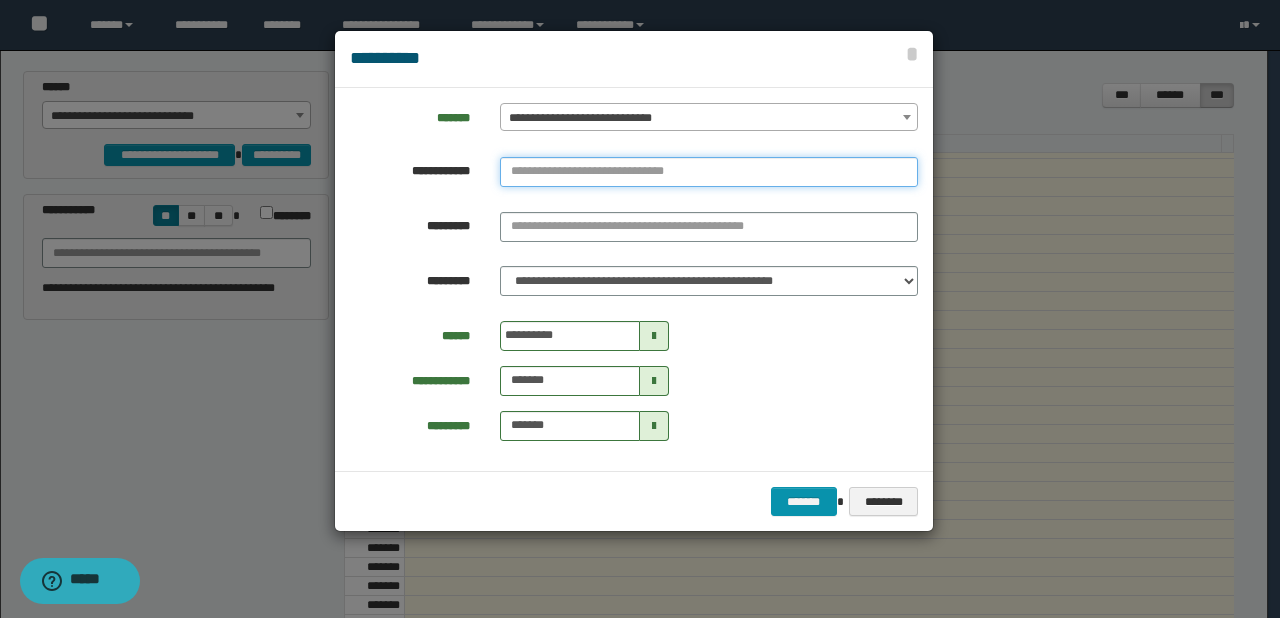 click at bounding box center [709, 172] 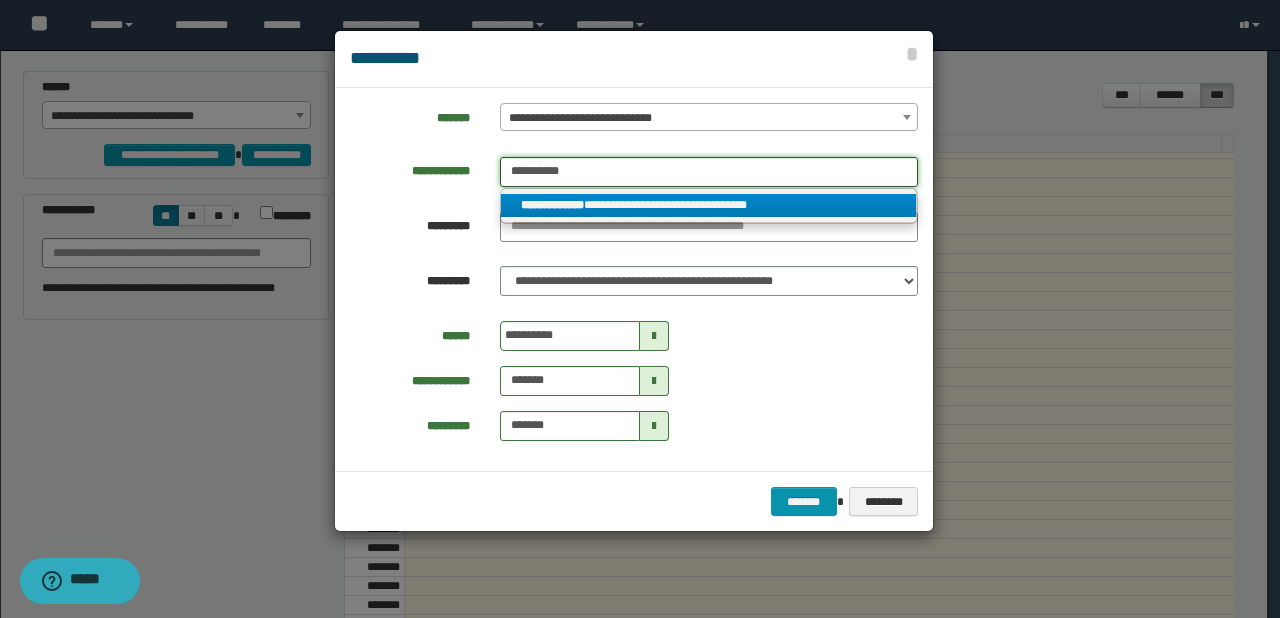 type on "**********" 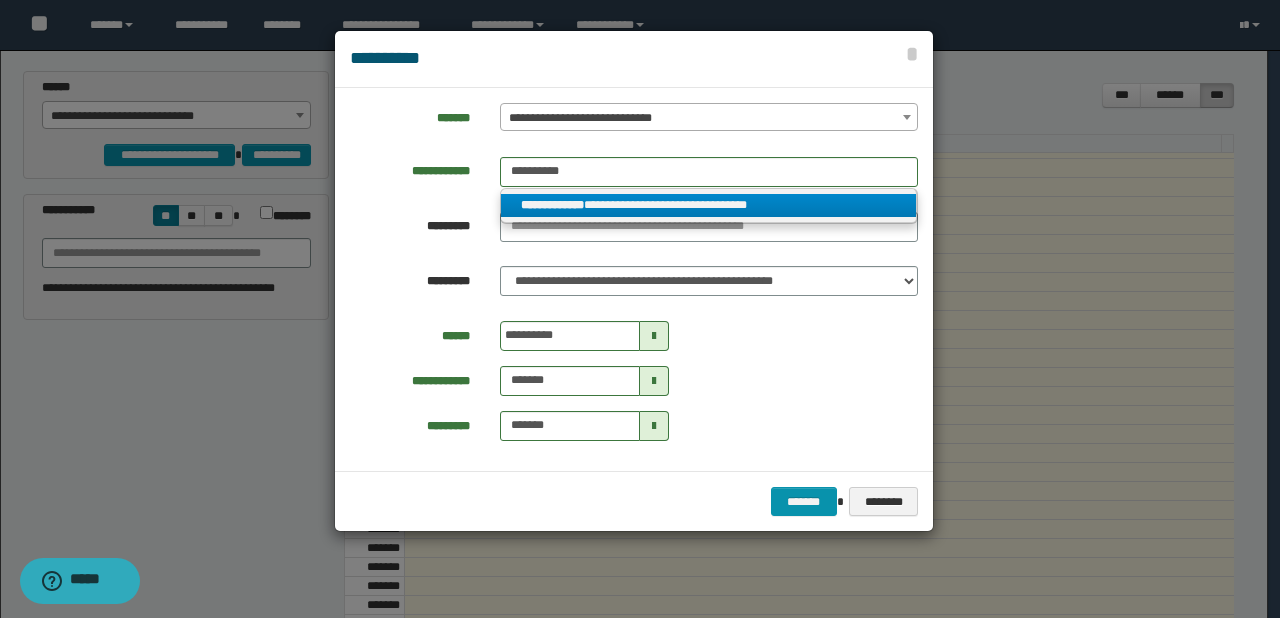 drag, startPoint x: 651, startPoint y: 203, endPoint x: 648, endPoint y: 220, distance: 17.262676 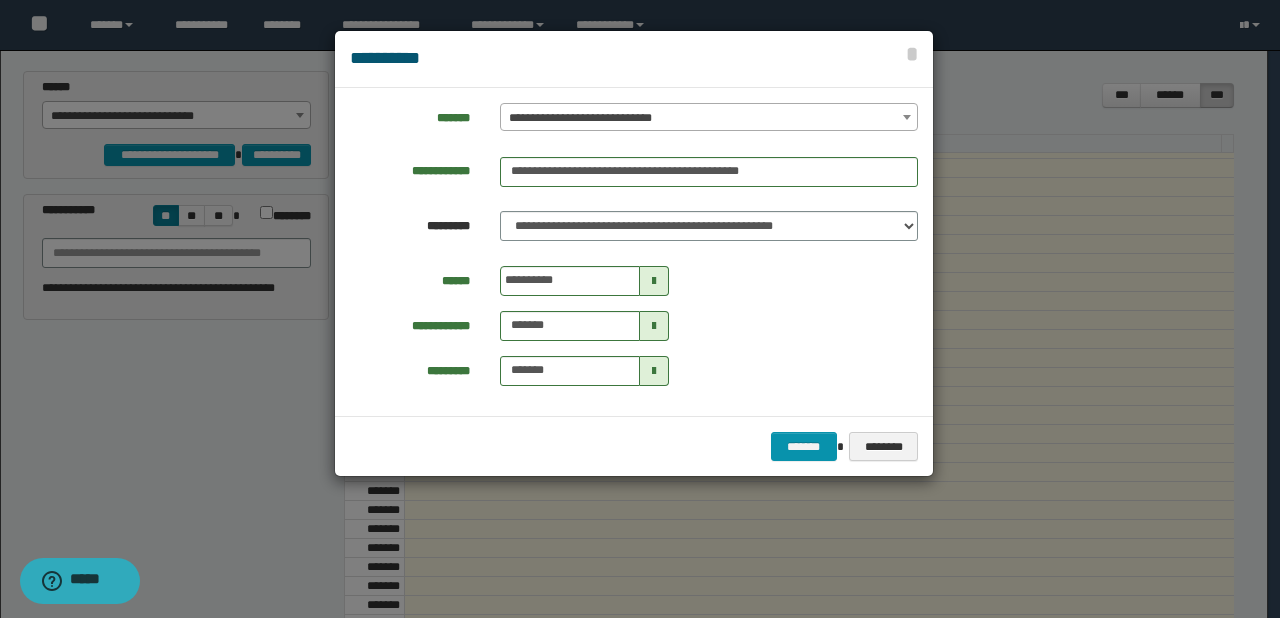 click at bounding box center [654, 281] 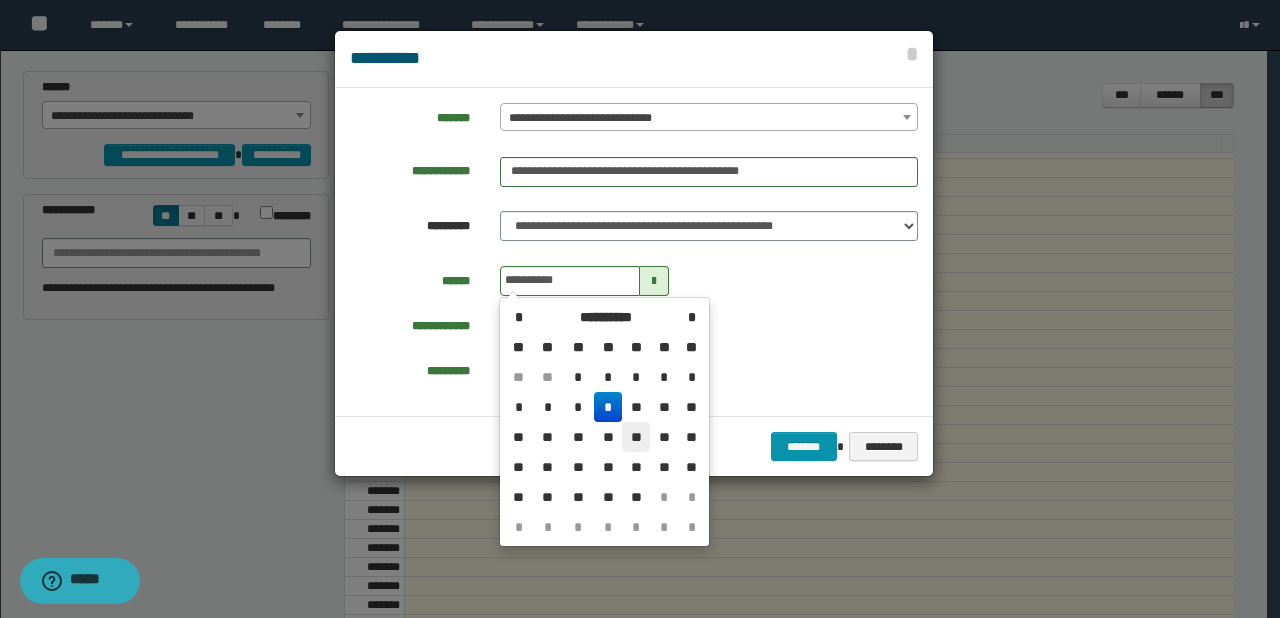 click on "**" at bounding box center [636, 377] 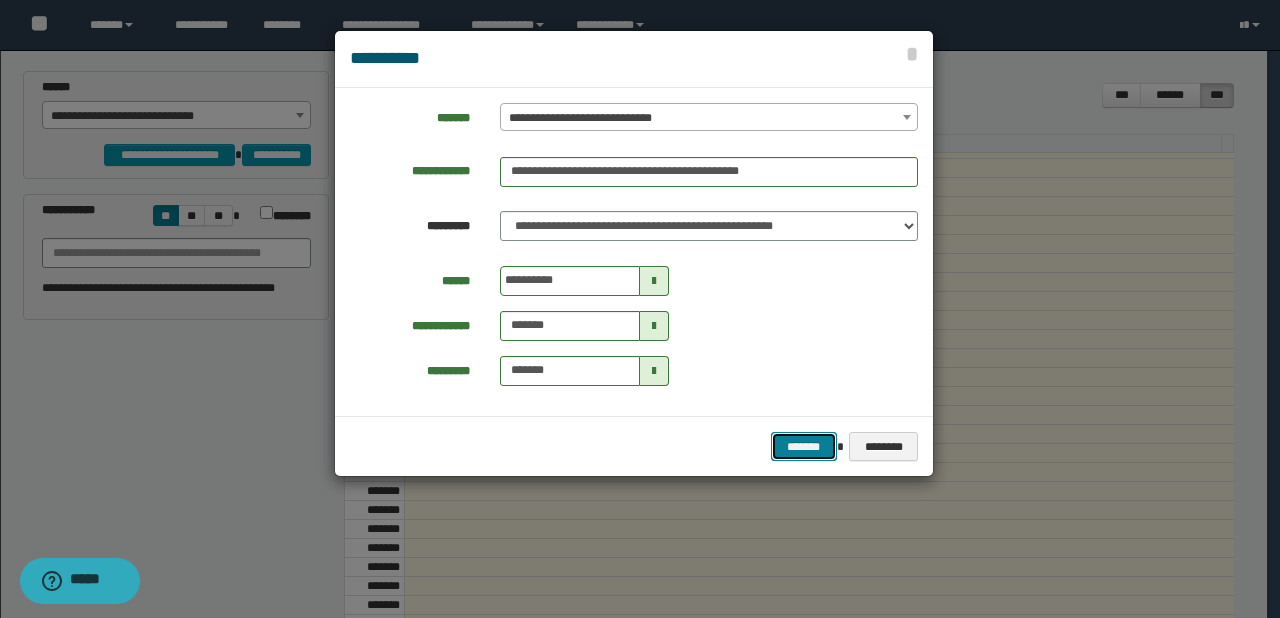 click on "*******" at bounding box center (804, 447) 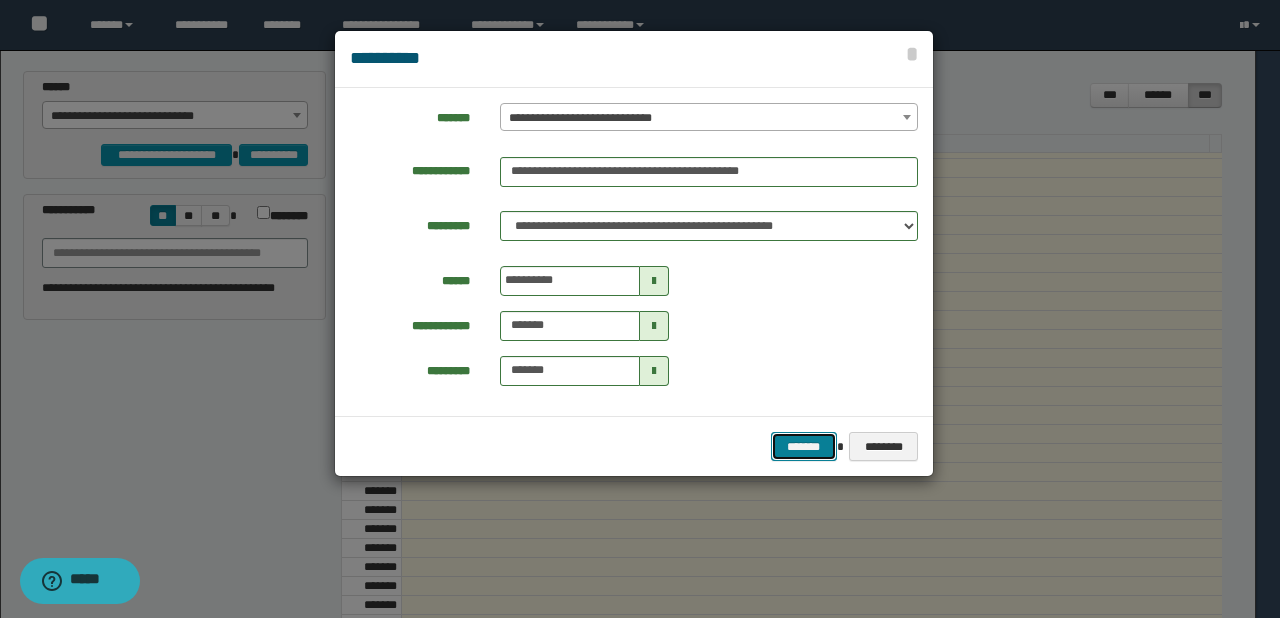 type 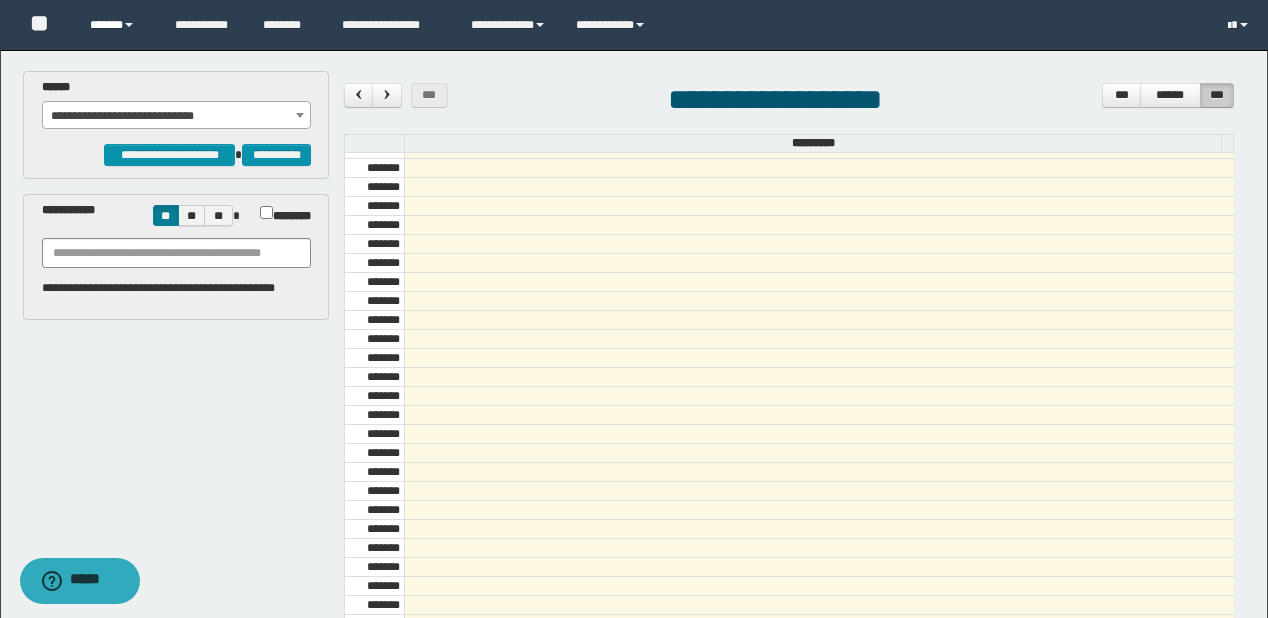 click on "******" at bounding box center [117, 25] 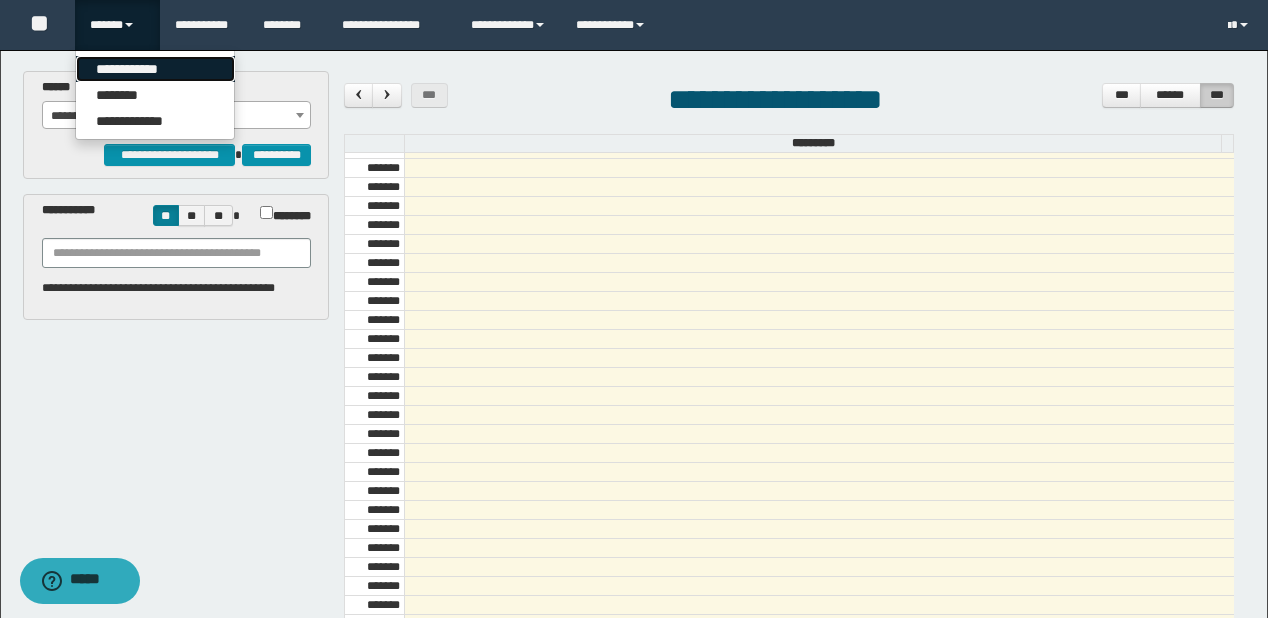click on "**********" at bounding box center (155, 69) 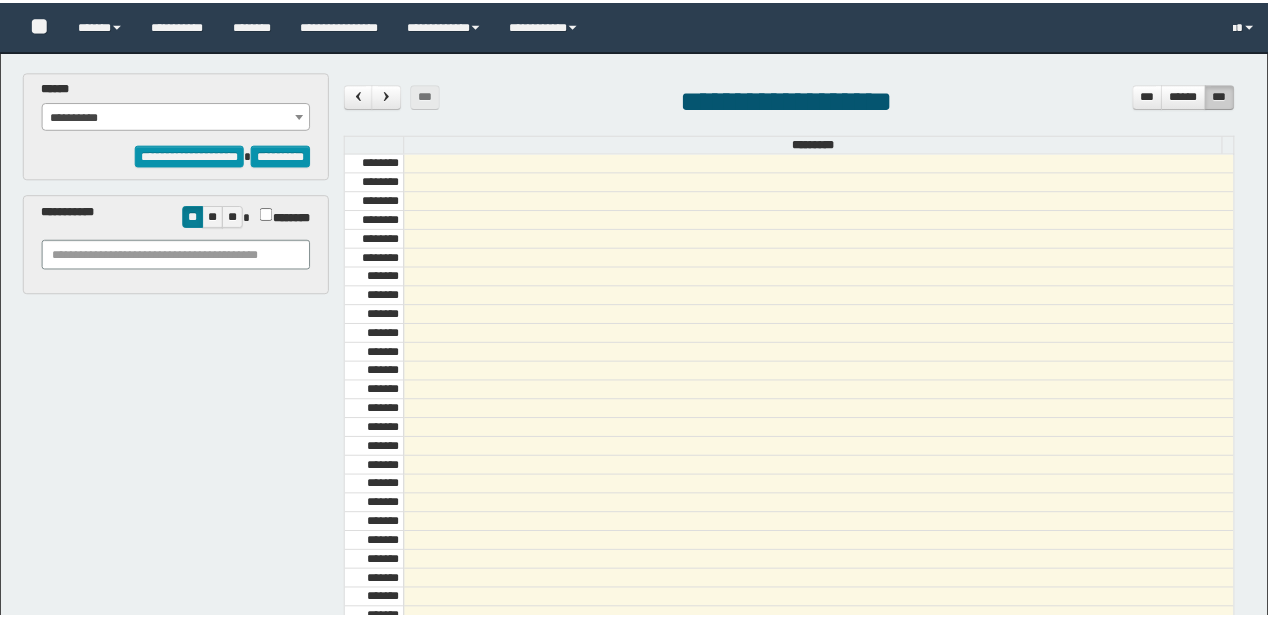 scroll, scrollTop: 0, scrollLeft: 0, axis: both 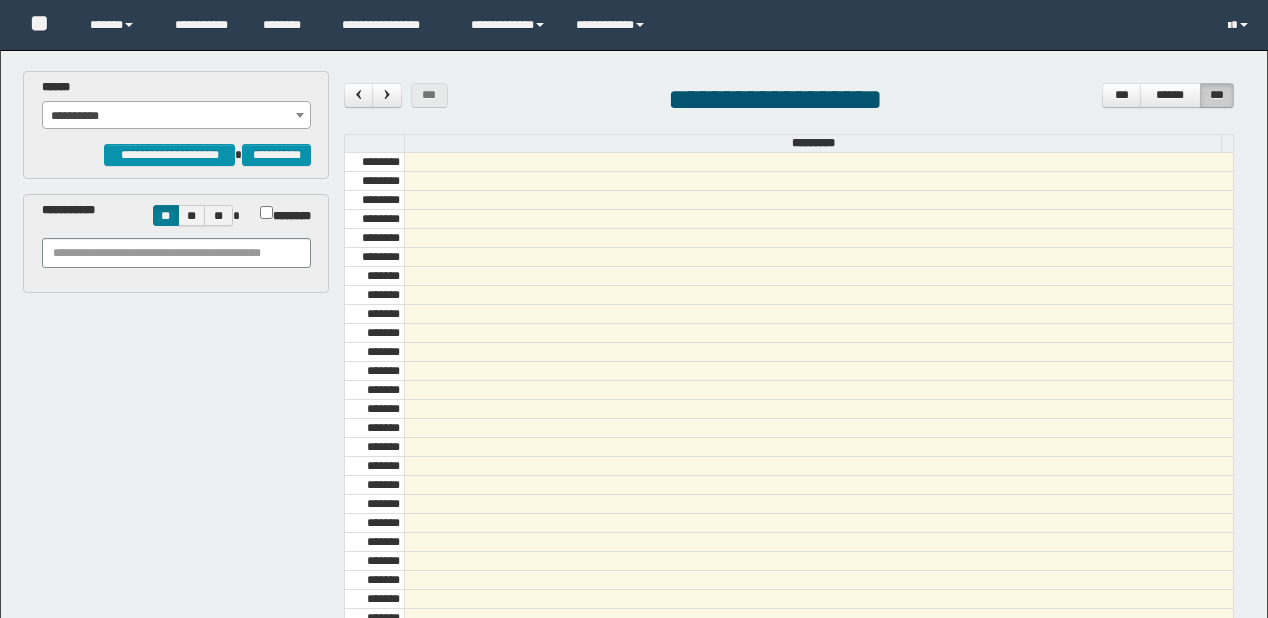 click on "**********" at bounding box center (177, 116) 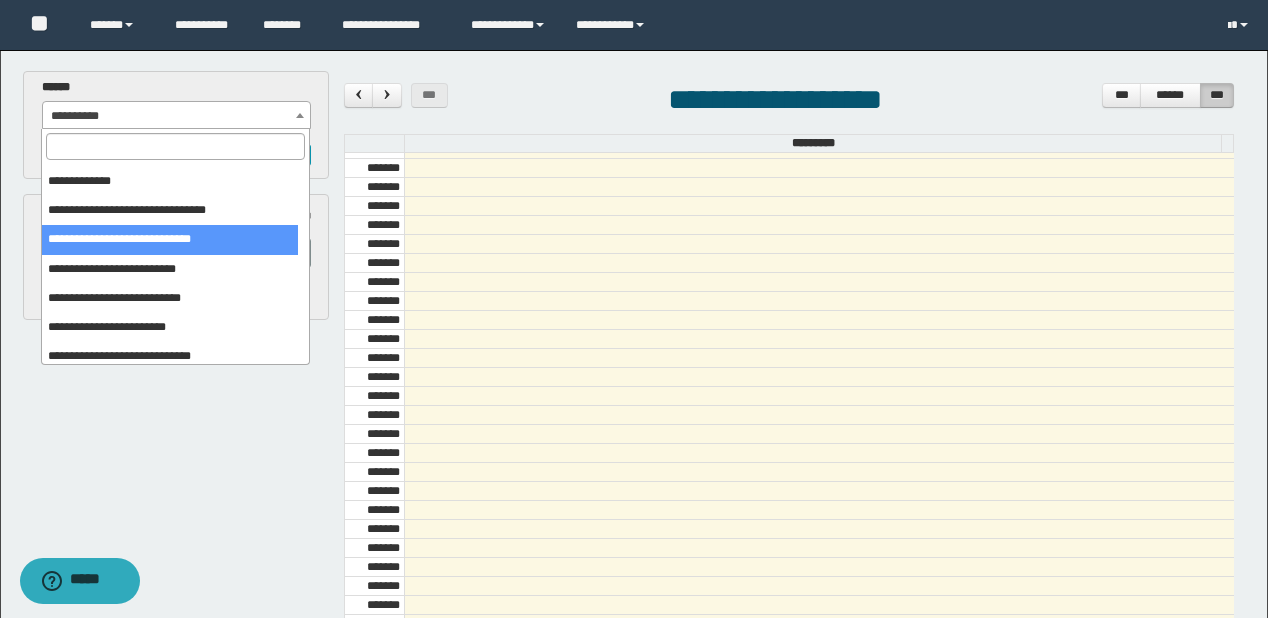 scroll, scrollTop: 32, scrollLeft: 0, axis: vertical 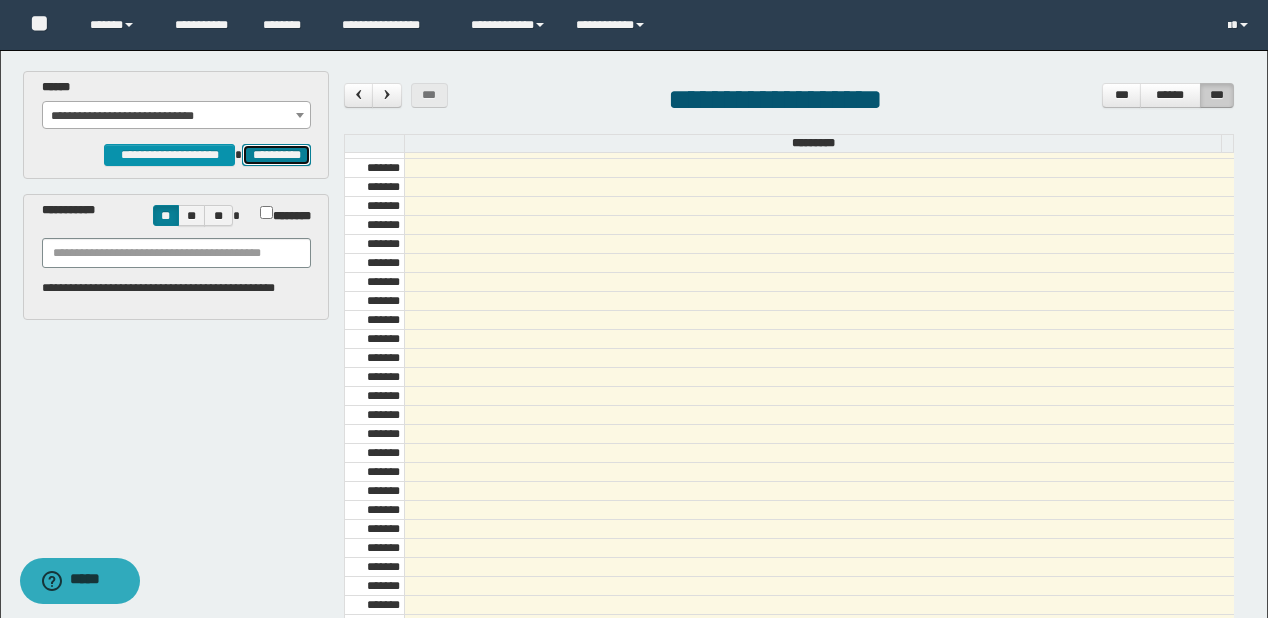 click on "**********" at bounding box center (276, 155) 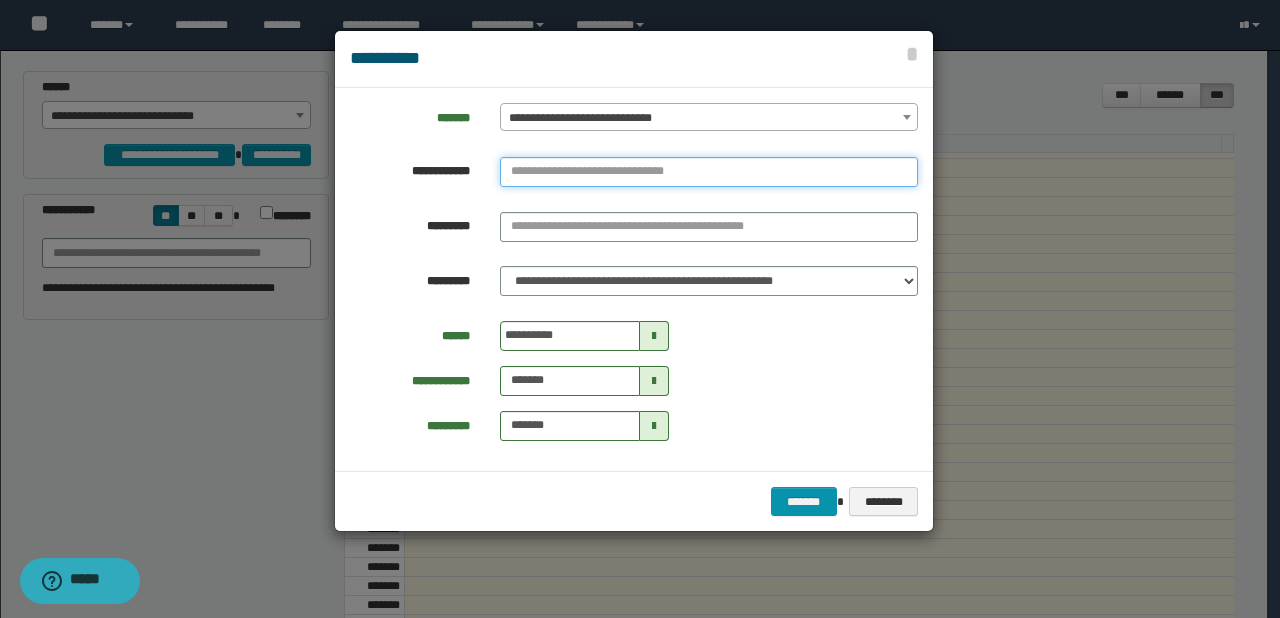 click at bounding box center [709, 172] 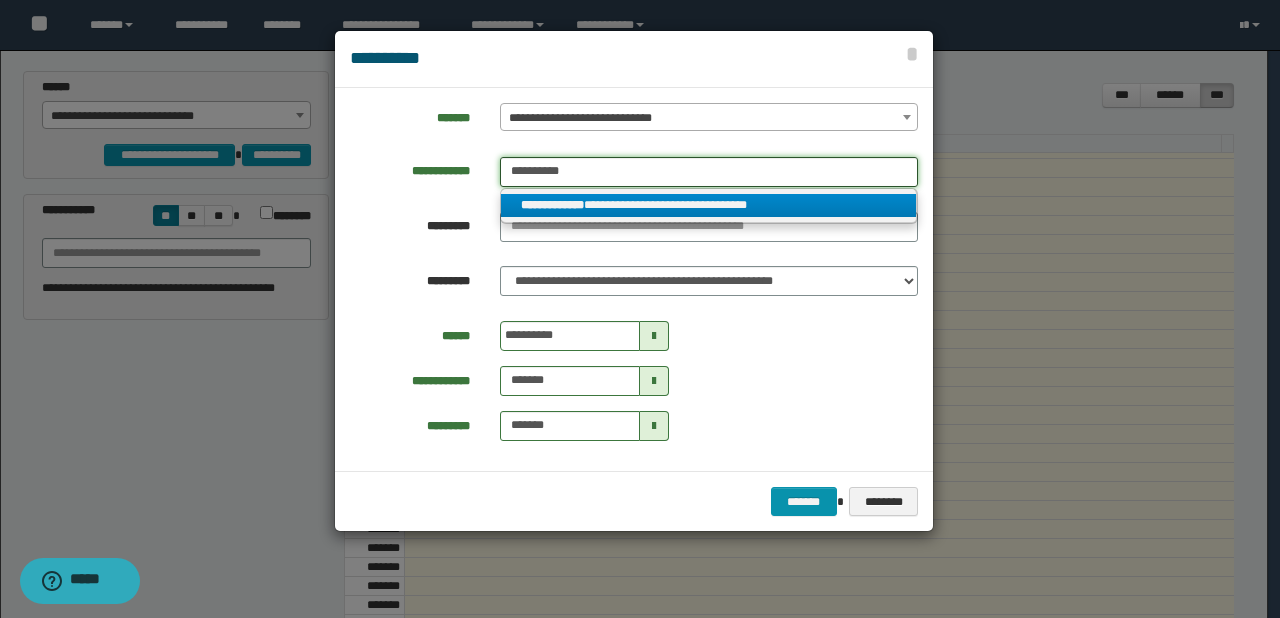 type on "**********" 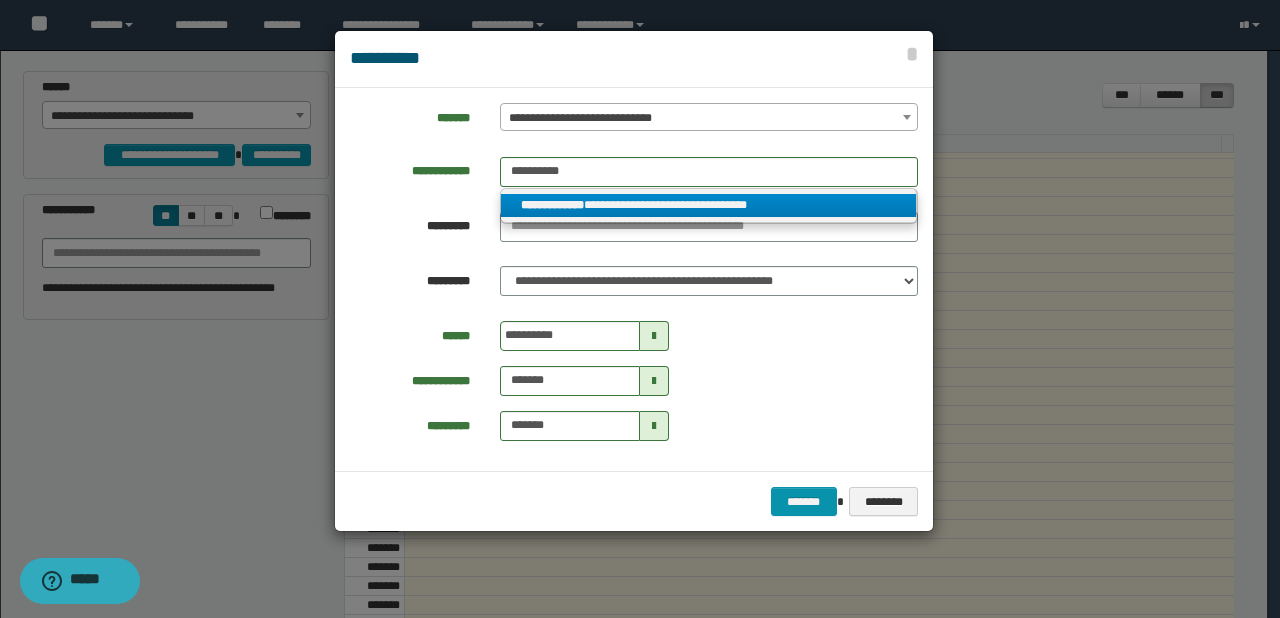 drag, startPoint x: 635, startPoint y: 199, endPoint x: 651, endPoint y: 264, distance: 66.94027 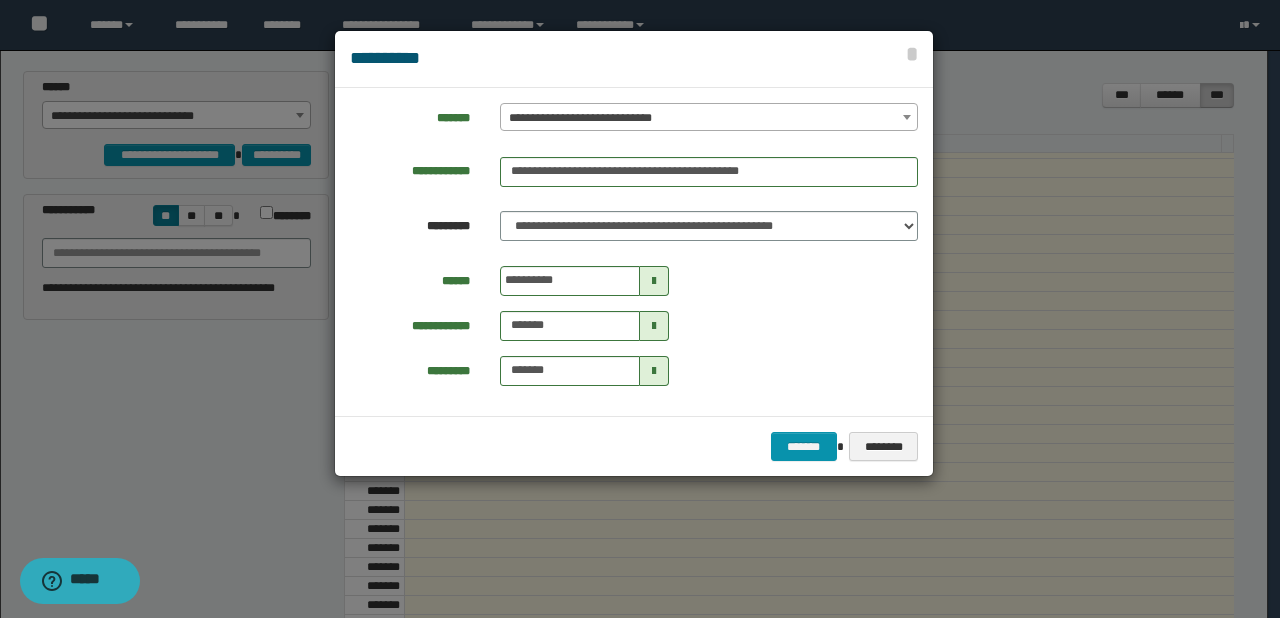 click at bounding box center [654, 281] 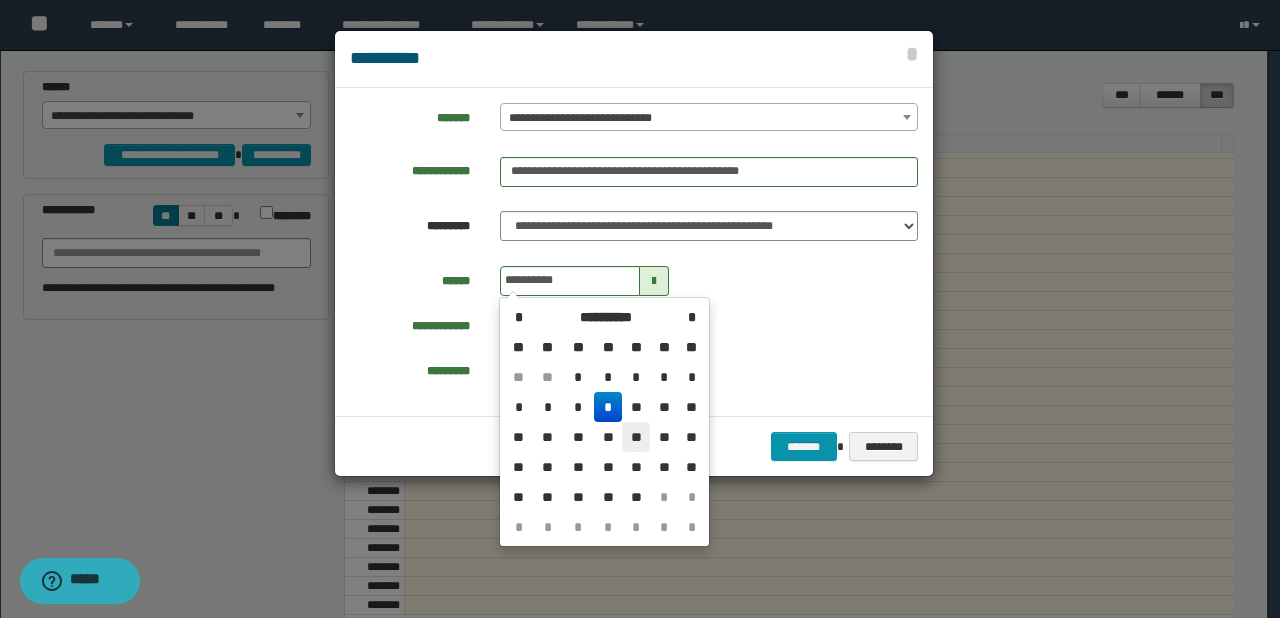click on "**" at bounding box center [636, 377] 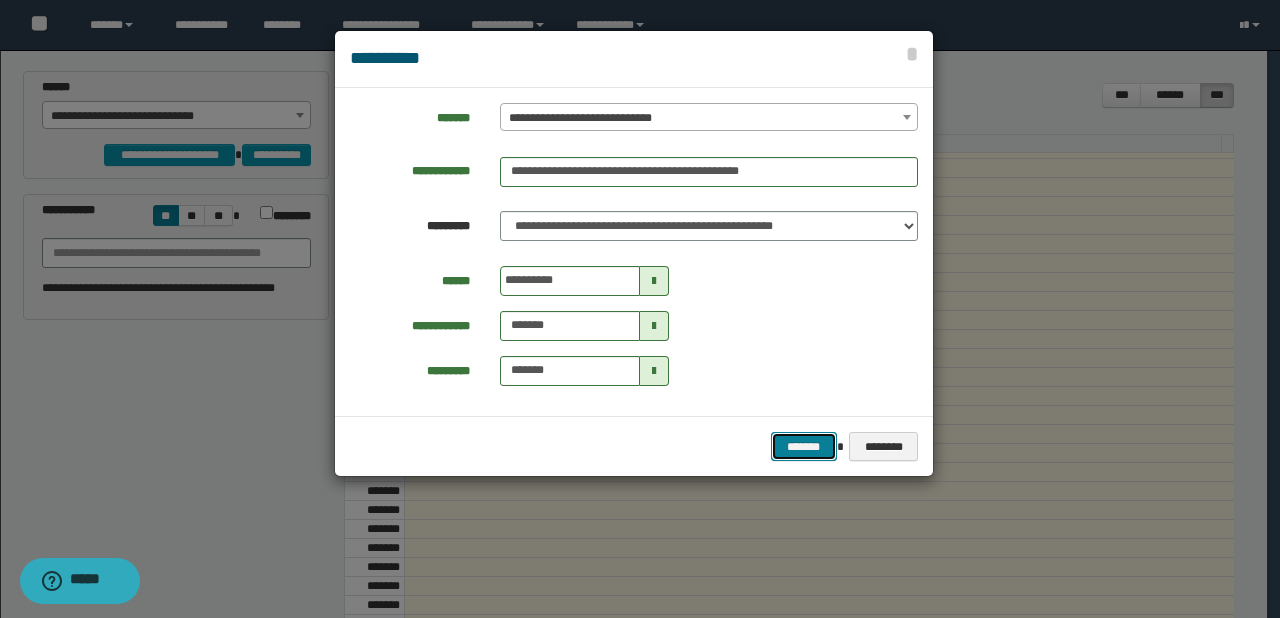 click on "*******" at bounding box center [804, 447] 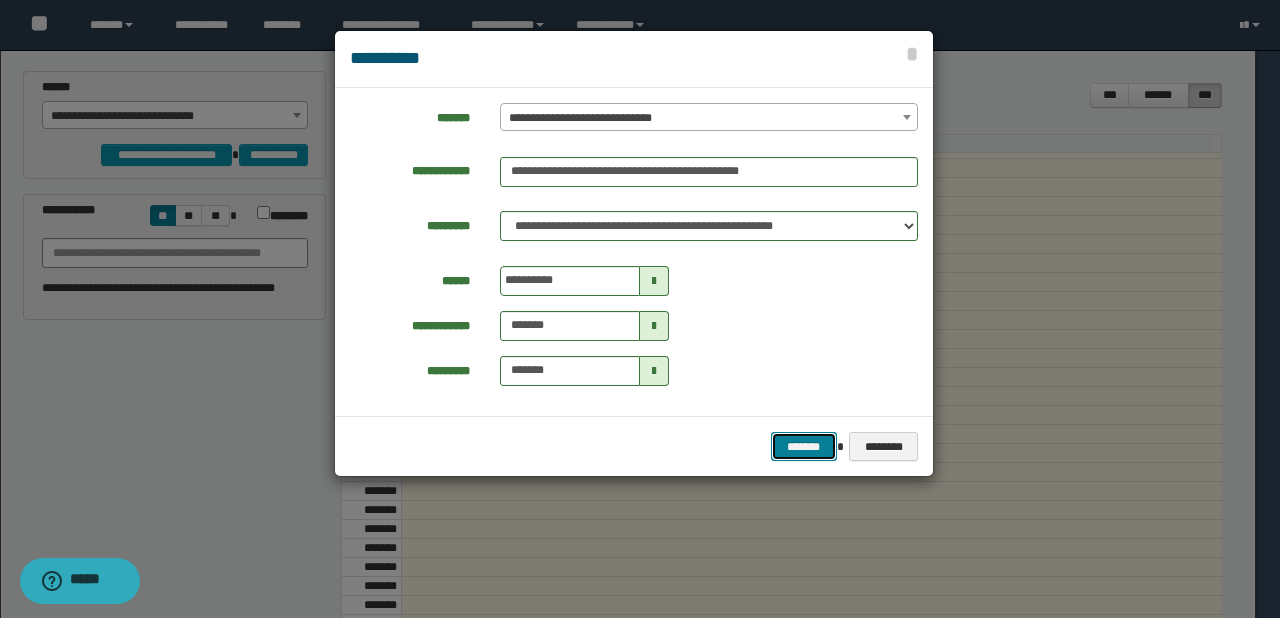 type 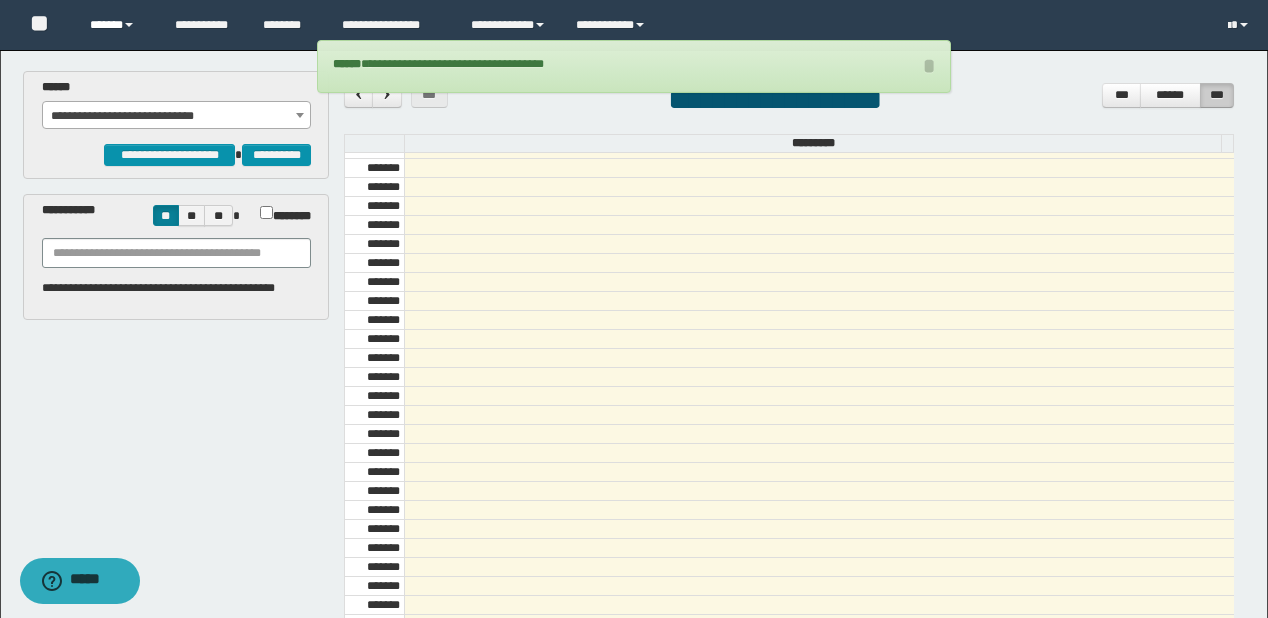 click on "******" at bounding box center (117, 25) 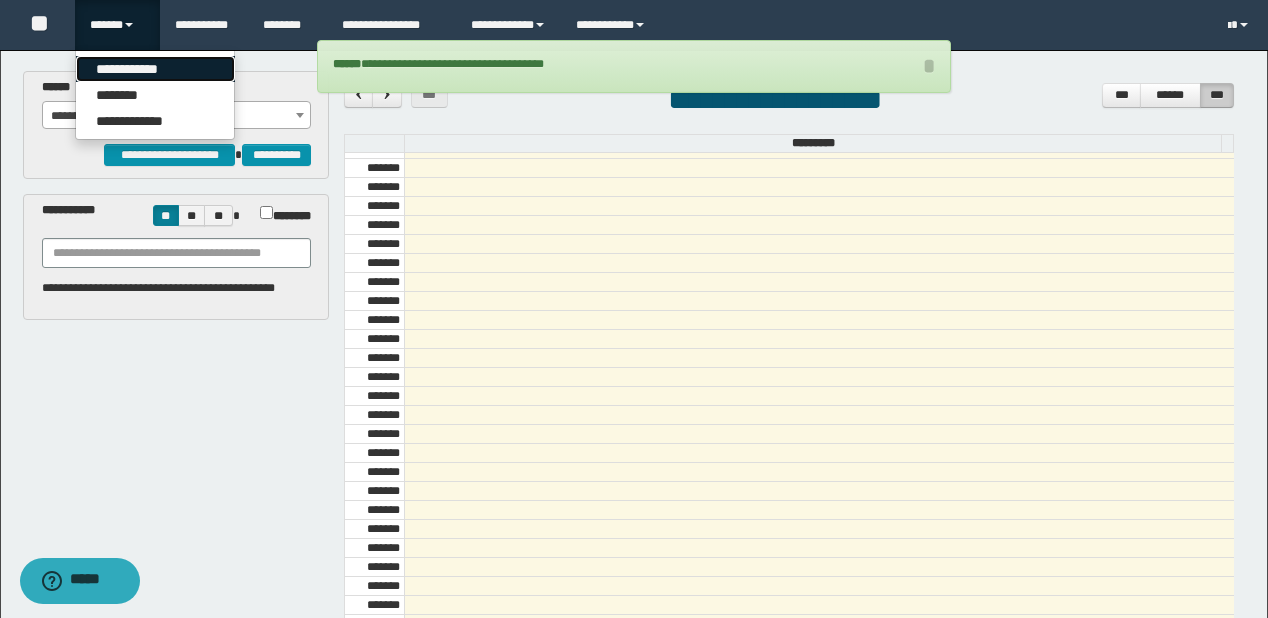 click on "**********" at bounding box center (155, 69) 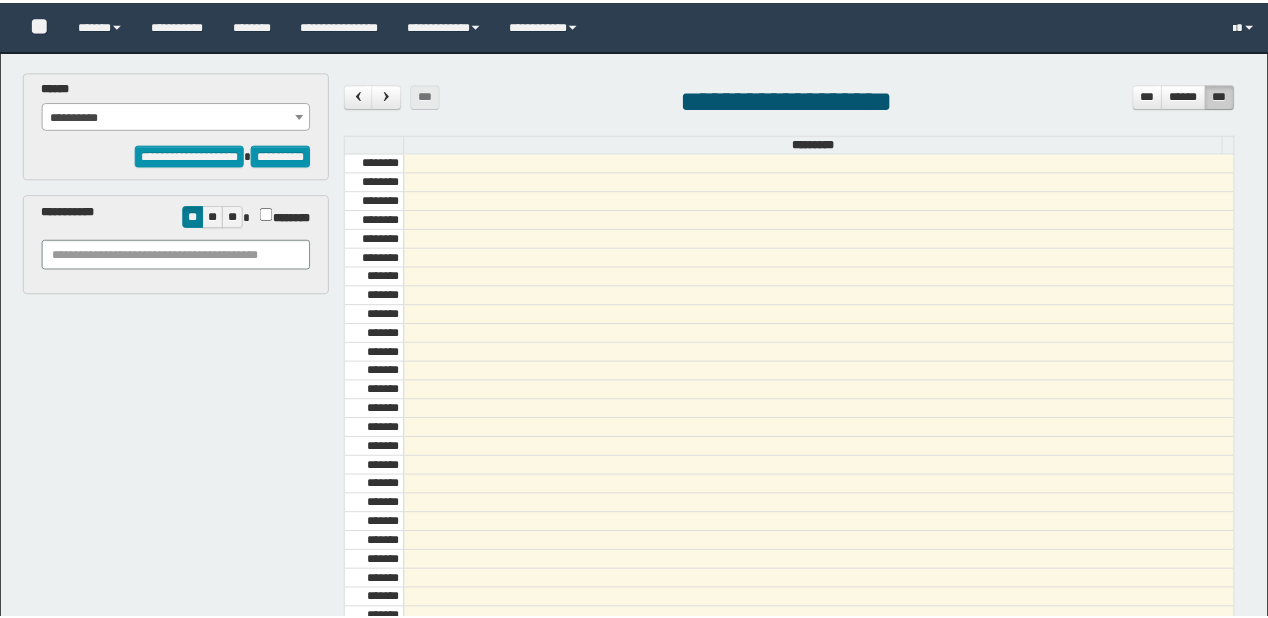scroll, scrollTop: 0, scrollLeft: 0, axis: both 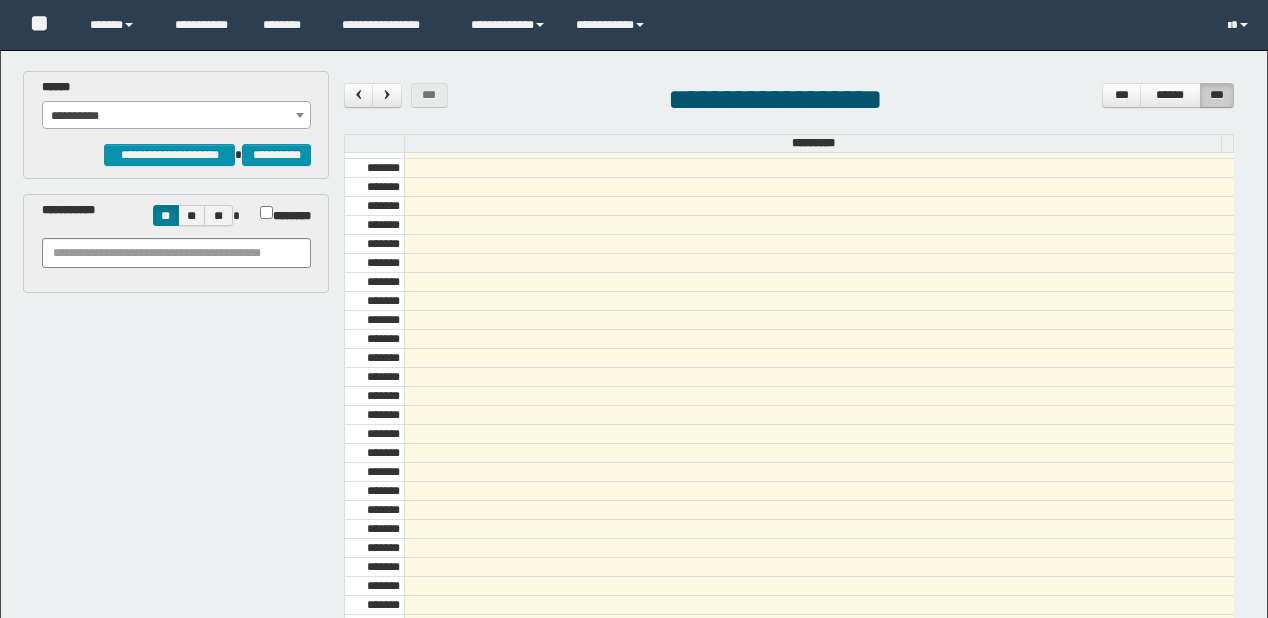 click on "**********" at bounding box center [177, 116] 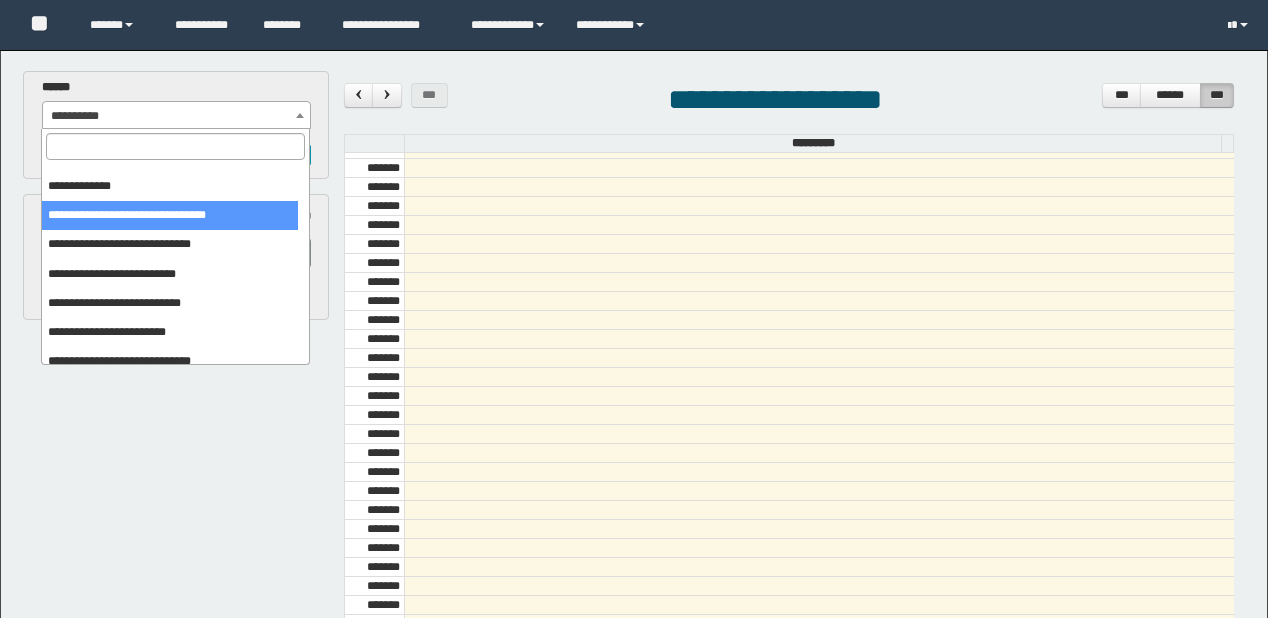 scroll, scrollTop: 32, scrollLeft: 0, axis: vertical 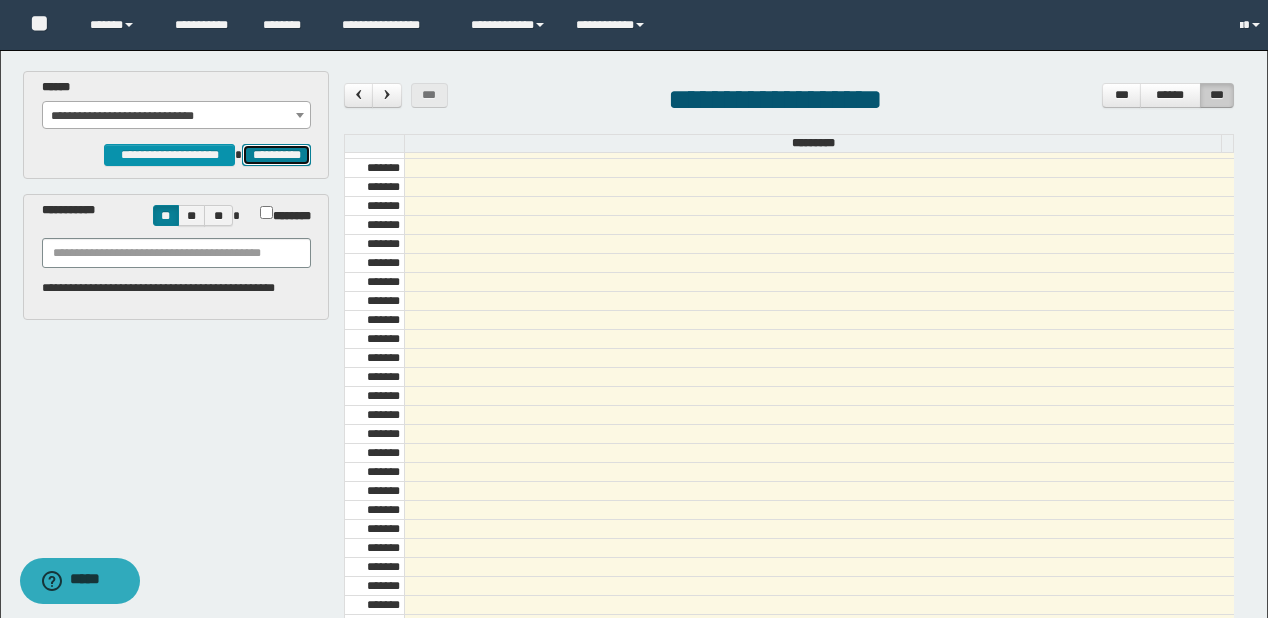 click on "**********" at bounding box center (276, 155) 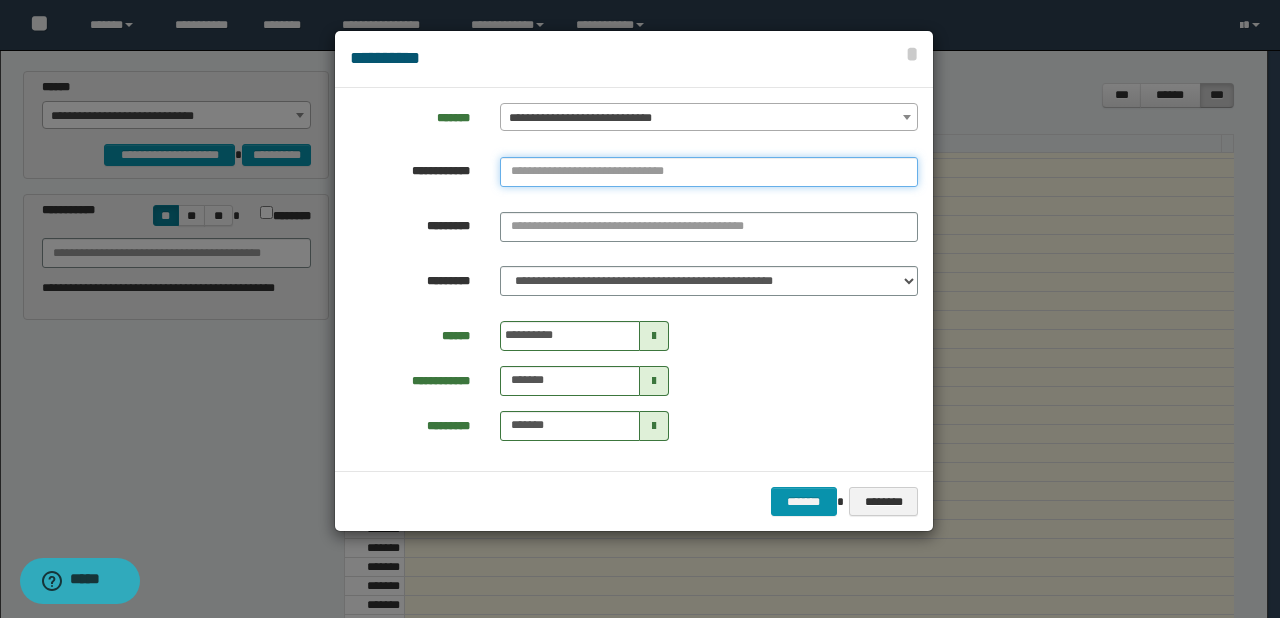 click at bounding box center [709, 172] 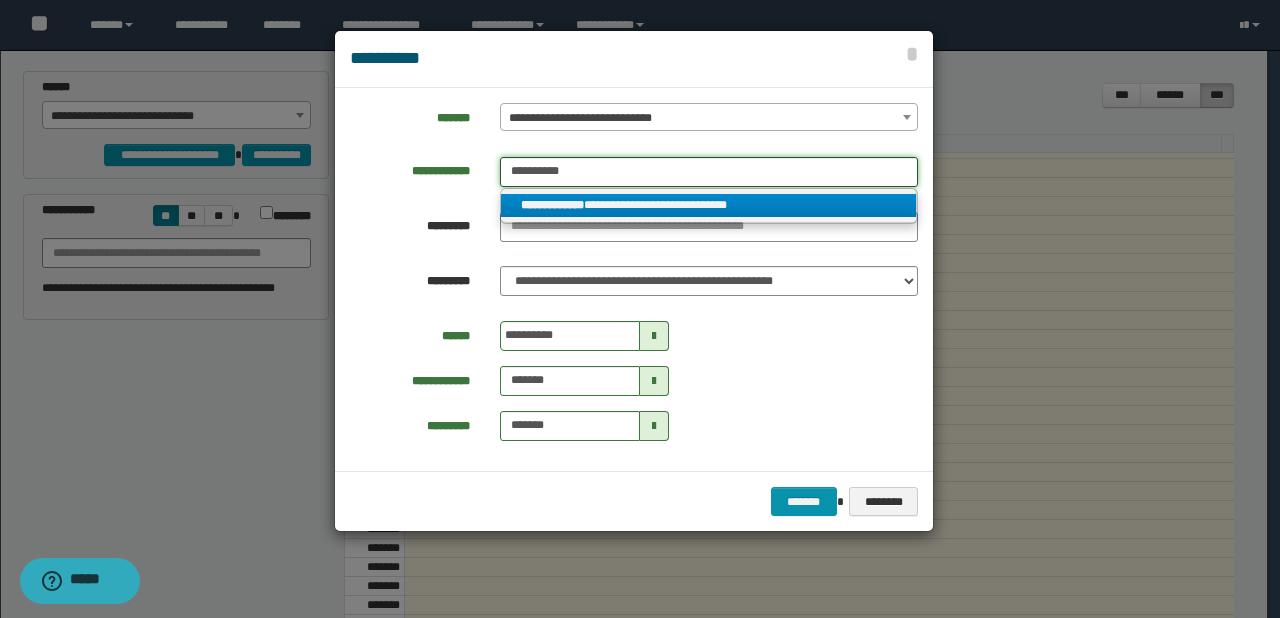 type on "**********" 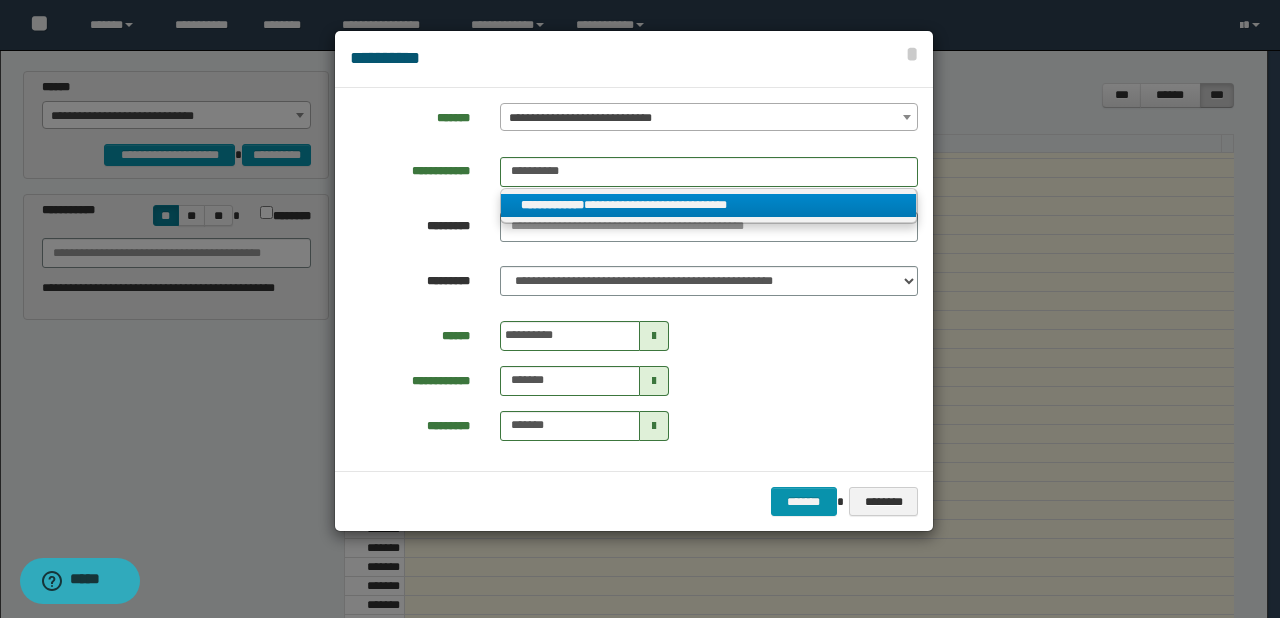 click on "**********" at bounding box center (709, 205) 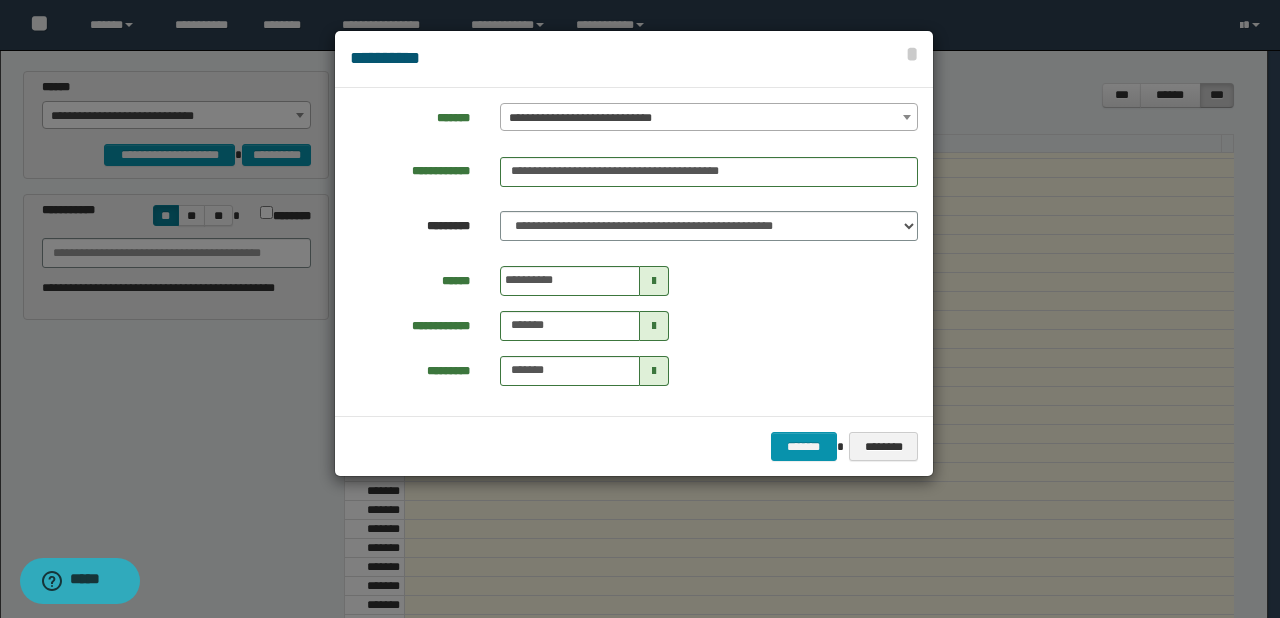 click at bounding box center [654, 281] 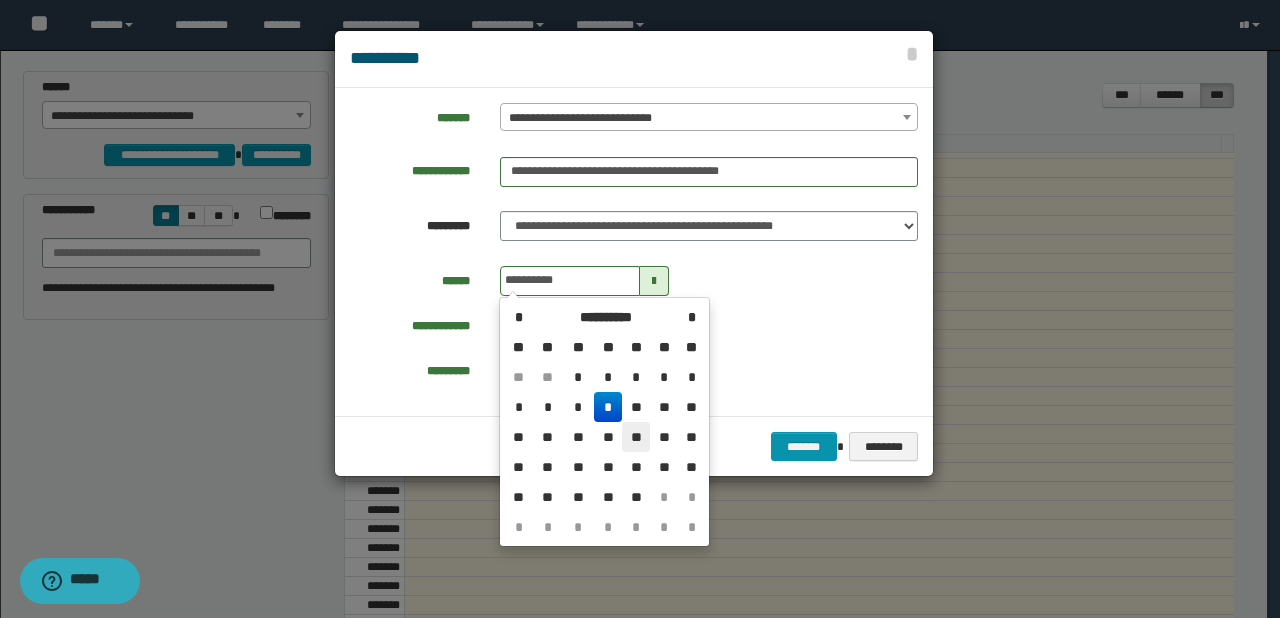 click on "**" at bounding box center (636, 377) 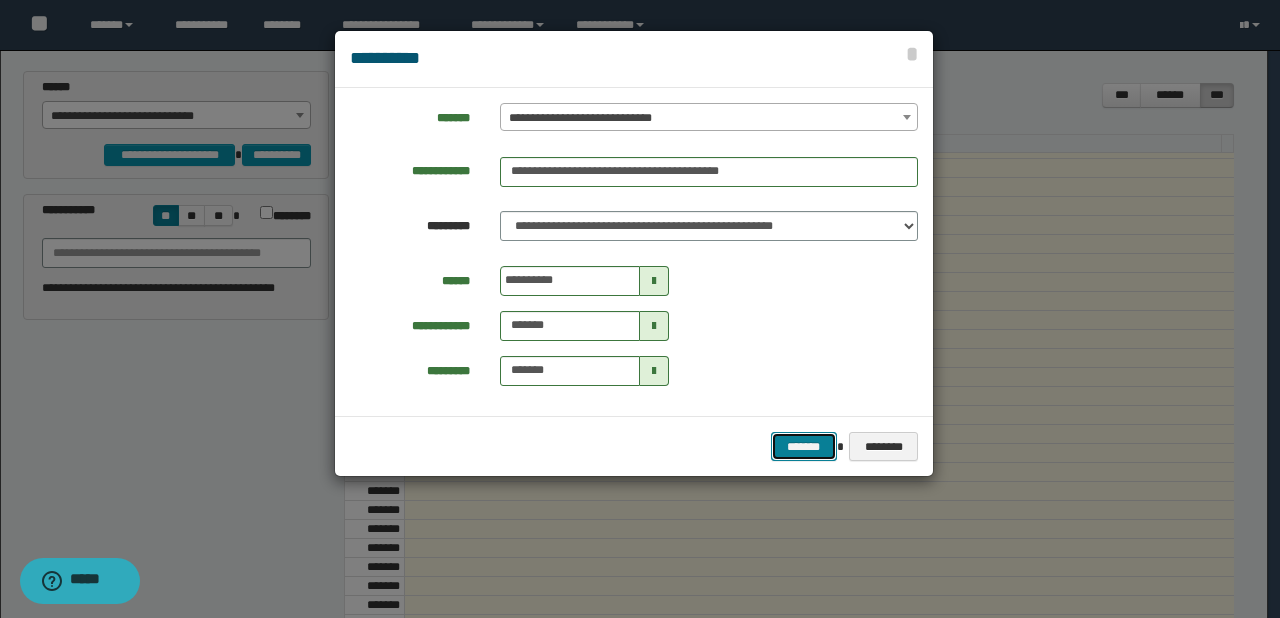 click on "*******" at bounding box center [804, 447] 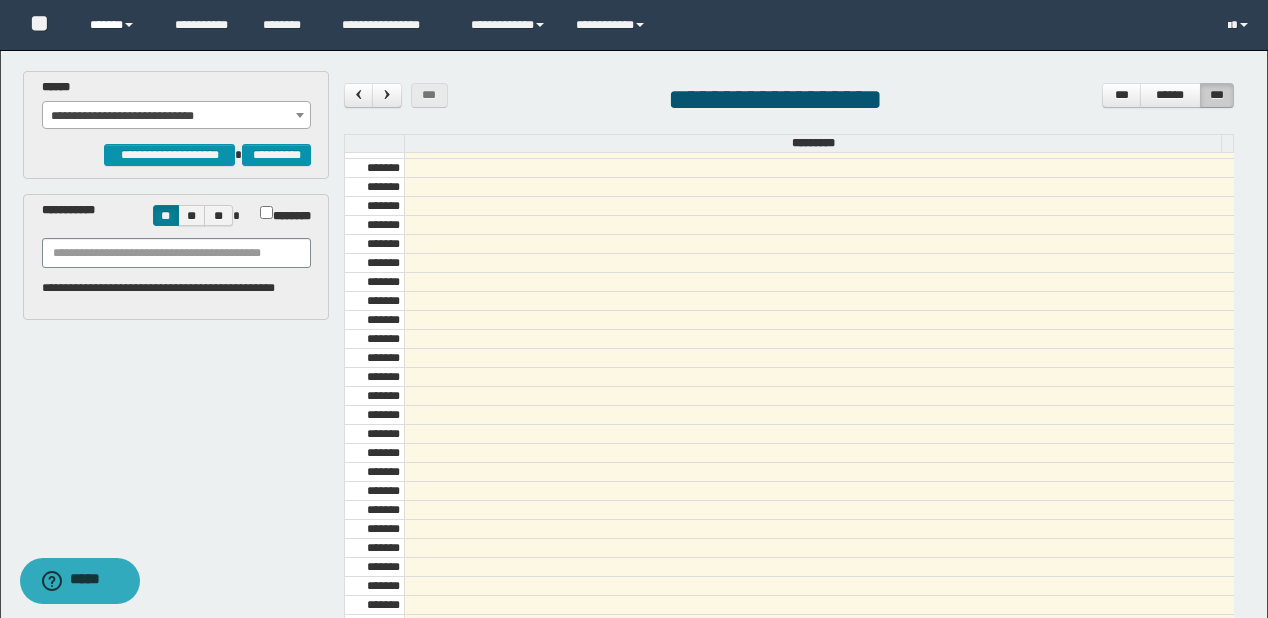 click on "******" at bounding box center [117, 25] 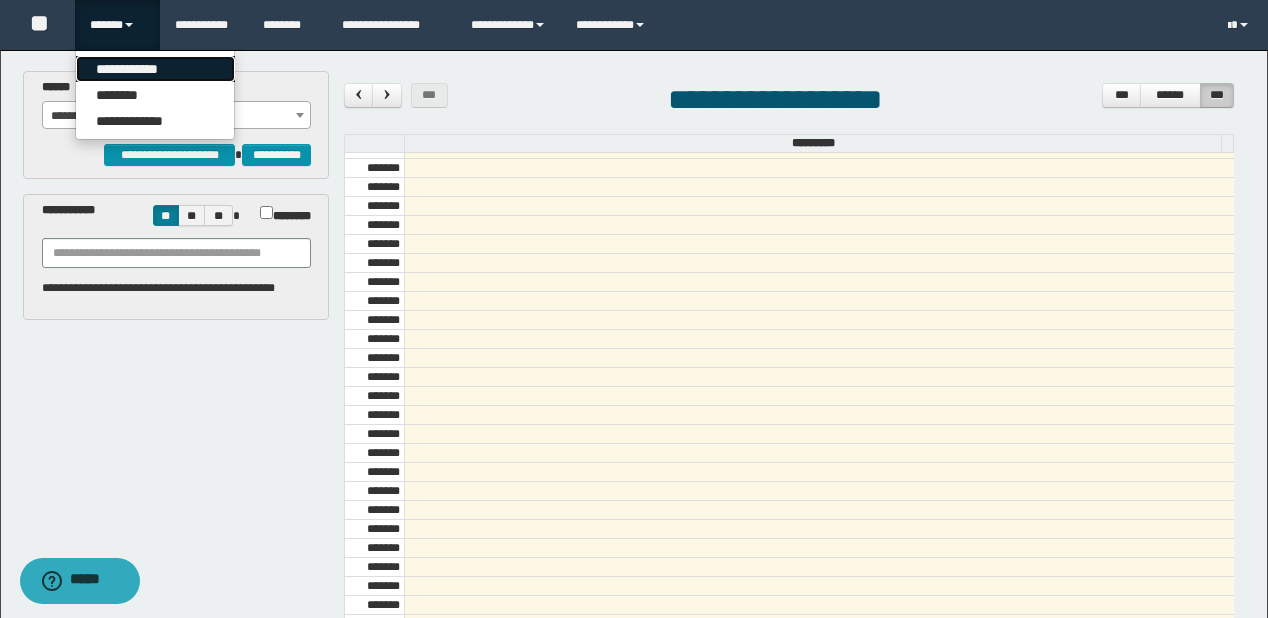 click on "**********" at bounding box center (155, 69) 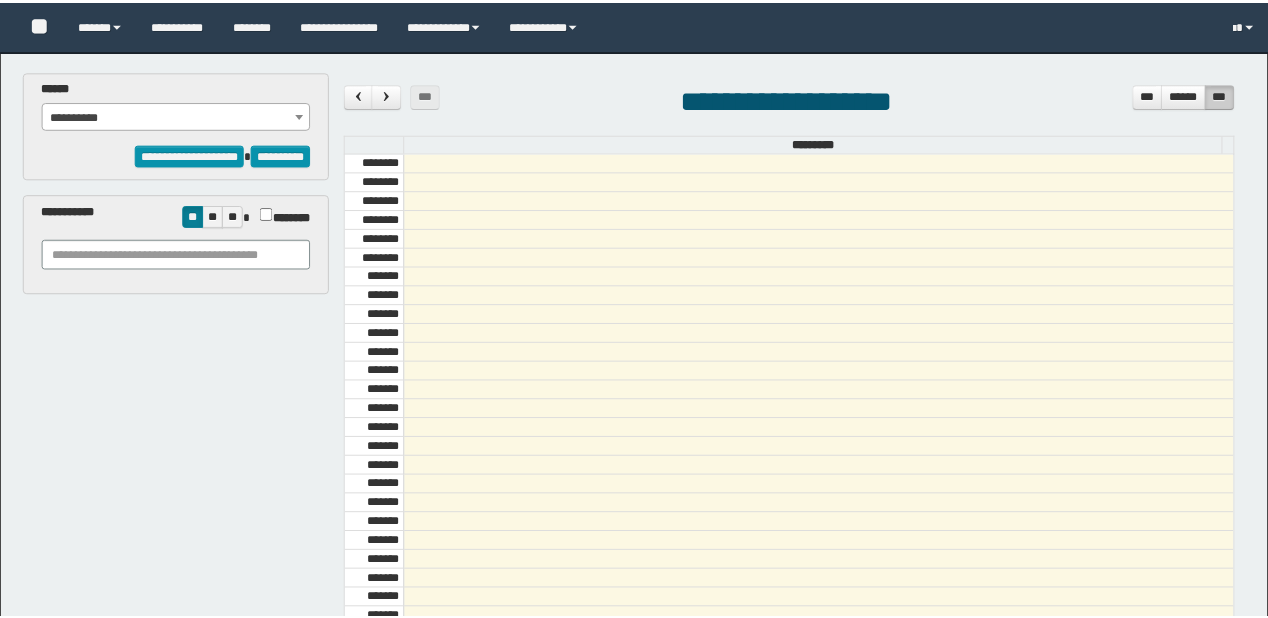 scroll, scrollTop: 0, scrollLeft: 0, axis: both 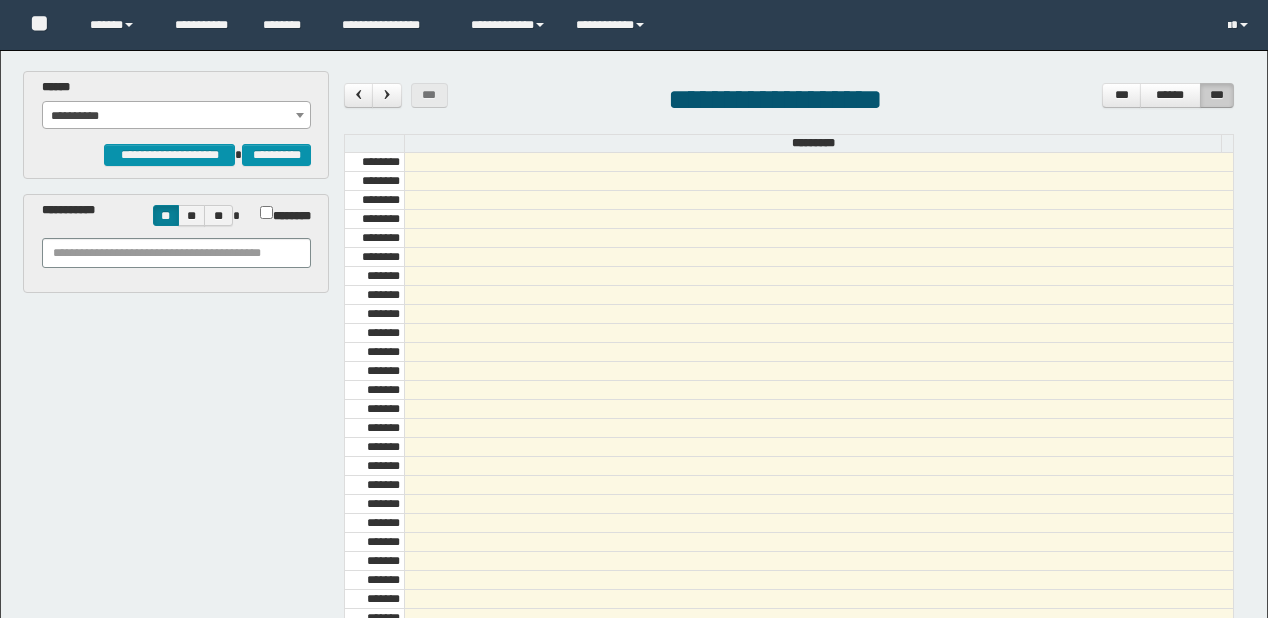 click on "**********" at bounding box center [177, 116] 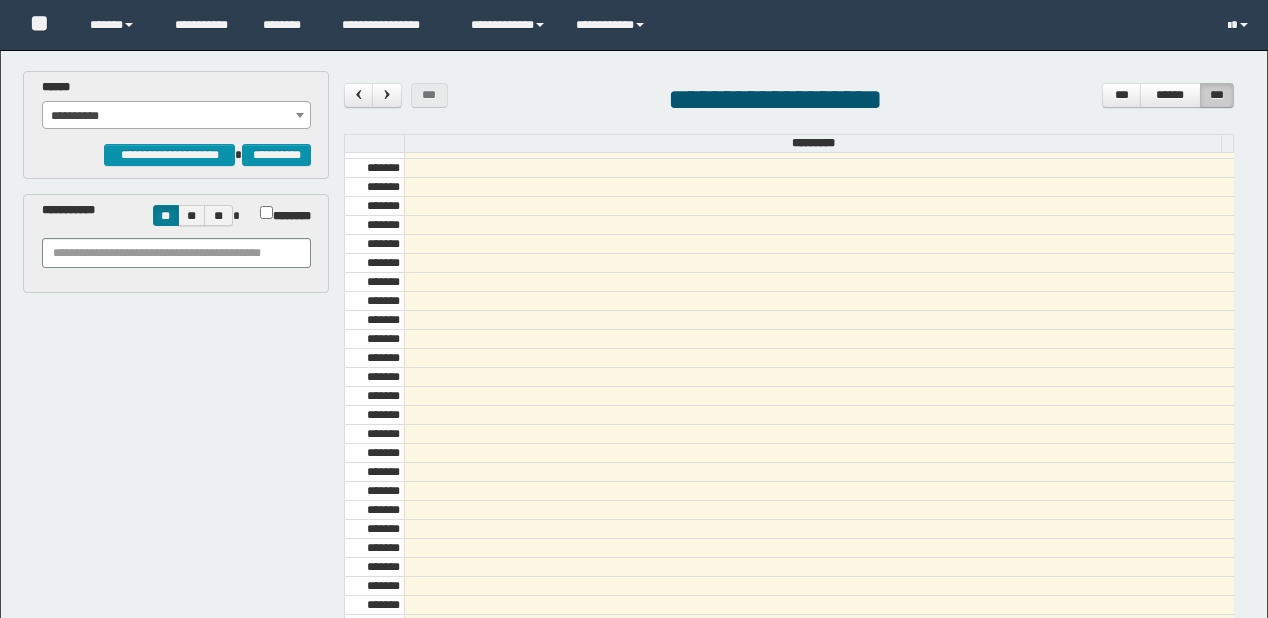 scroll, scrollTop: 0, scrollLeft: 0, axis: both 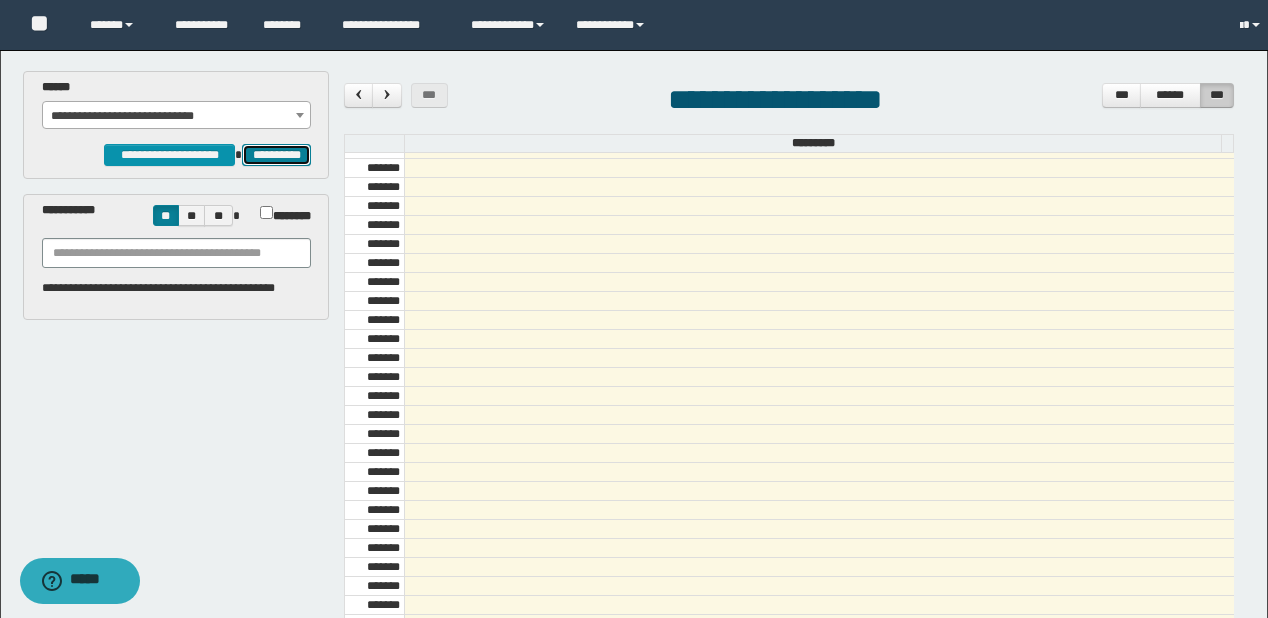 click on "**********" at bounding box center [276, 155] 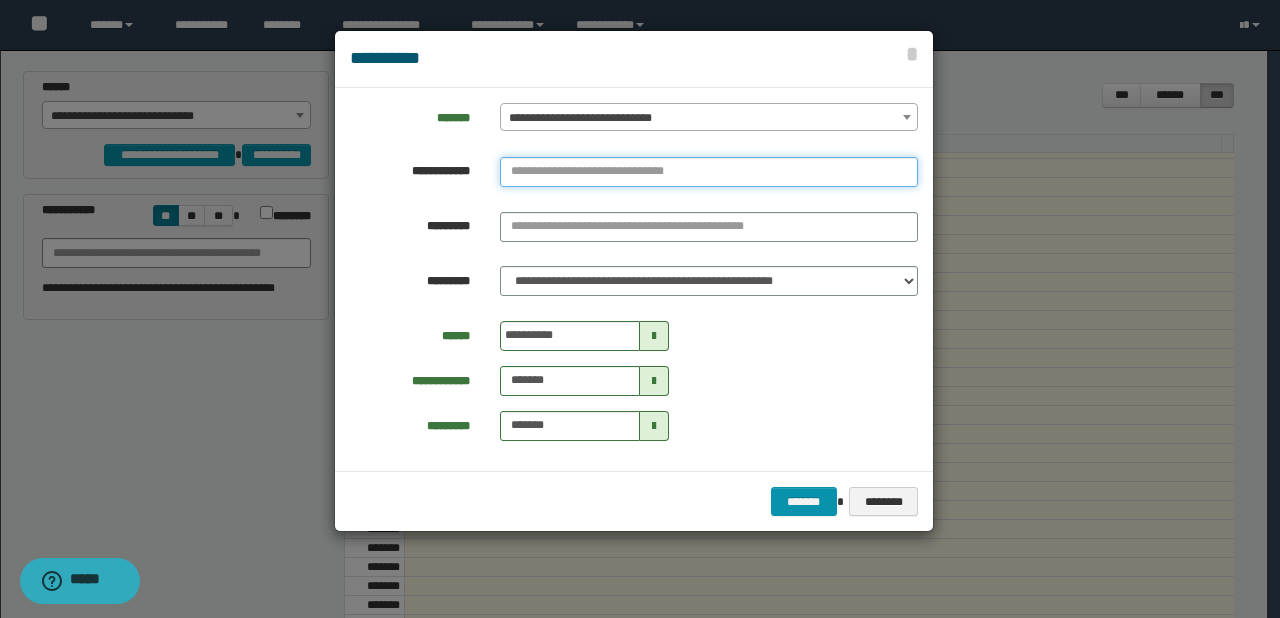 click at bounding box center [709, 172] 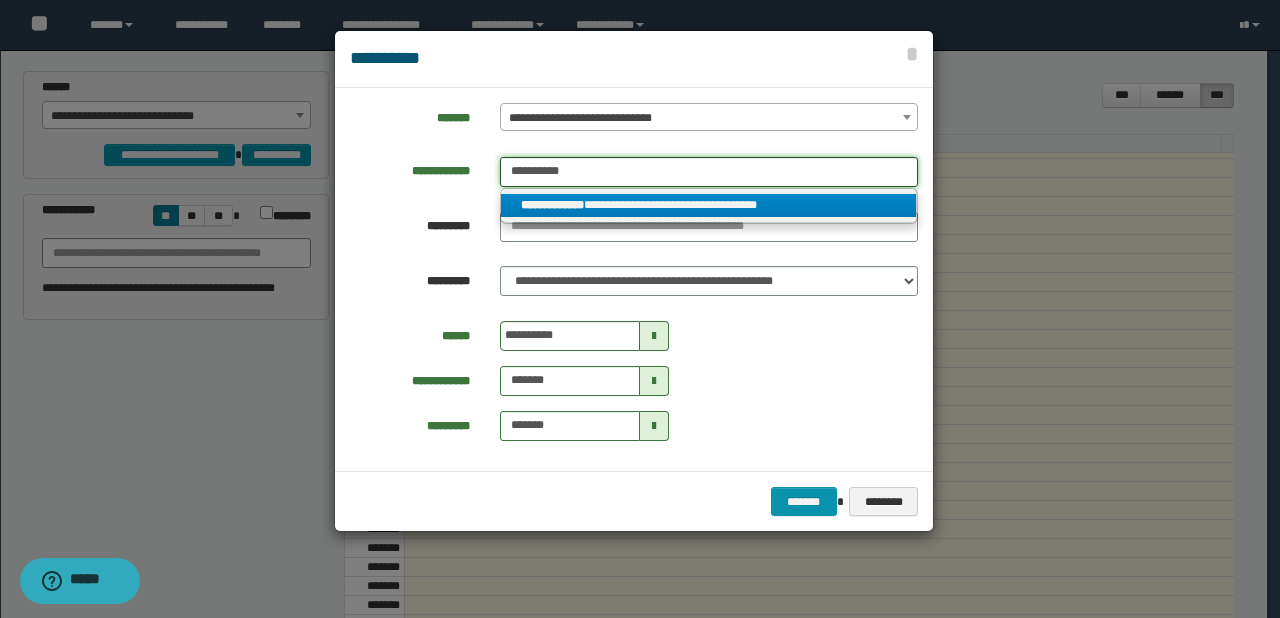 type on "**********" 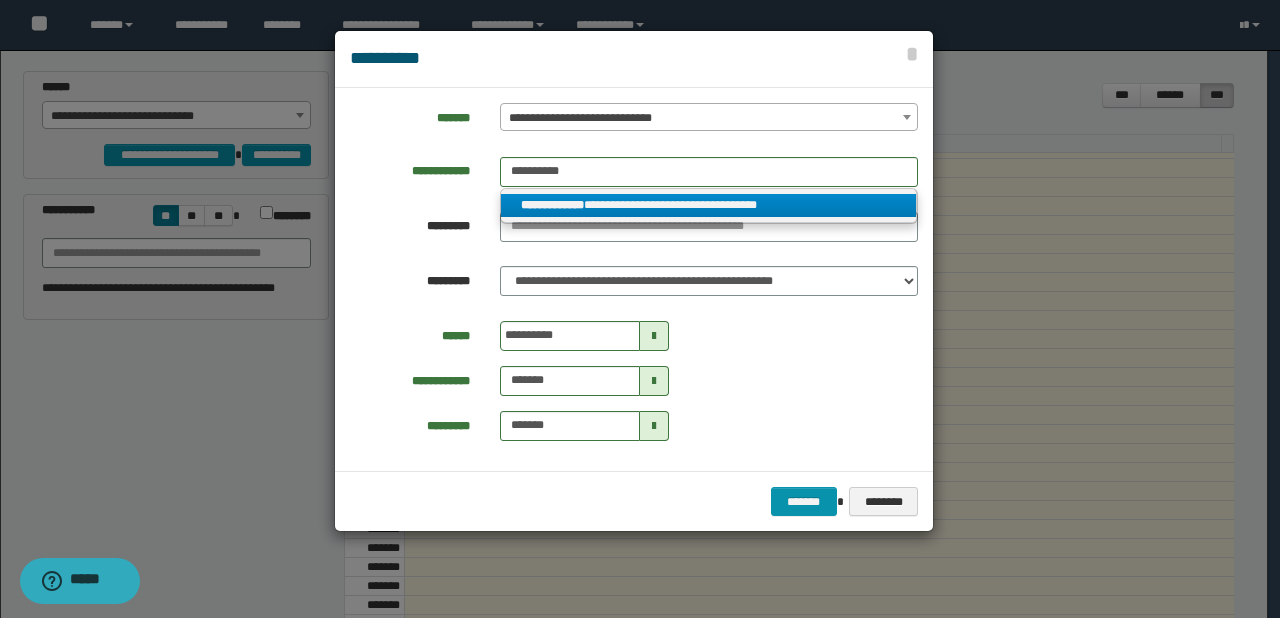 click on "**********" at bounding box center (709, 205) 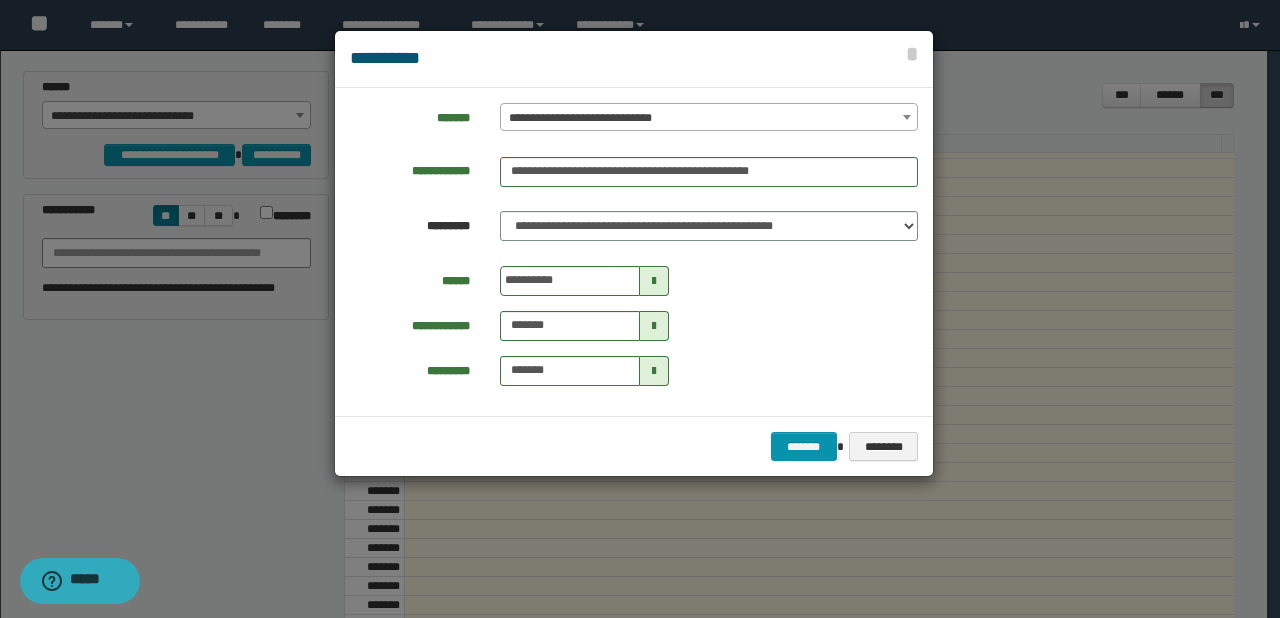 click at bounding box center [654, 281] 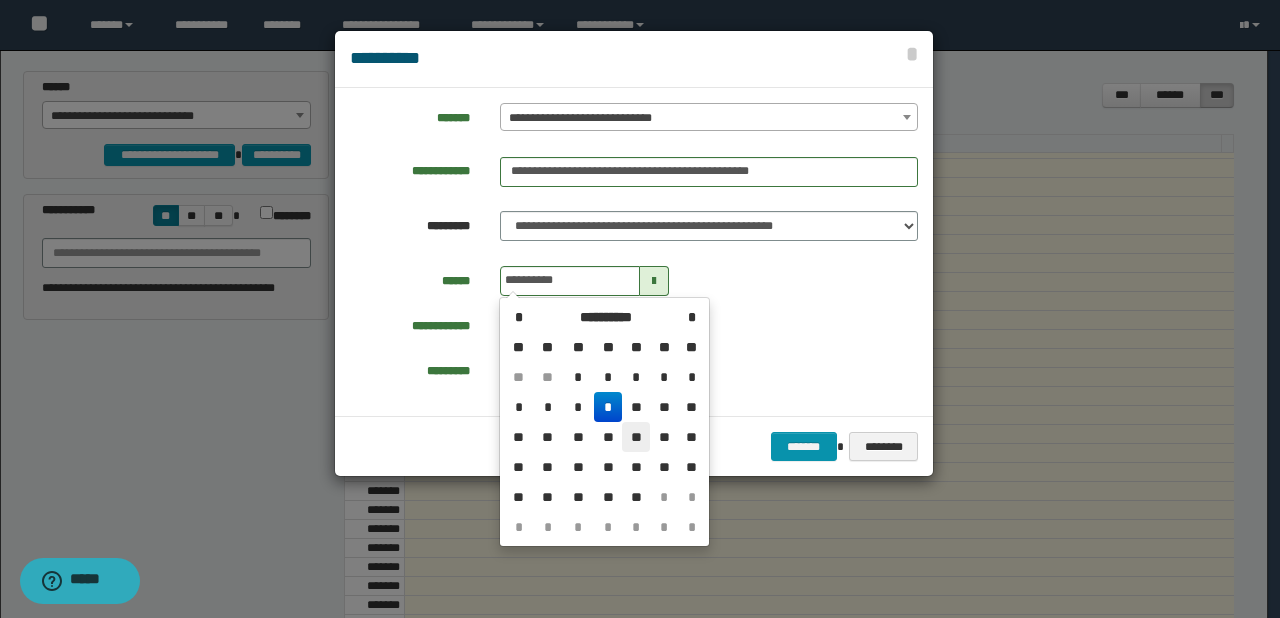 click on "**" at bounding box center (636, 377) 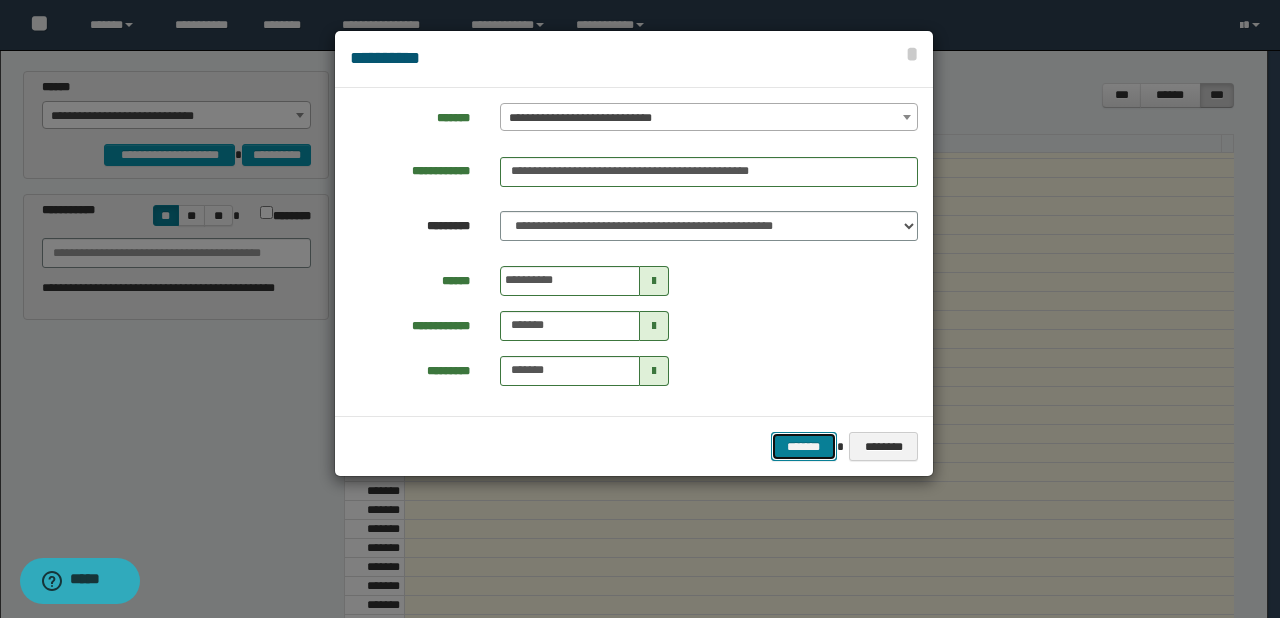 click on "*******" at bounding box center [804, 447] 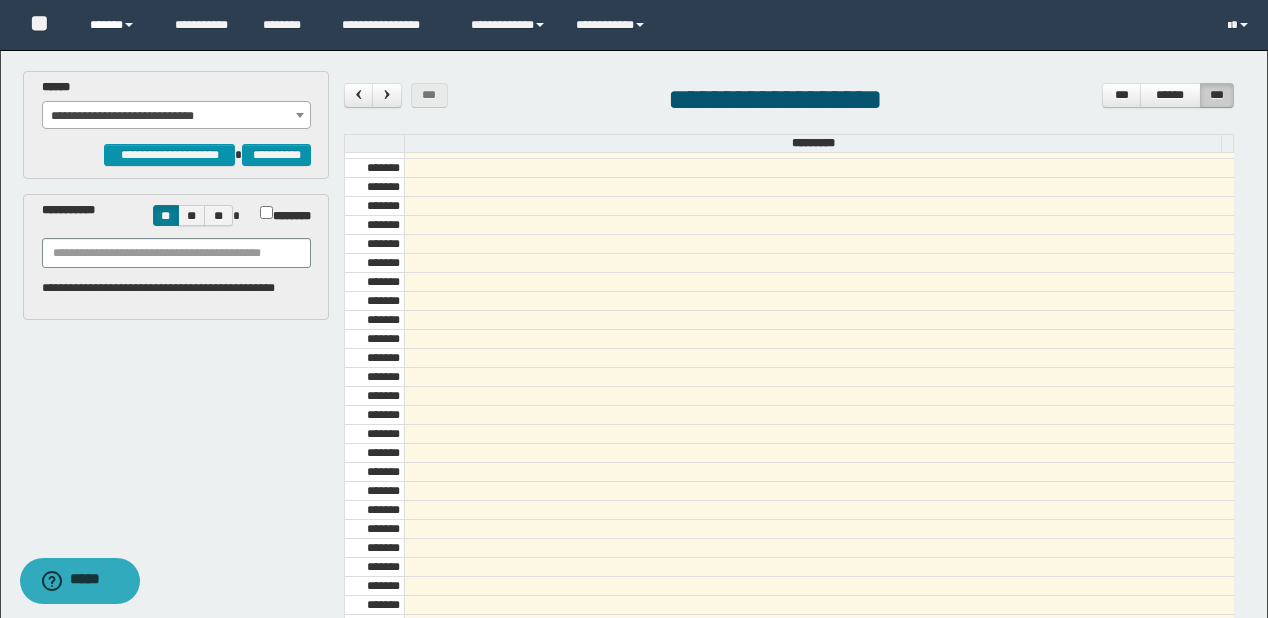 click on "******" at bounding box center (117, 25) 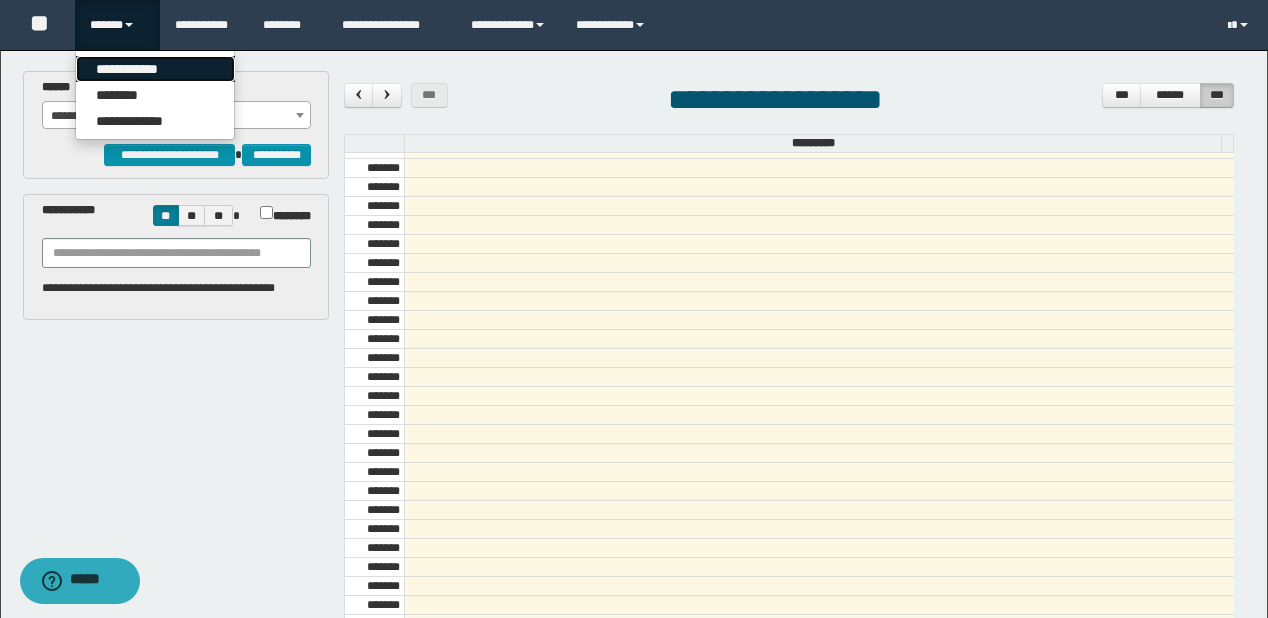 click on "**********" at bounding box center [155, 69] 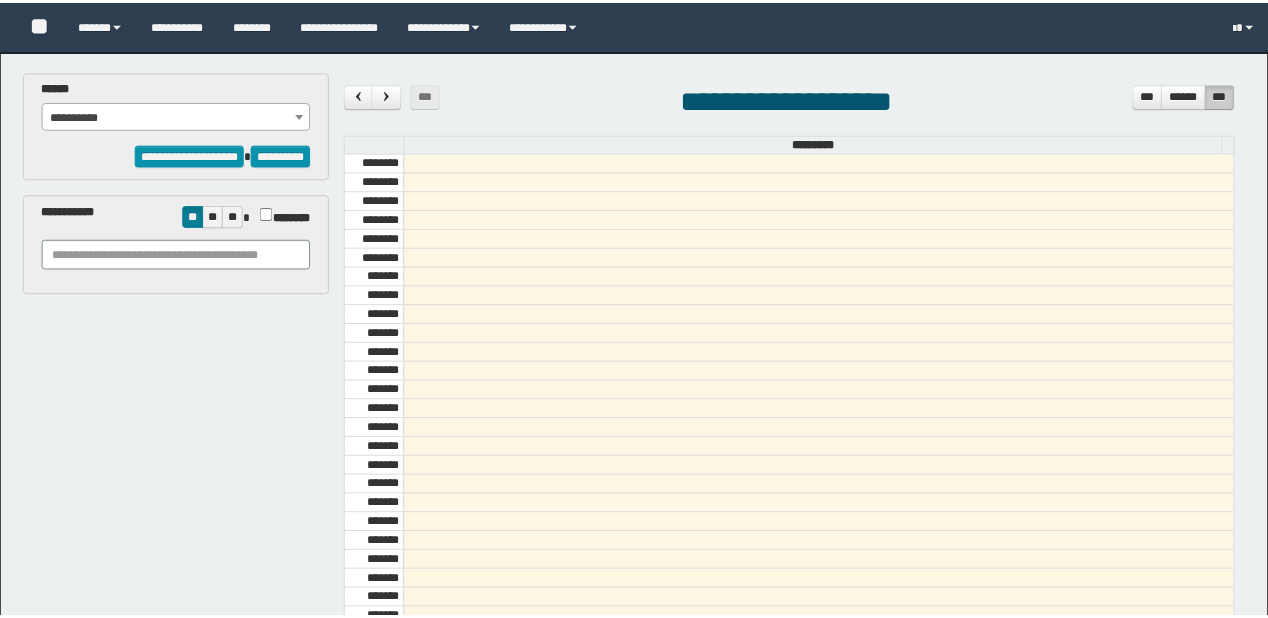 scroll, scrollTop: 0, scrollLeft: 0, axis: both 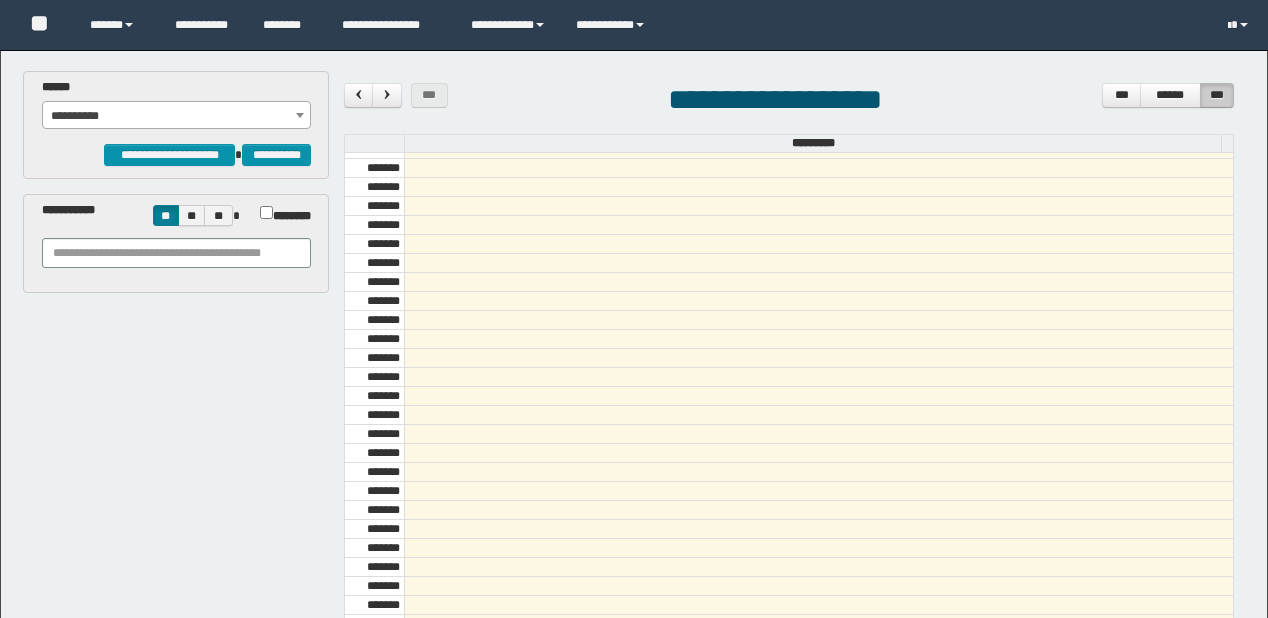 click on "**********" at bounding box center [177, 116] 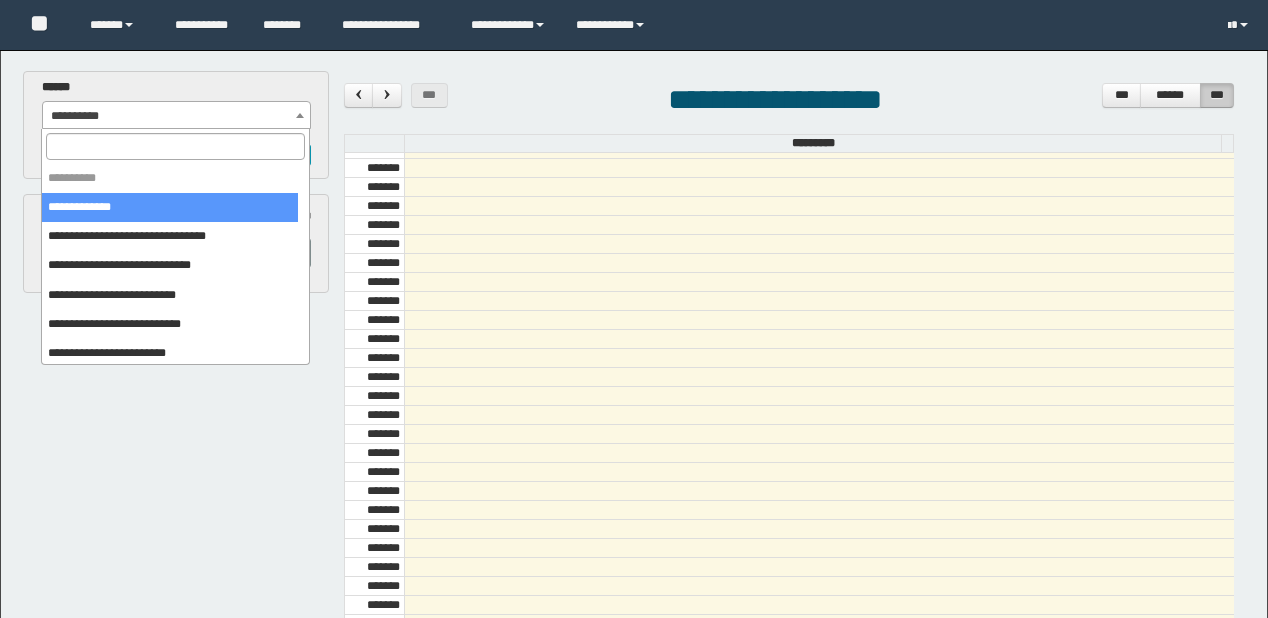 scroll, scrollTop: 0, scrollLeft: 0, axis: both 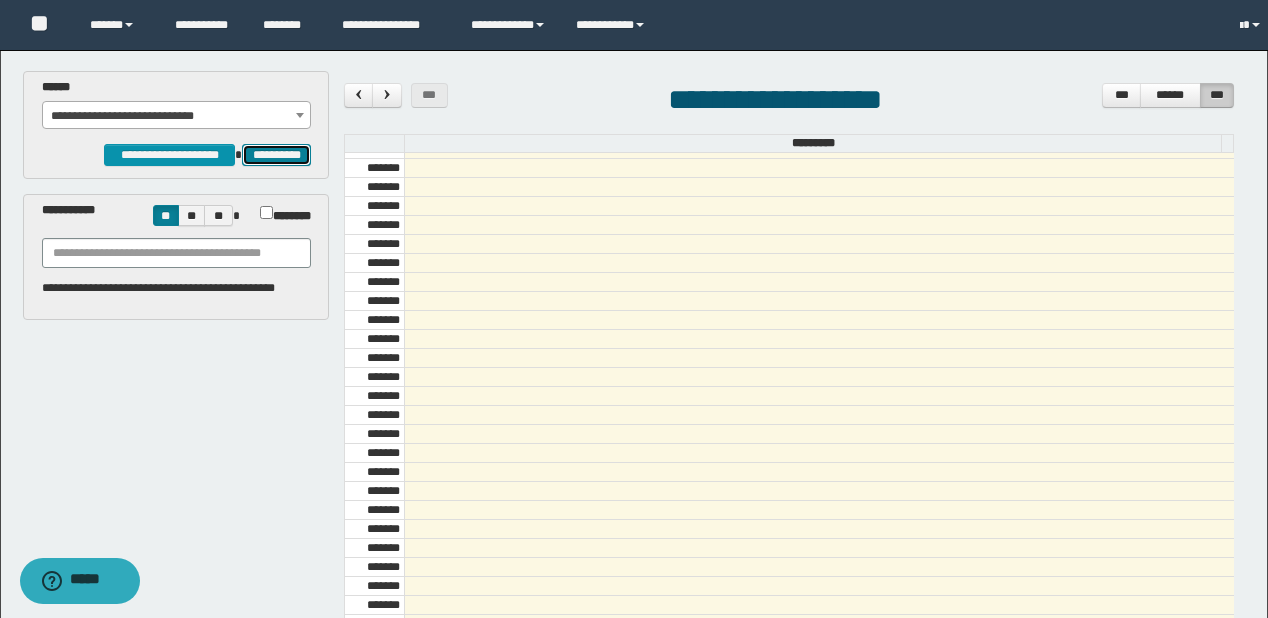 click on "**********" at bounding box center (276, 155) 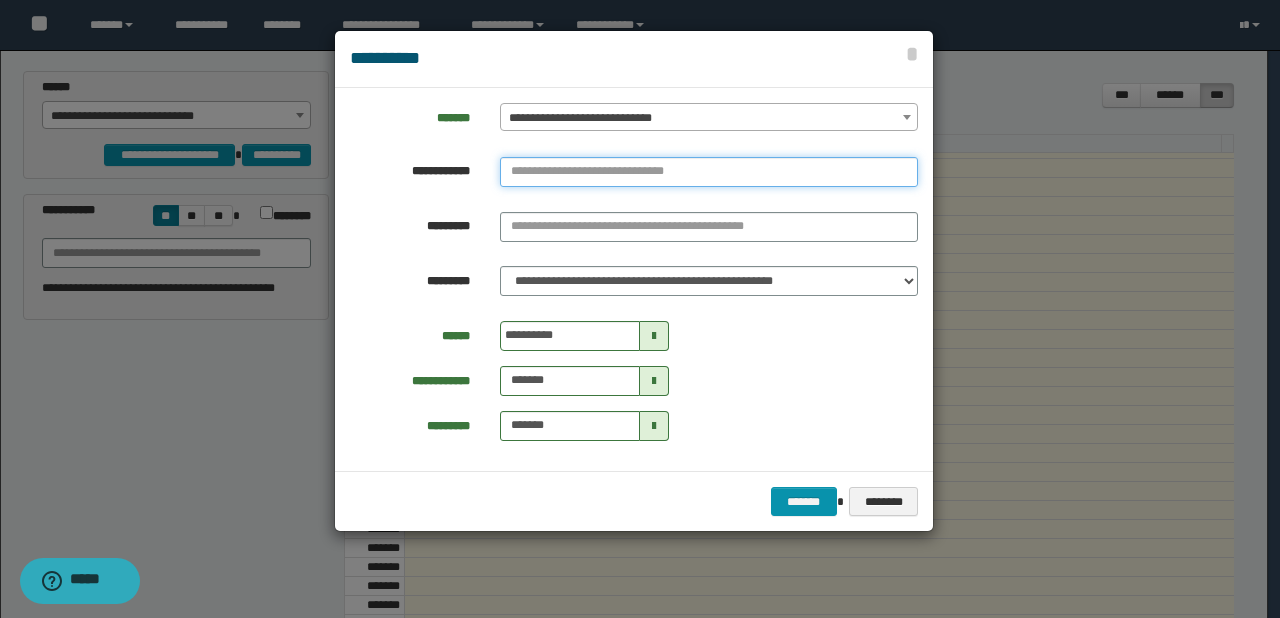 click at bounding box center (709, 172) 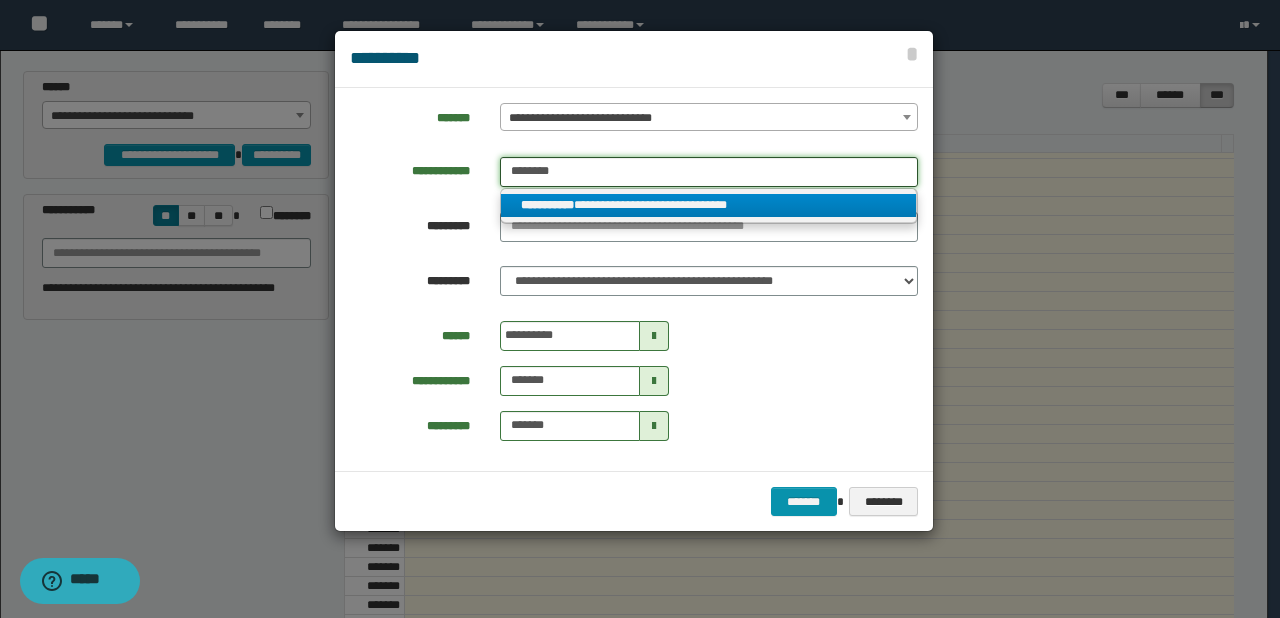 type on "********" 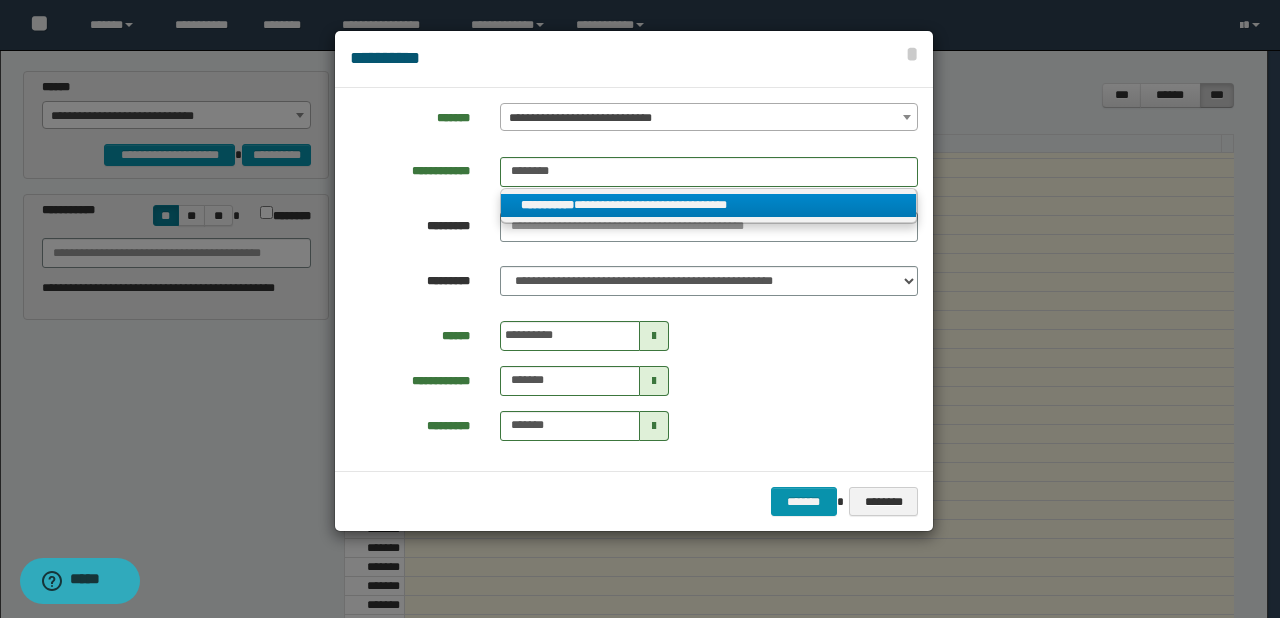 click on "**********" at bounding box center (709, 205) 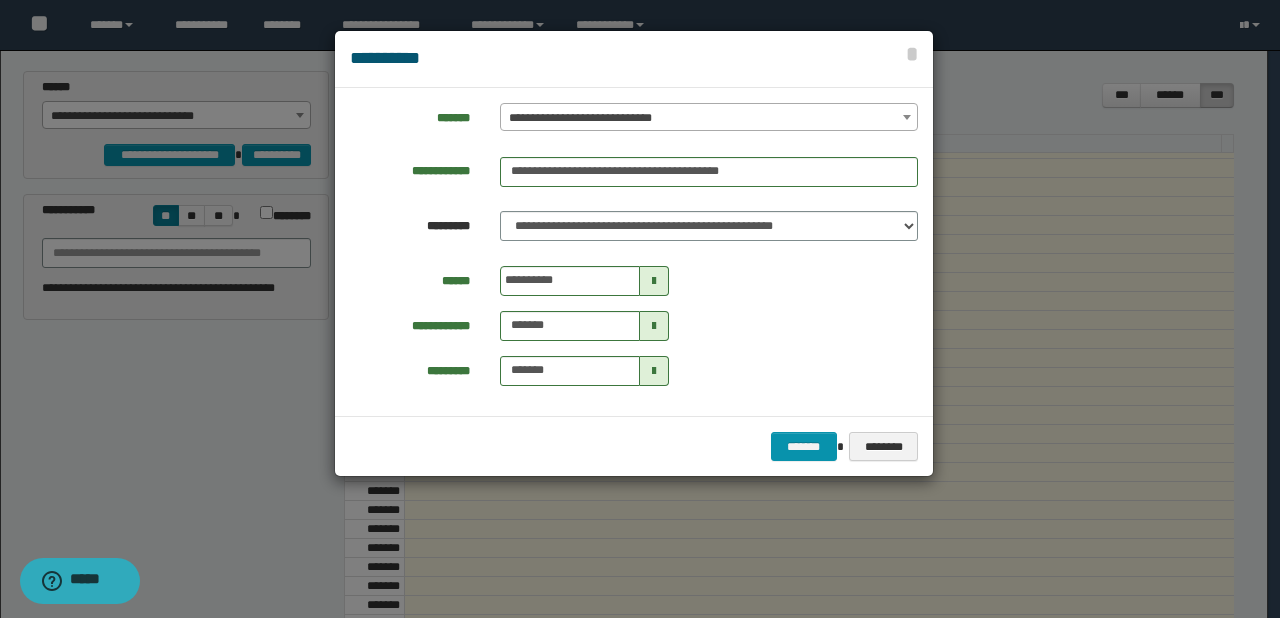 click at bounding box center (654, 281) 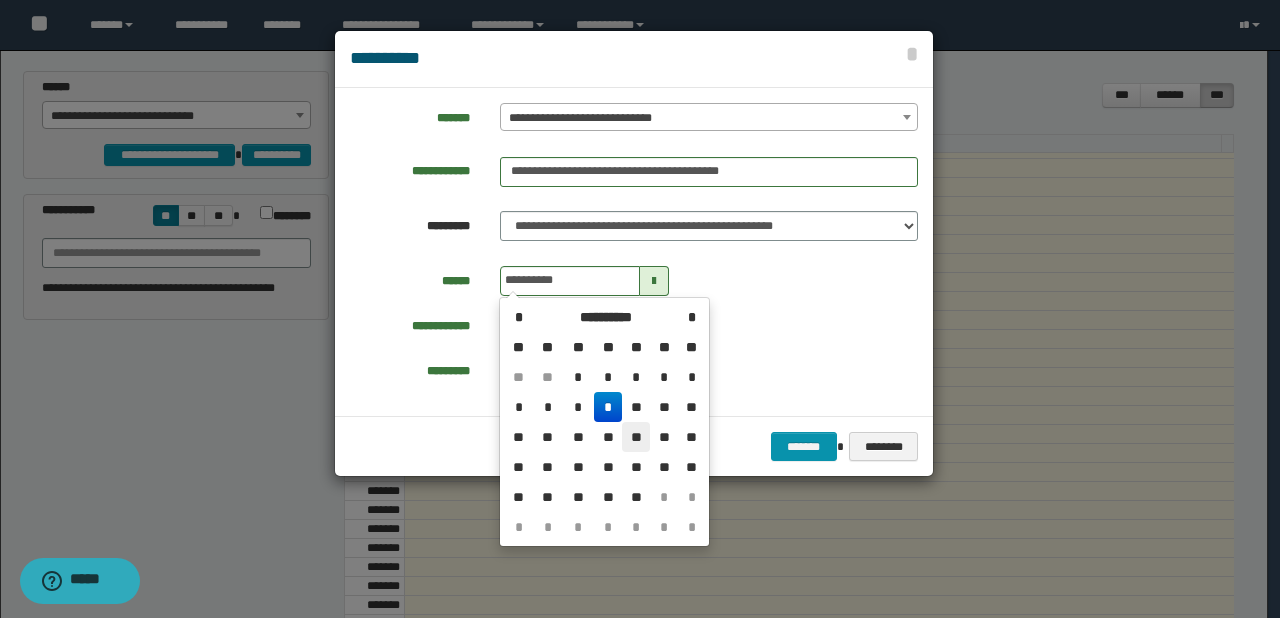 click on "**" at bounding box center [636, 377] 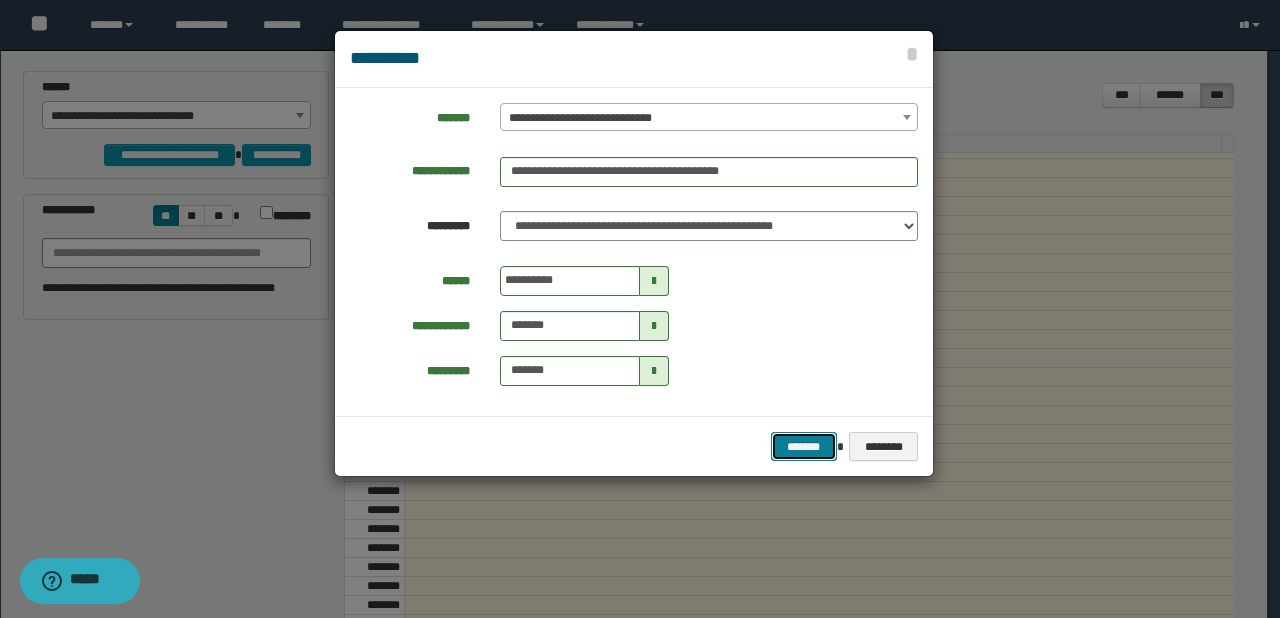 click on "*******" at bounding box center [804, 447] 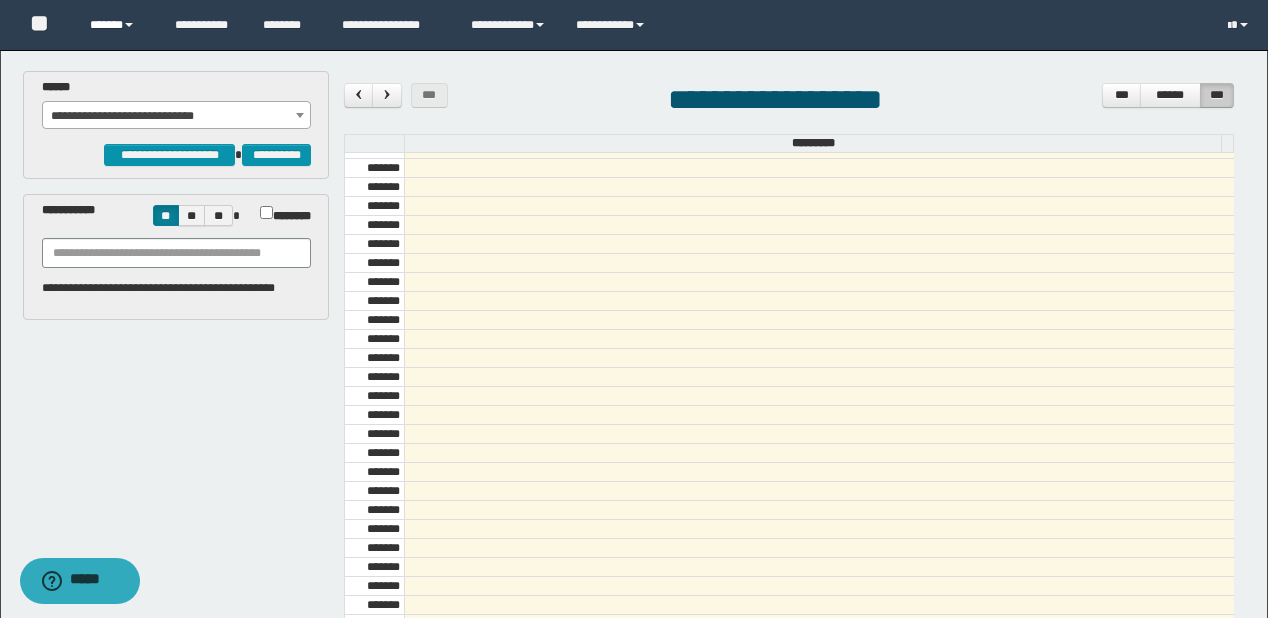 click on "******" at bounding box center [117, 25] 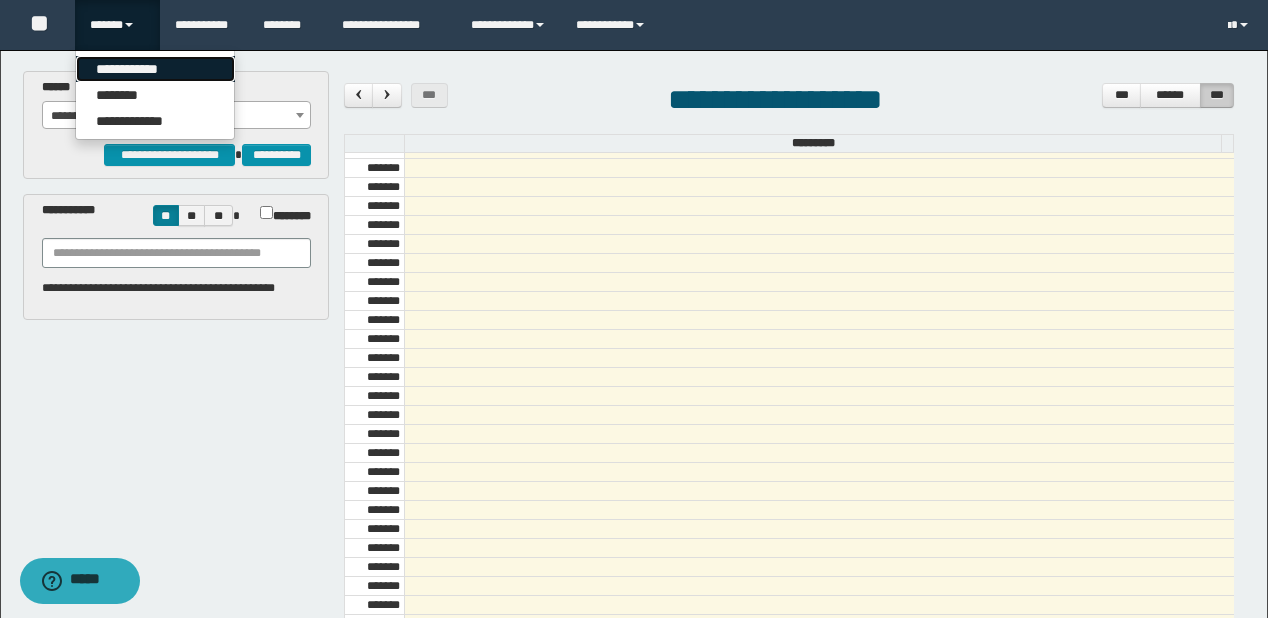 click on "**********" at bounding box center [155, 69] 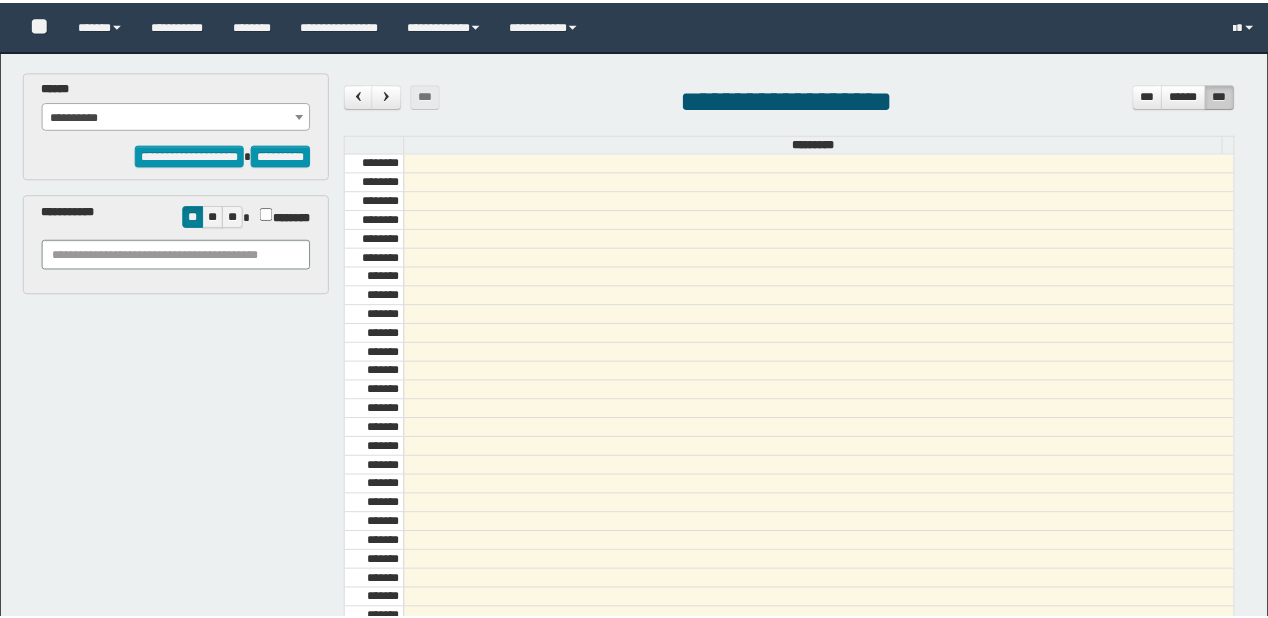 scroll, scrollTop: 0, scrollLeft: 0, axis: both 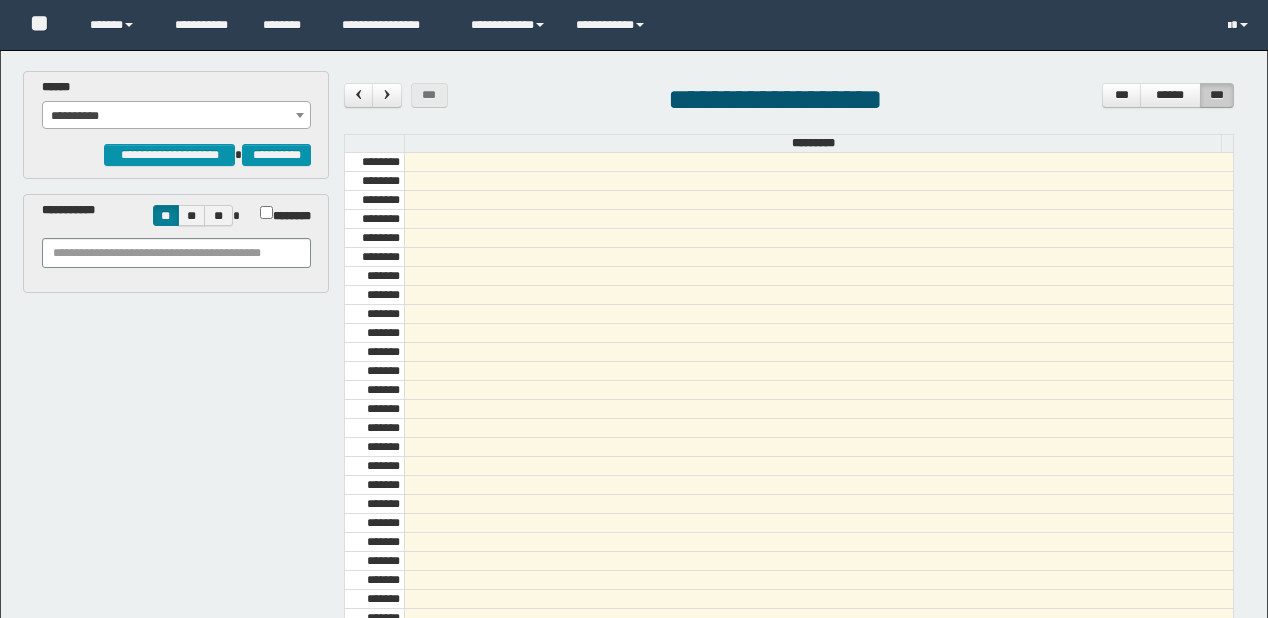 click on "**********" at bounding box center (177, 116) 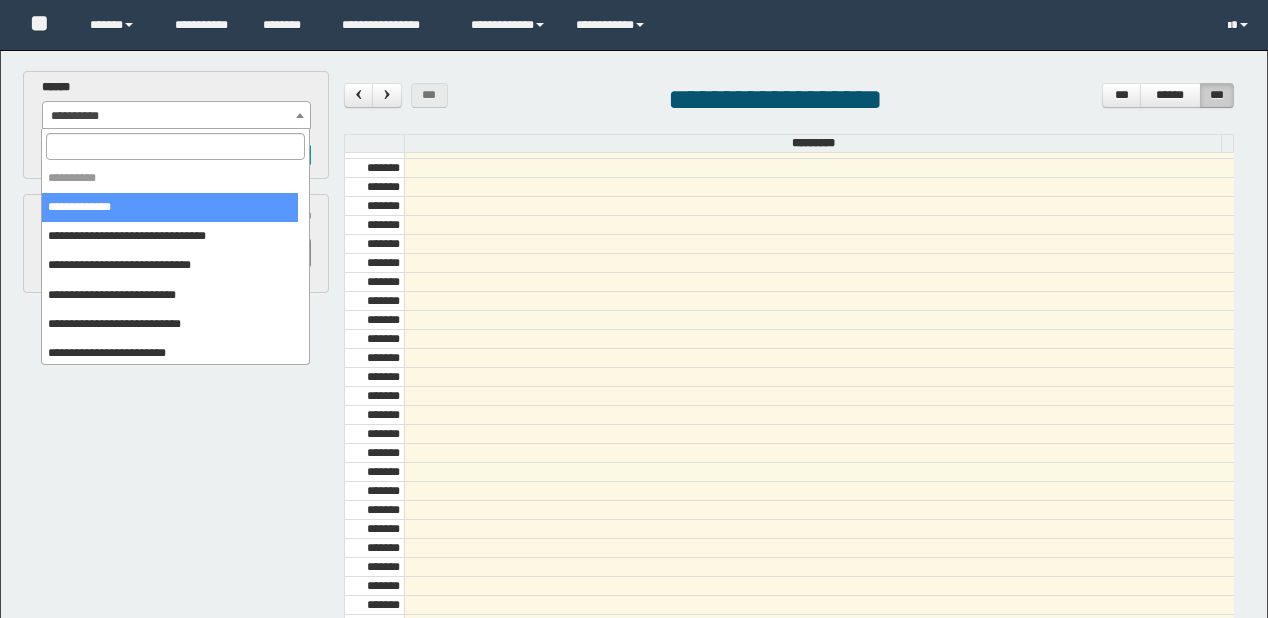 scroll, scrollTop: 0, scrollLeft: 0, axis: both 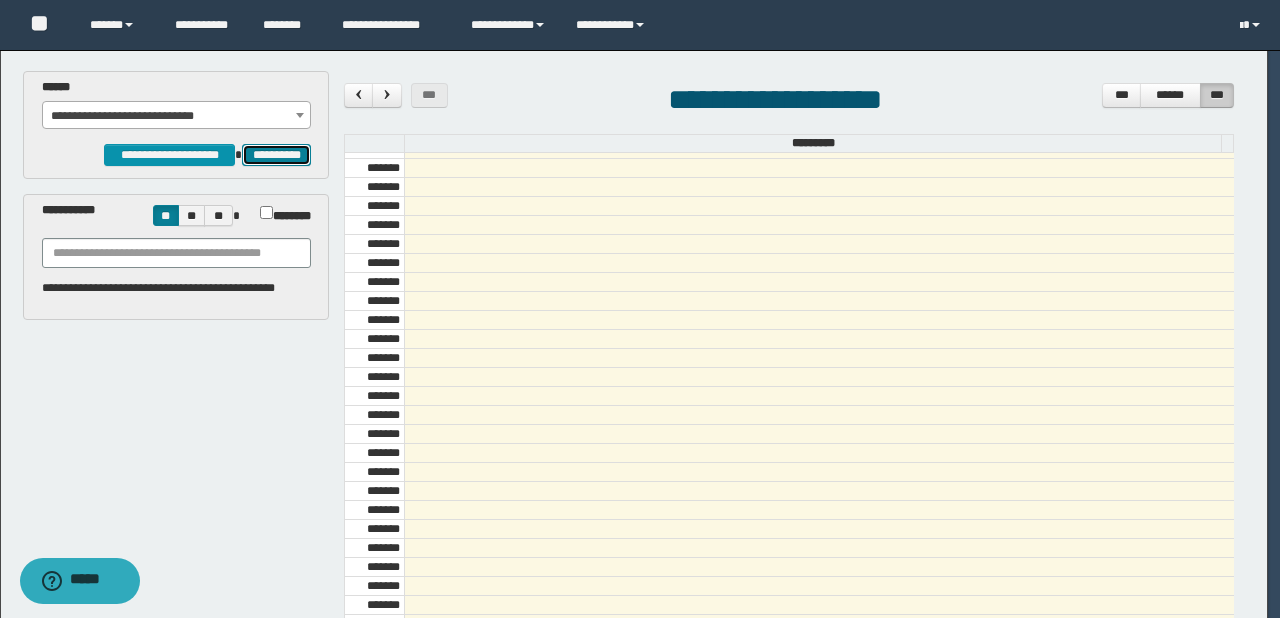 click on "**********" at bounding box center (276, 155) 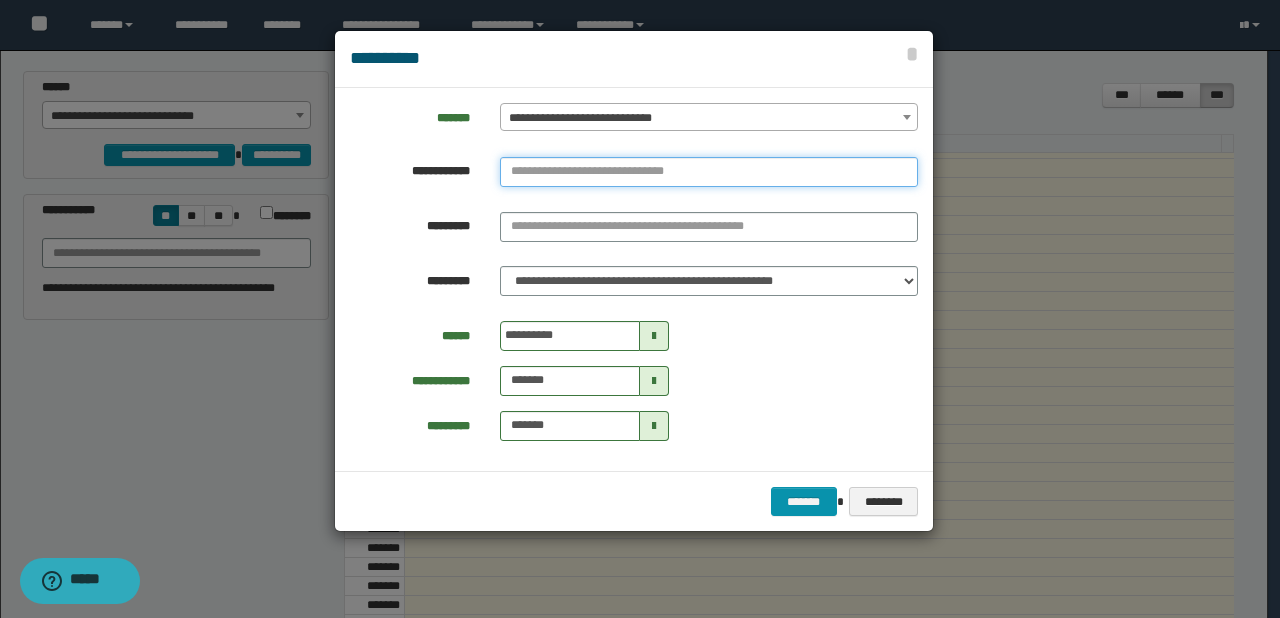 click at bounding box center (709, 172) 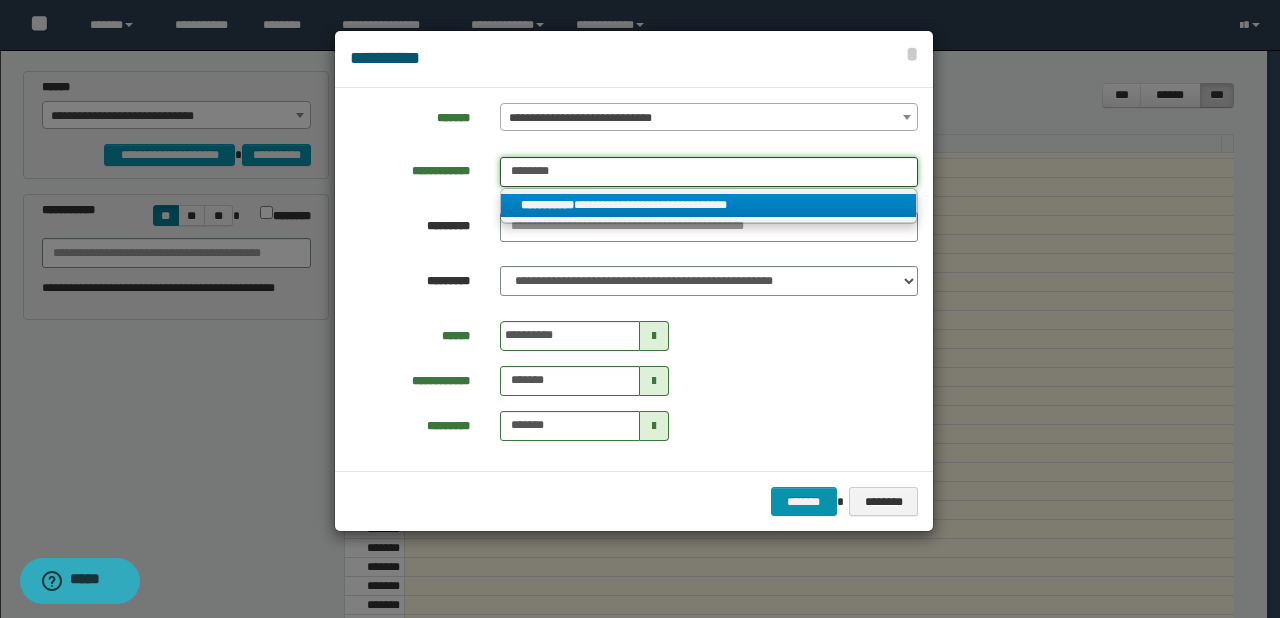 type on "********" 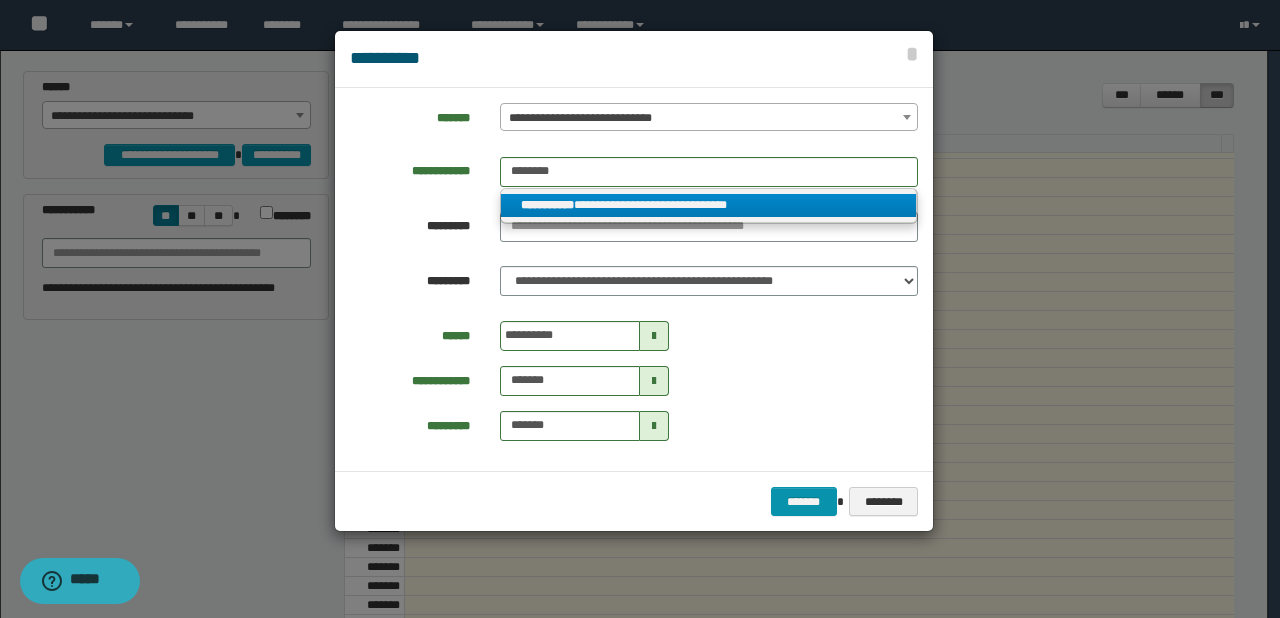 click on "**********" at bounding box center (709, 205) 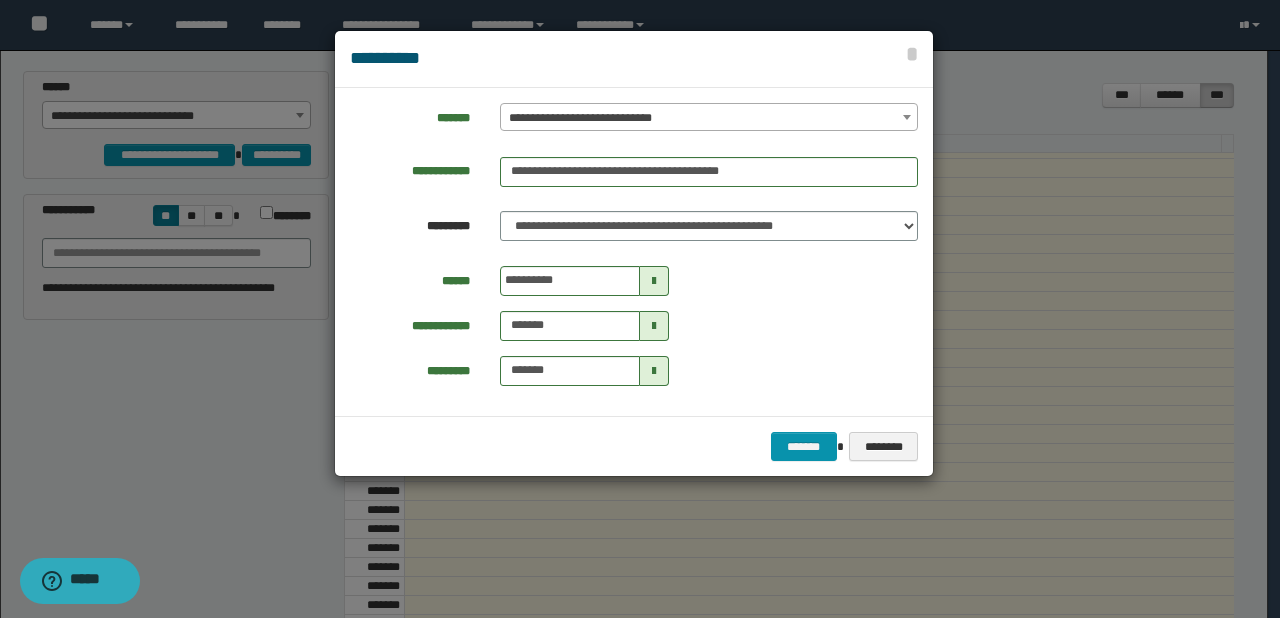 click at bounding box center (654, 281) 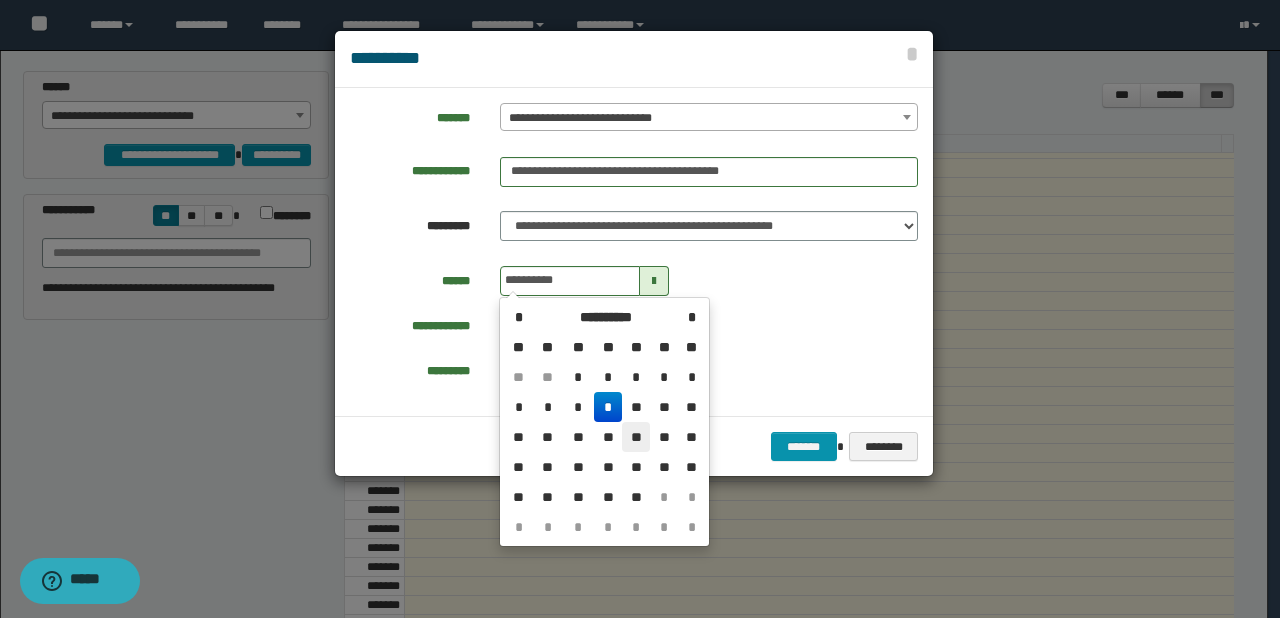 click on "**" at bounding box center [636, 377] 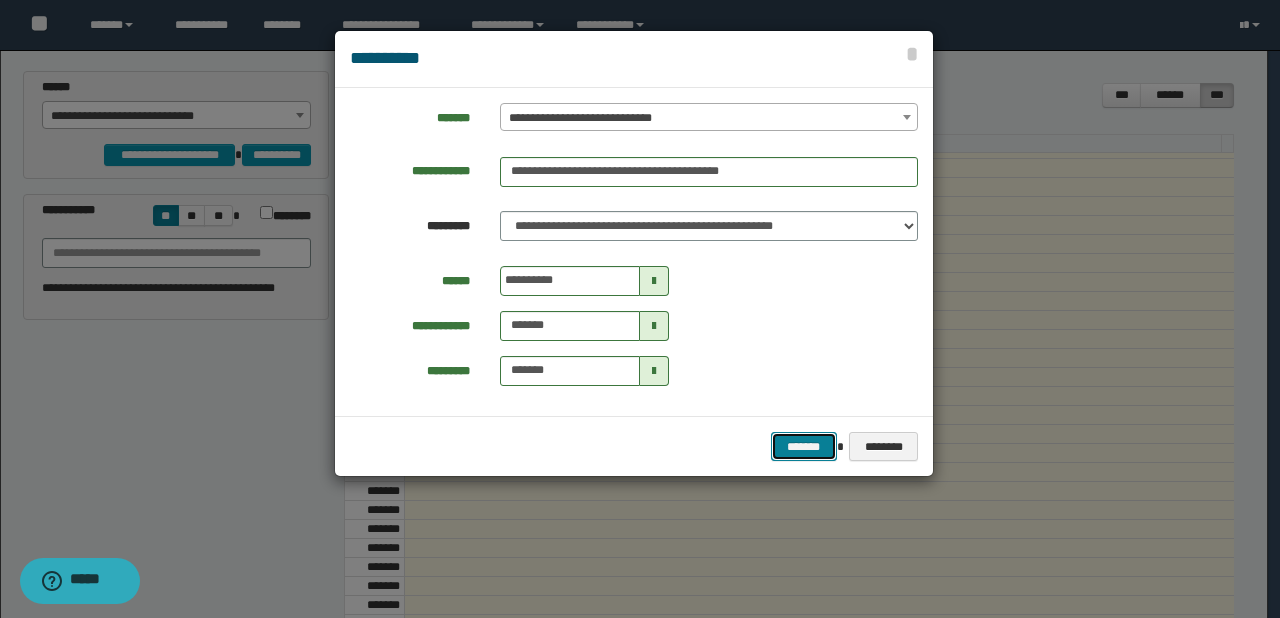 click on "*******" at bounding box center [804, 447] 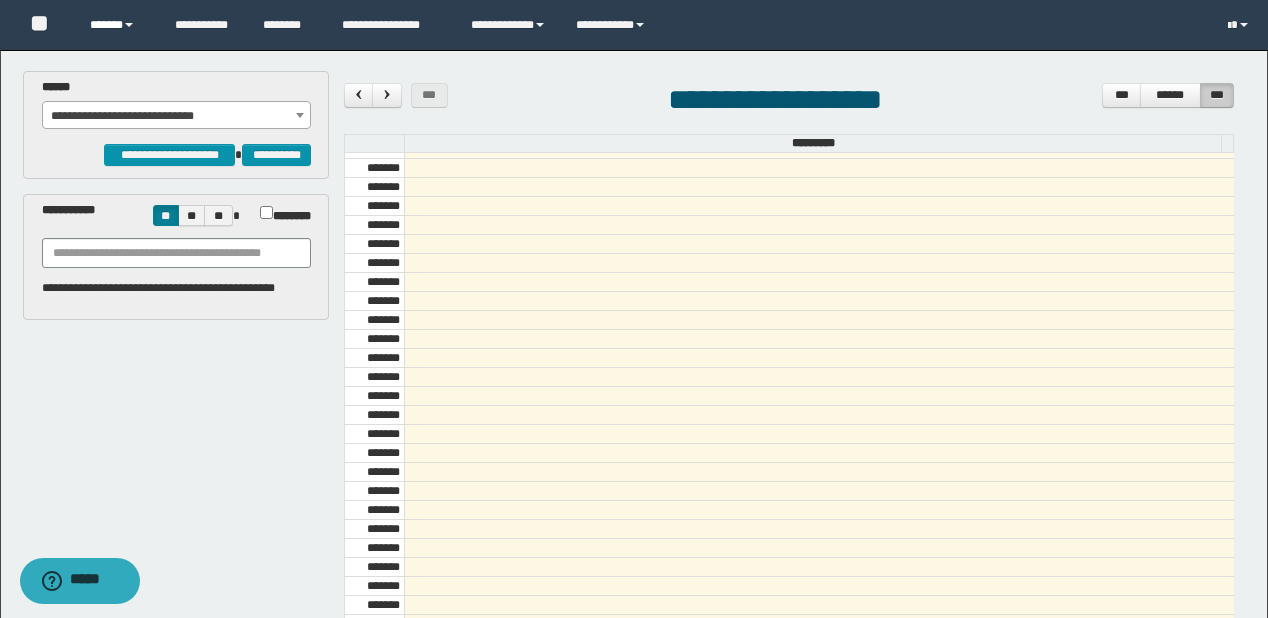 click on "******" at bounding box center (117, 25) 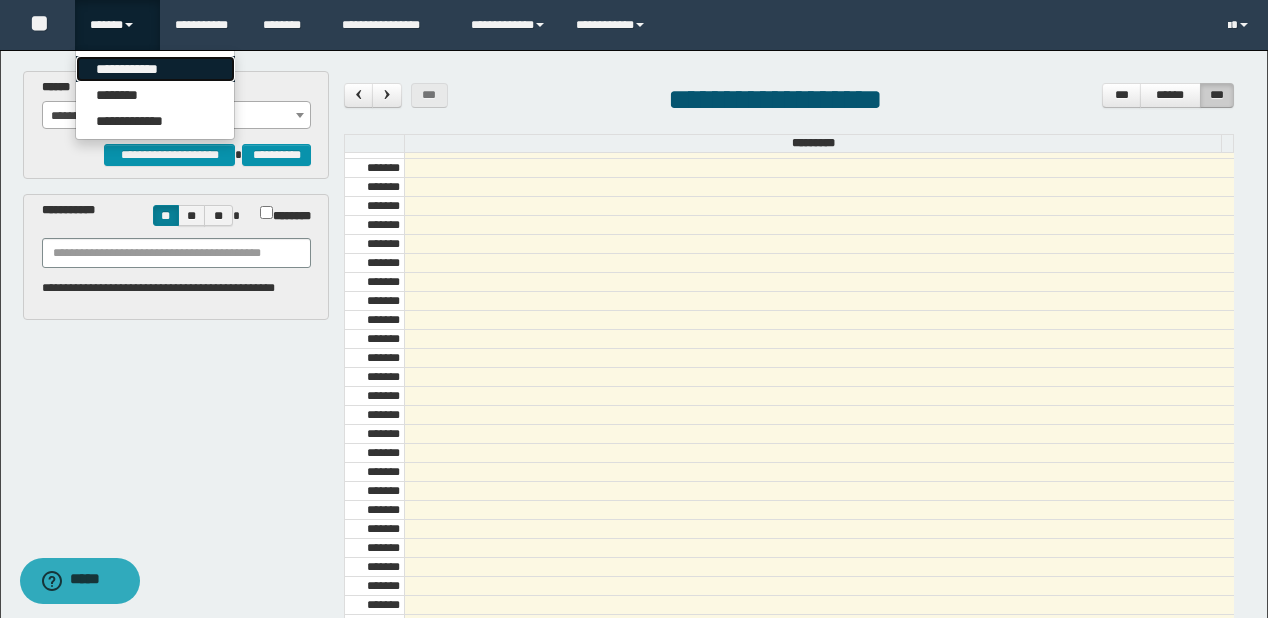 click on "**********" at bounding box center (155, 69) 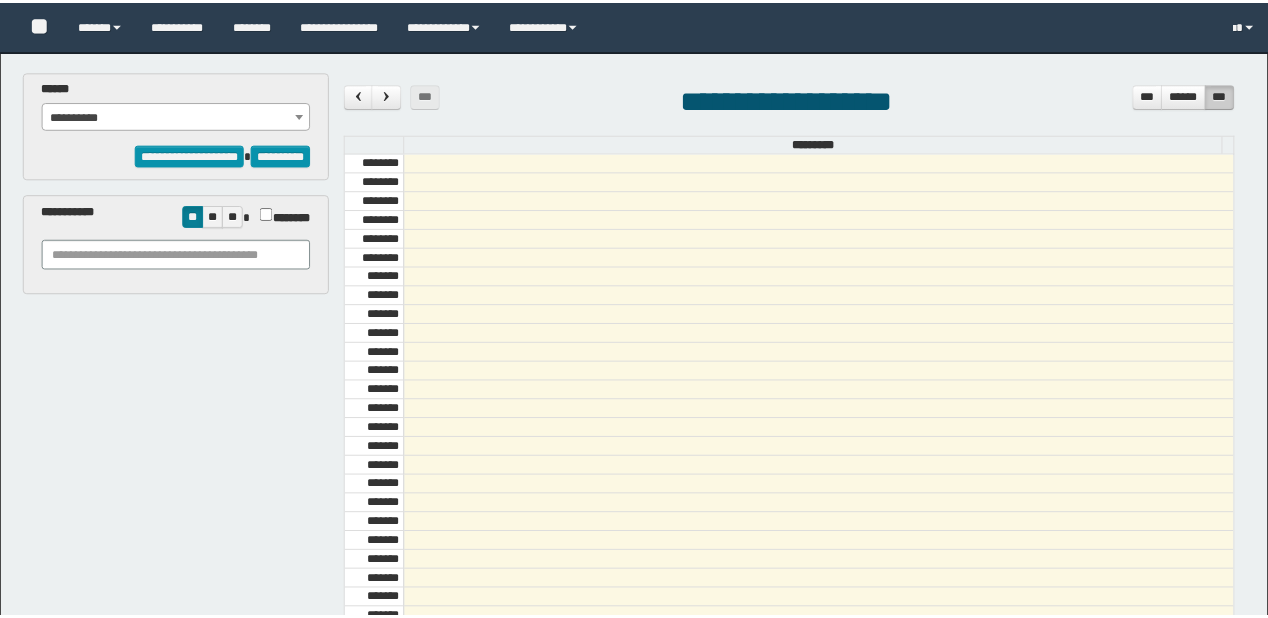 scroll, scrollTop: 0, scrollLeft: 0, axis: both 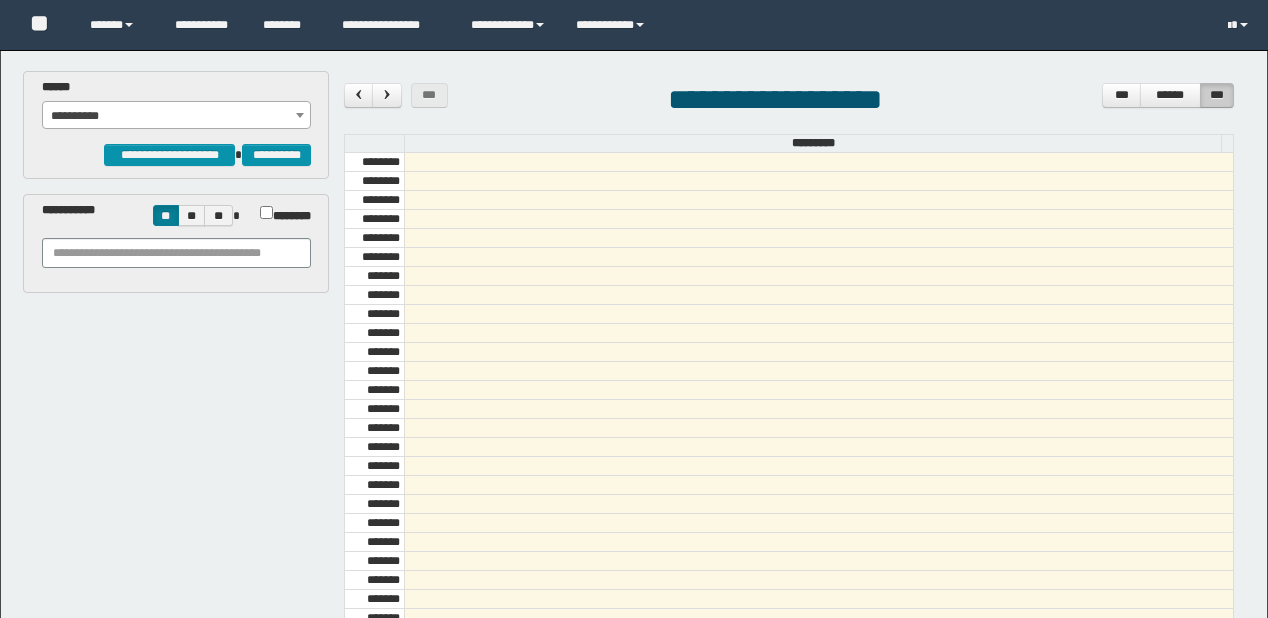 click on "**********" at bounding box center [177, 116] 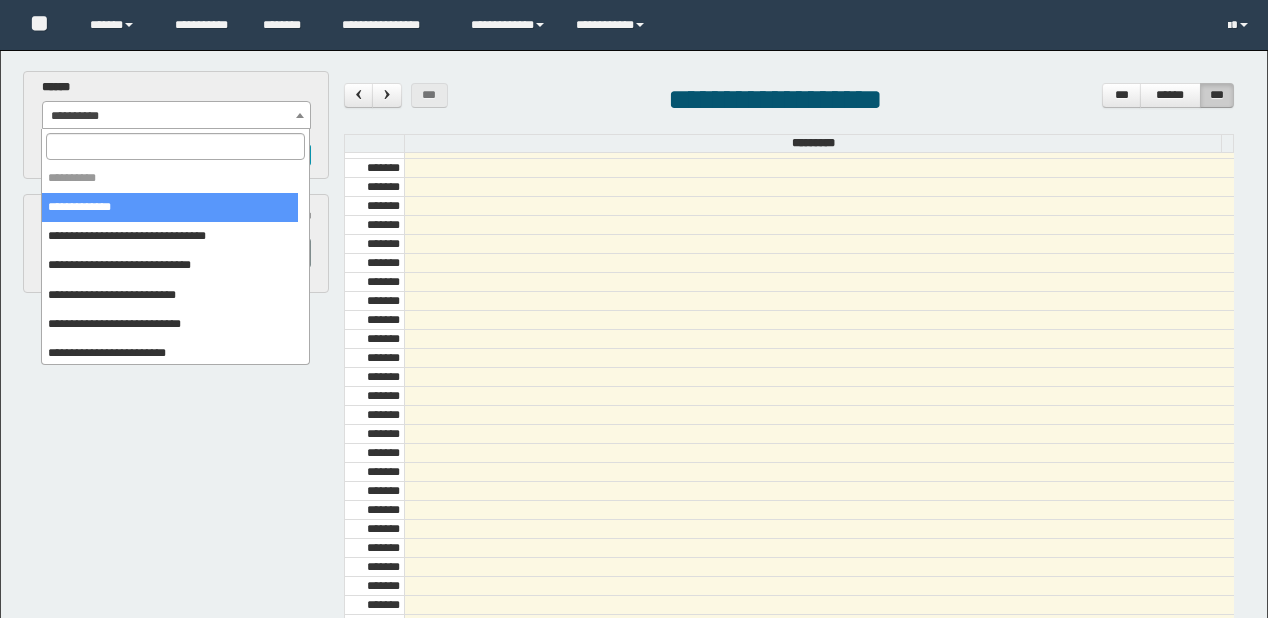 scroll, scrollTop: 0, scrollLeft: 0, axis: both 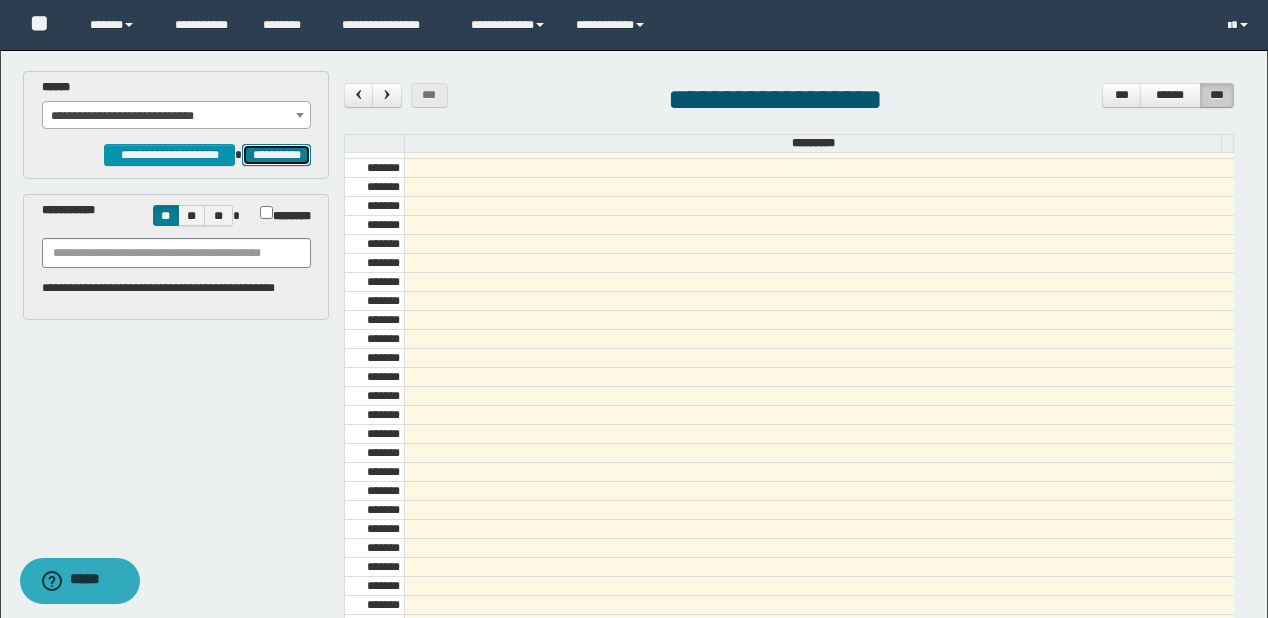 click on "**********" at bounding box center (276, 155) 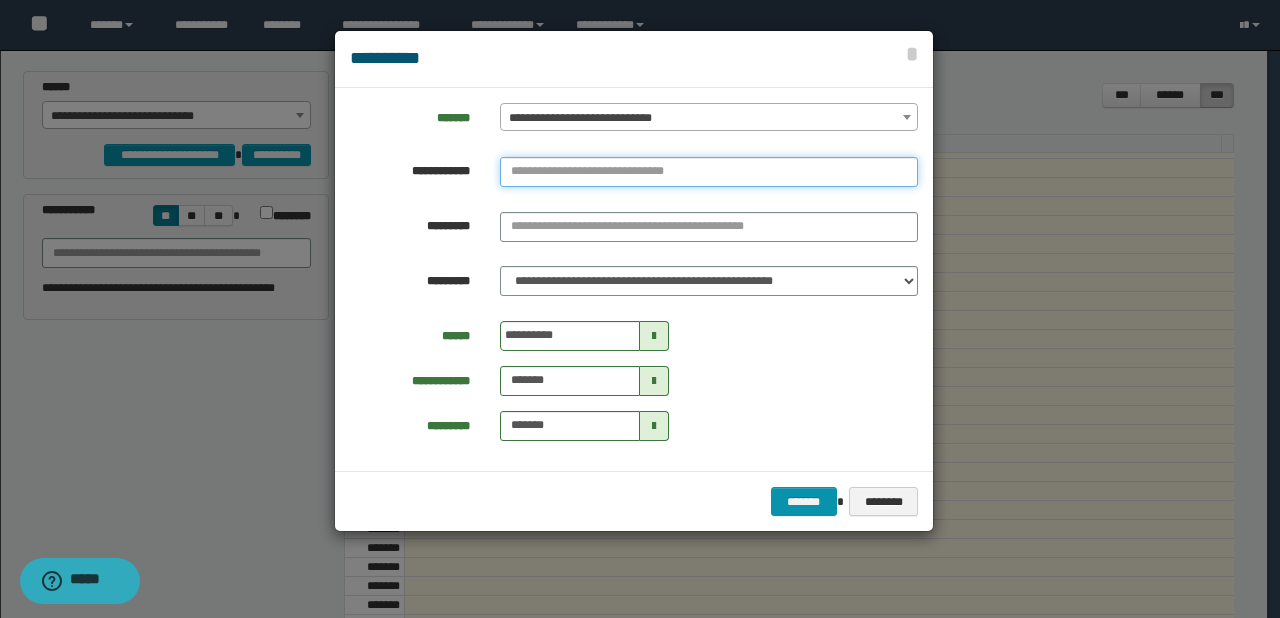 click at bounding box center (709, 172) 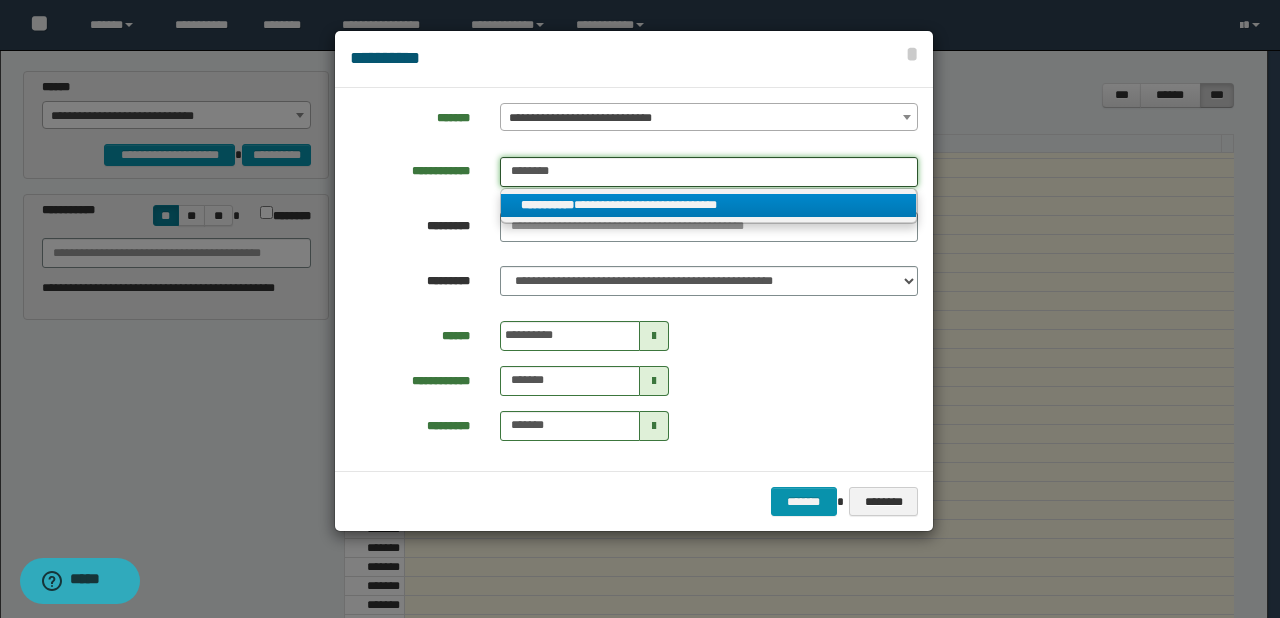 type on "********" 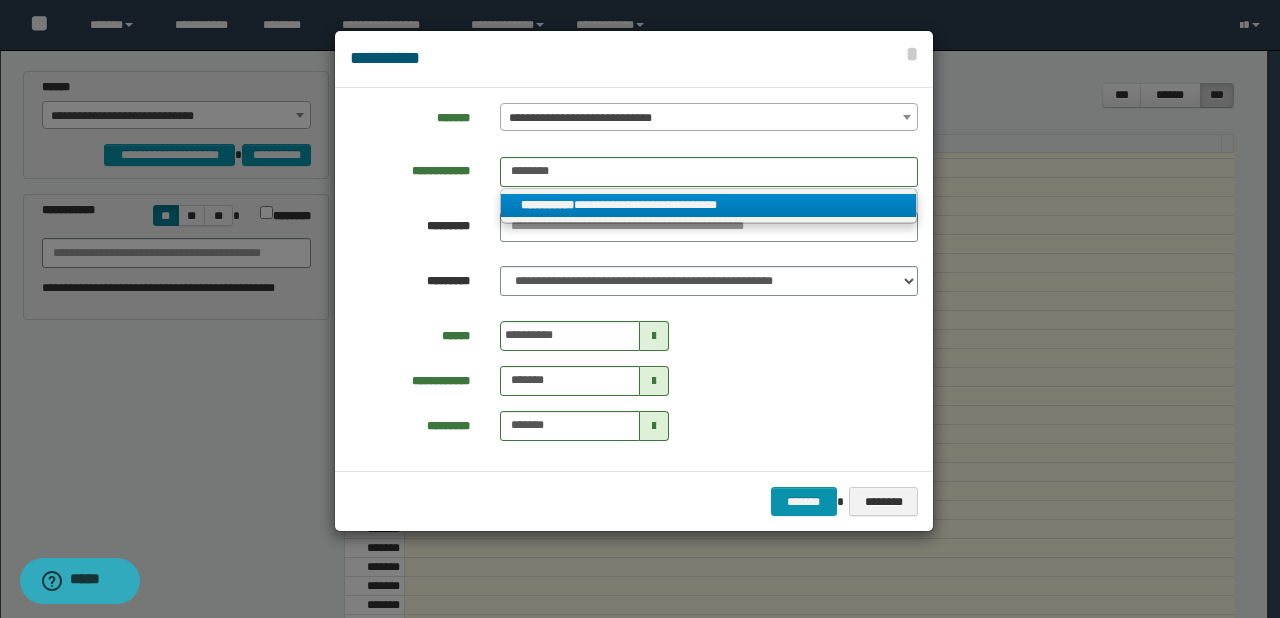 click on "**********" at bounding box center [709, 205] 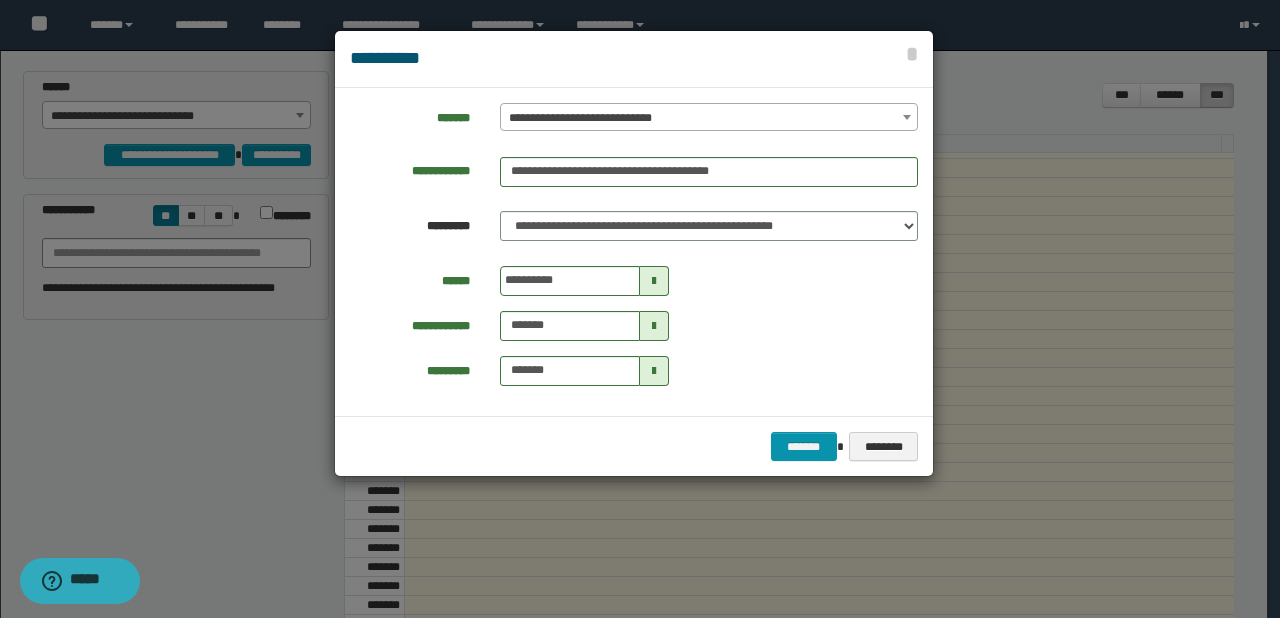 drag, startPoint x: 656, startPoint y: 279, endPoint x: 639, endPoint y: 293, distance: 22.022715 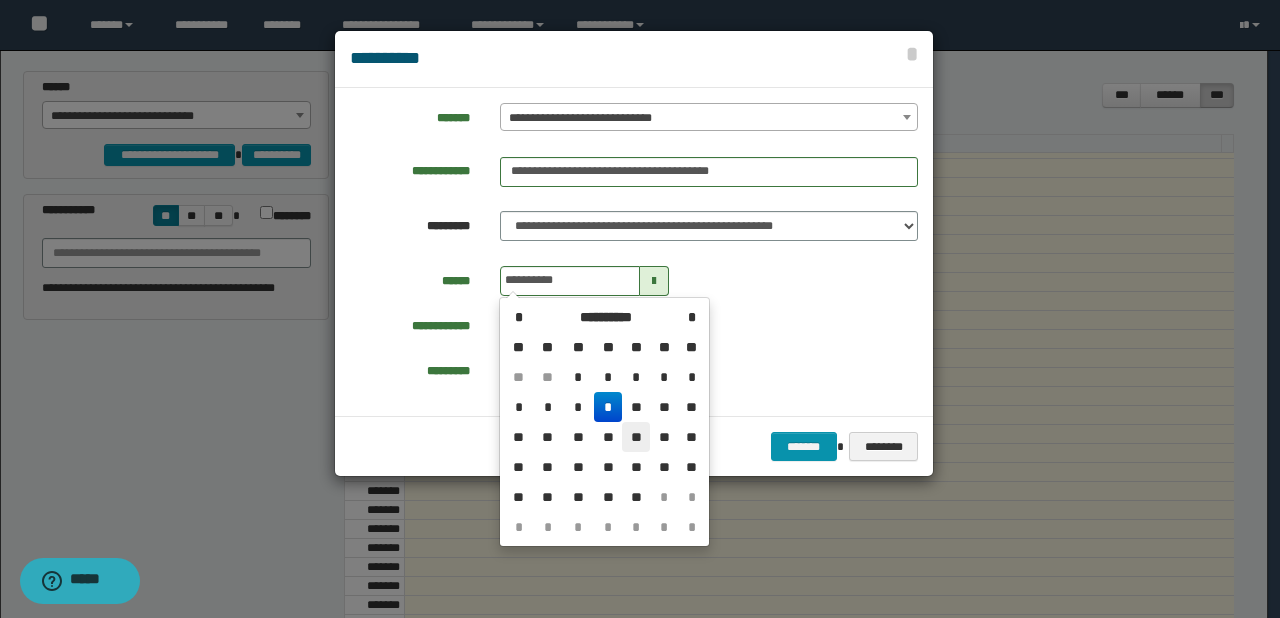 click on "**" at bounding box center [636, 377] 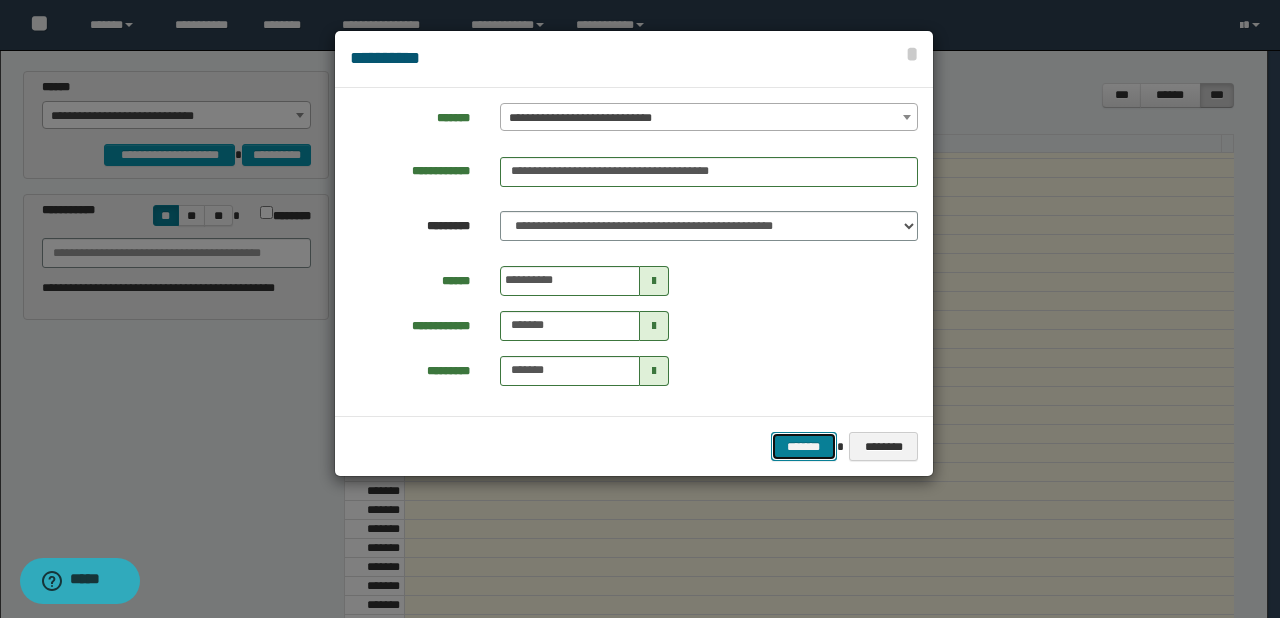 click on "*******" at bounding box center [804, 447] 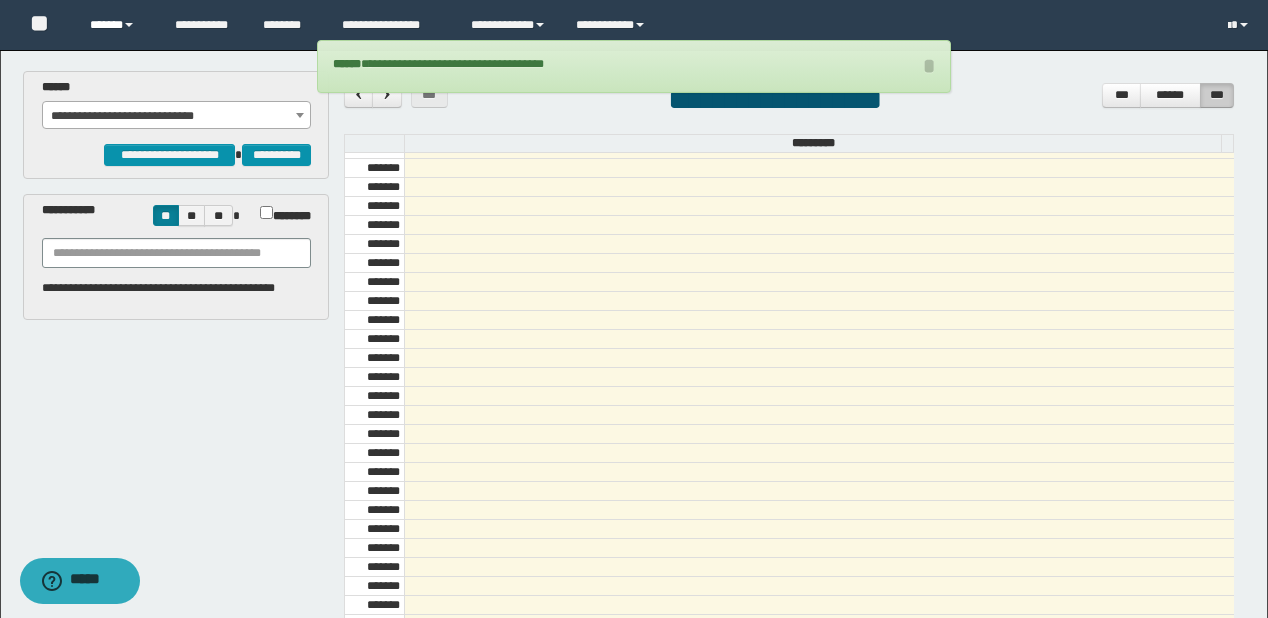 click on "******" at bounding box center [117, 25] 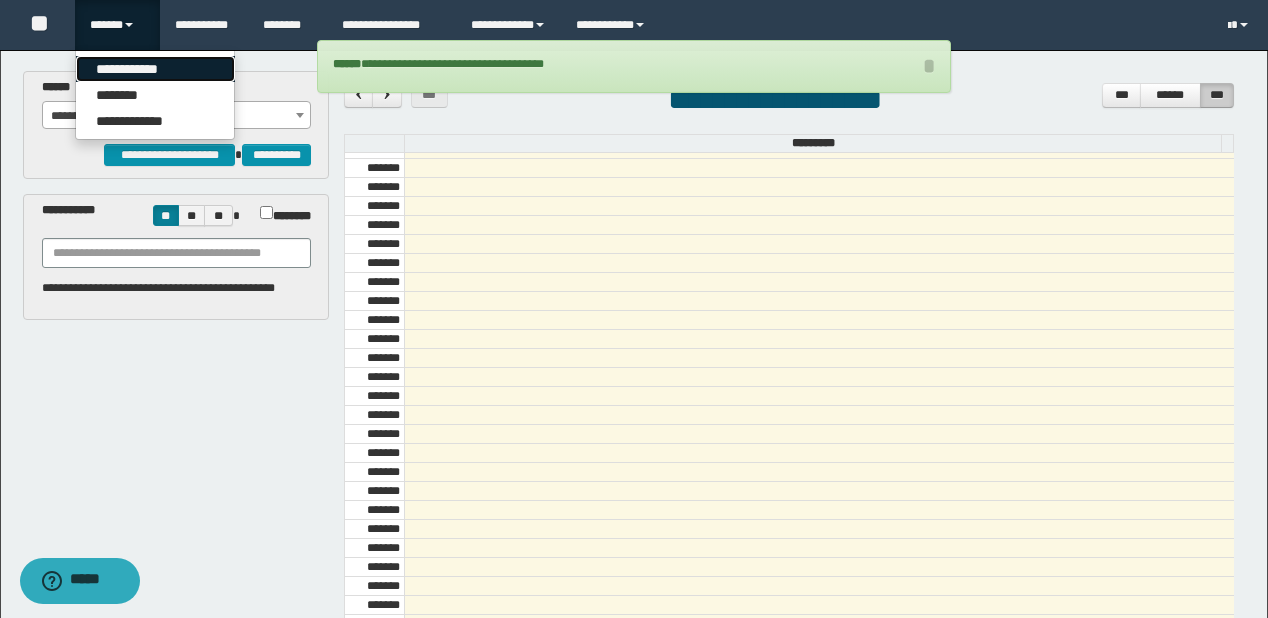 click on "**********" at bounding box center [155, 69] 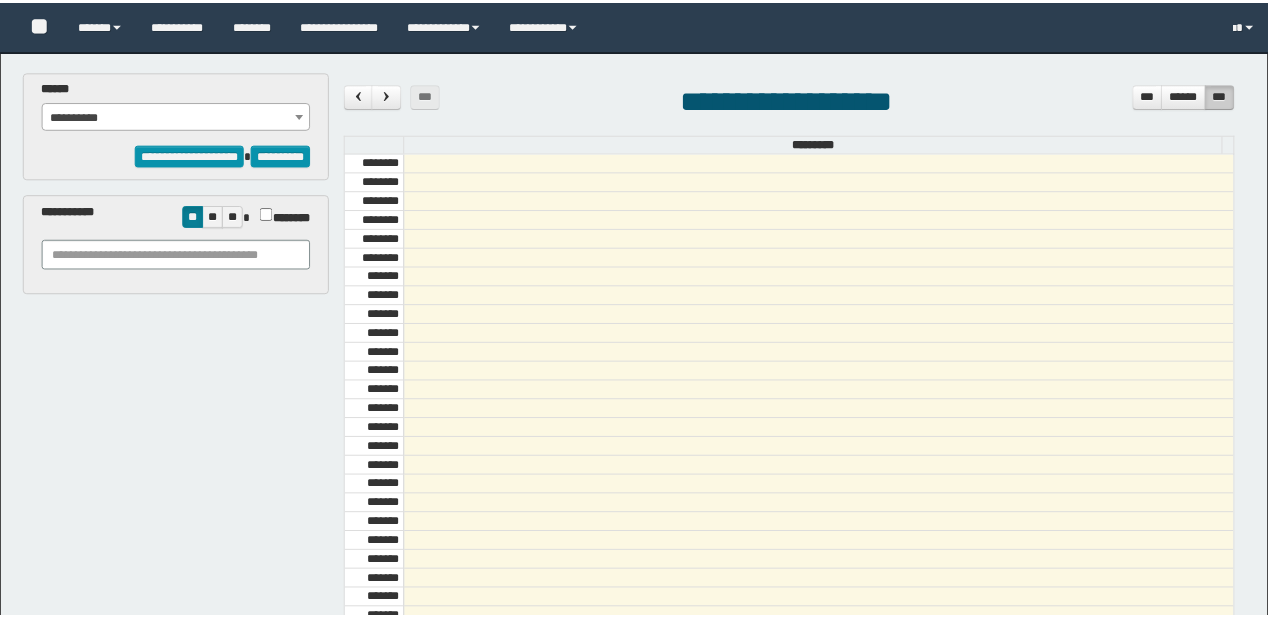 scroll, scrollTop: 0, scrollLeft: 0, axis: both 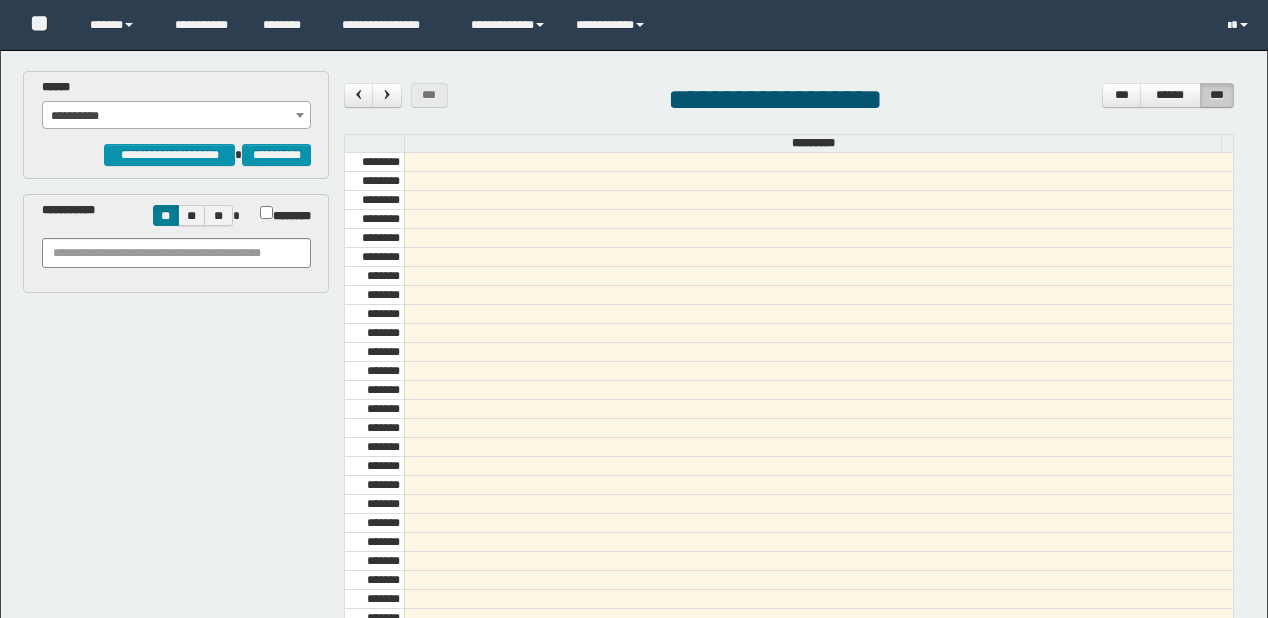 click on "**********" at bounding box center (177, 116) 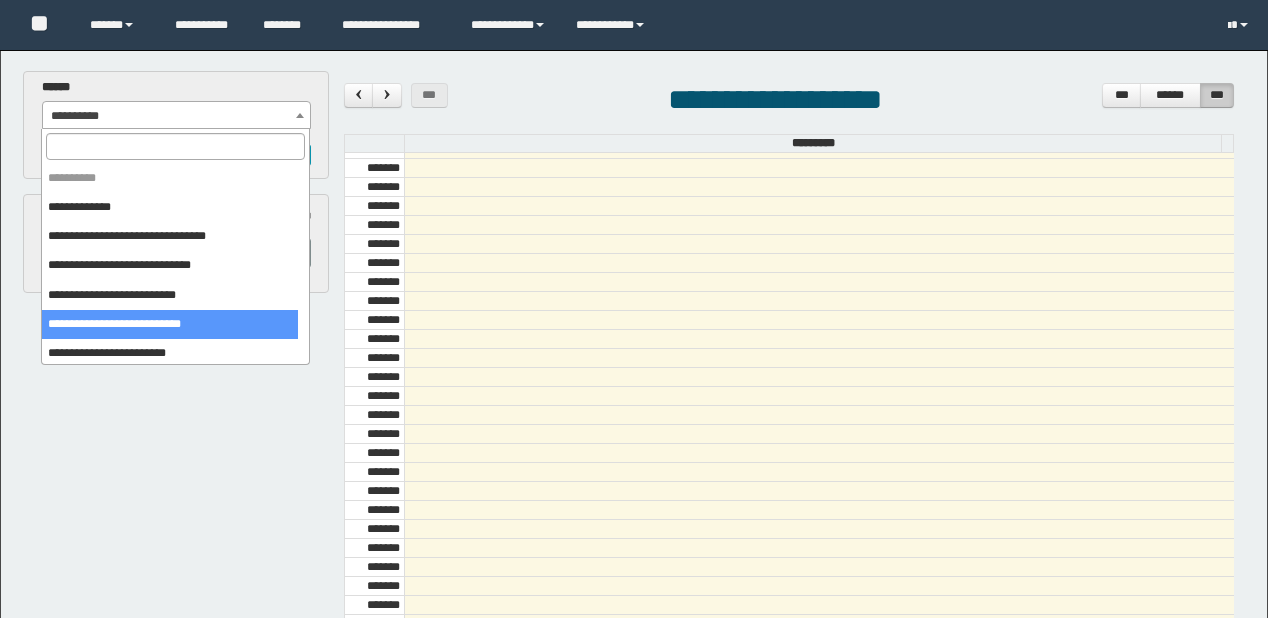 scroll, scrollTop: 0, scrollLeft: 0, axis: both 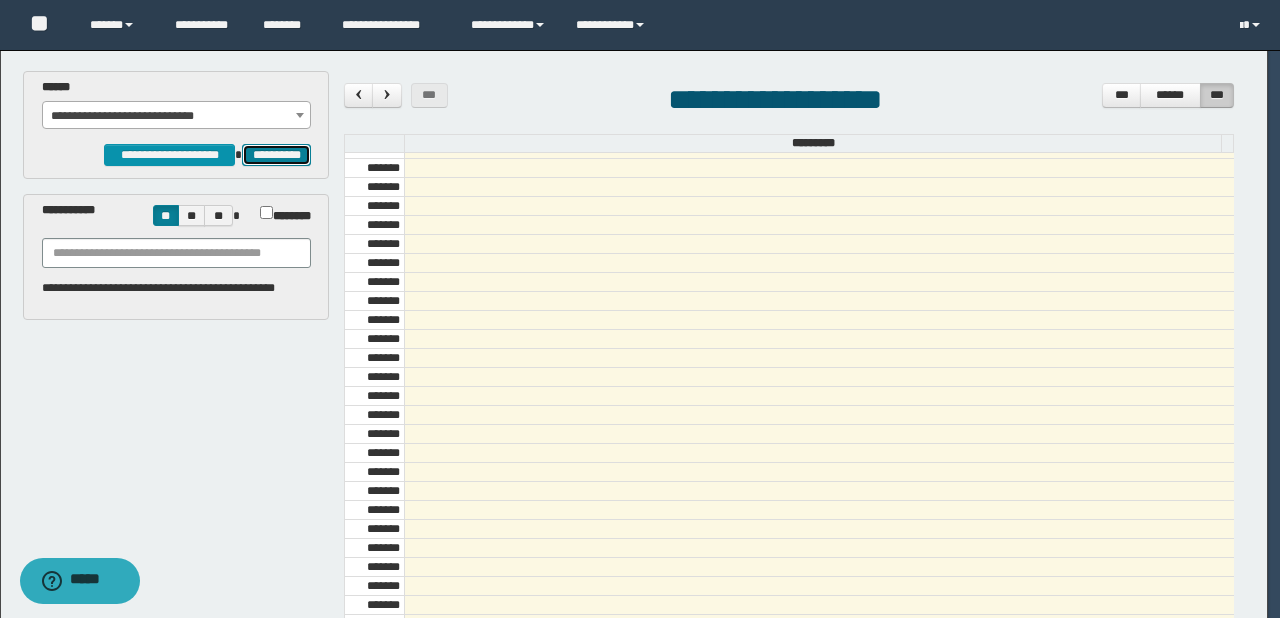 click on "**********" at bounding box center [276, 155] 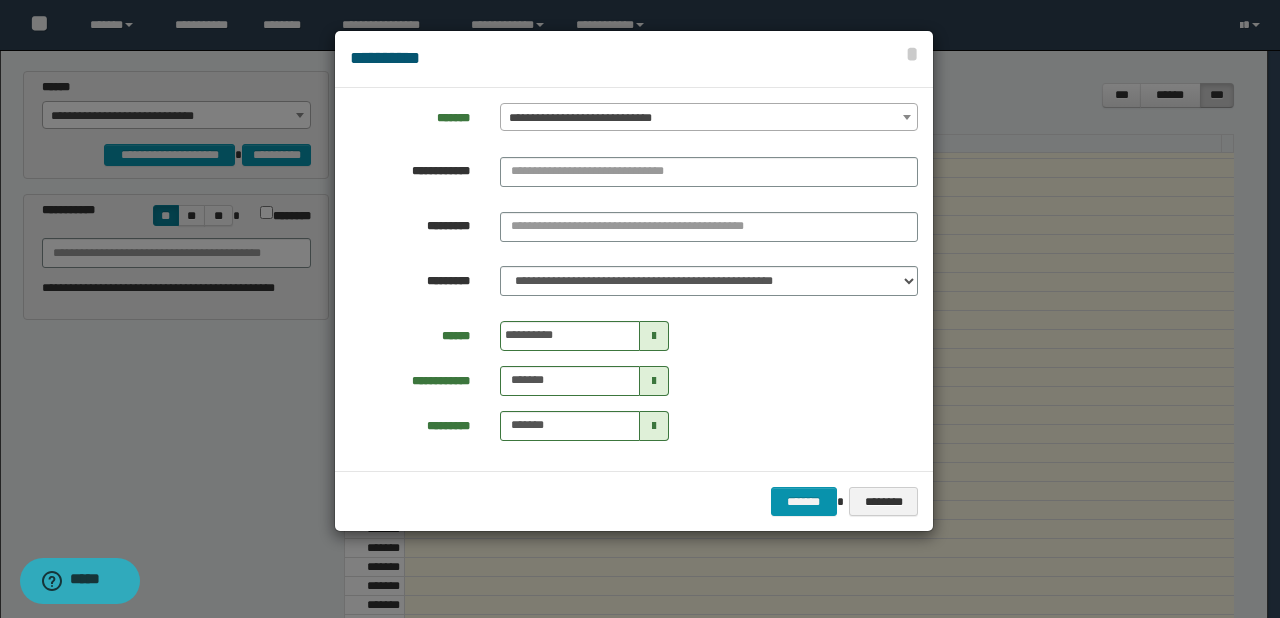 click at bounding box center (709, 122) 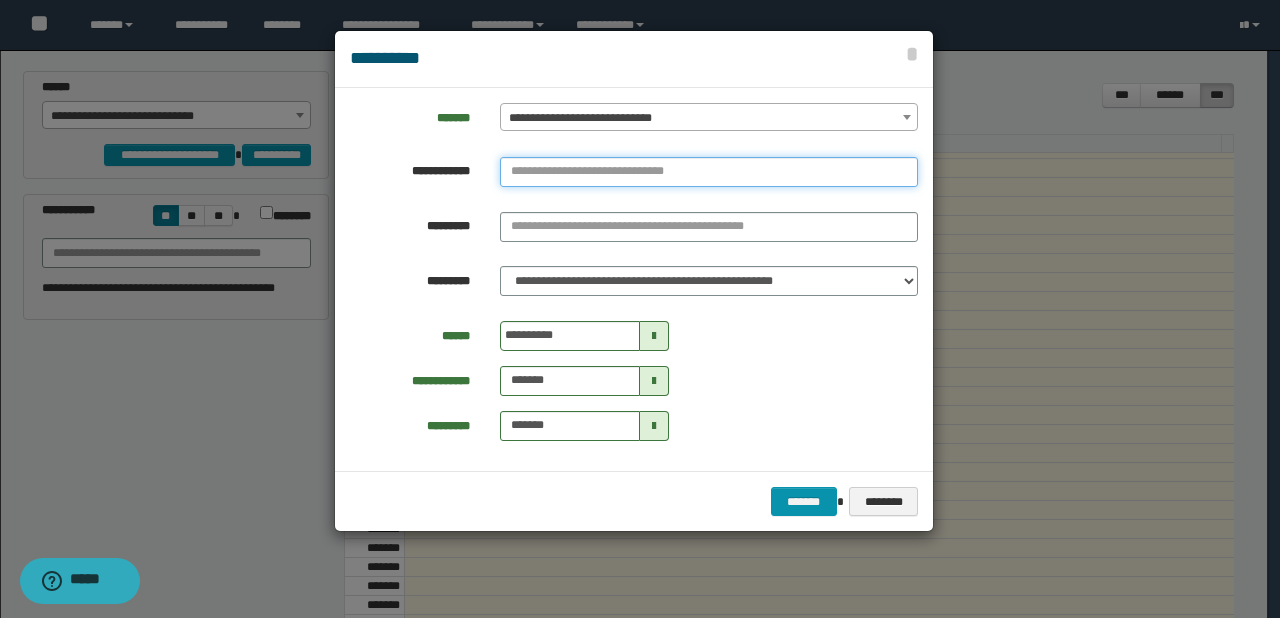 click at bounding box center [709, 172] 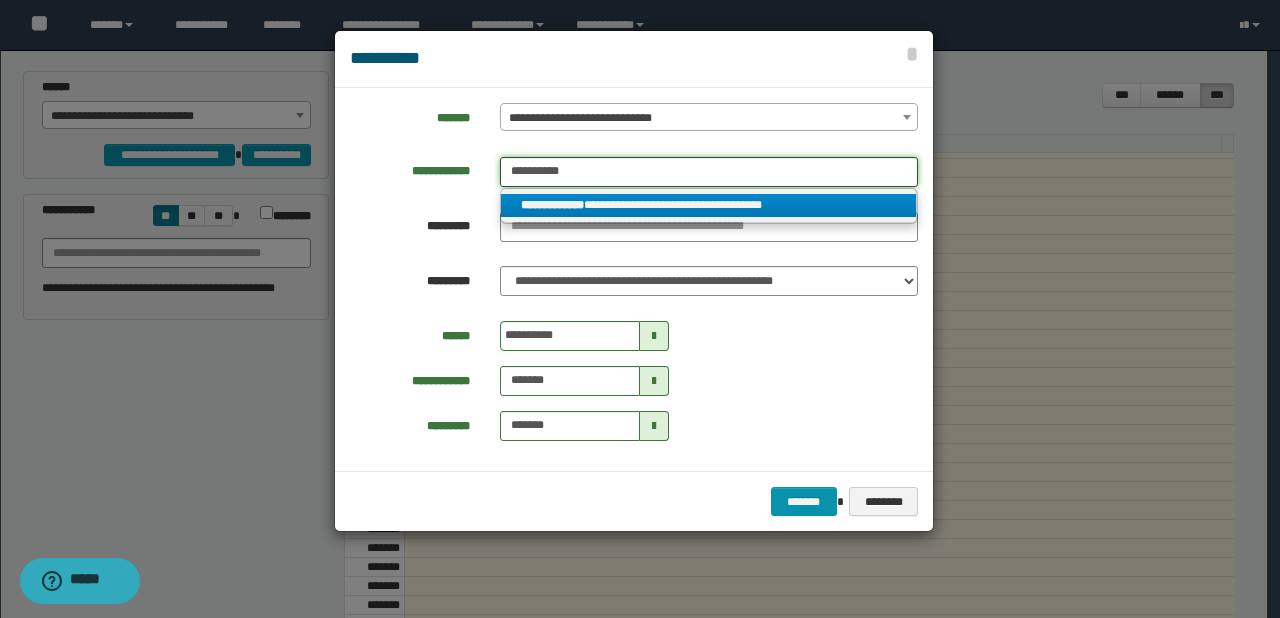 type on "**********" 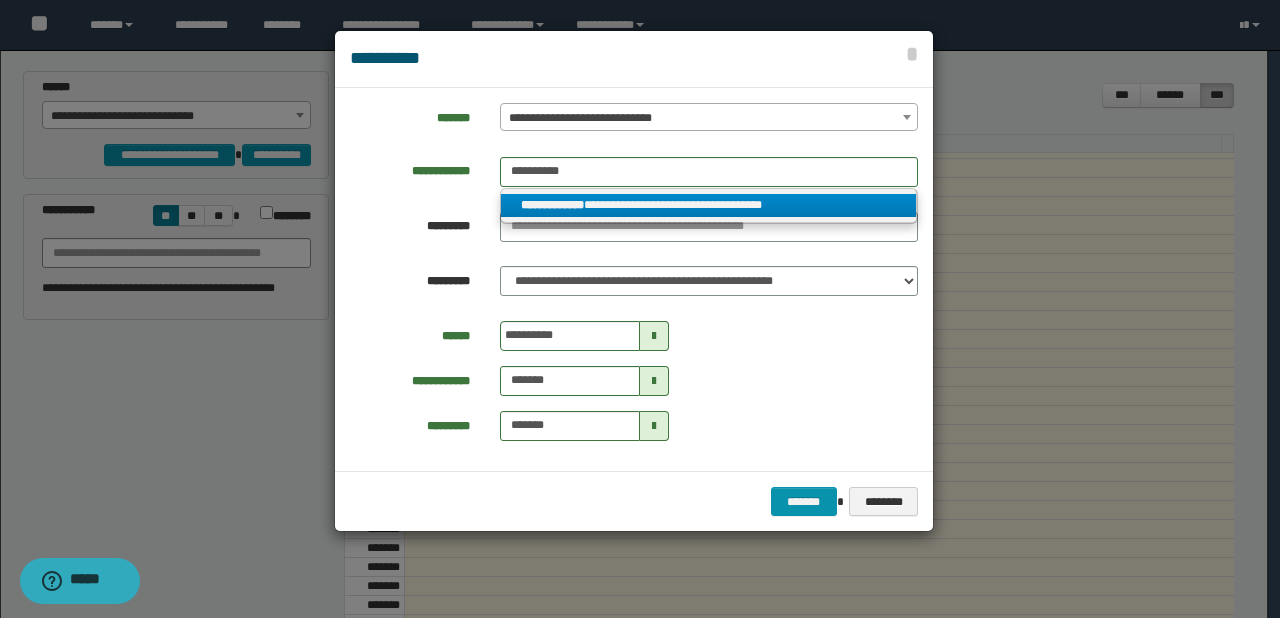click on "**********" at bounding box center (709, 205) 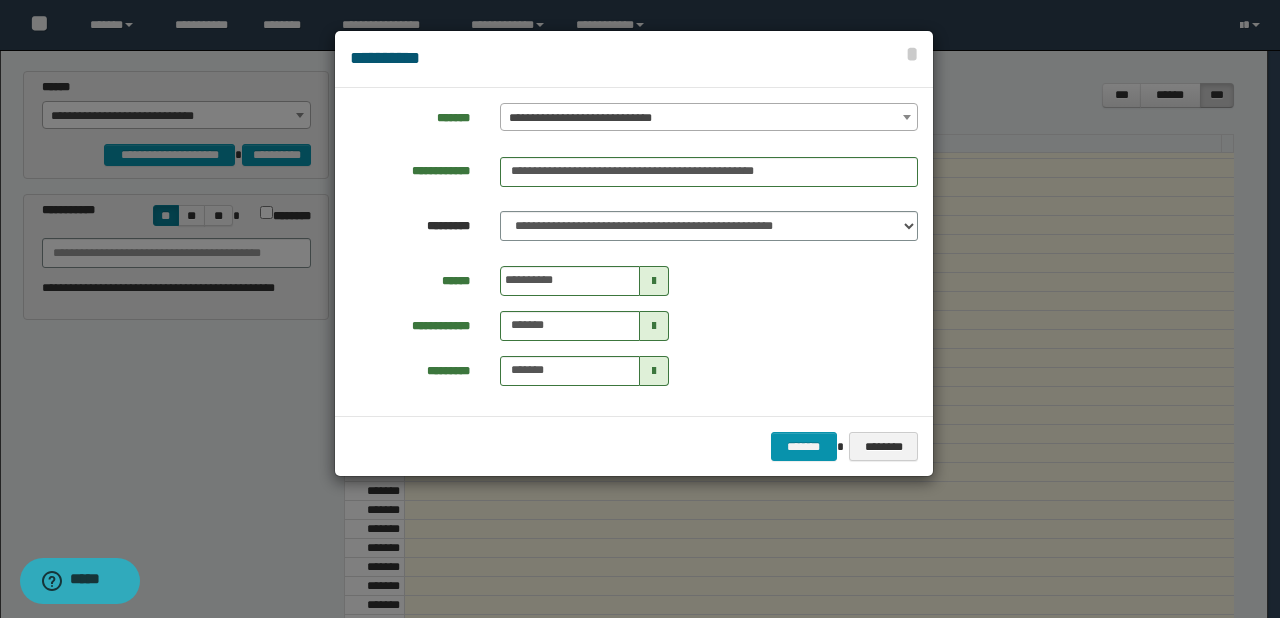 click at bounding box center [654, 281] 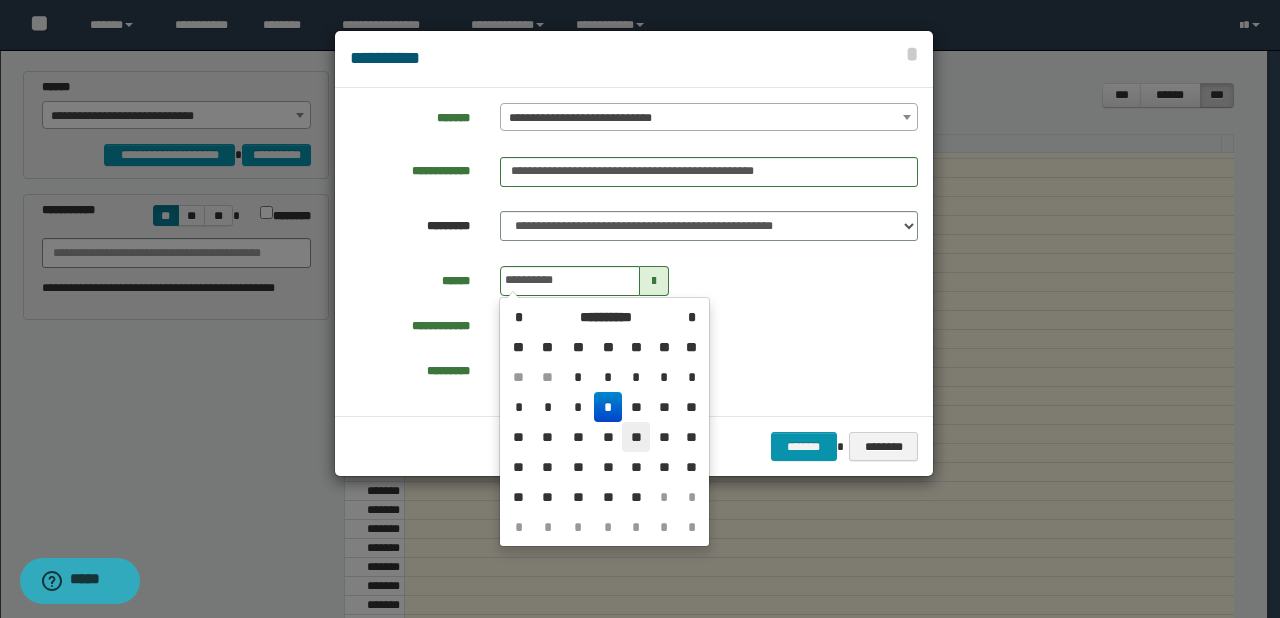 click on "**" at bounding box center [636, 377] 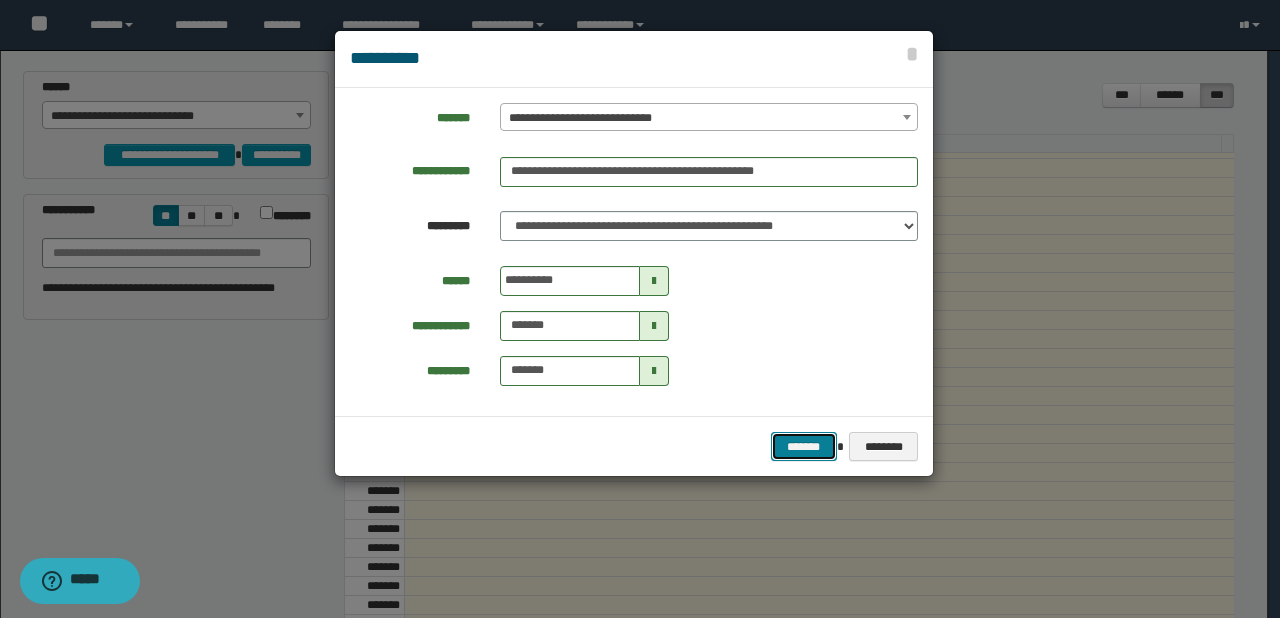 click on "*******" at bounding box center [804, 447] 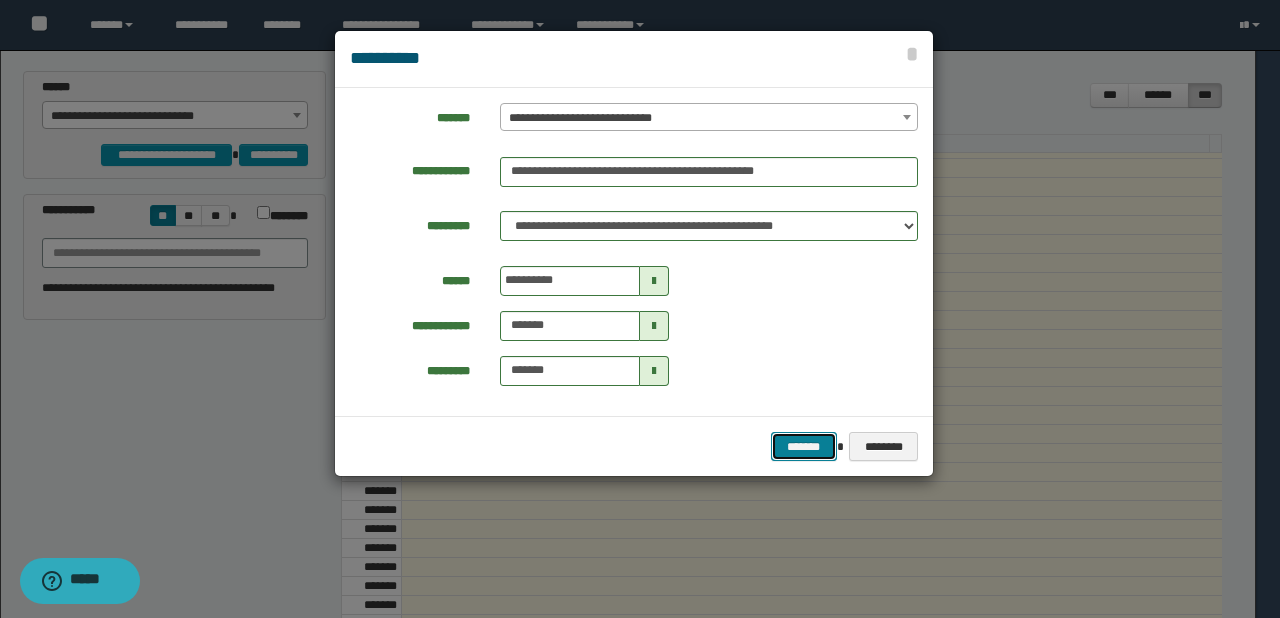 type 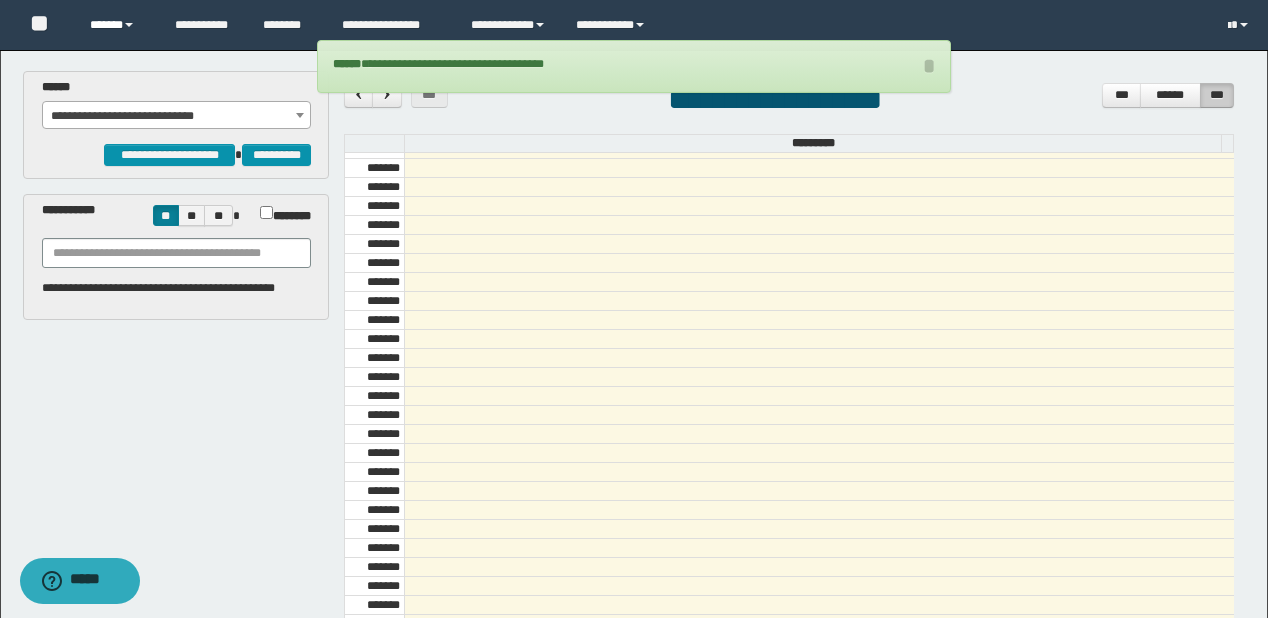 click on "******" at bounding box center [117, 25] 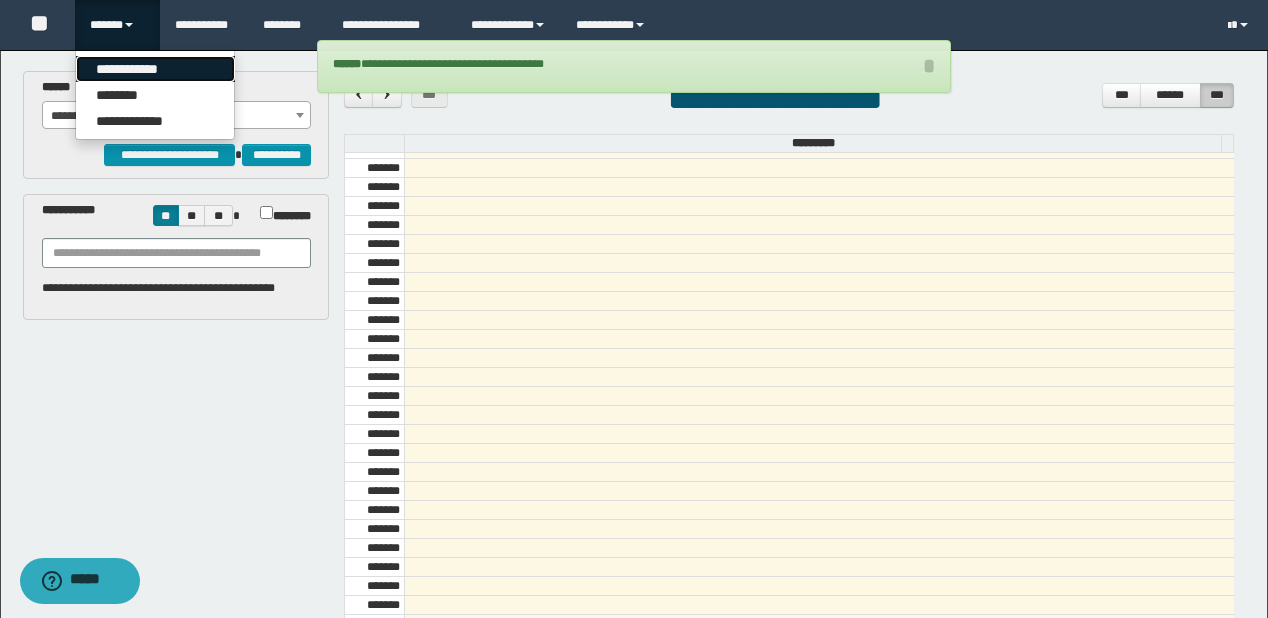 click on "**********" at bounding box center (155, 69) 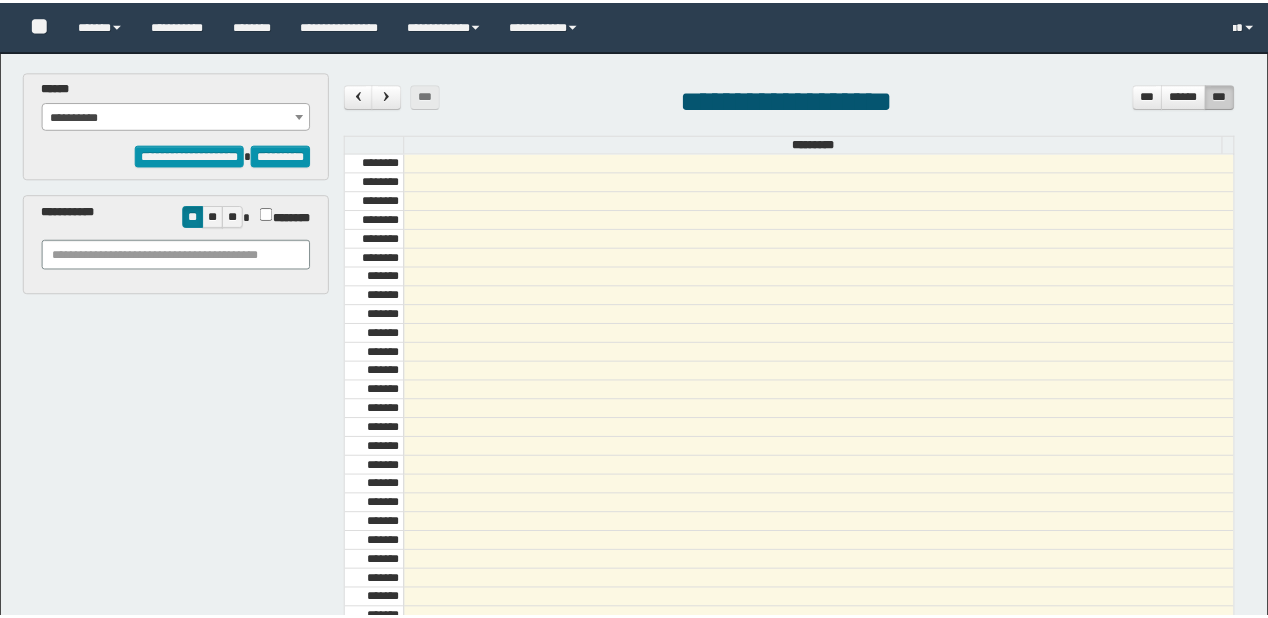 scroll, scrollTop: 0, scrollLeft: 0, axis: both 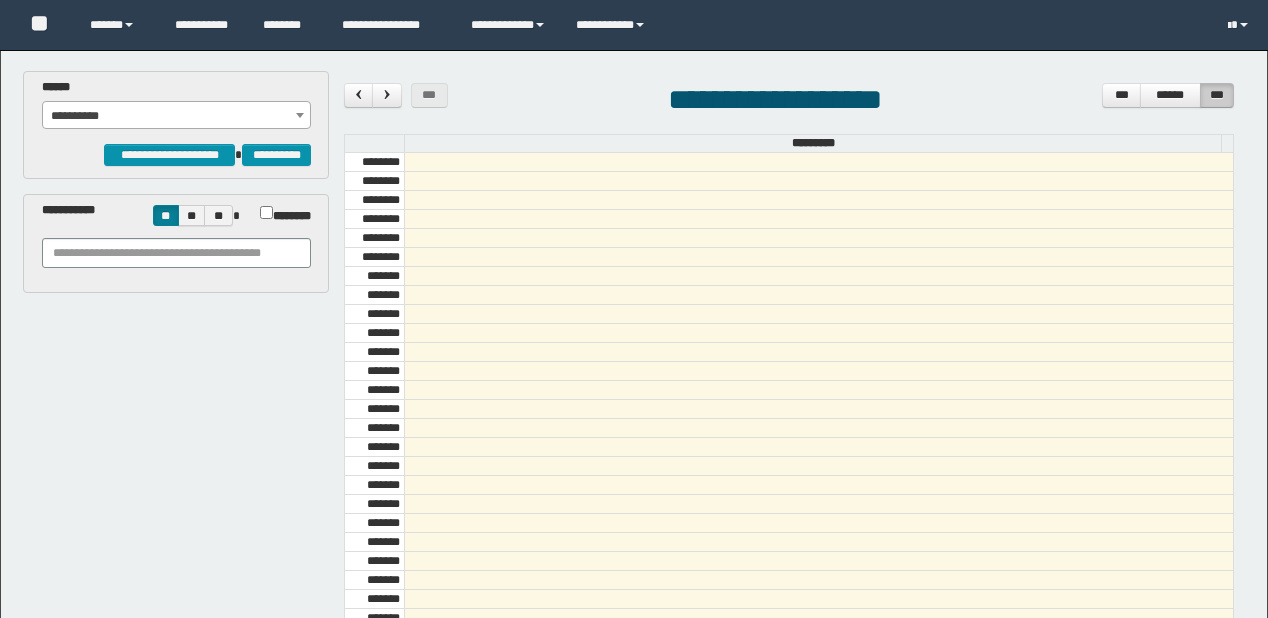 click on "**********" at bounding box center [177, 116] 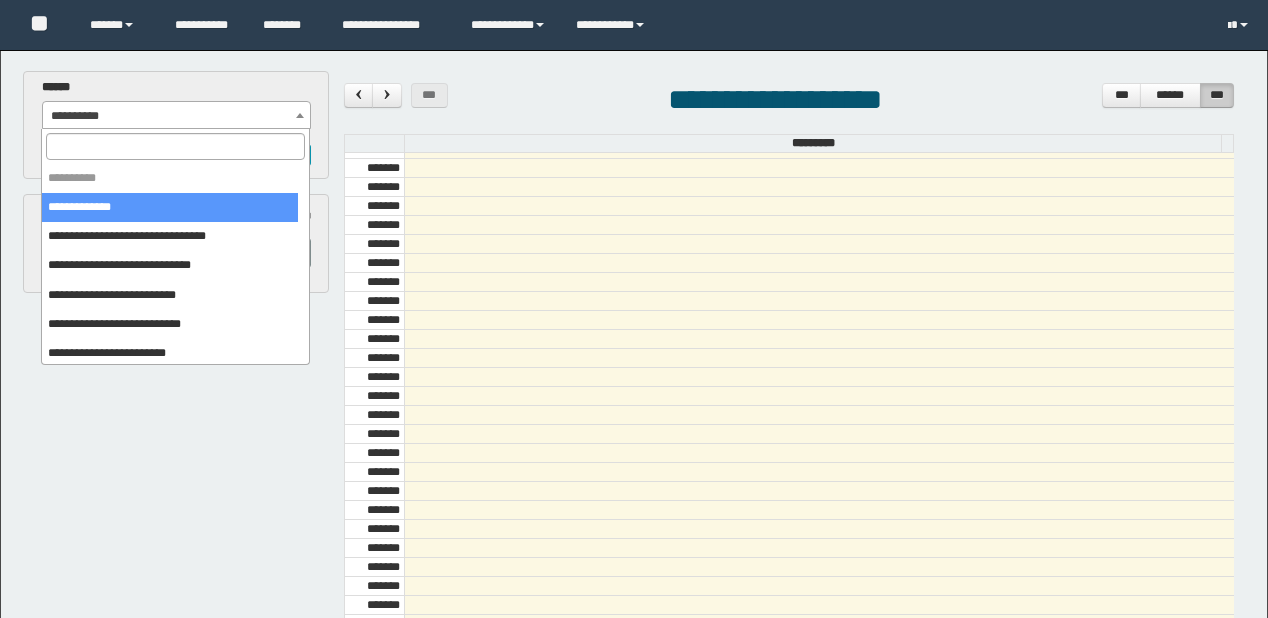 scroll, scrollTop: 0, scrollLeft: 0, axis: both 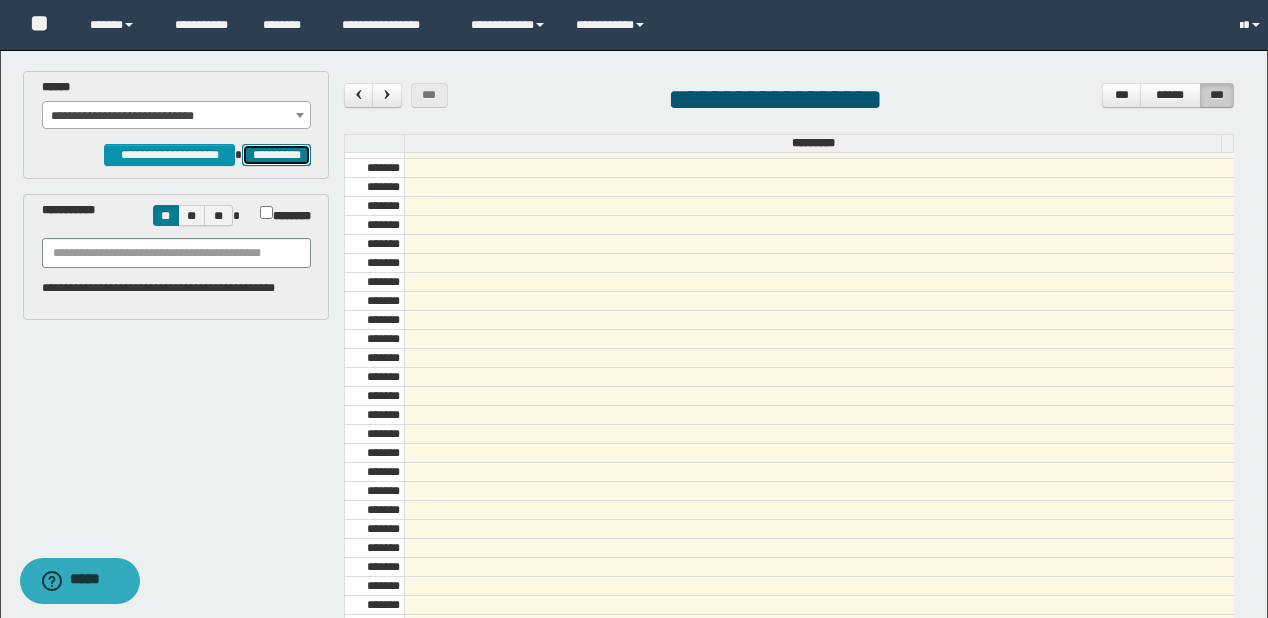 click on "**********" at bounding box center [276, 155] 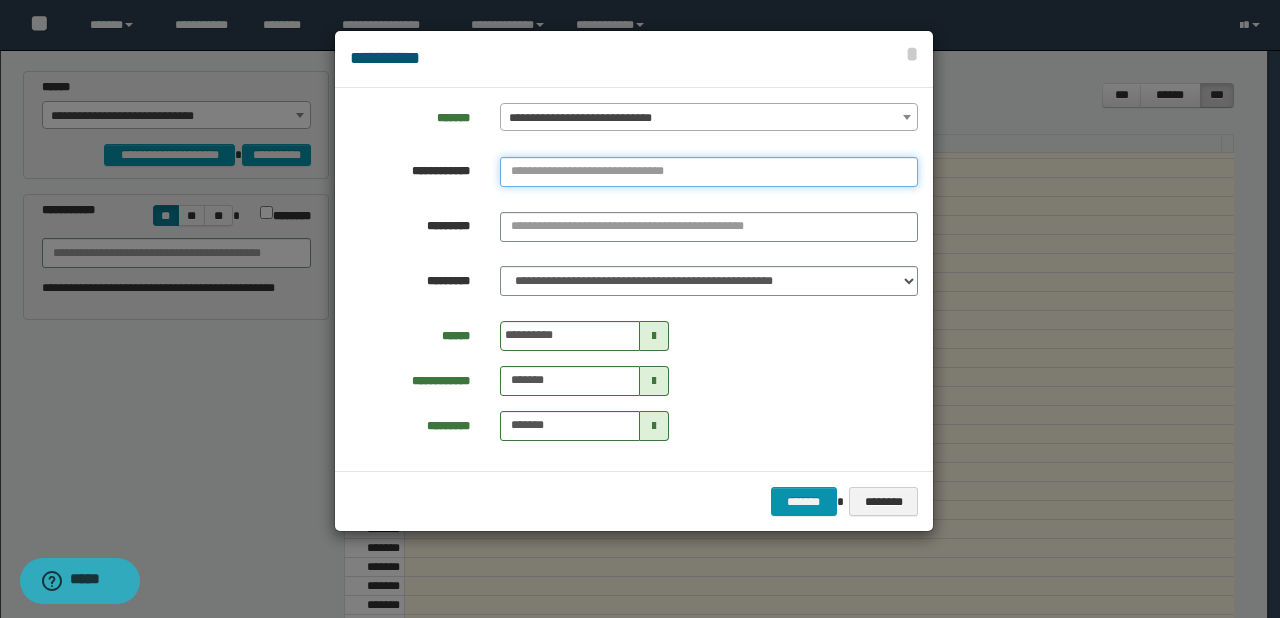 click at bounding box center (709, 172) 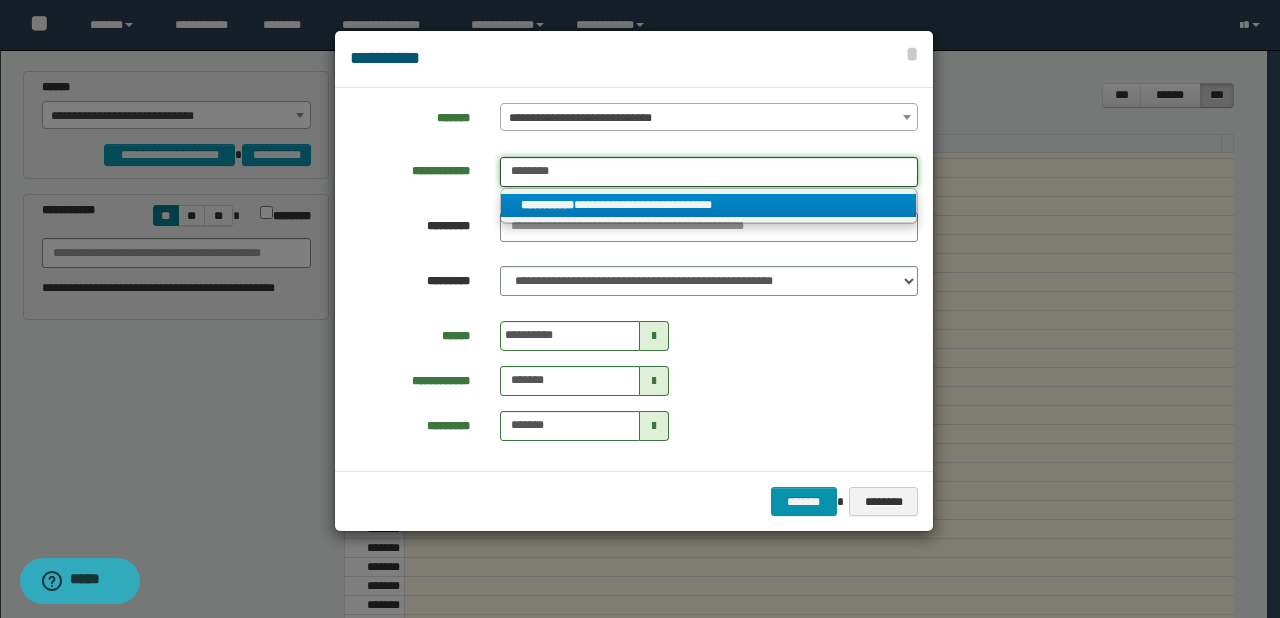 type on "********" 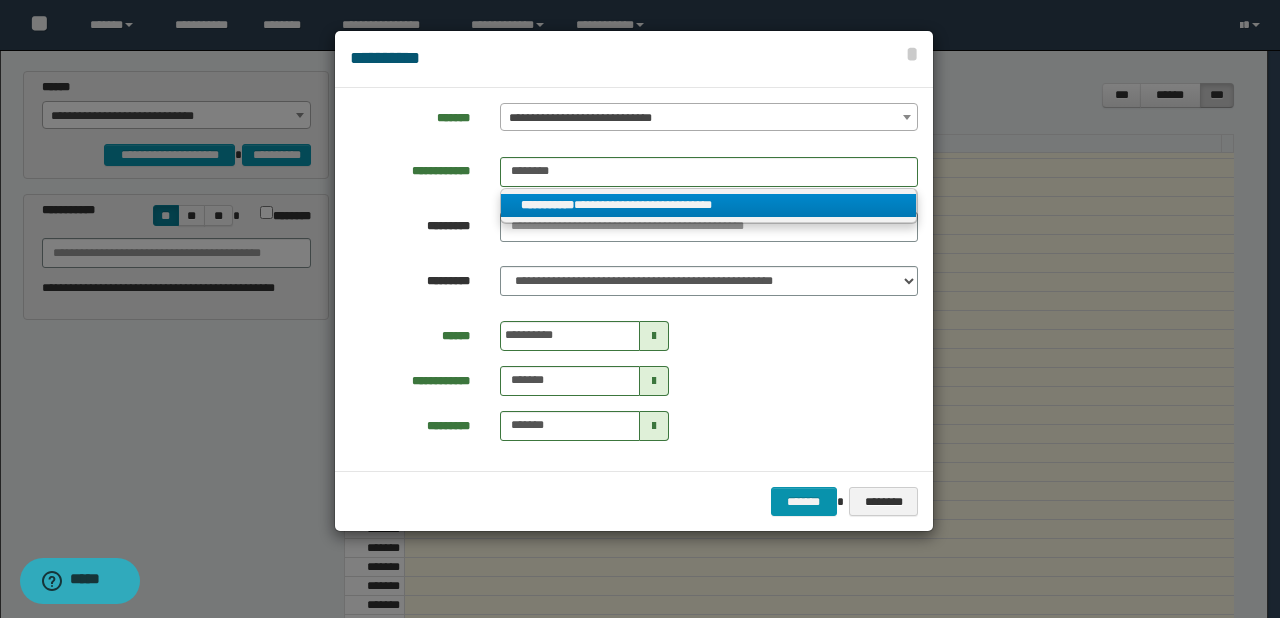 click on "**********" at bounding box center [709, 205] 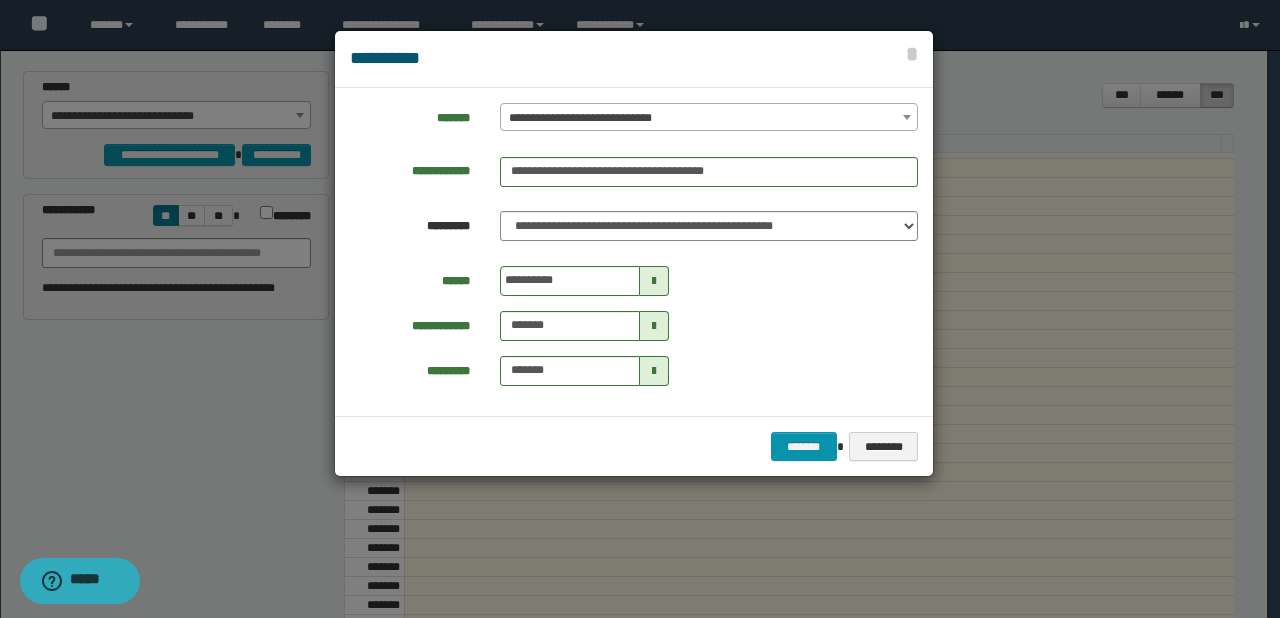 click at bounding box center [654, 281] 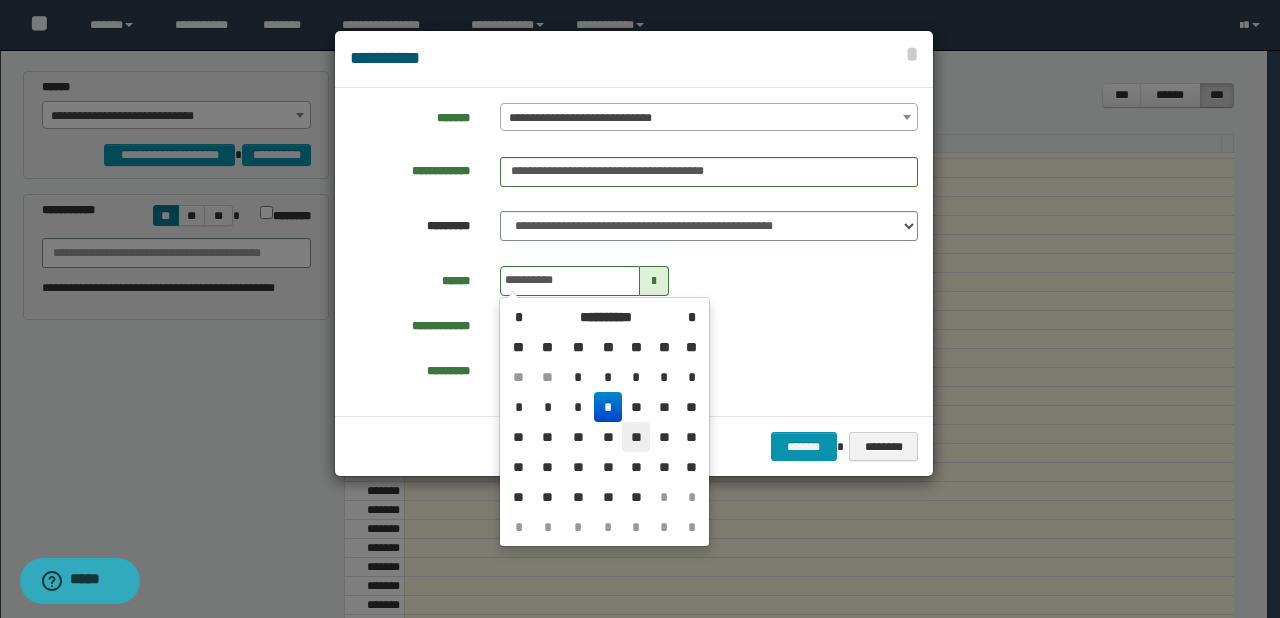 click on "**" at bounding box center (636, 377) 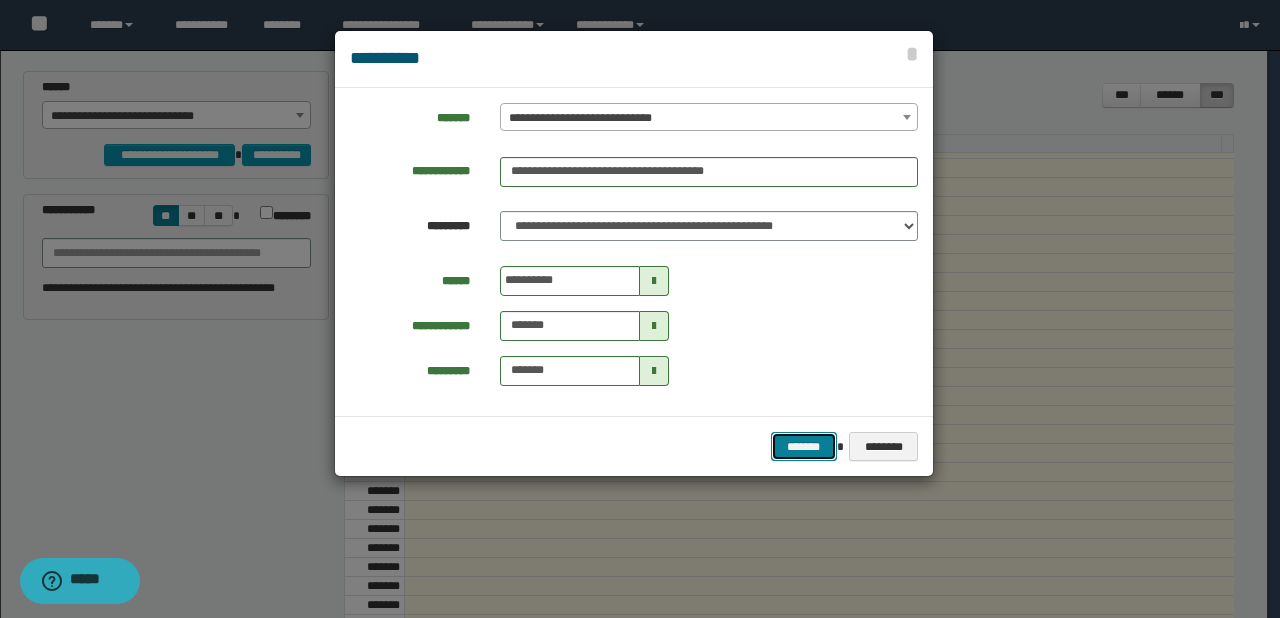 click on "*******" at bounding box center (804, 447) 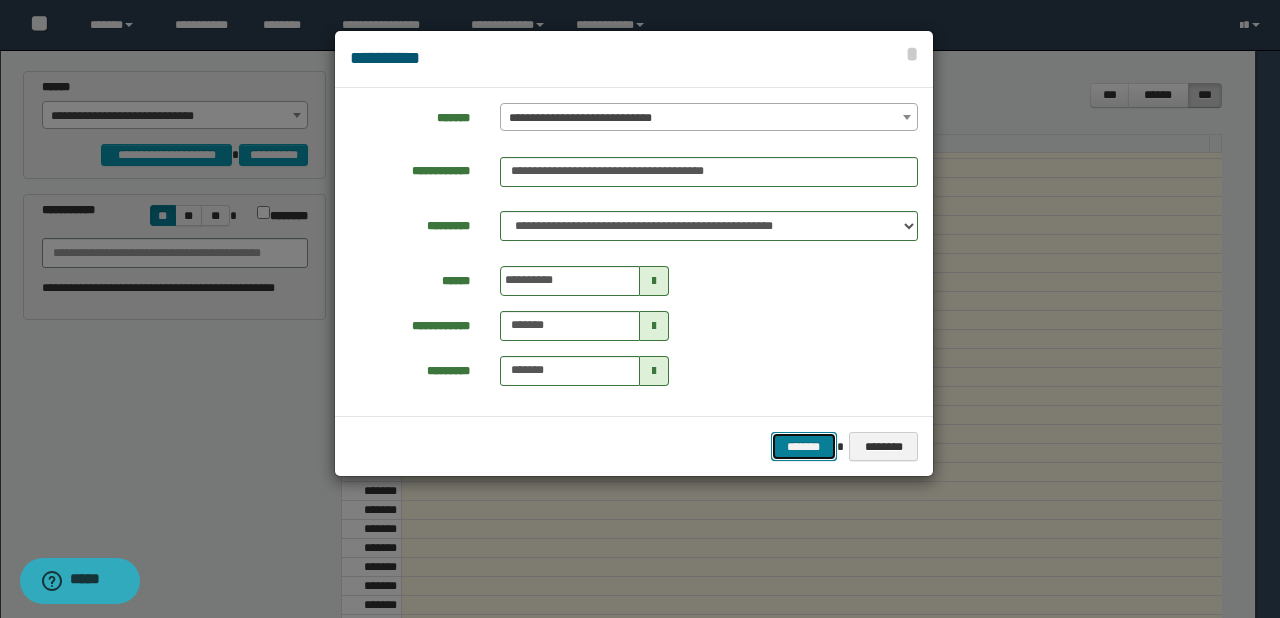 type 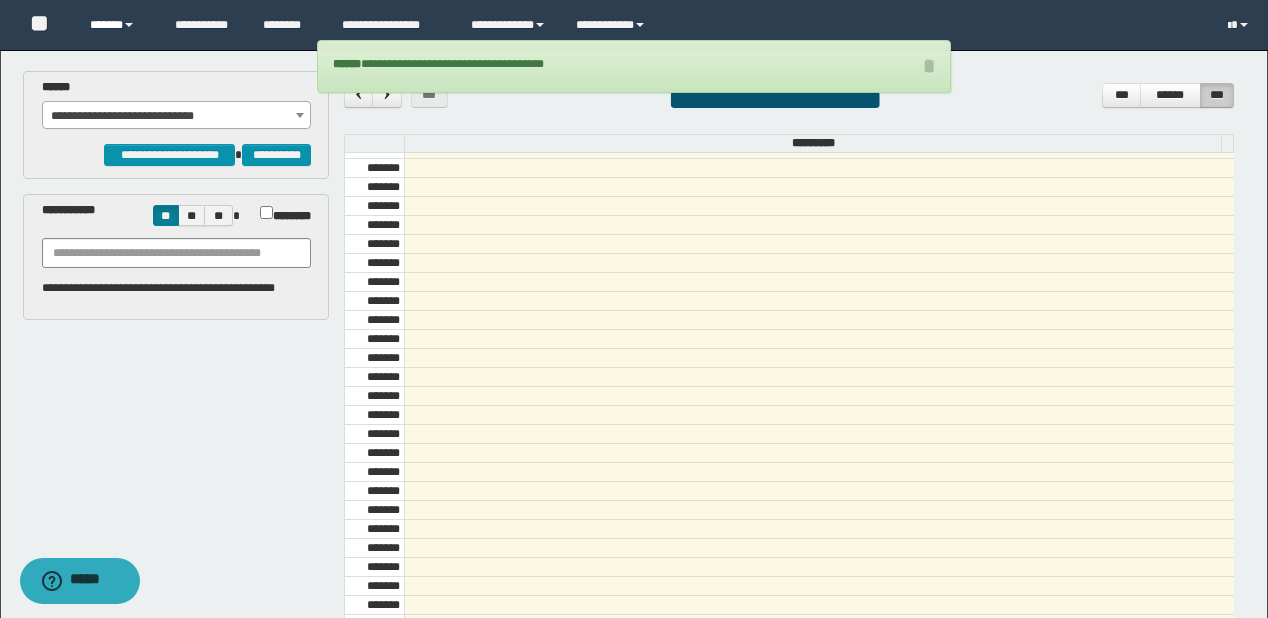 click on "******" at bounding box center (117, 25) 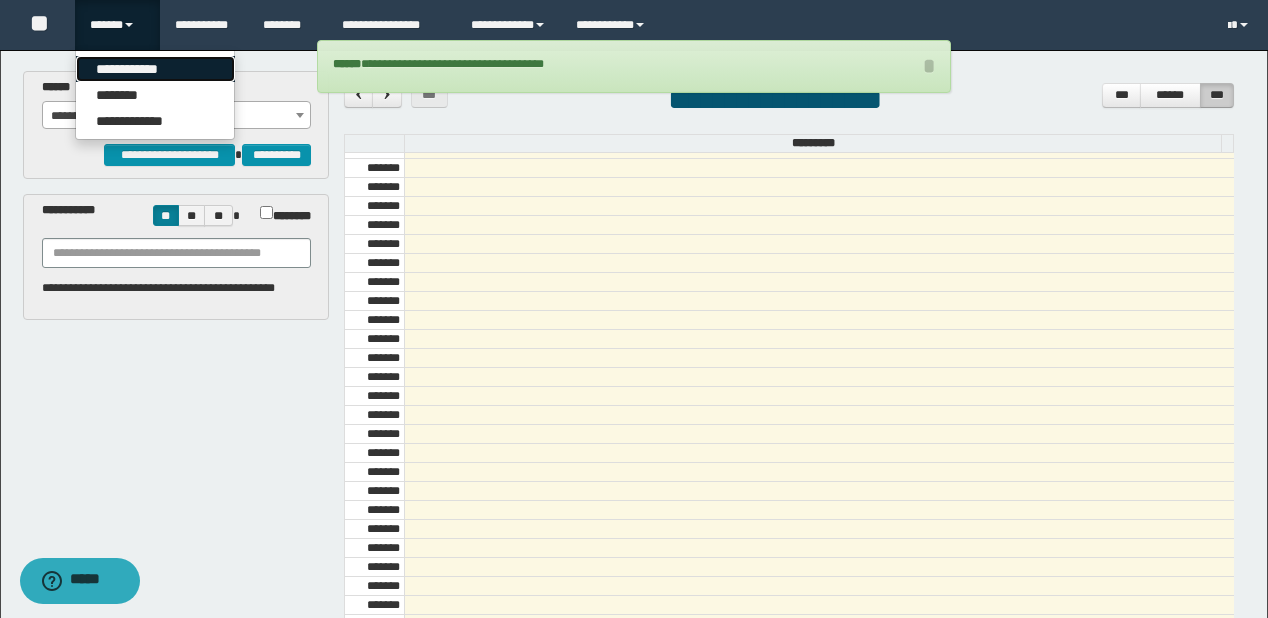 click on "**********" at bounding box center (155, 69) 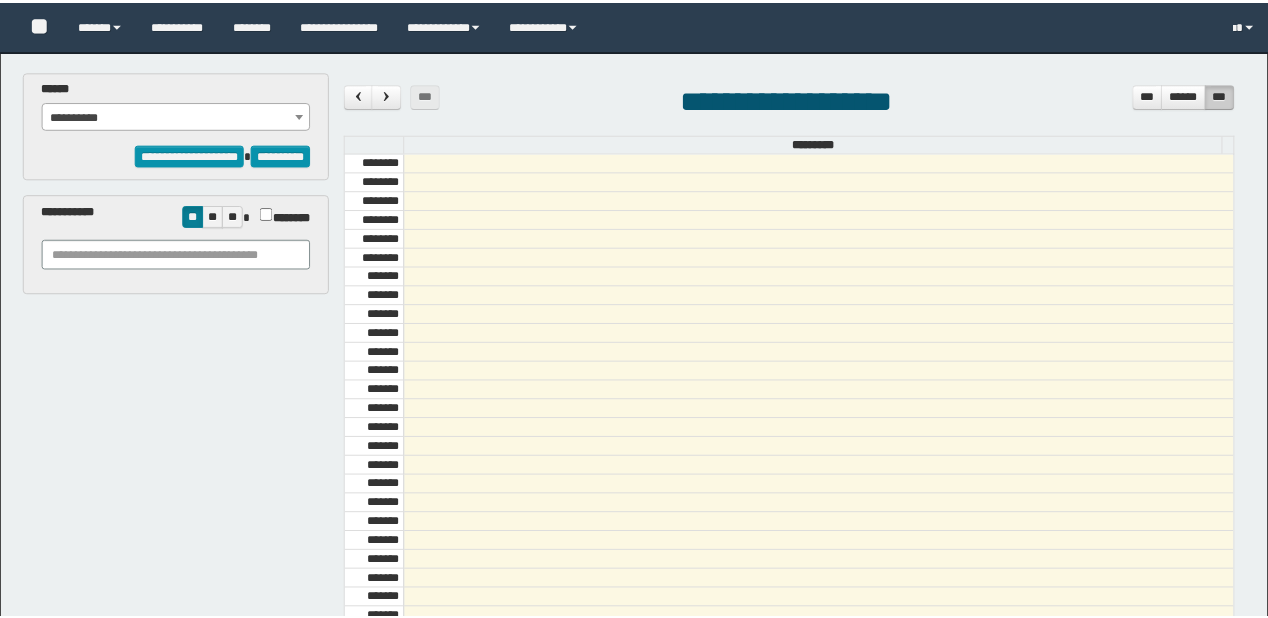 scroll, scrollTop: 0, scrollLeft: 0, axis: both 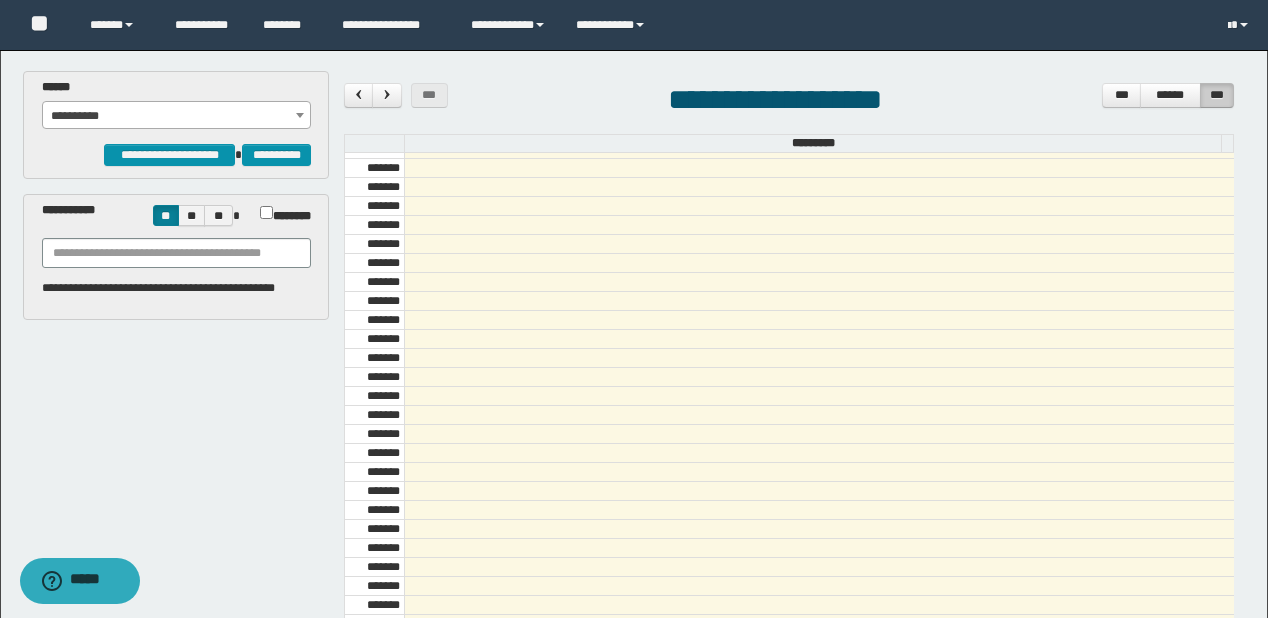 click on "**********" at bounding box center [177, 116] 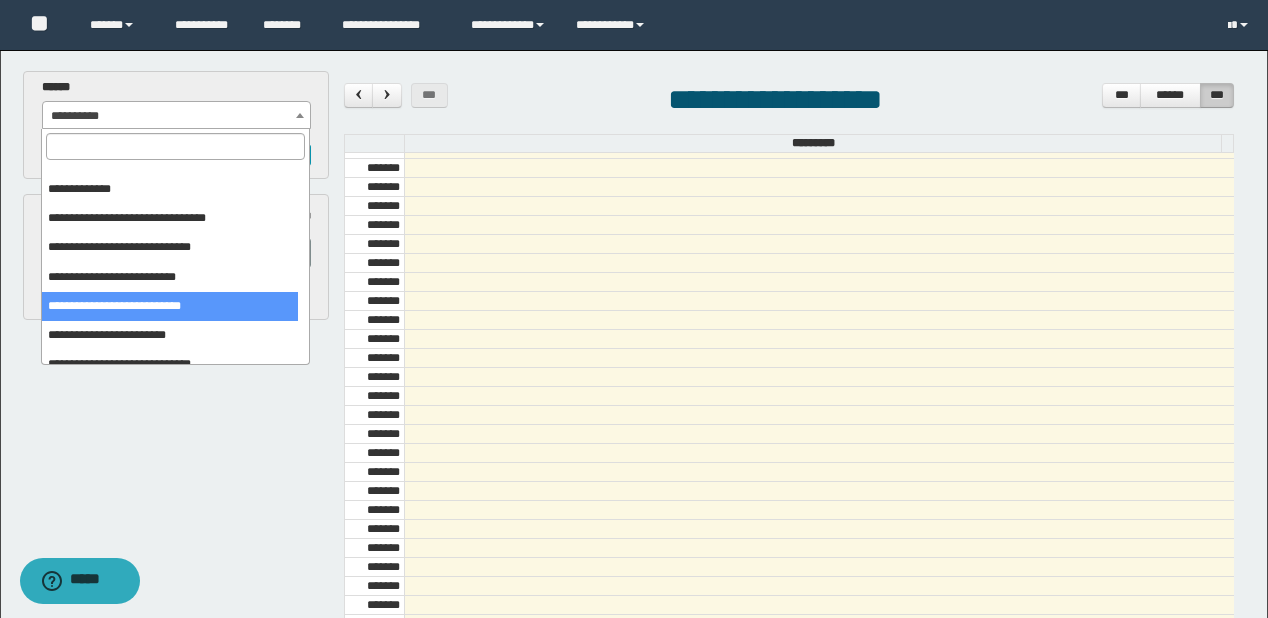 scroll, scrollTop: 32, scrollLeft: 0, axis: vertical 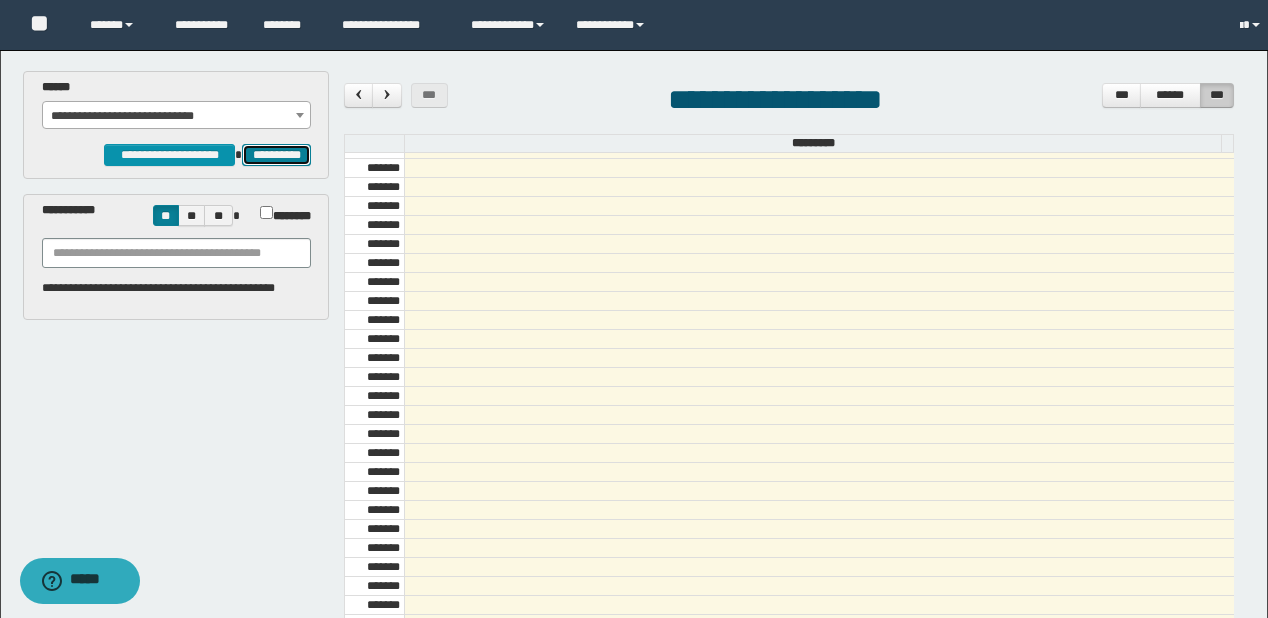 click on "**********" at bounding box center (276, 155) 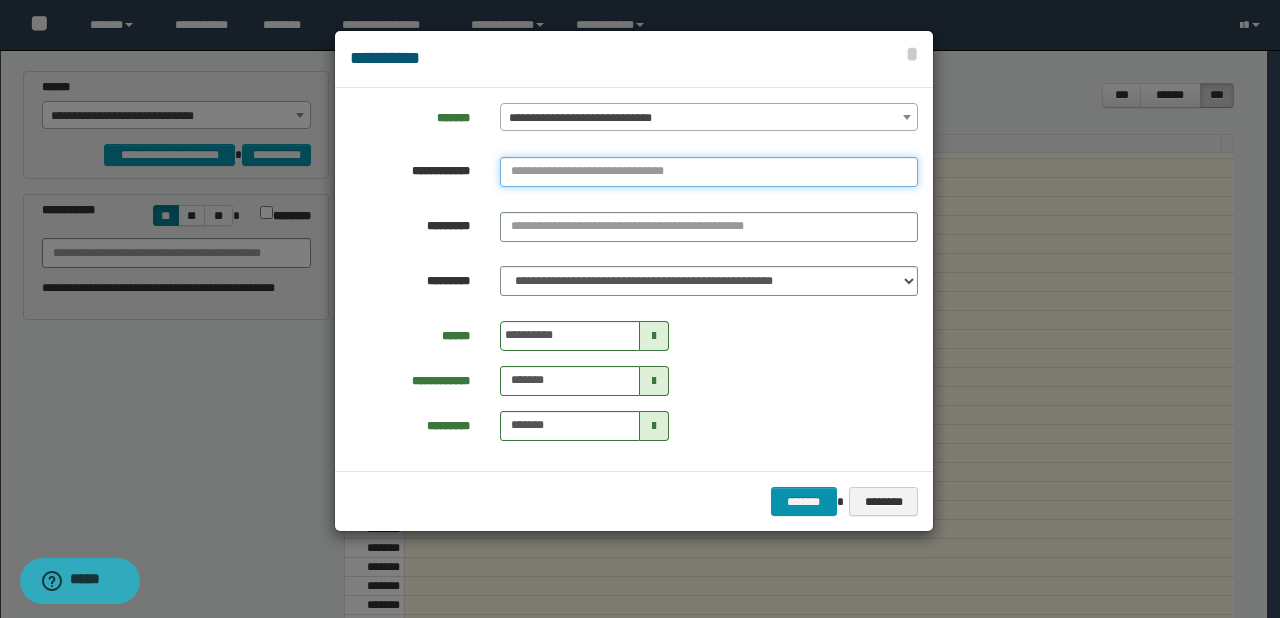 click at bounding box center (709, 172) 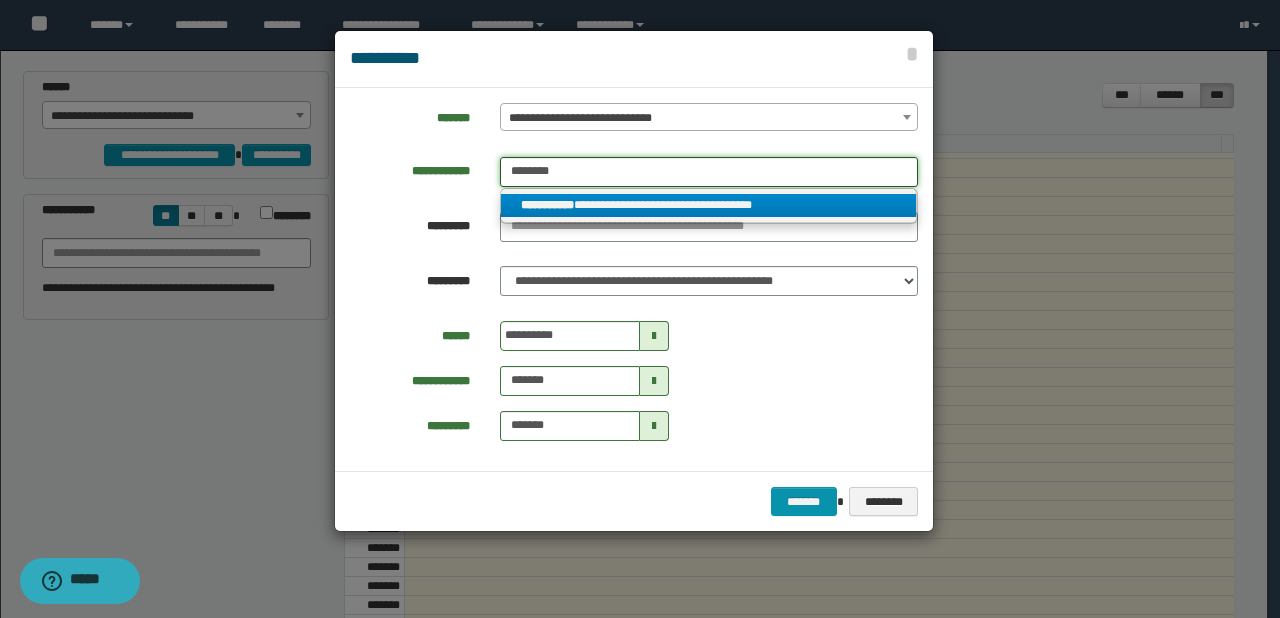 type on "********" 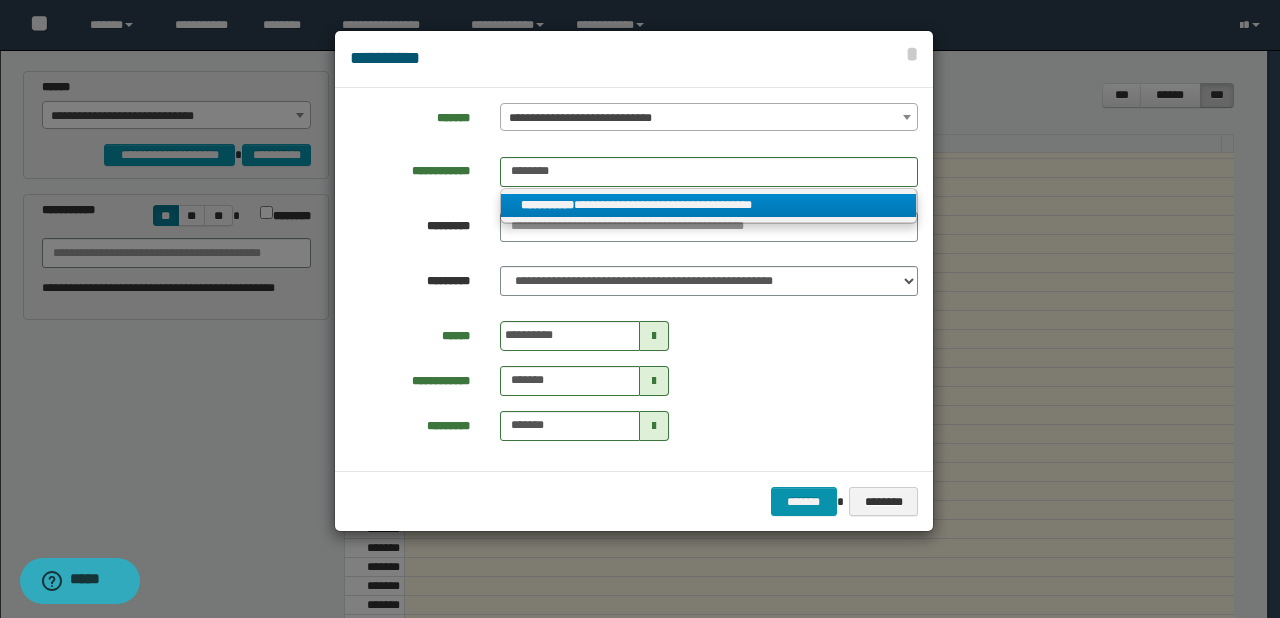 click on "**********" at bounding box center [709, 205] 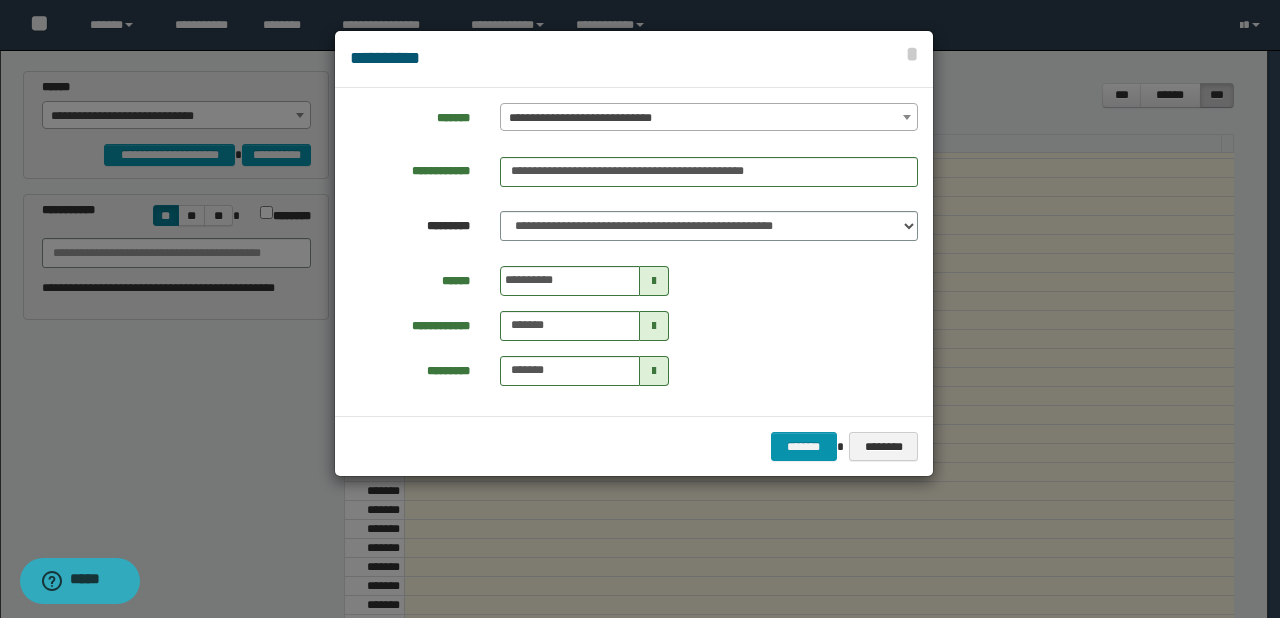 click at bounding box center (654, 281) 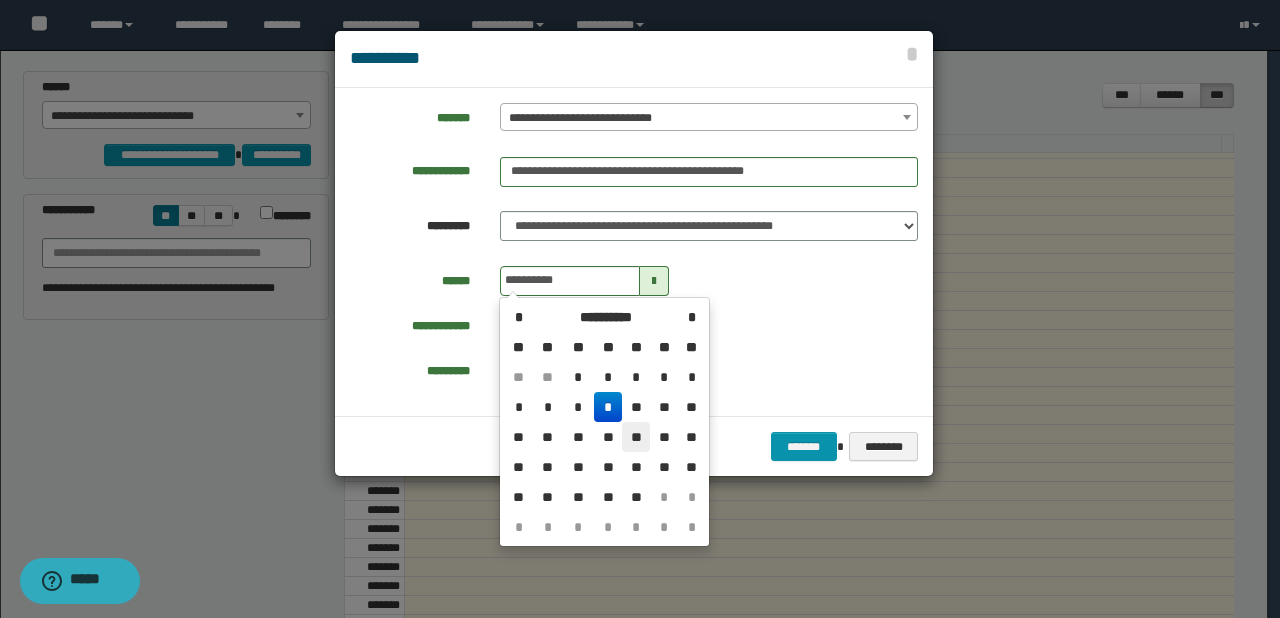 drag, startPoint x: 640, startPoint y: 436, endPoint x: 701, endPoint y: 439, distance: 61.073727 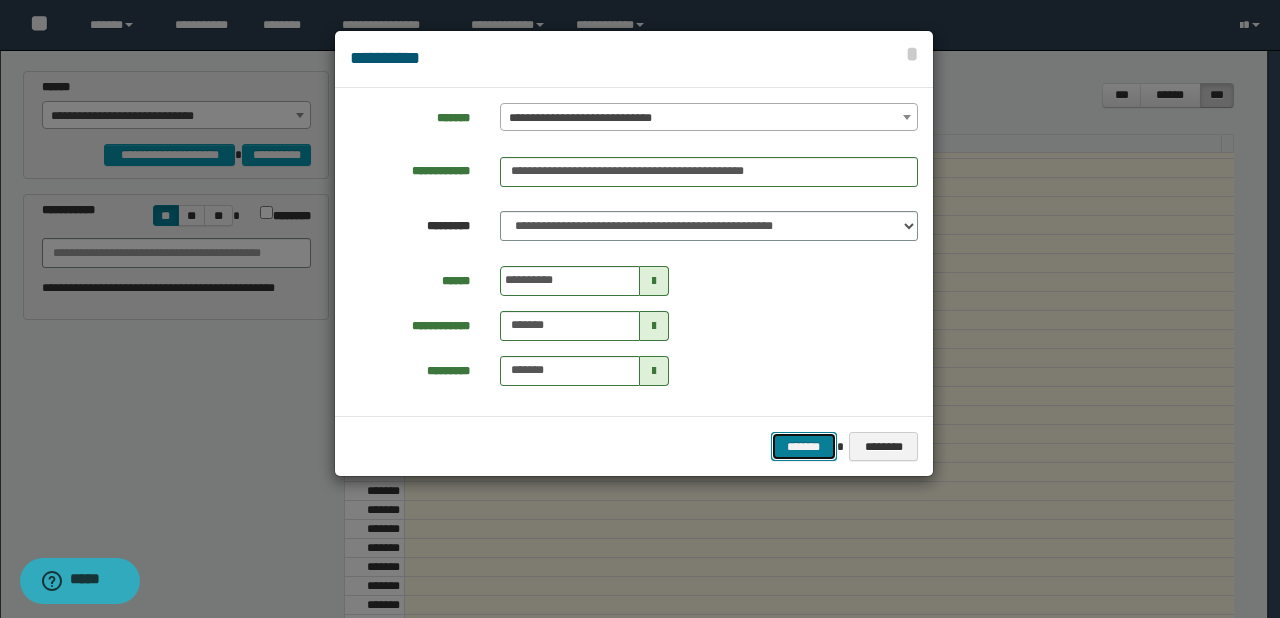 click on "*******" at bounding box center (804, 447) 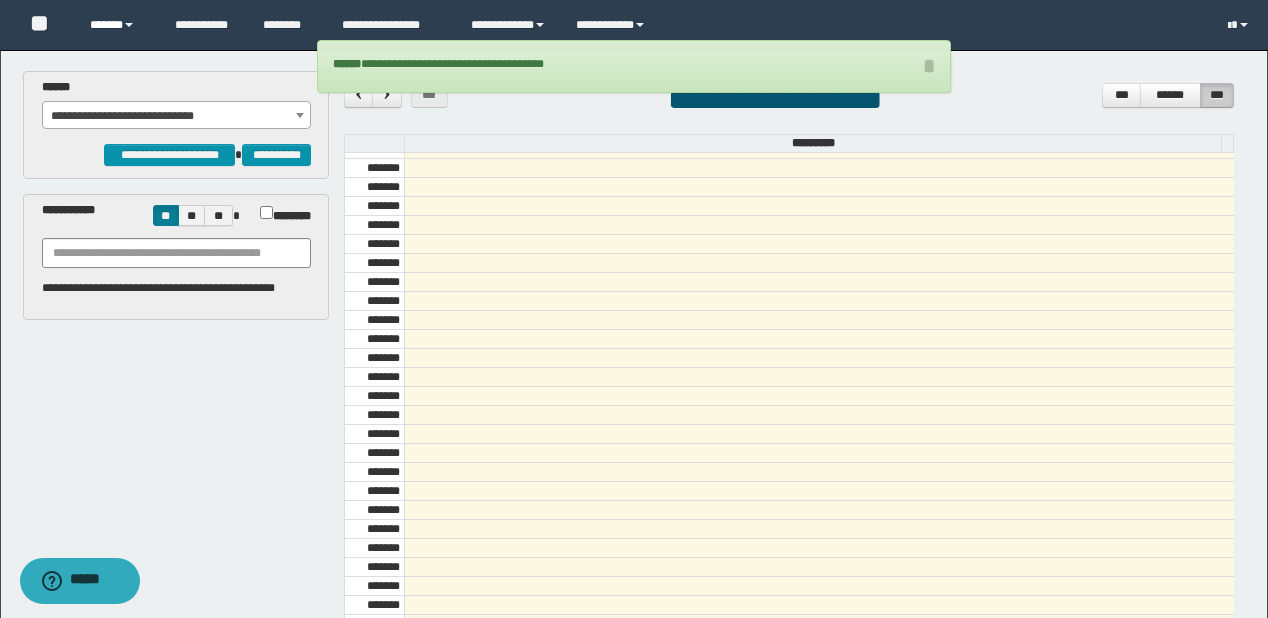 click on "******" at bounding box center (117, 25) 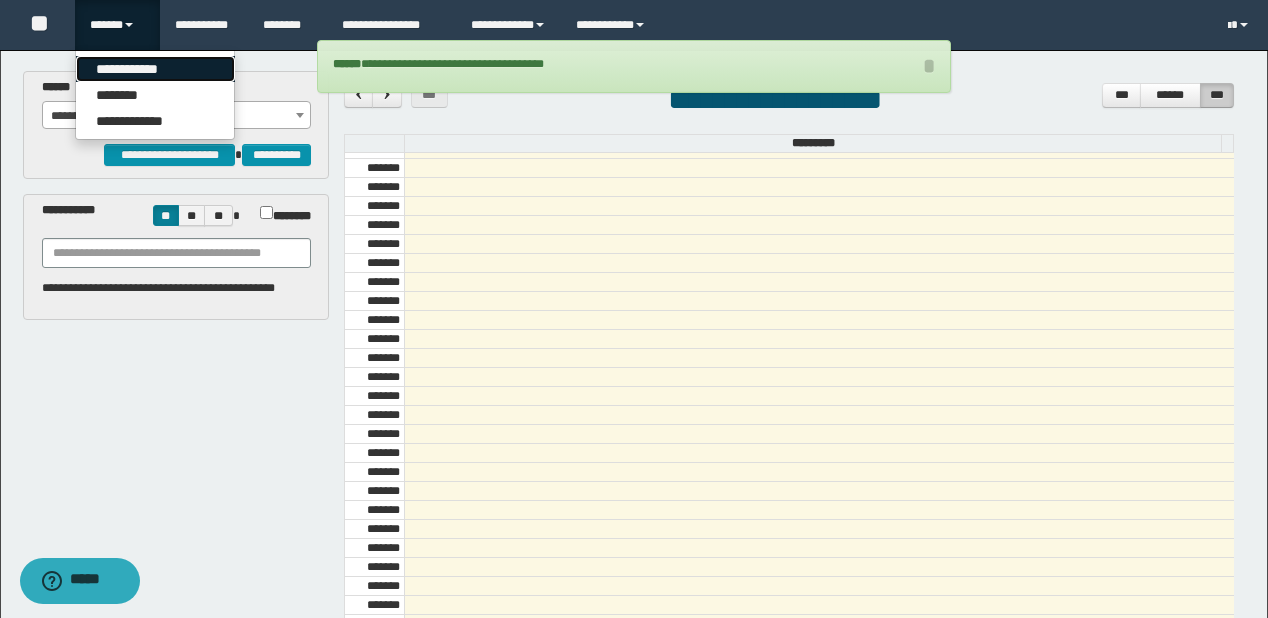 click on "**********" at bounding box center (155, 69) 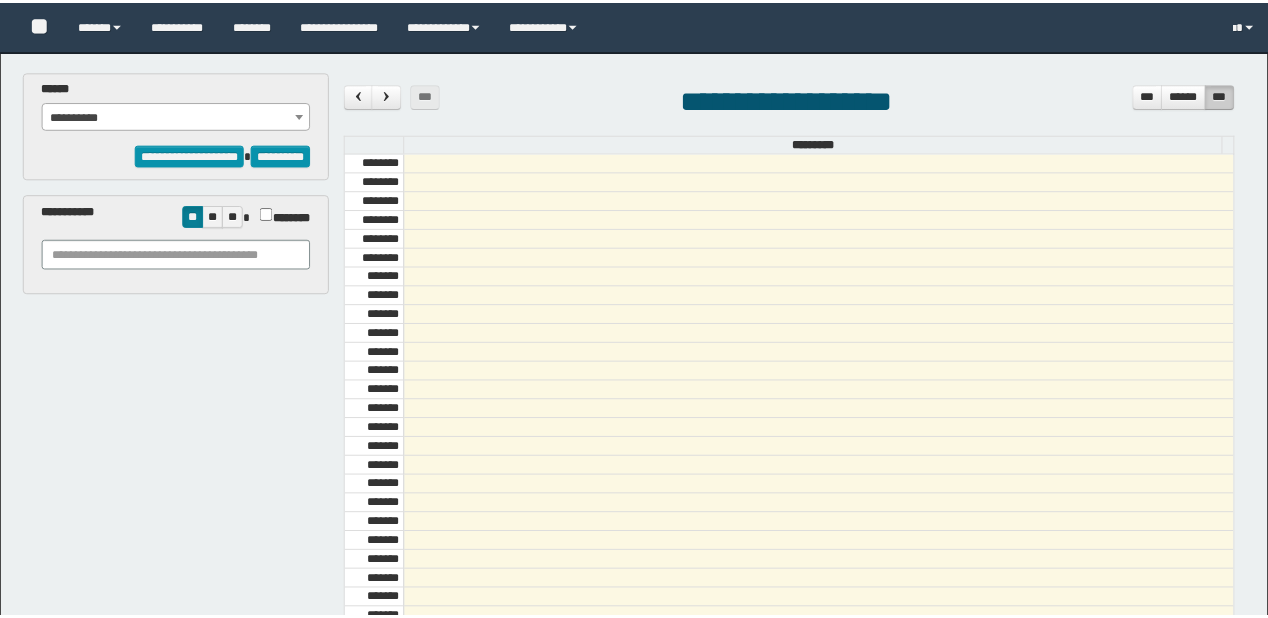scroll, scrollTop: 0, scrollLeft: 0, axis: both 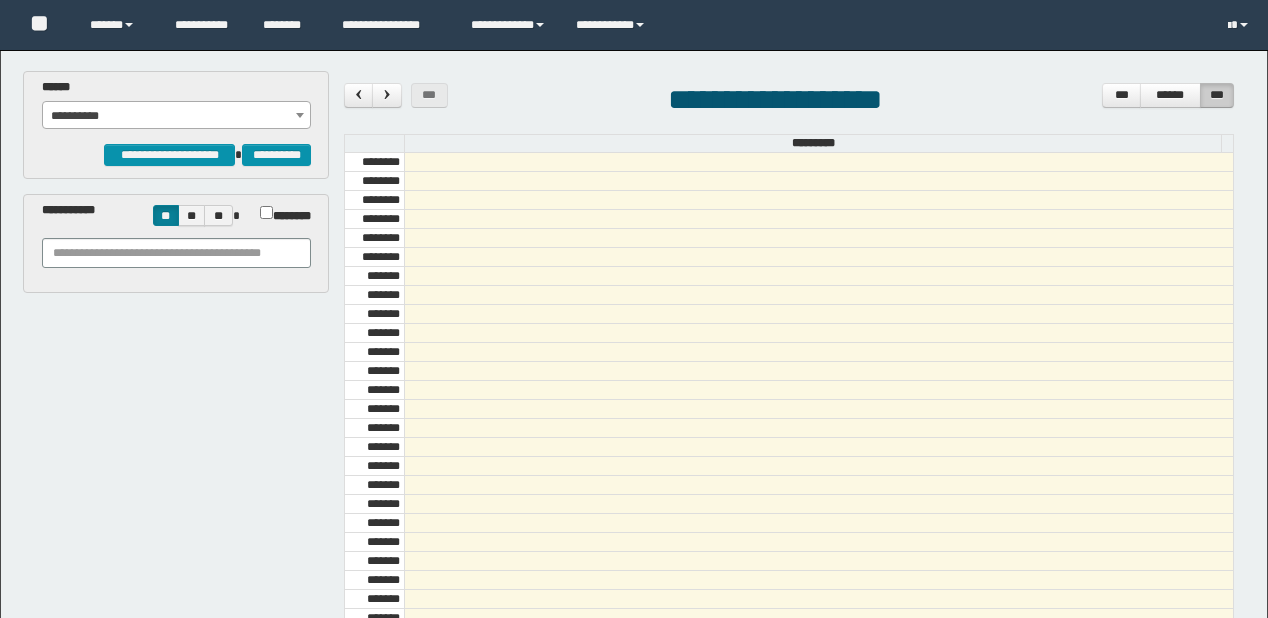 click on "**********" at bounding box center (177, 116) 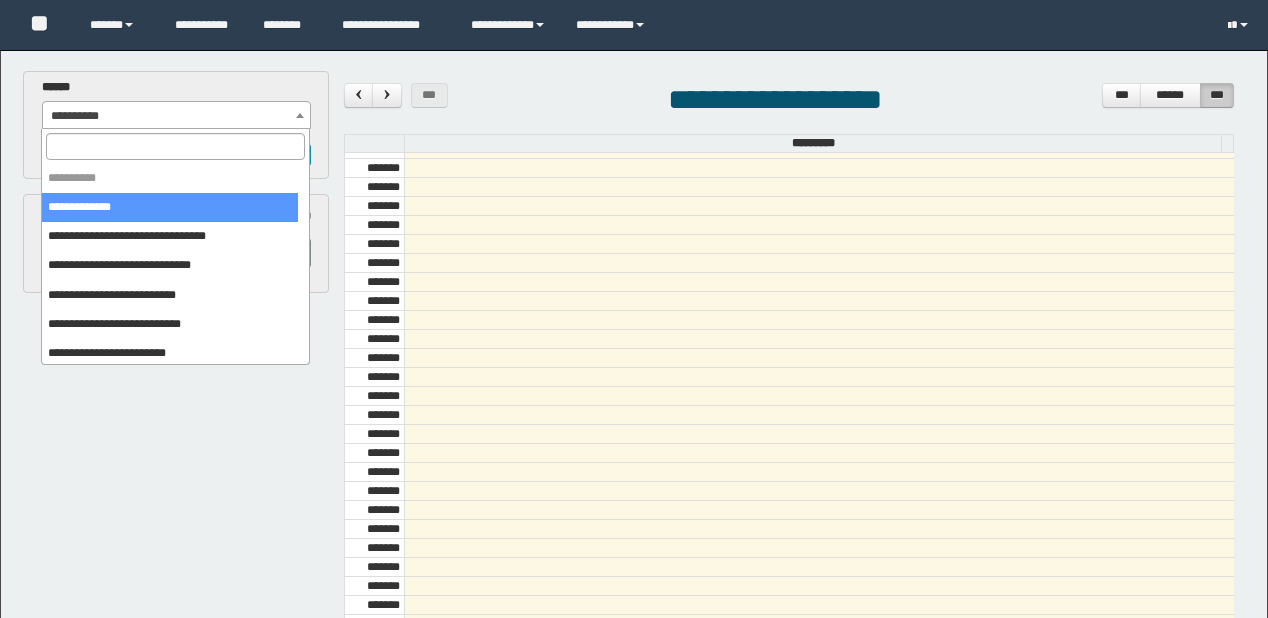 scroll, scrollTop: 0, scrollLeft: 0, axis: both 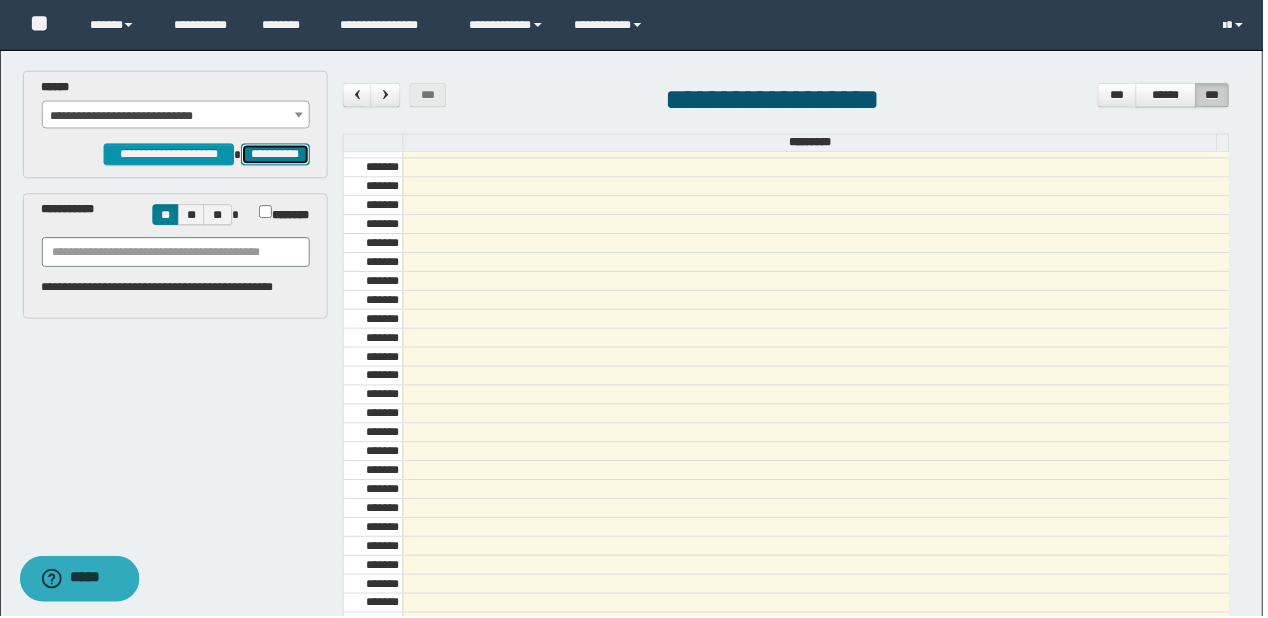 click on "**********" at bounding box center [276, 155] 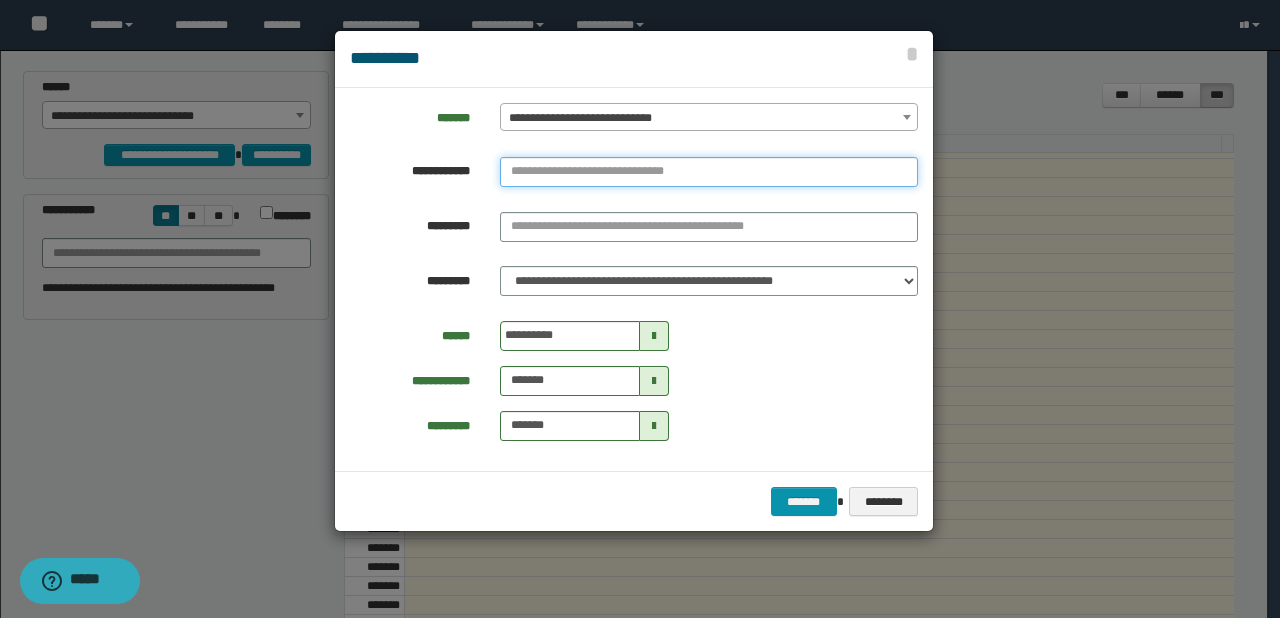 click at bounding box center [709, 172] 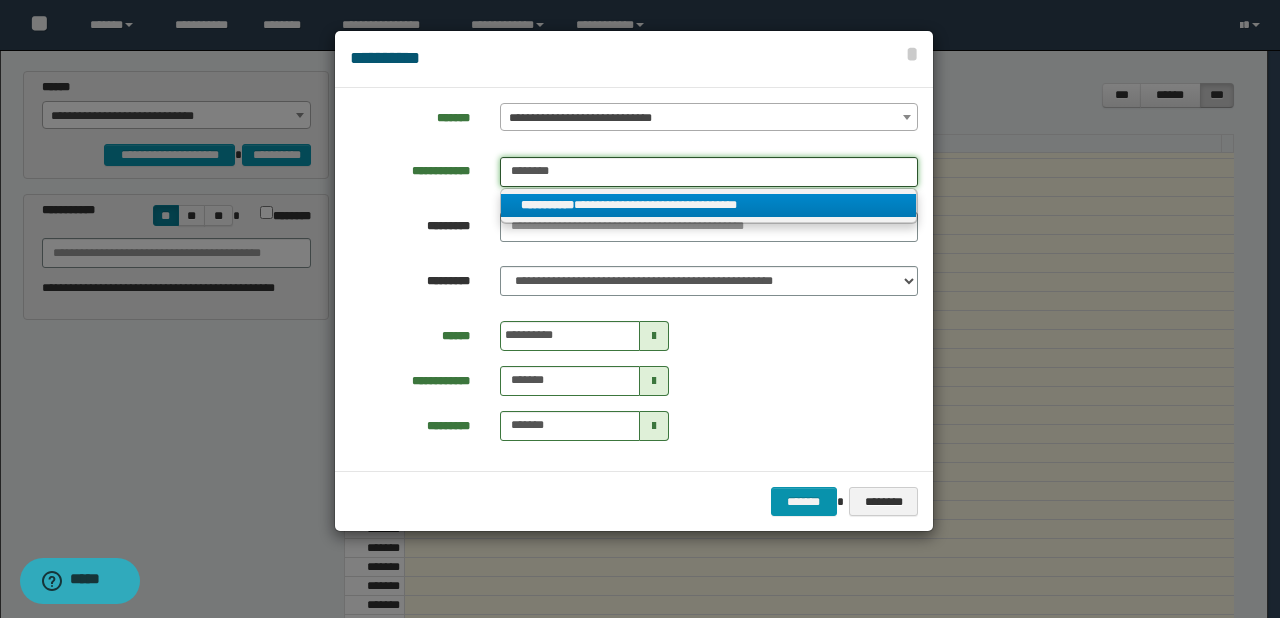 type on "********" 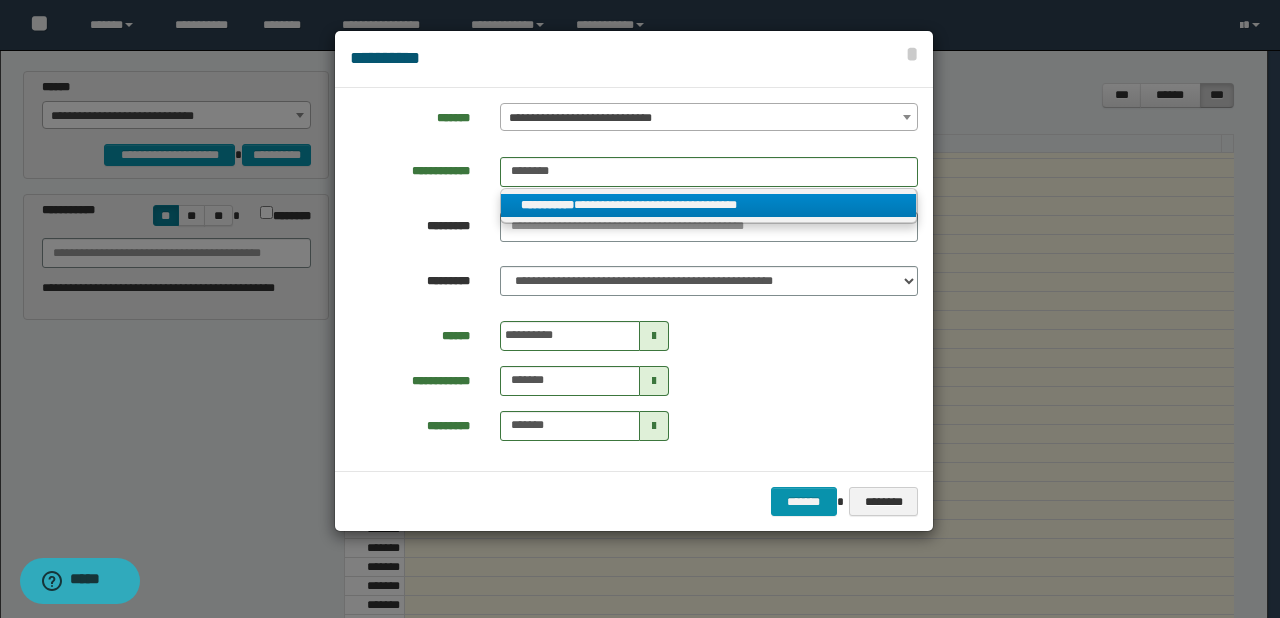 click on "**********" at bounding box center [709, 205] 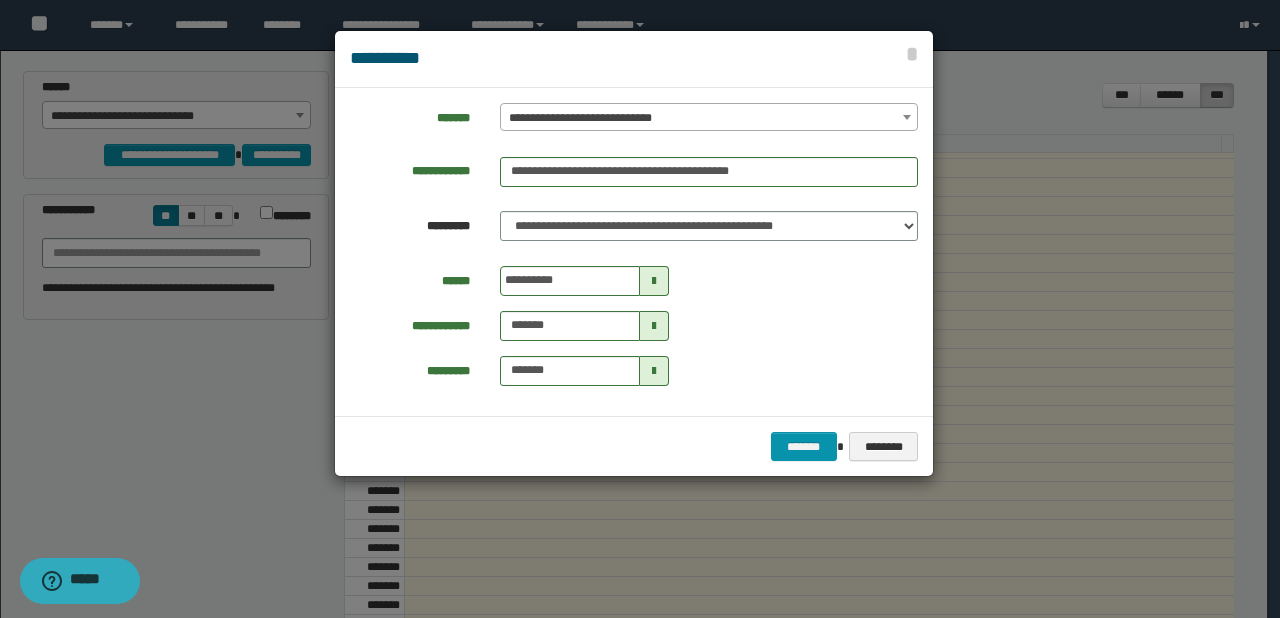click at bounding box center (654, 281) 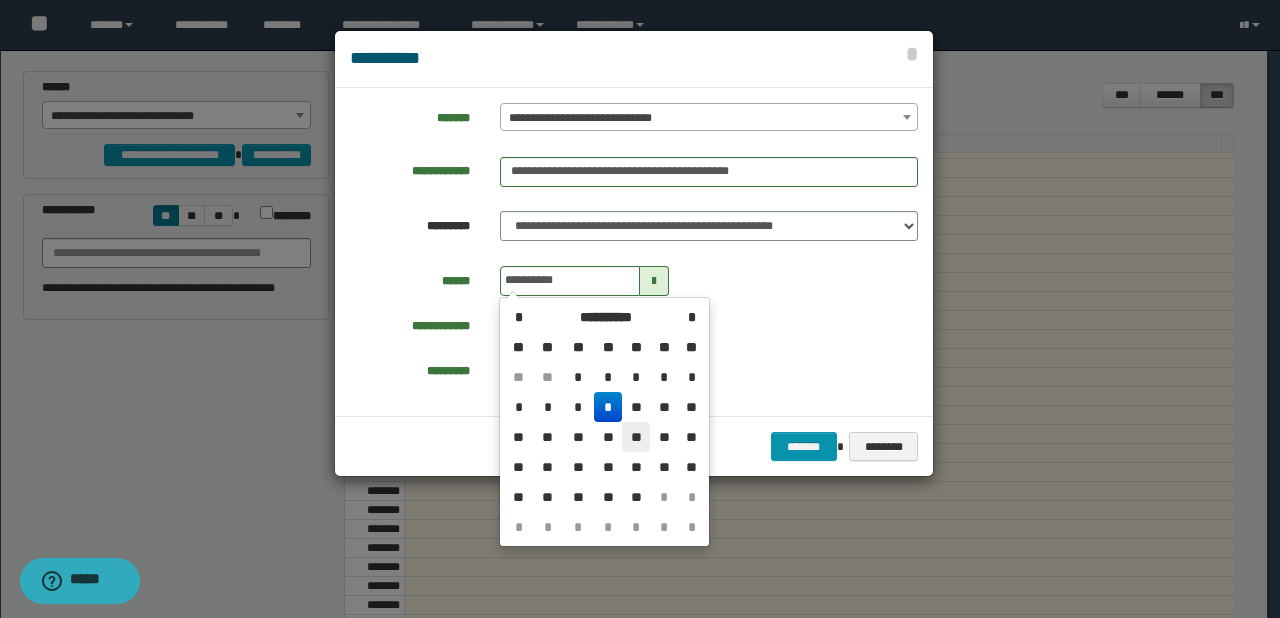 click on "**" at bounding box center [636, 377] 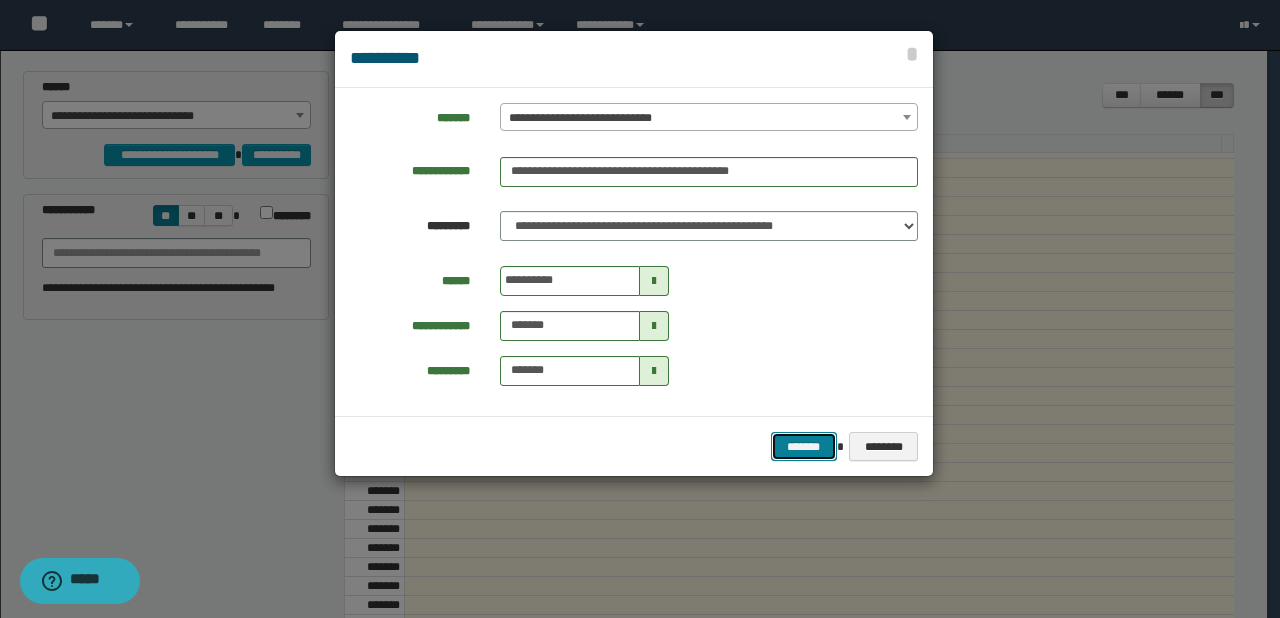 click on "*******" at bounding box center (804, 447) 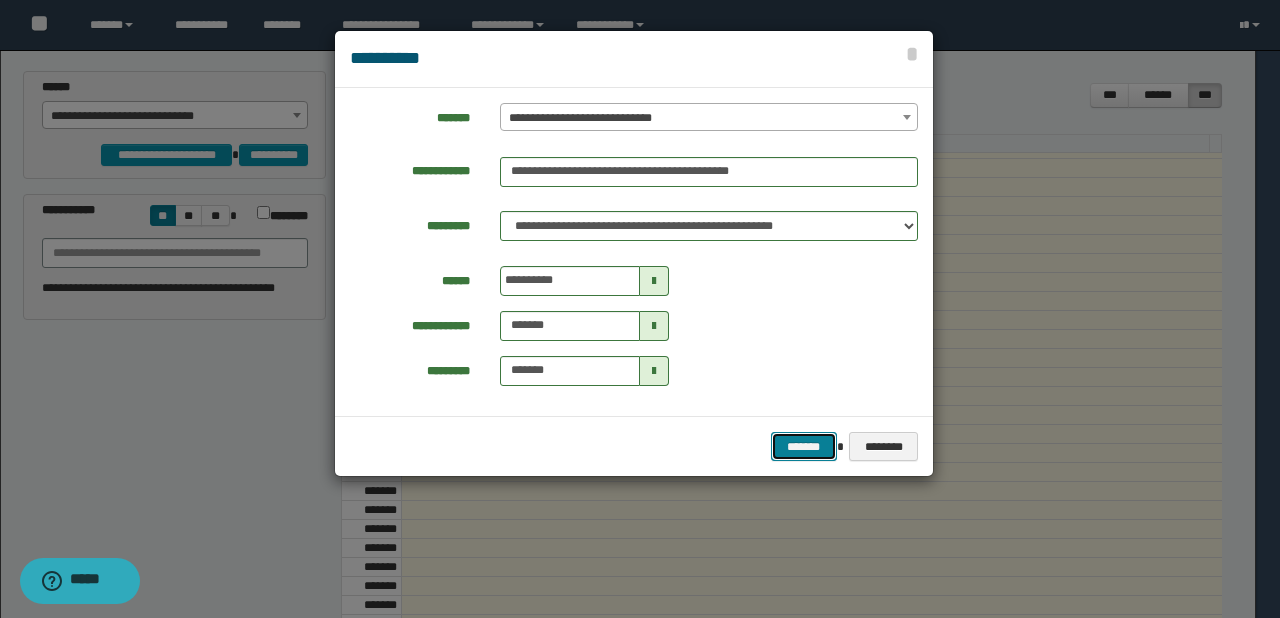 type 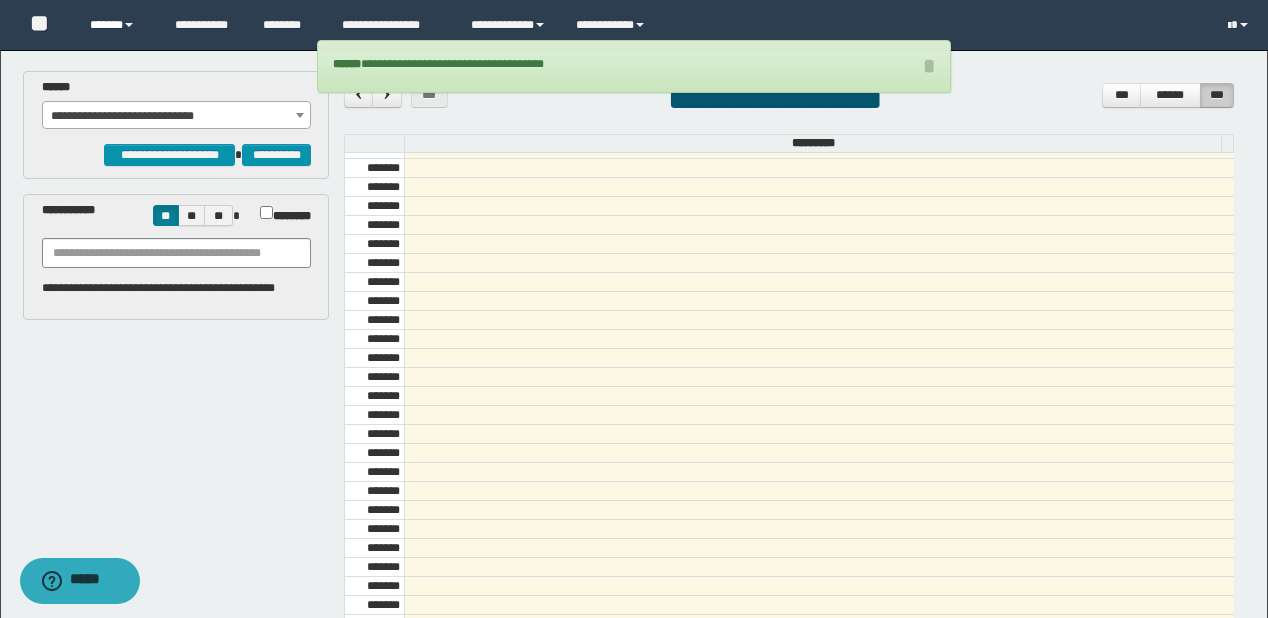click on "******" at bounding box center (117, 25) 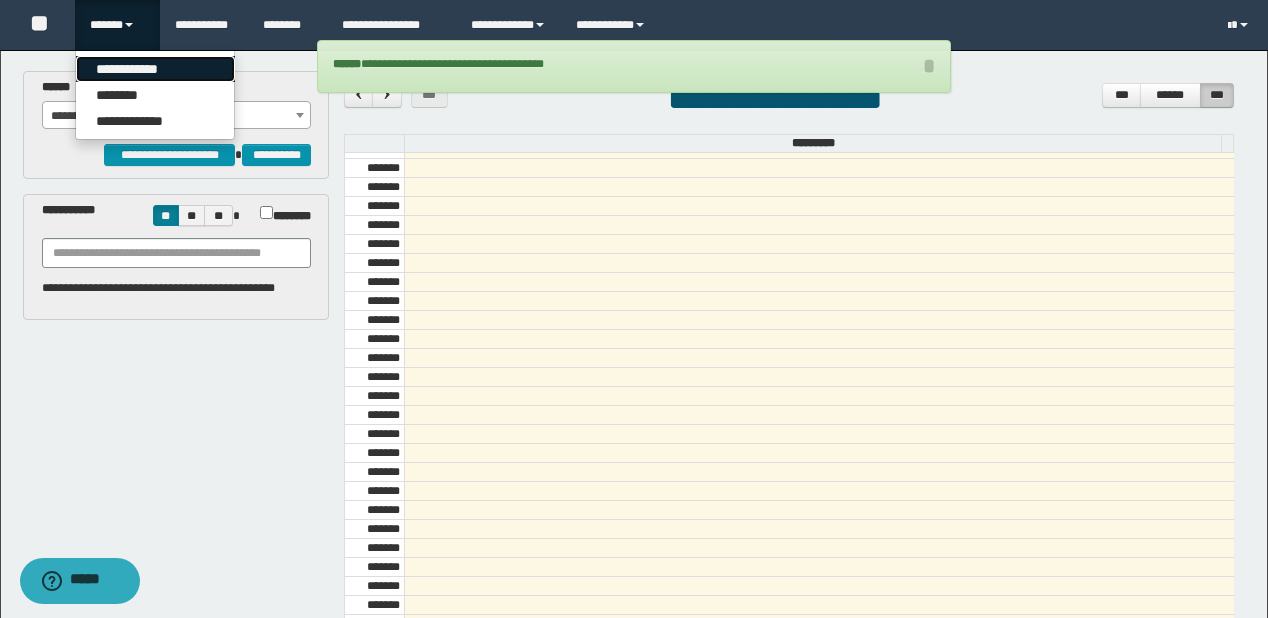 click on "**********" at bounding box center [155, 69] 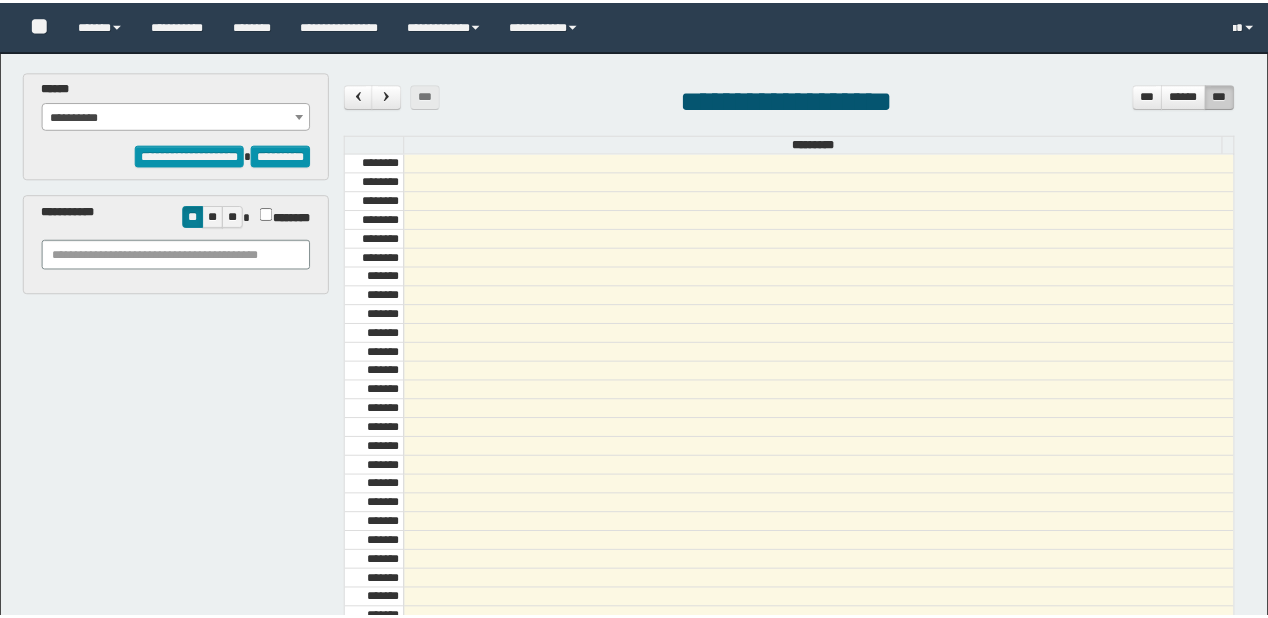 scroll, scrollTop: 0, scrollLeft: 0, axis: both 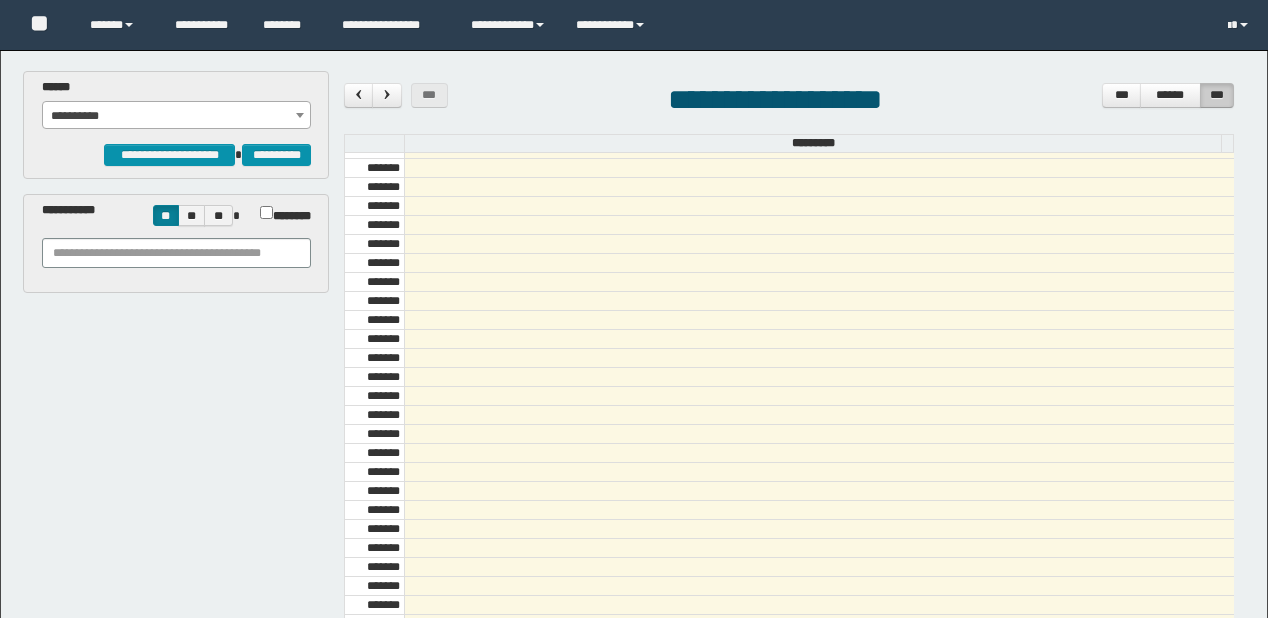 click on "**********" at bounding box center (177, 116) 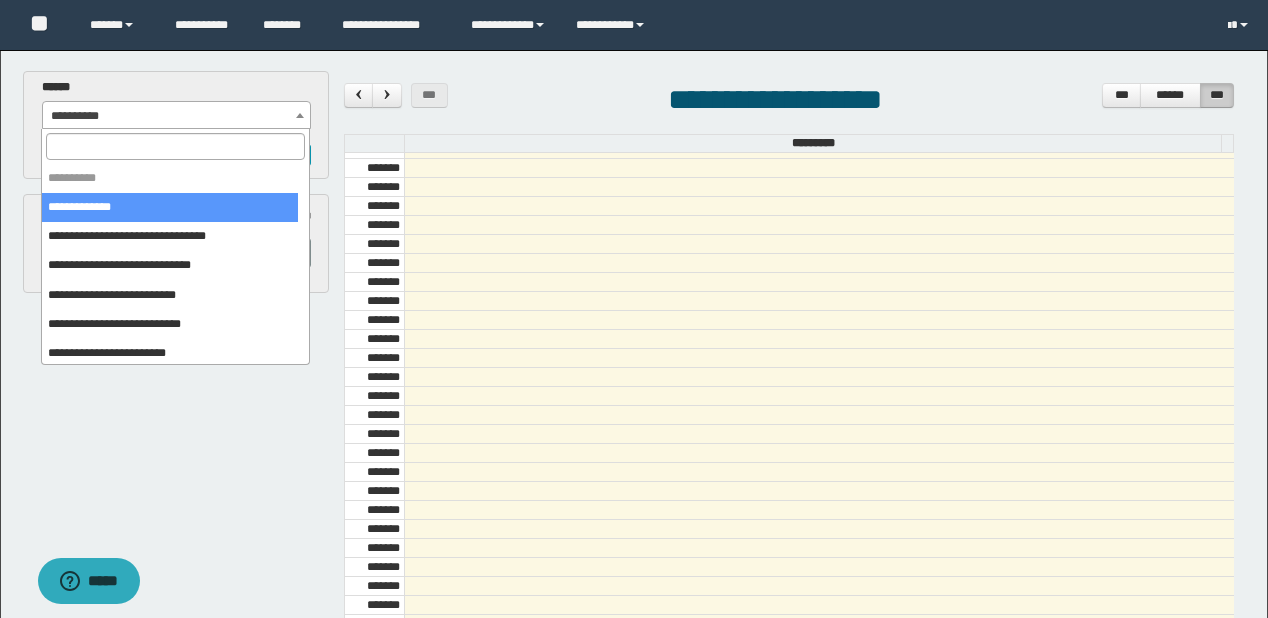 scroll, scrollTop: 0, scrollLeft: 0, axis: both 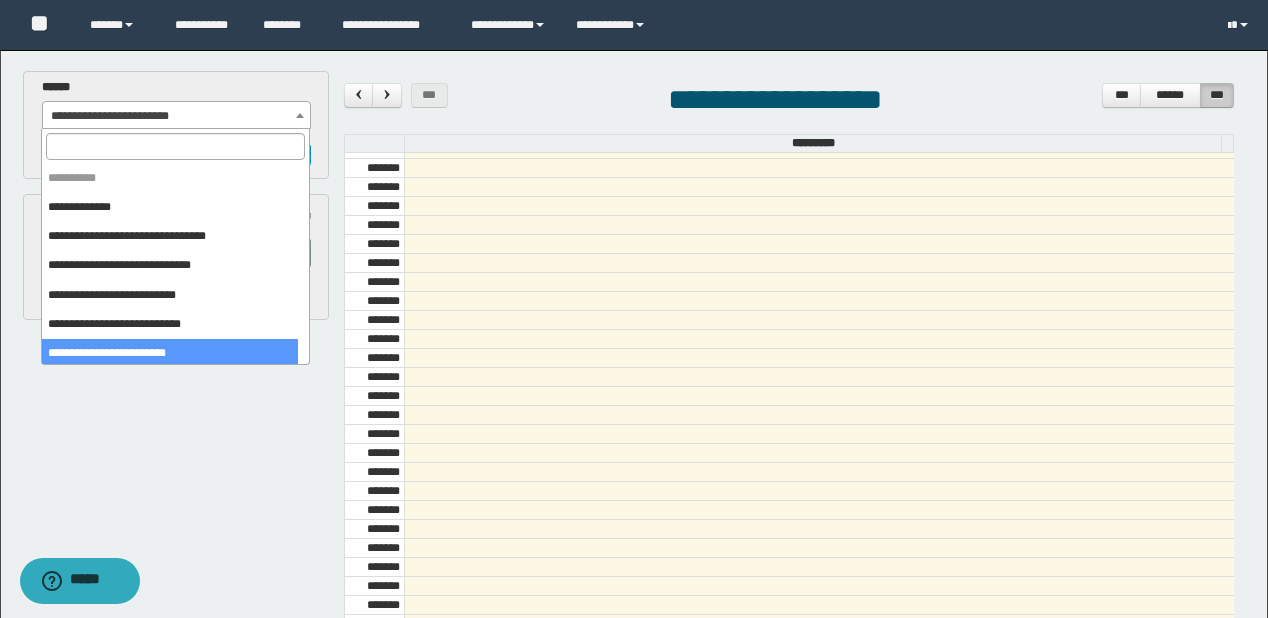 click on "**********" at bounding box center (177, 116) 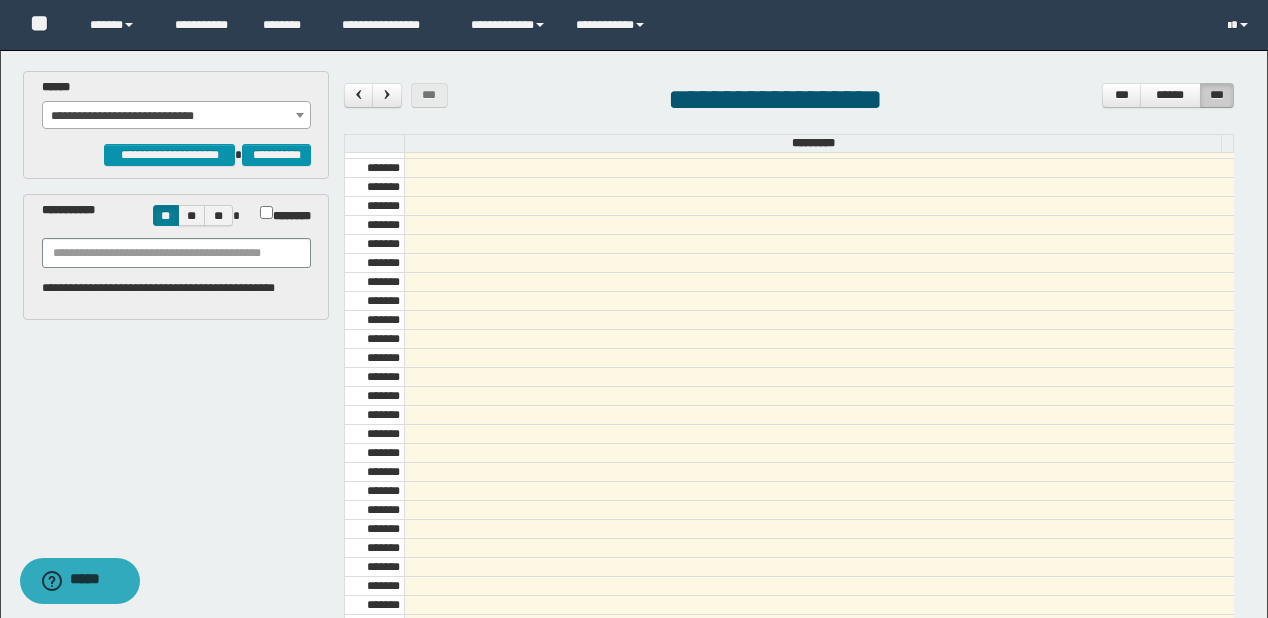click on "**********" at bounding box center [176, 125] 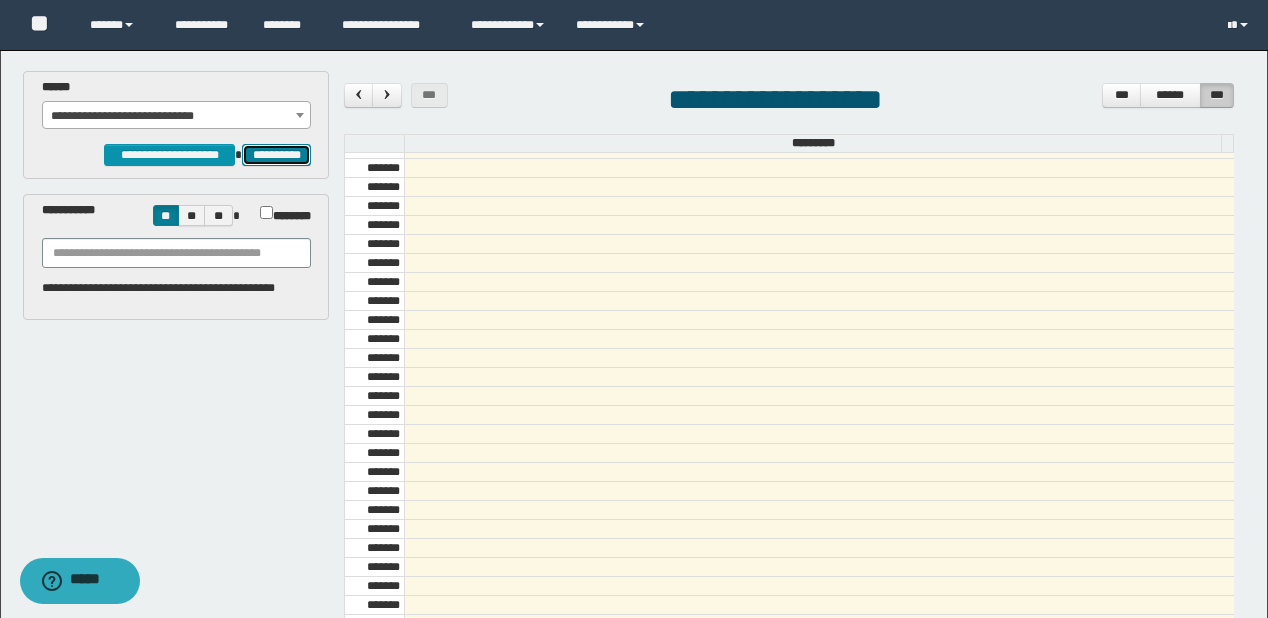 click on "**********" at bounding box center [276, 155] 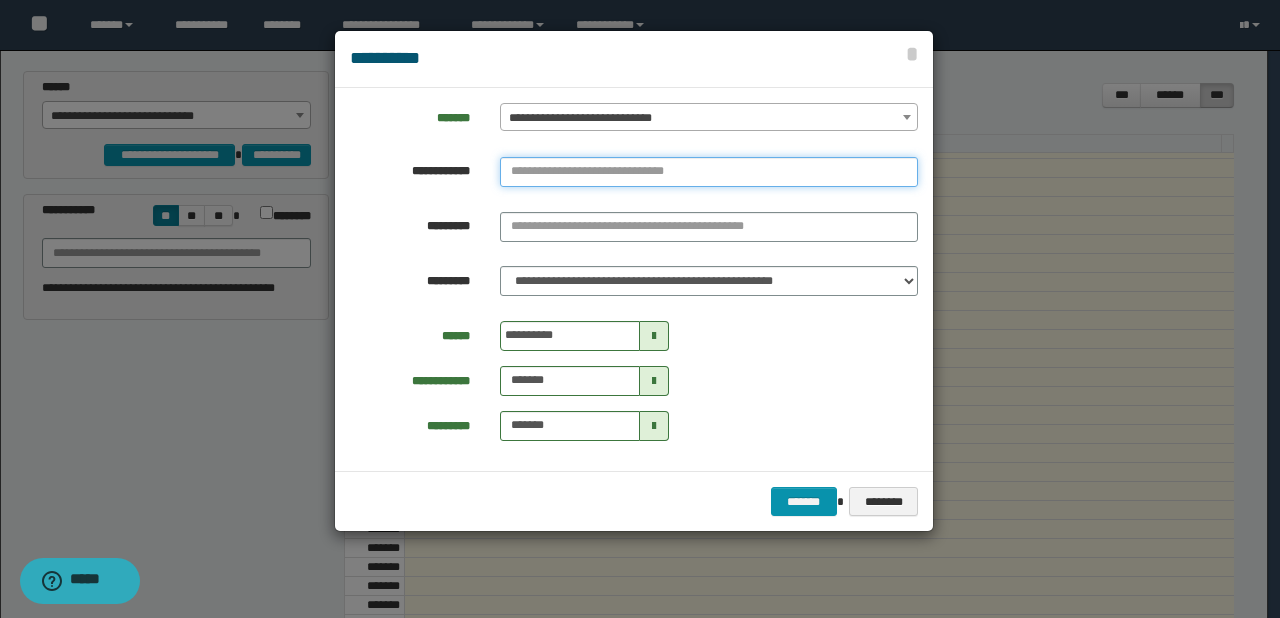 click at bounding box center (709, 172) 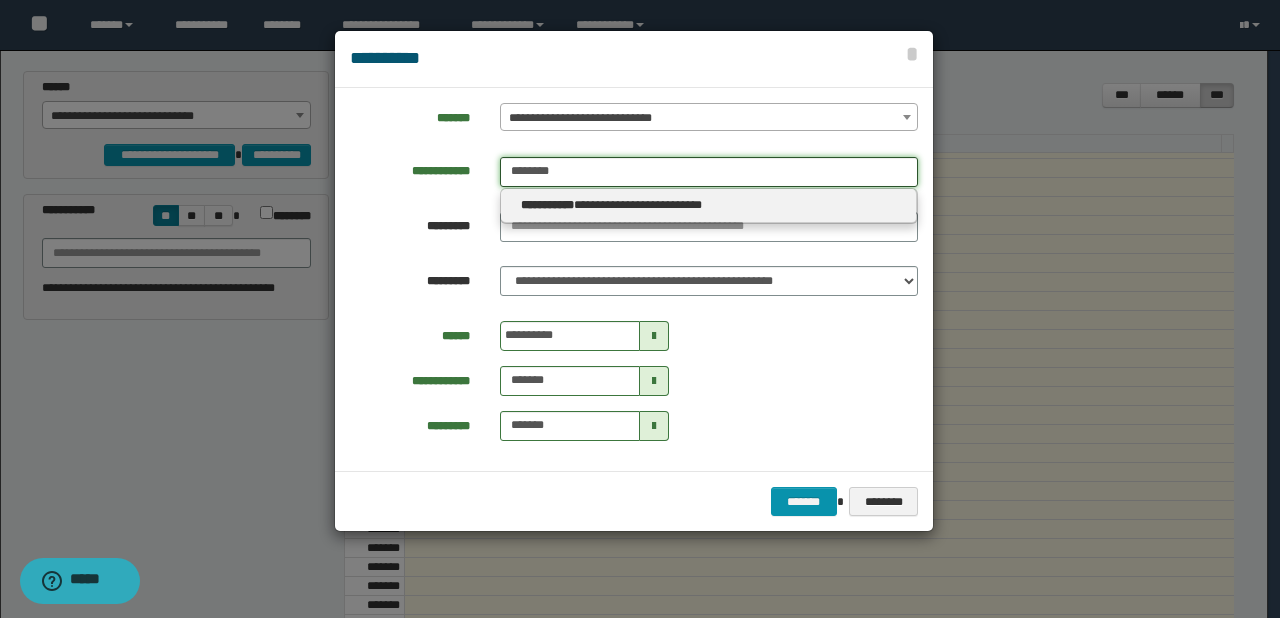type on "********" 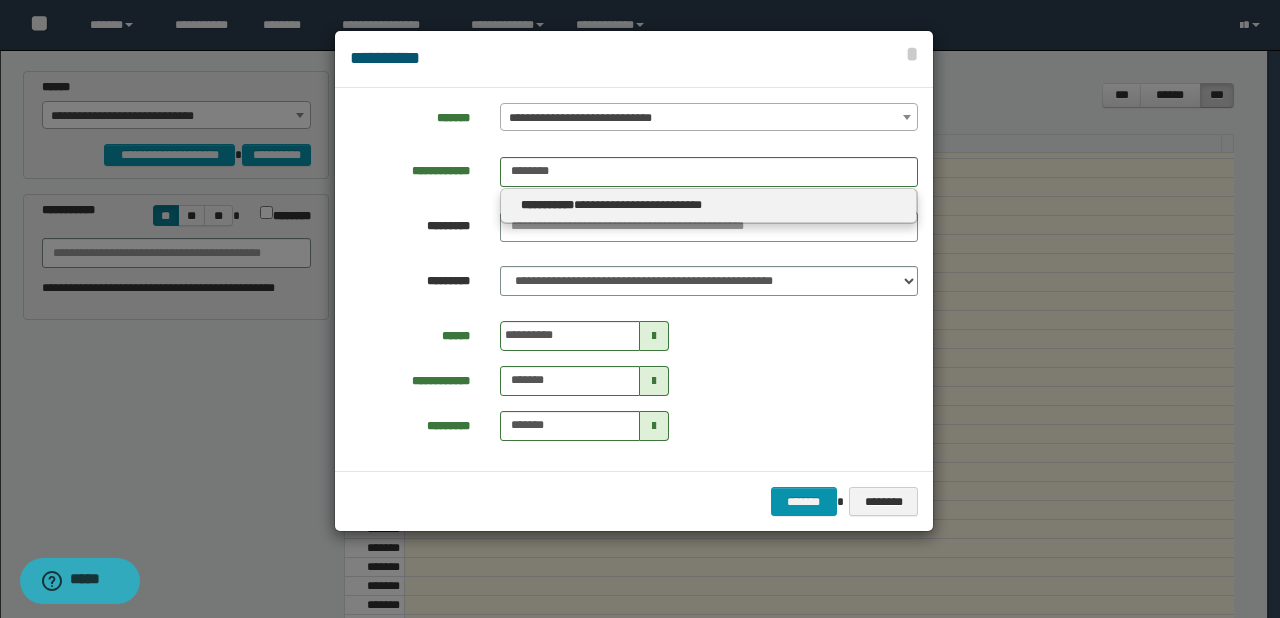 click on "**********" at bounding box center (709, 206) 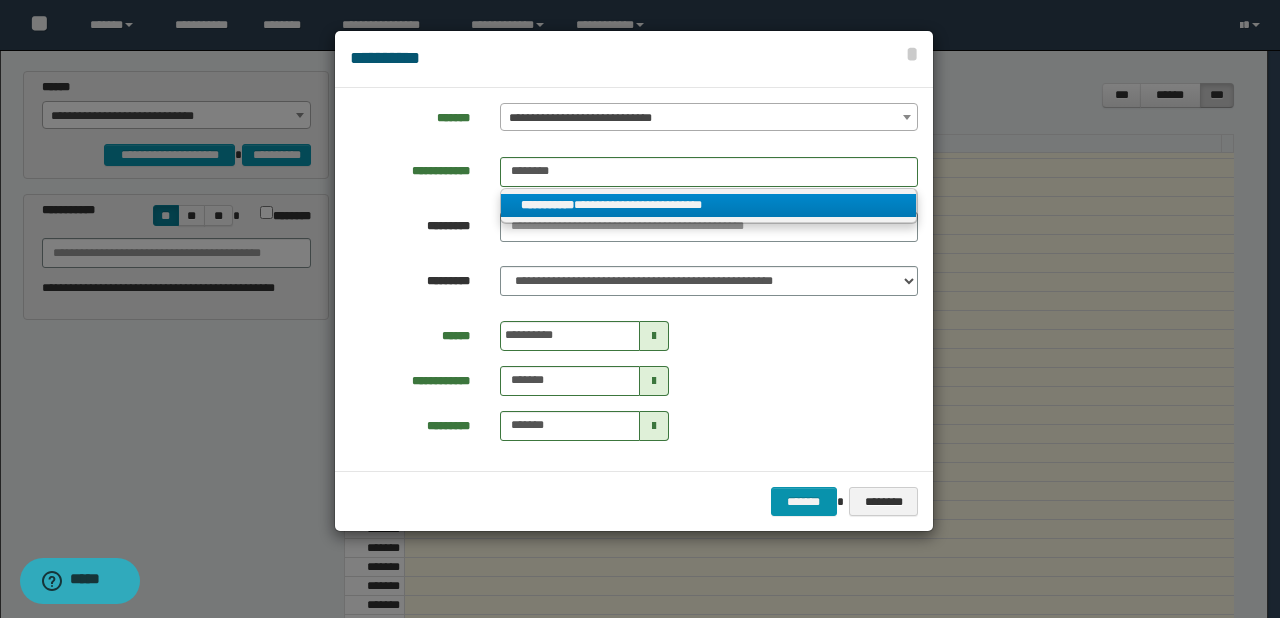 click on "**********" at bounding box center (709, 205) 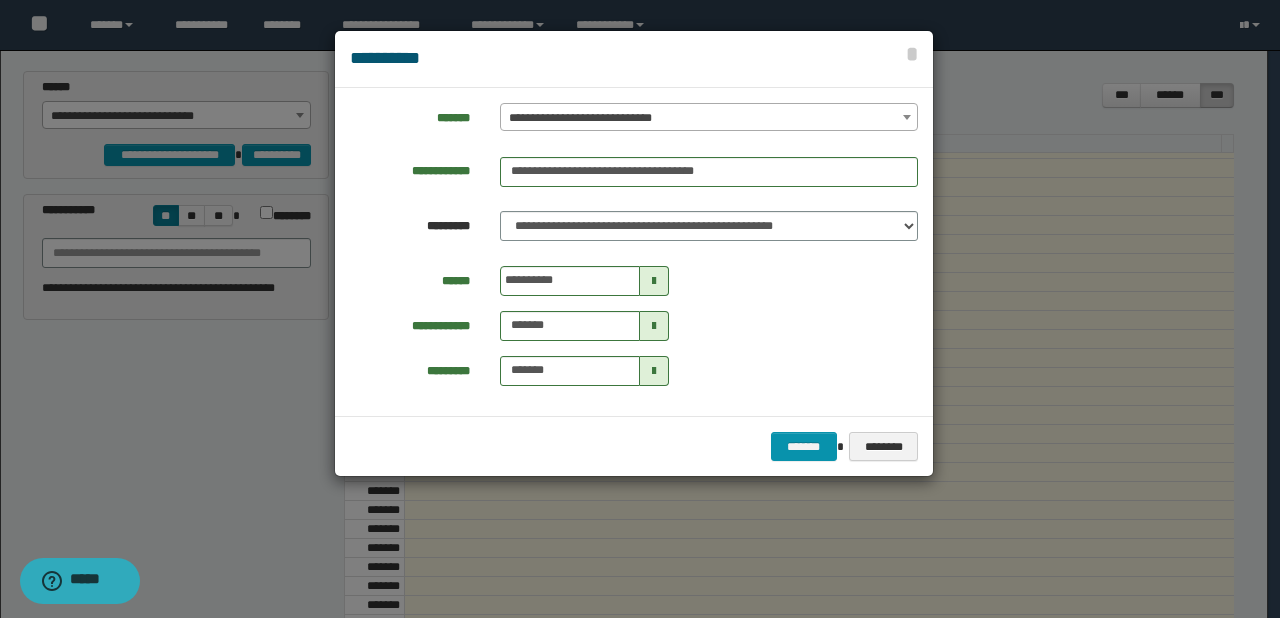 click at bounding box center [654, 281] 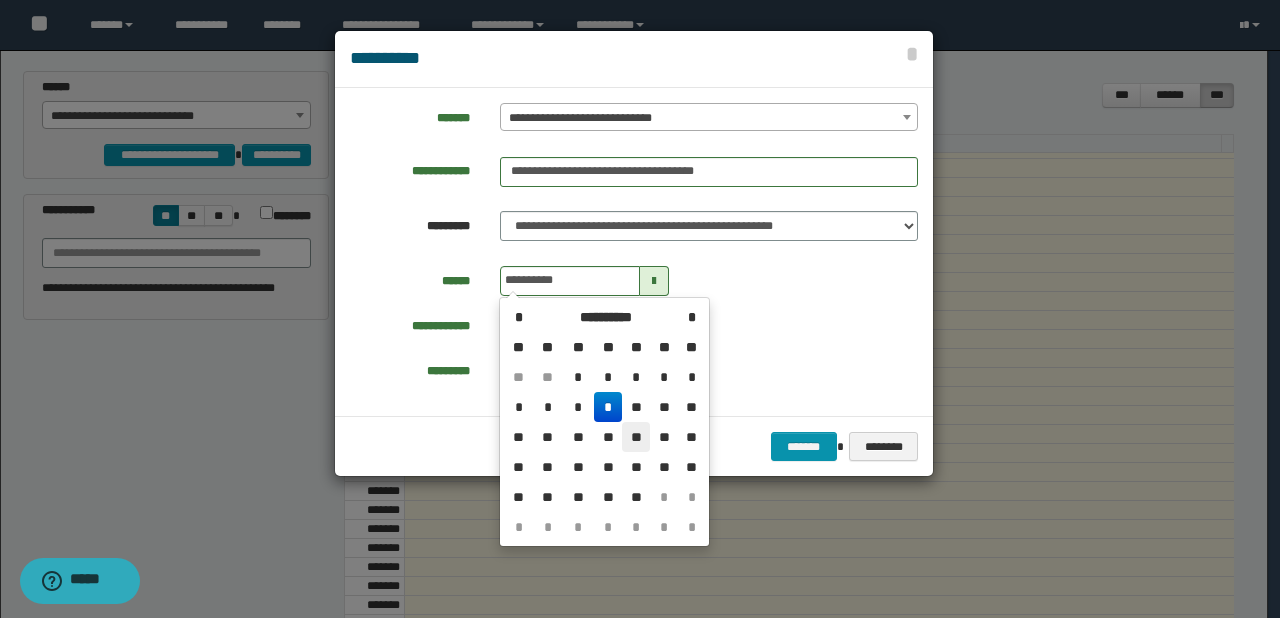 click on "**" at bounding box center [636, 377] 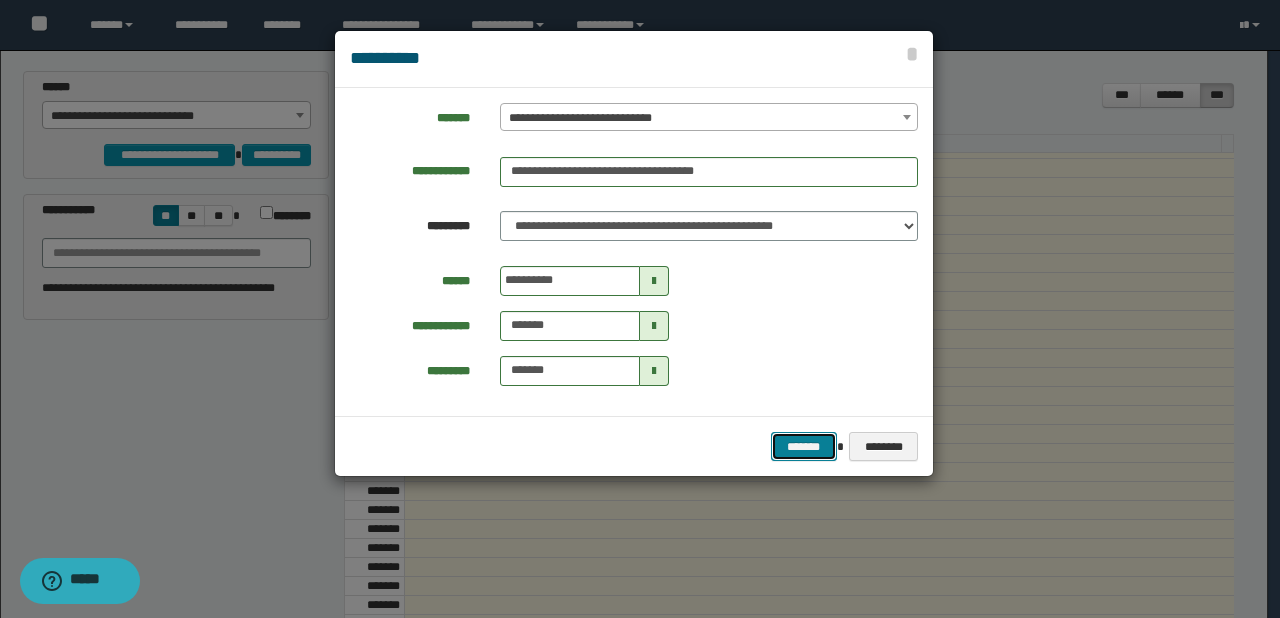 click on "*******" at bounding box center [804, 447] 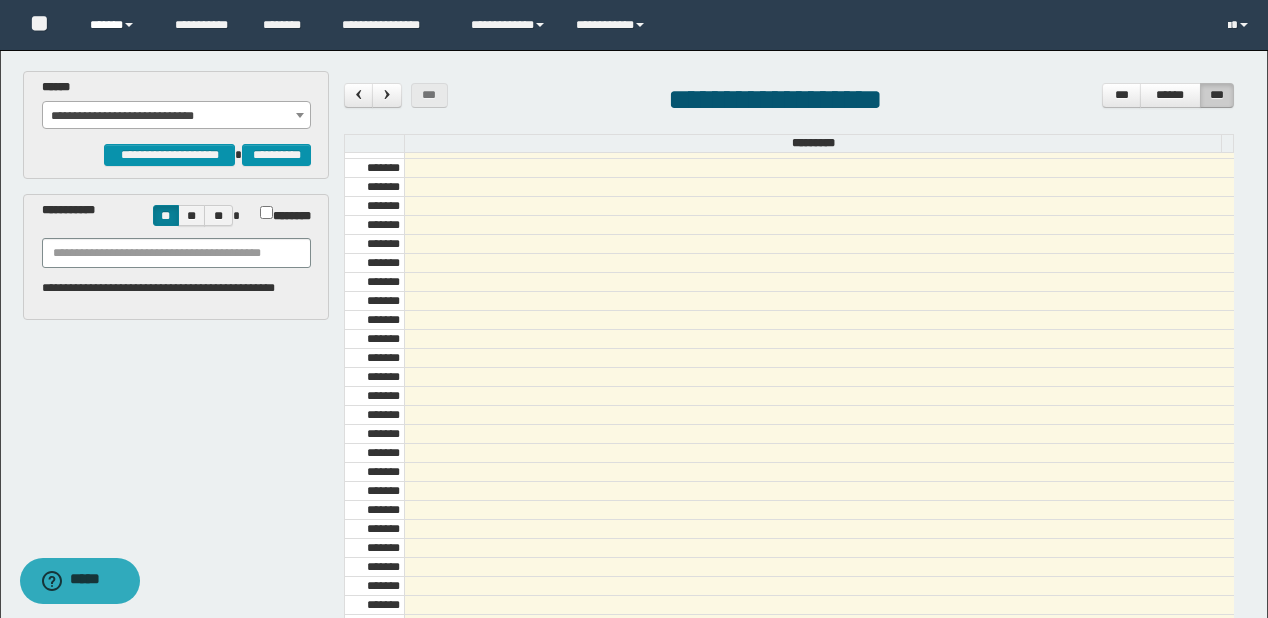 click on "******" at bounding box center [117, 25] 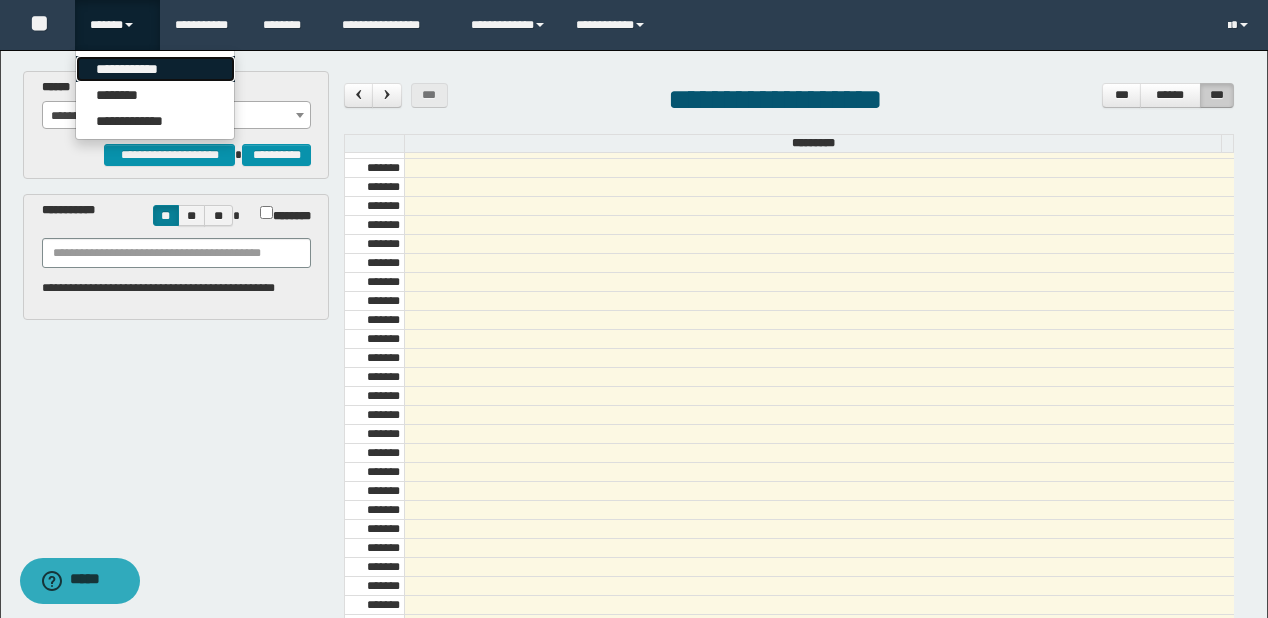 click on "**********" at bounding box center [155, 69] 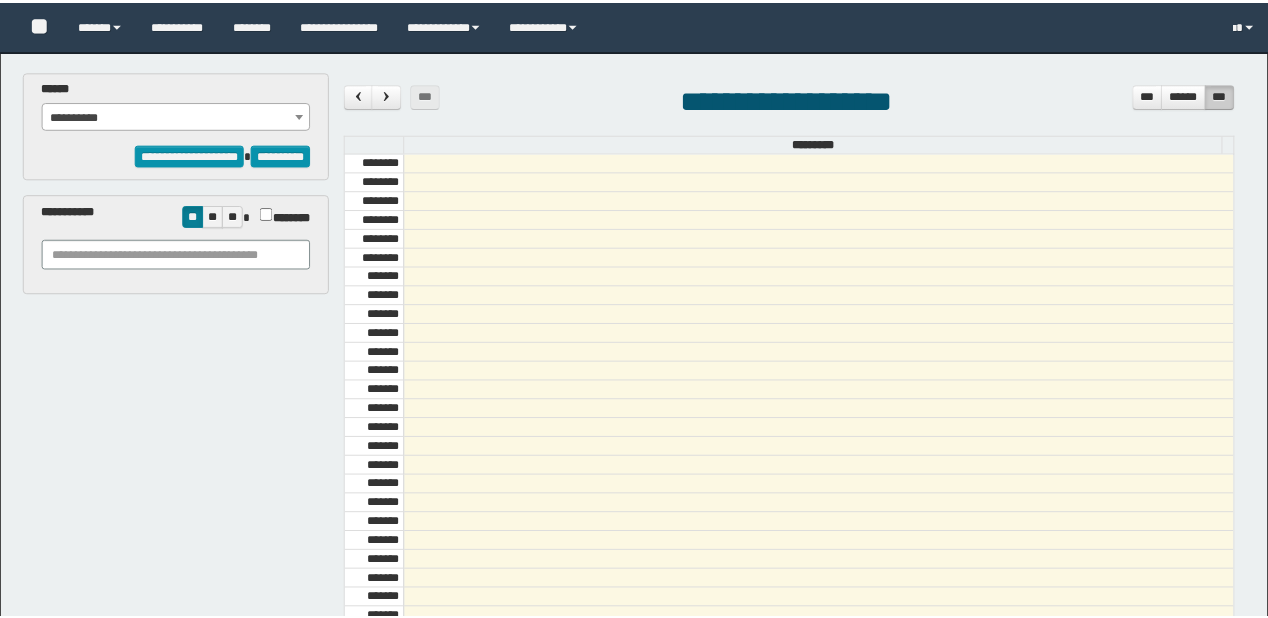 scroll, scrollTop: 0, scrollLeft: 0, axis: both 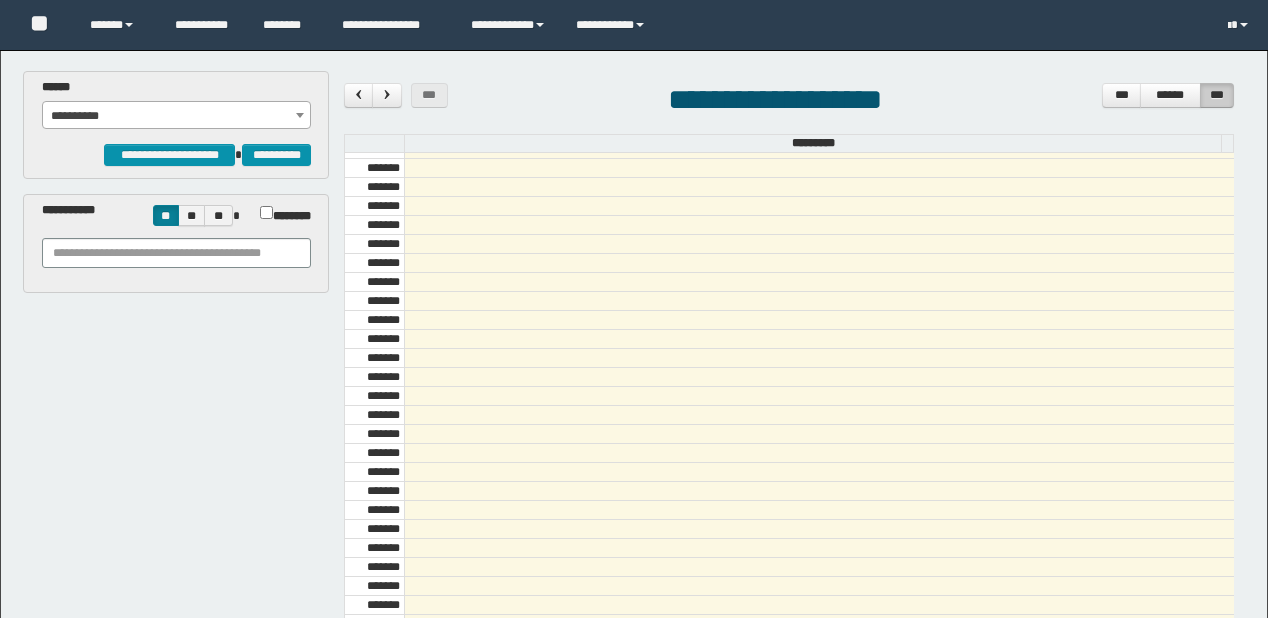 click on "**********" at bounding box center (177, 116) 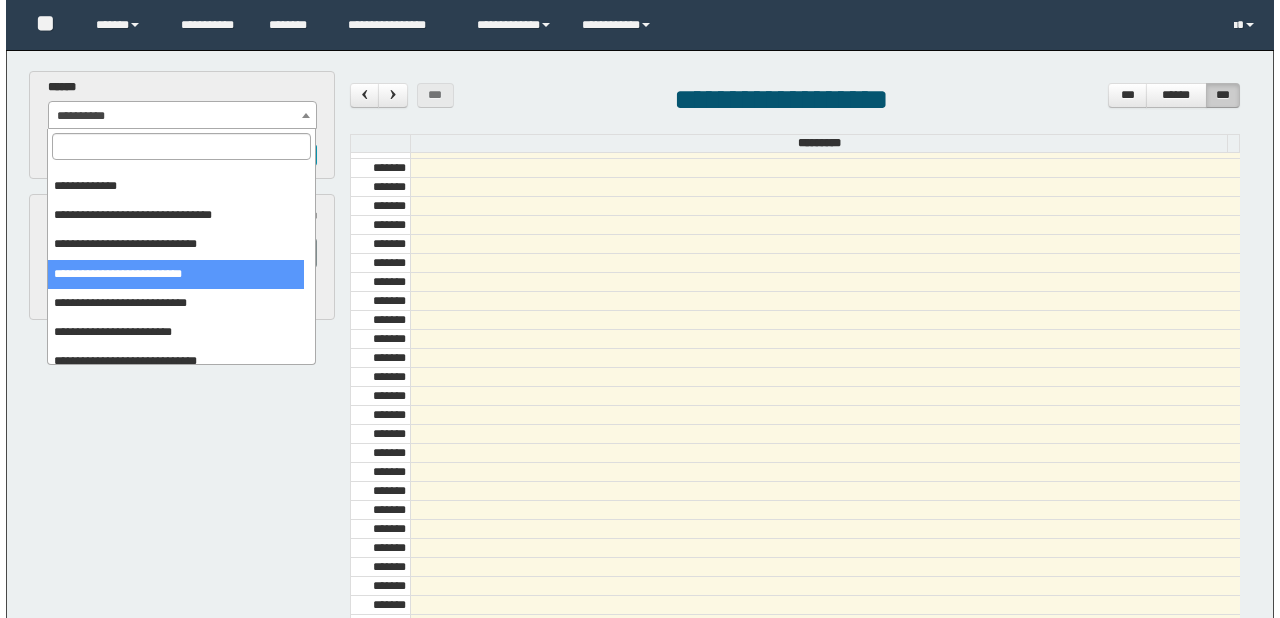 scroll, scrollTop: 32, scrollLeft: 0, axis: vertical 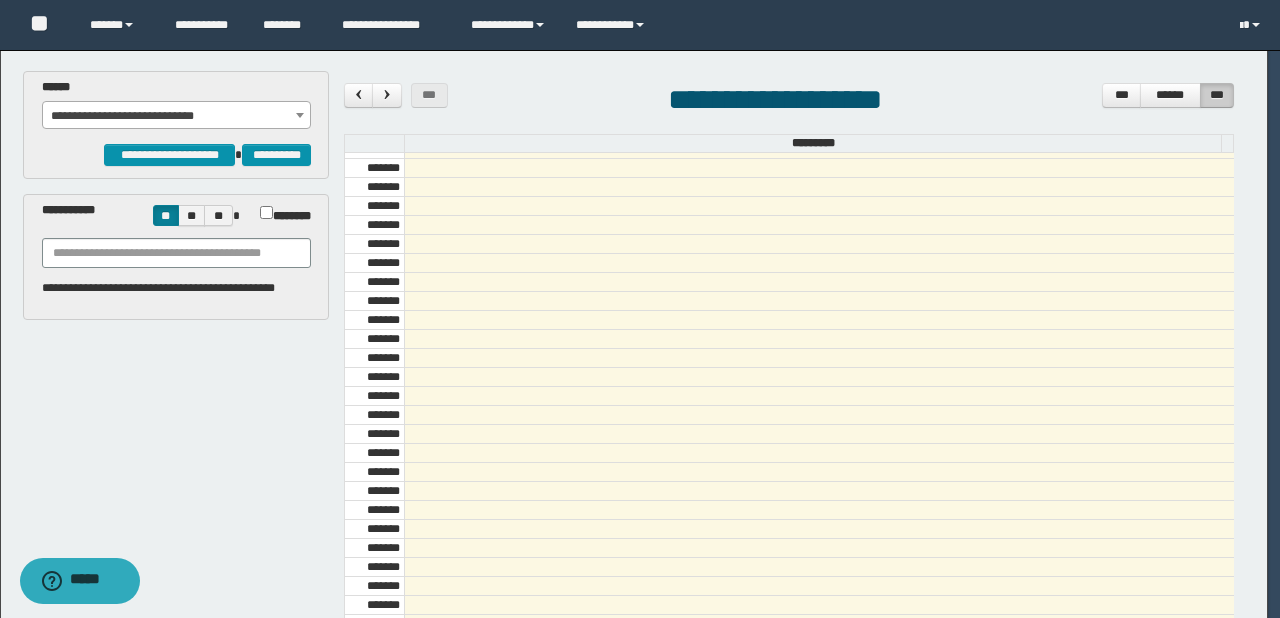 click at bounding box center (640, 309) 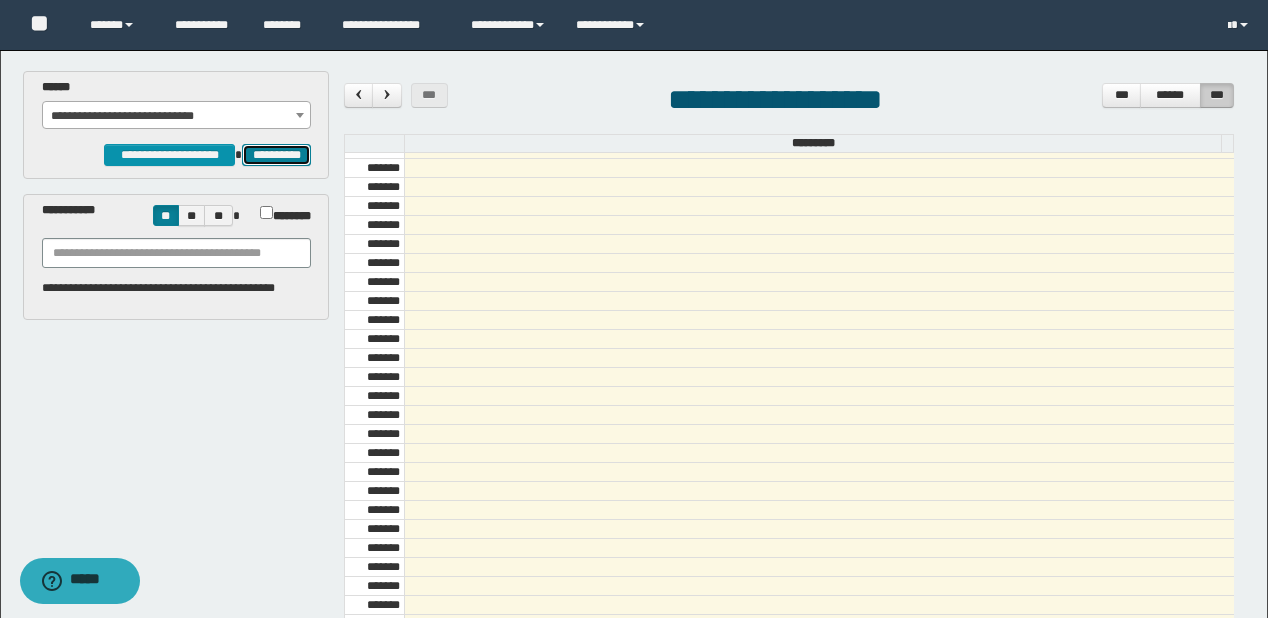 click on "**********" at bounding box center (276, 155) 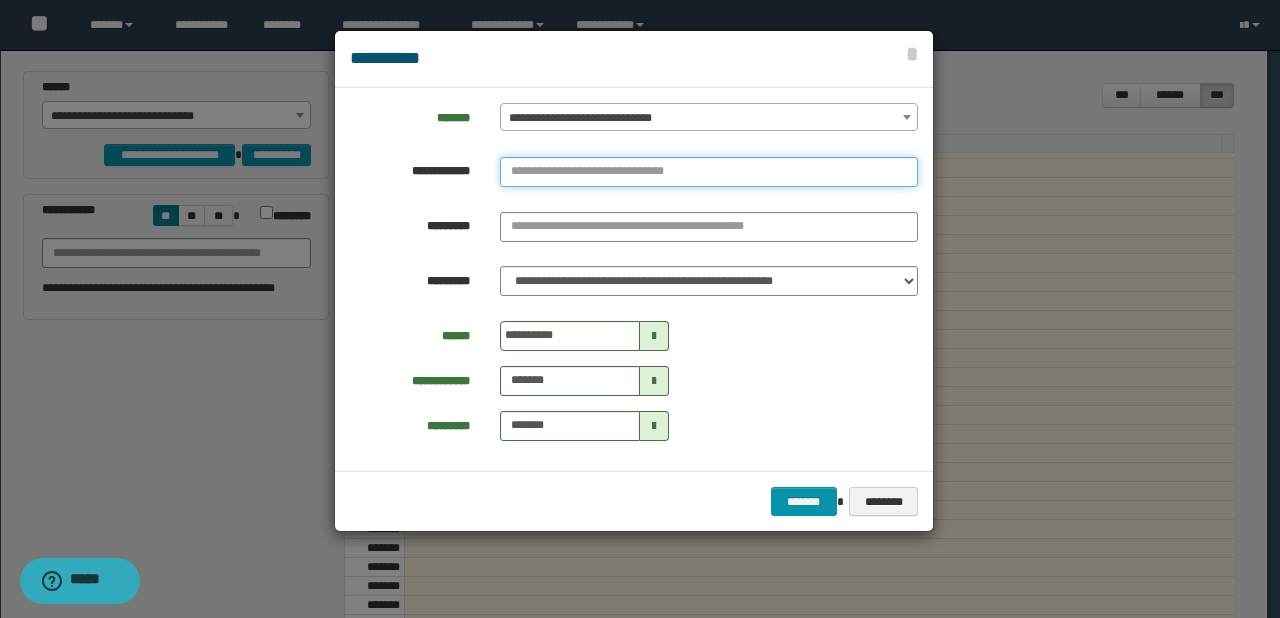 click at bounding box center [709, 172] 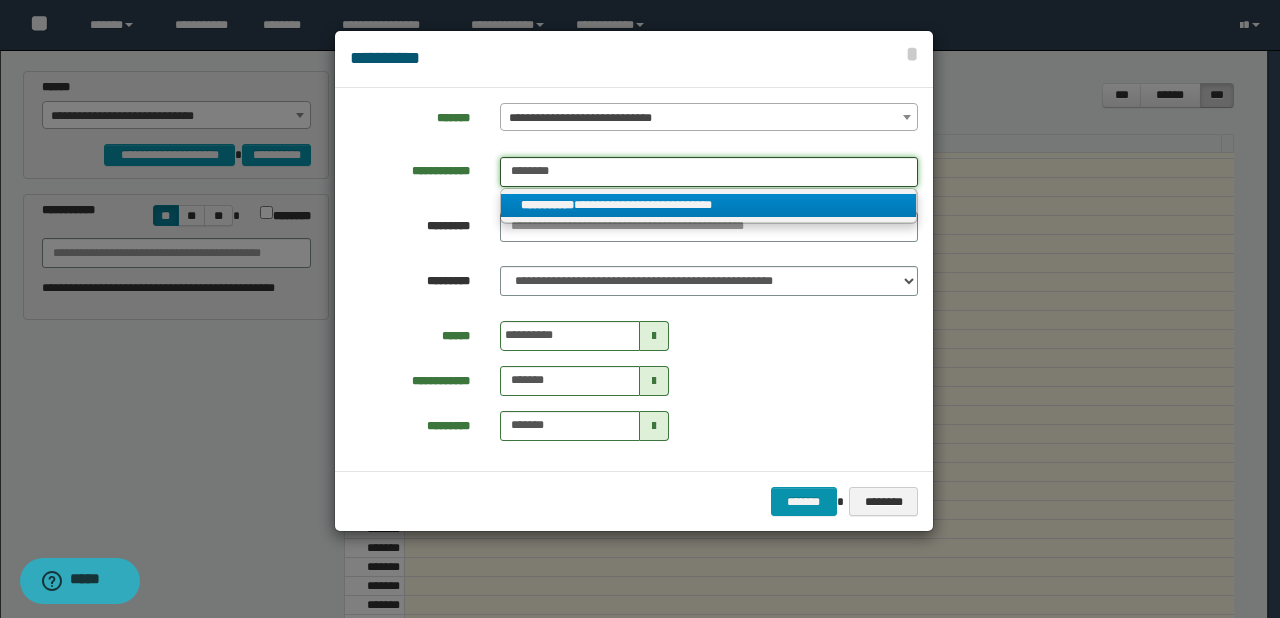 type on "********" 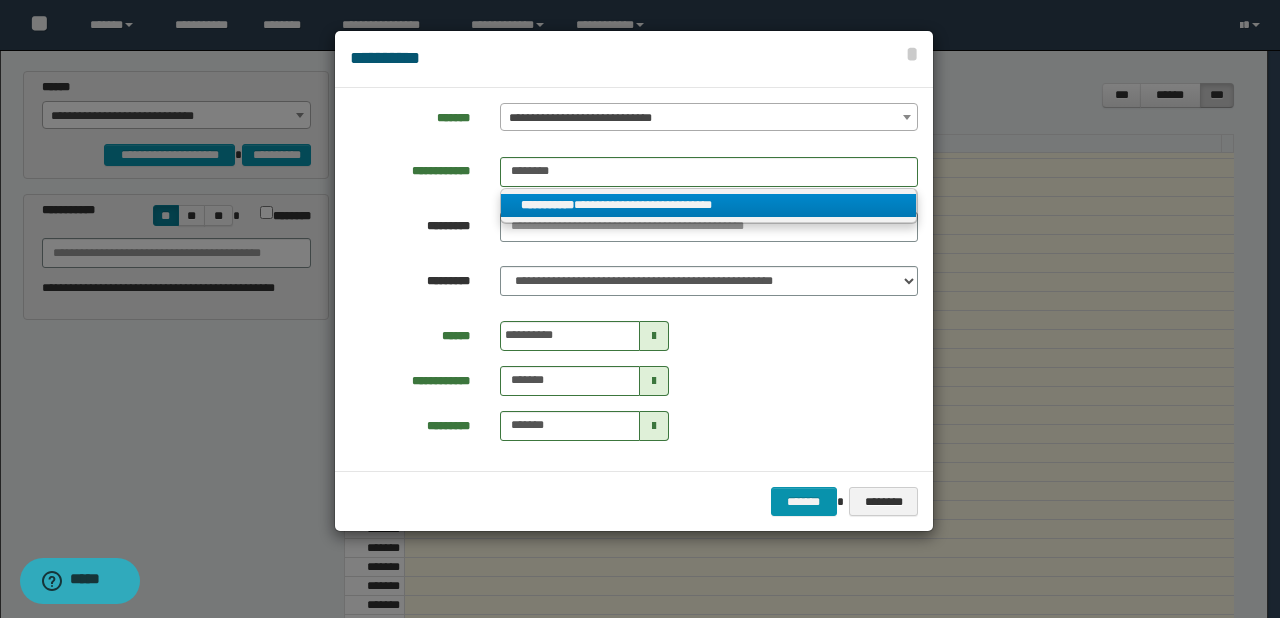 click on "**********" at bounding box center [709, 205] 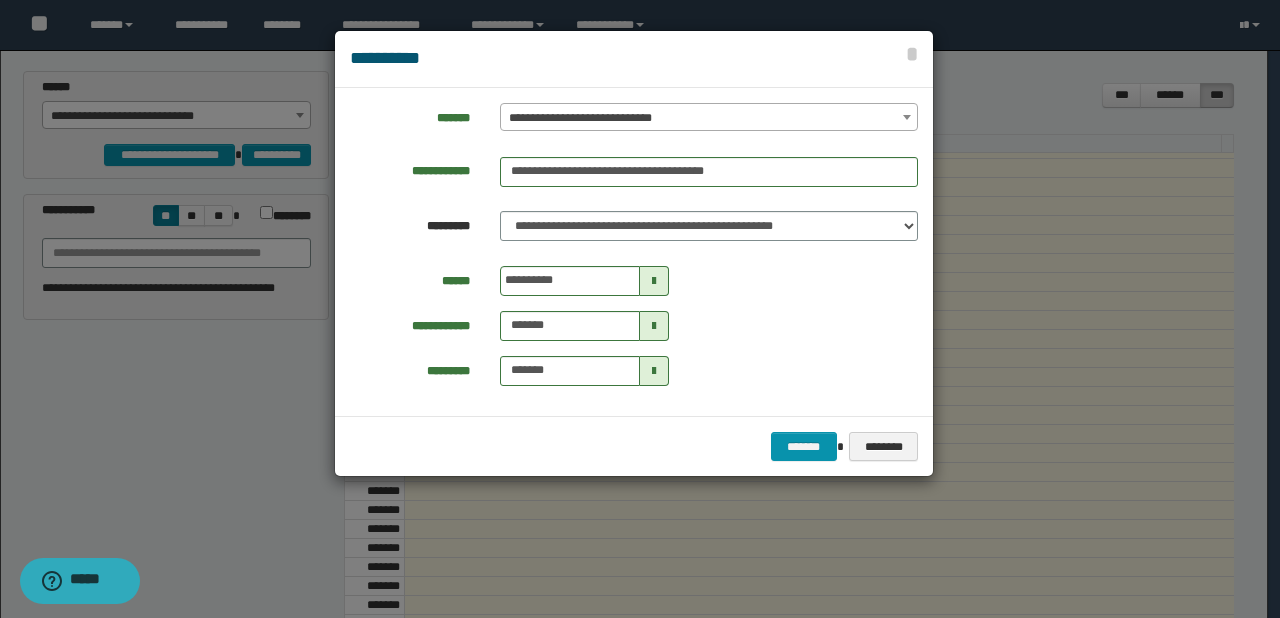 click at bounding box center (654, 281) 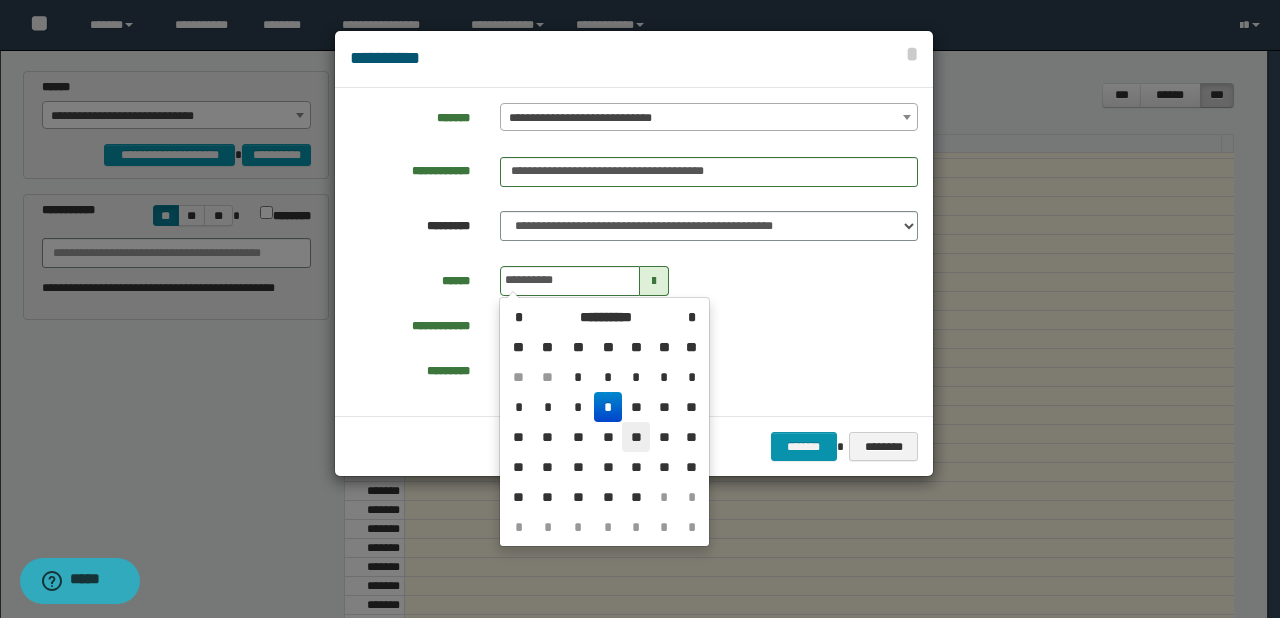 click on "**" at bounding box center (636, 377) 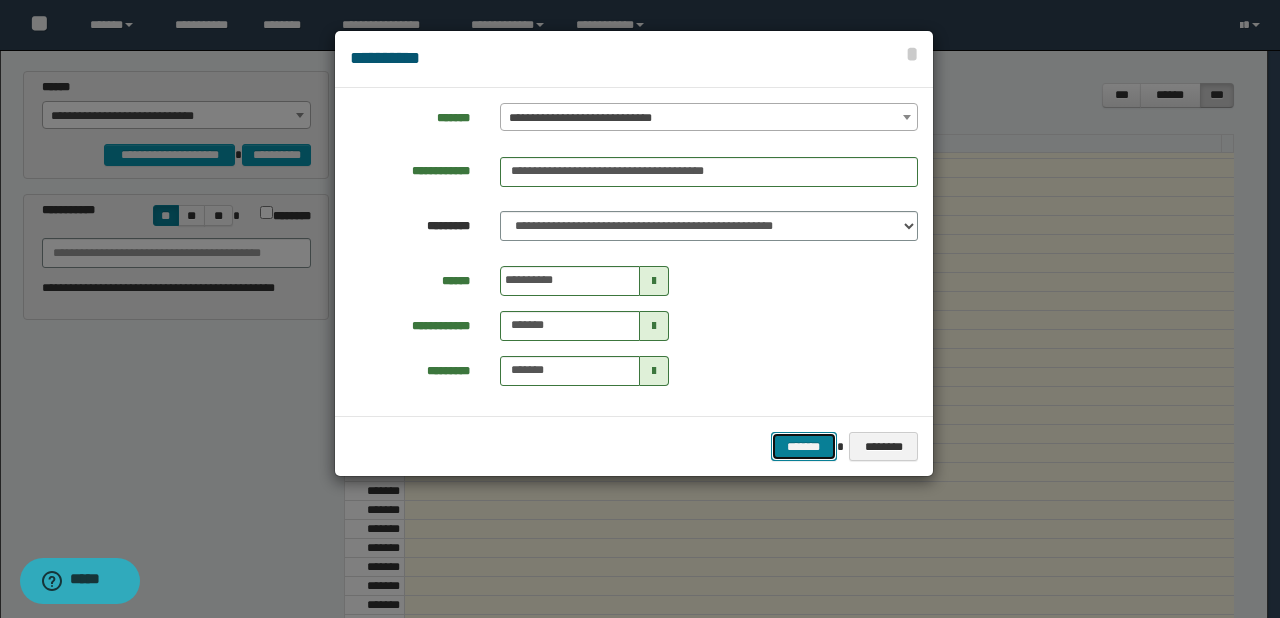click on "*******" at bounding box center (804, 447) 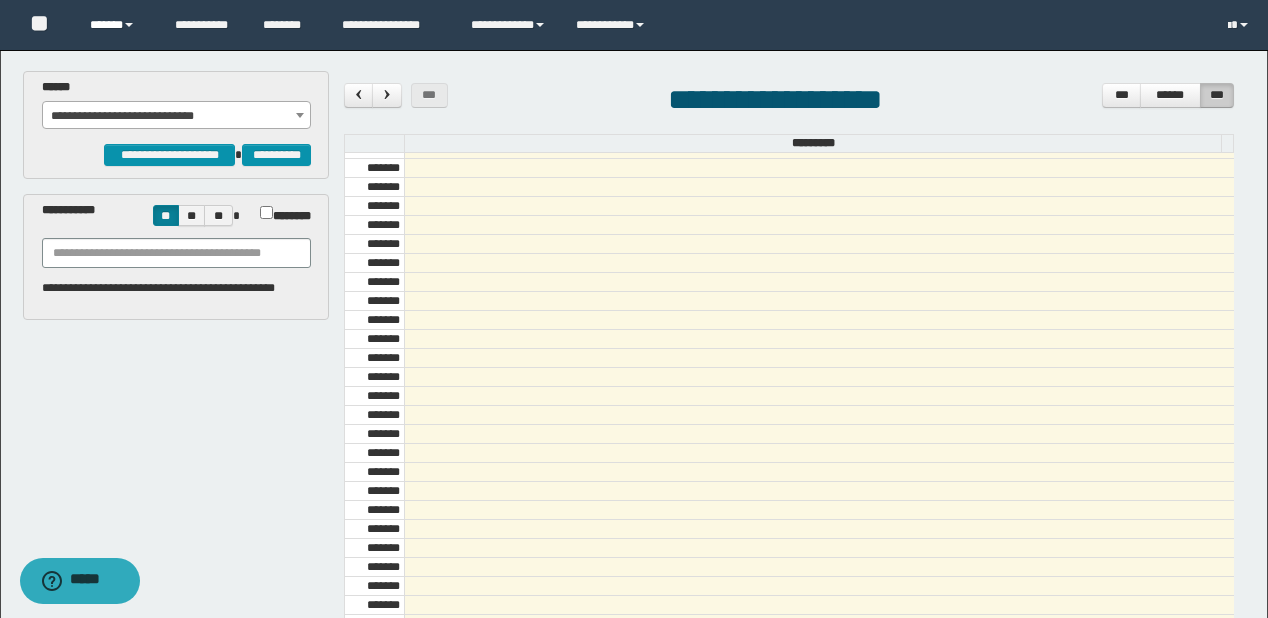 click on "******" at bounding box center (117, 25) 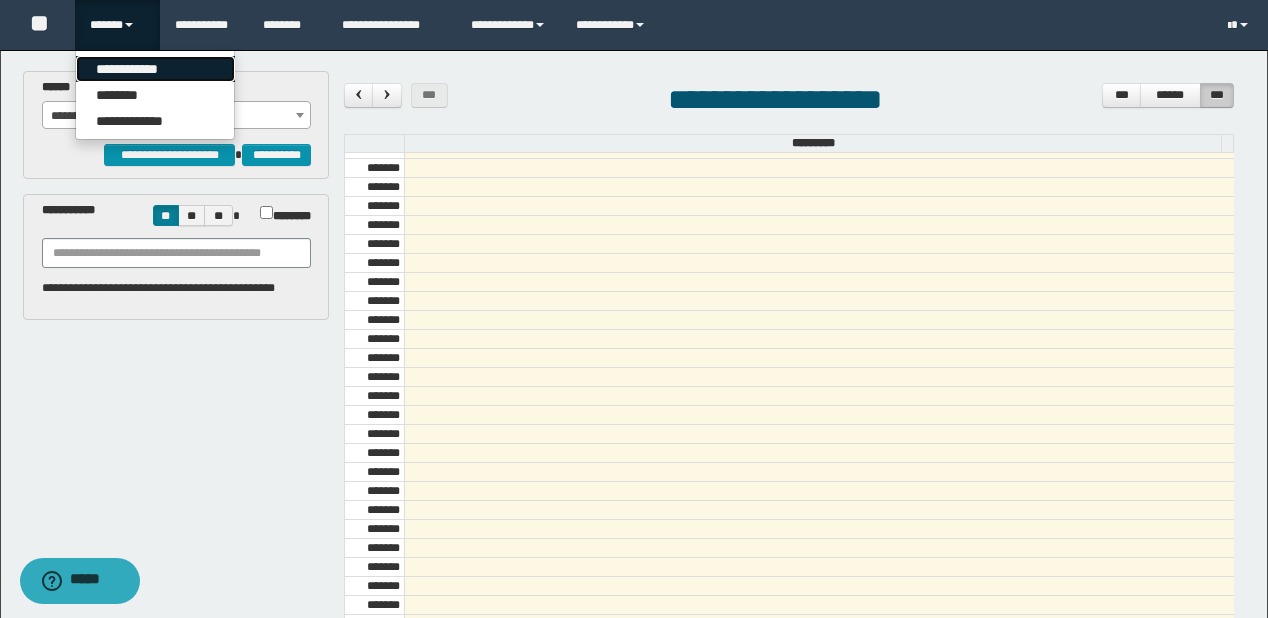 click on "**********" at bounding box center [155, 69] 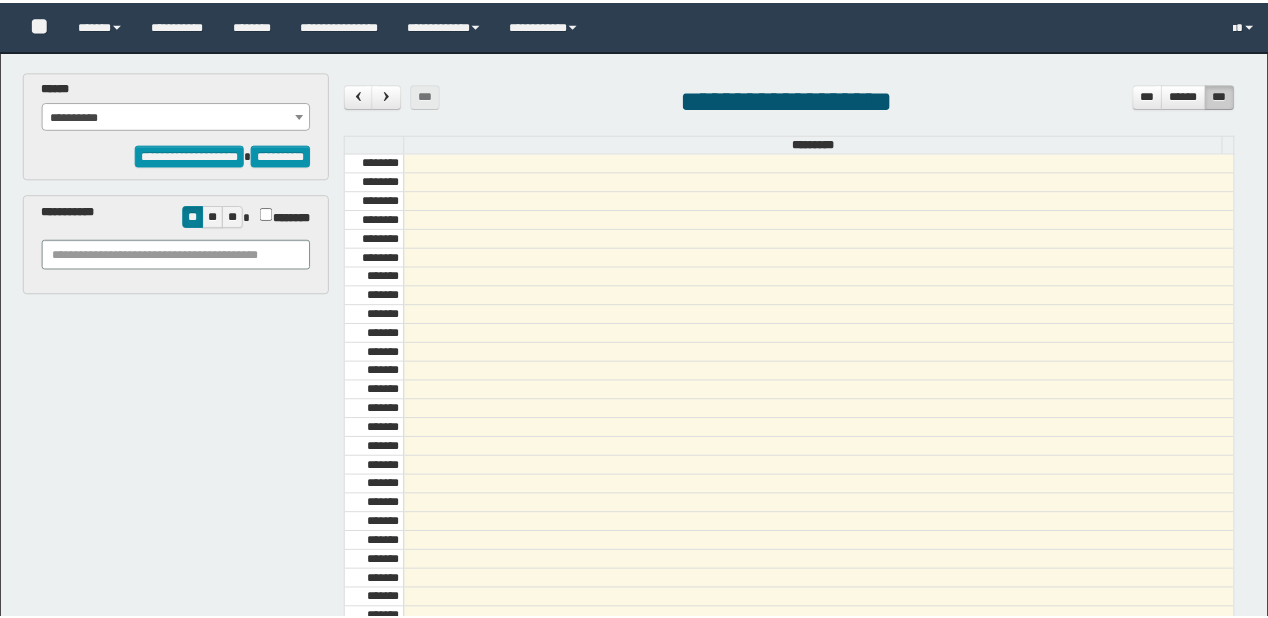 scroll, scrollTop: 0, scrollLeft: 0, axis: both 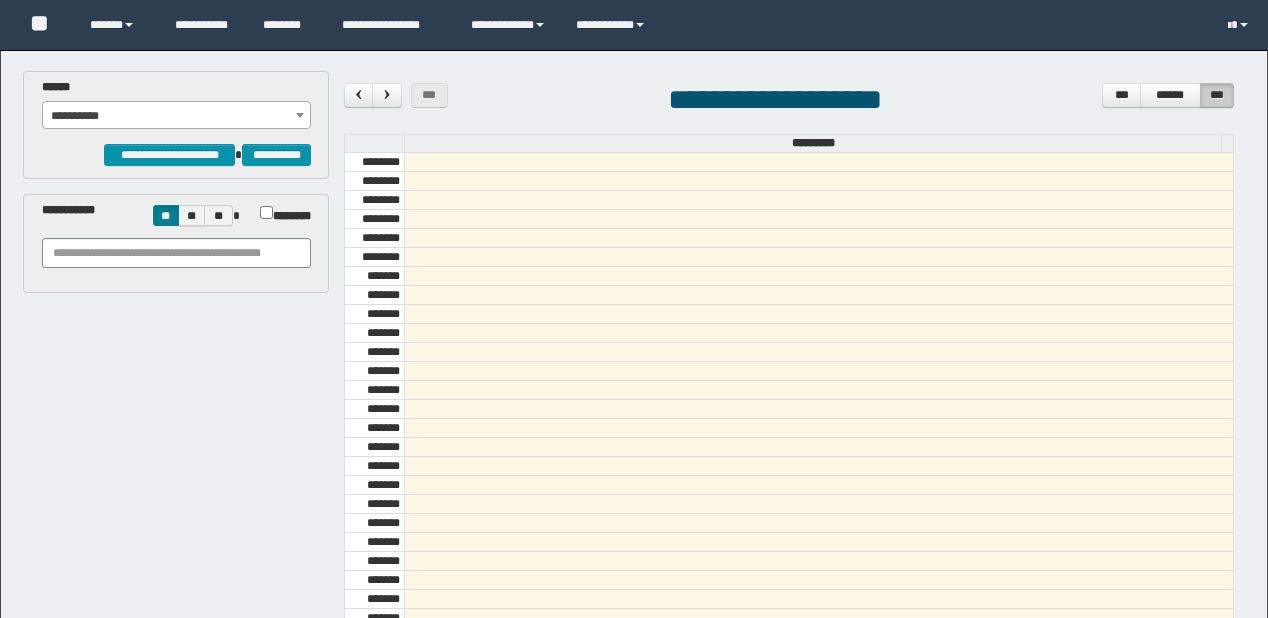 click on "**********" at bounding box center (177, 116) 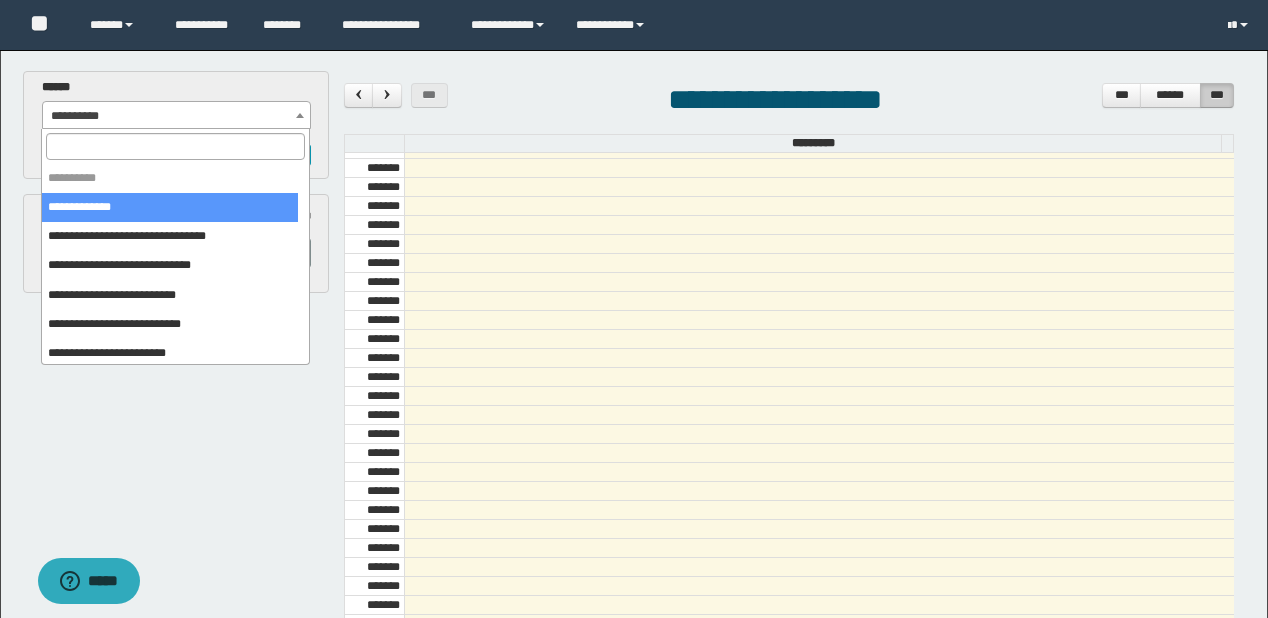 scroll, scrollTop: 0, scrollLeft: 0, axis: both 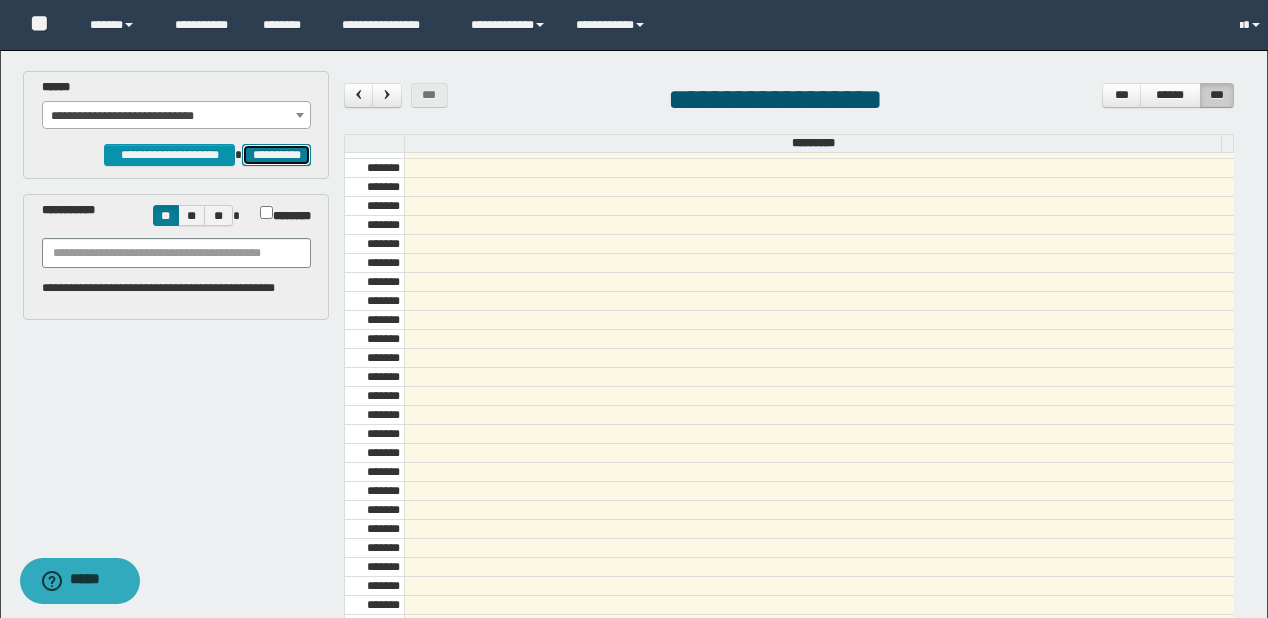 click on "**********" at bounding box center [276, 155] 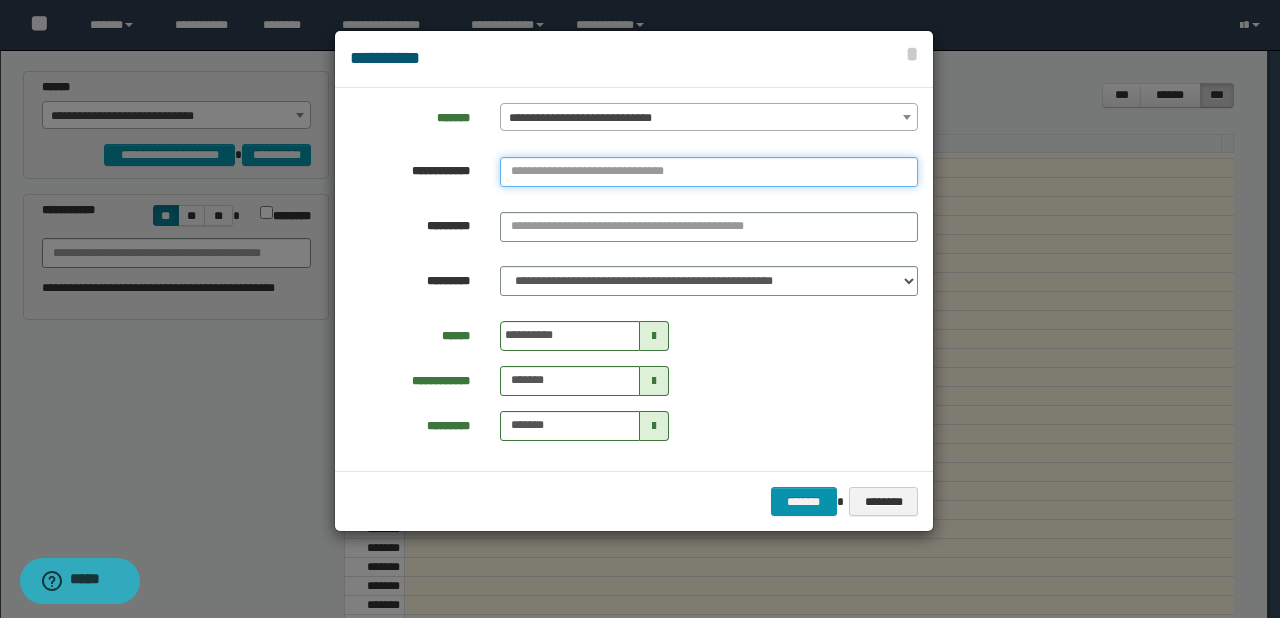 click at bounding box center [709, 172] 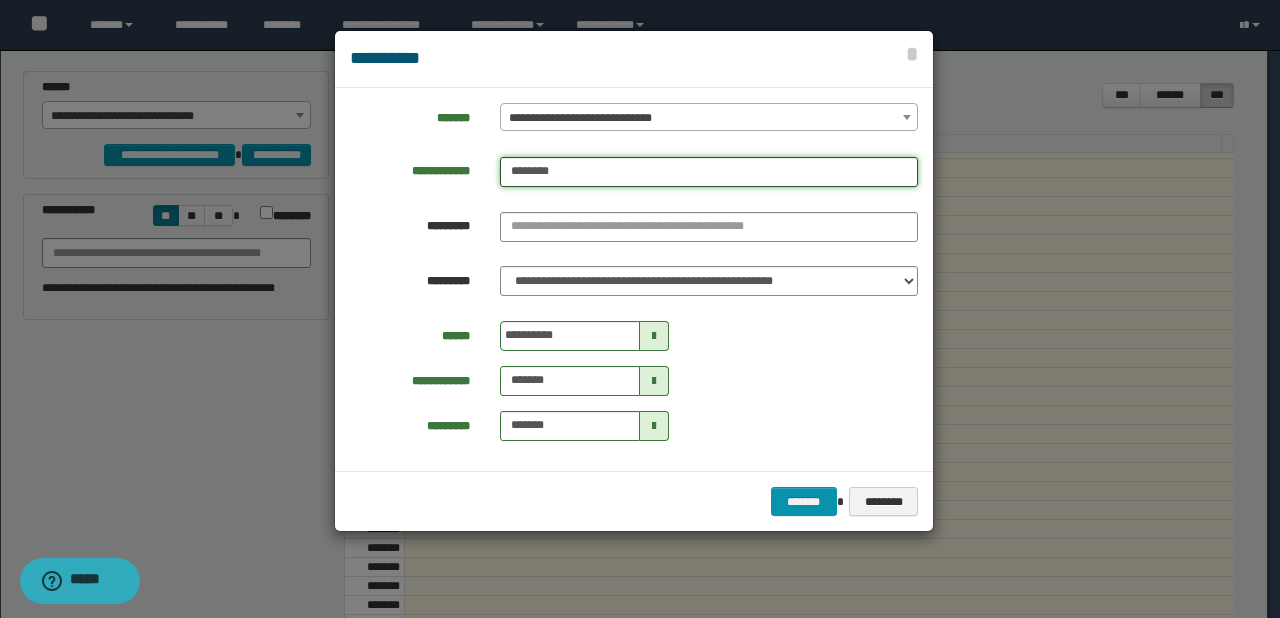 click on "********" at bounding box center (709, 172) 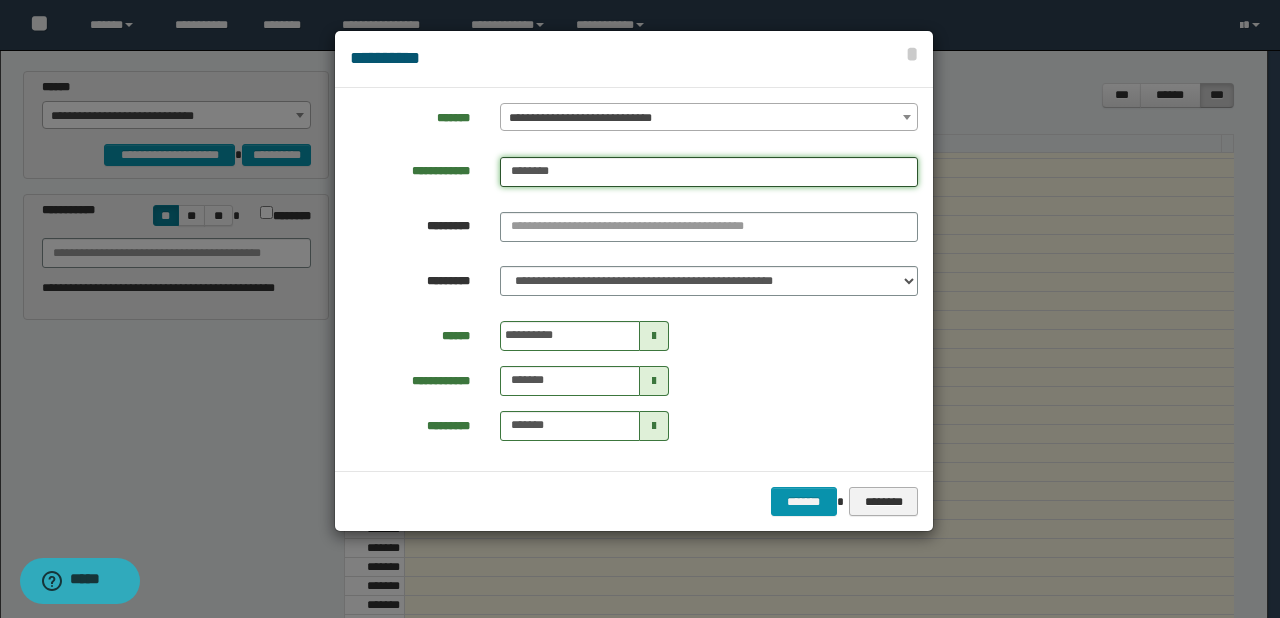 type on "********" 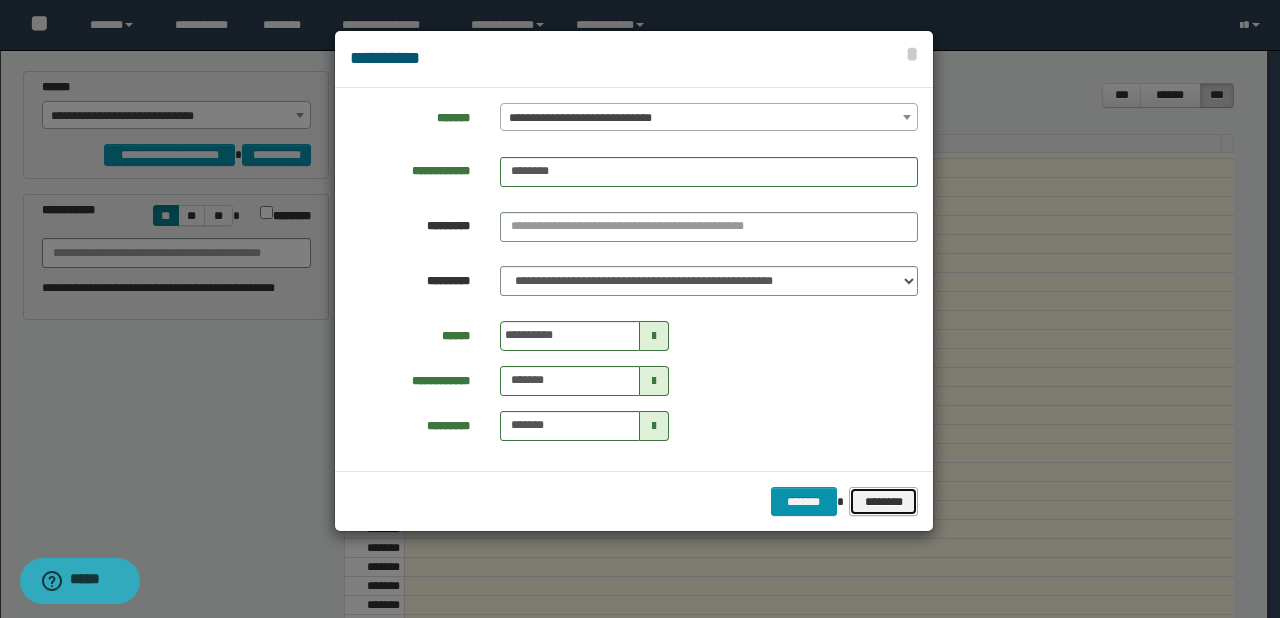 click on "********" at bounding box center [884, 502] 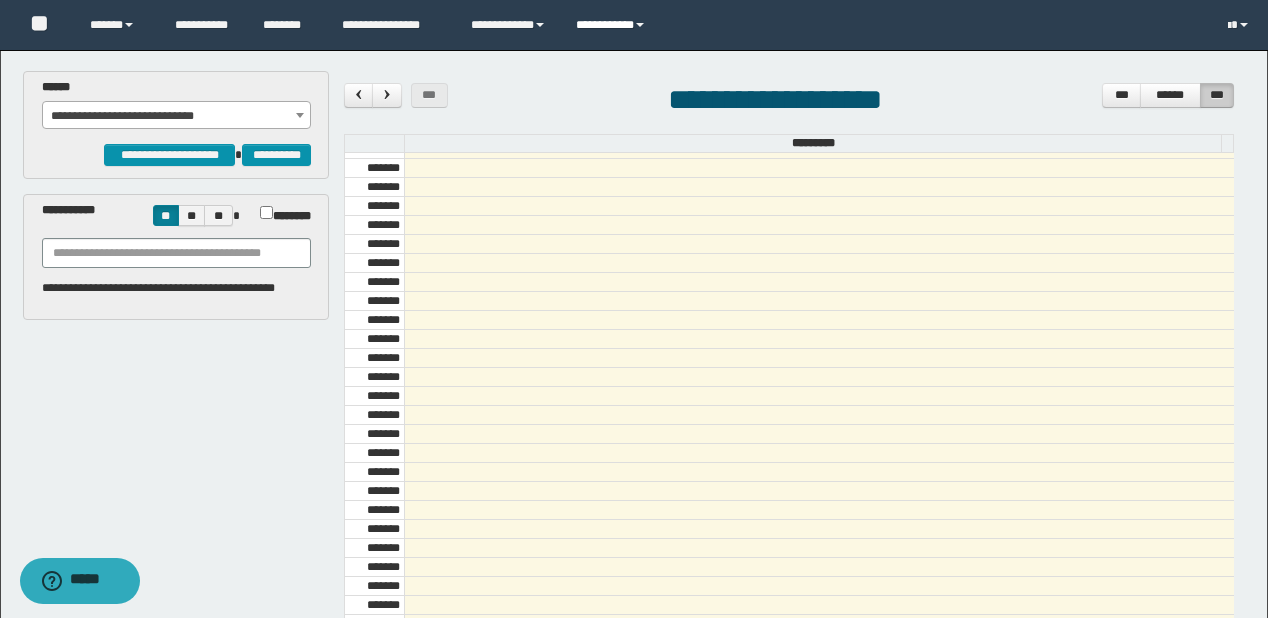 click on "**********" at bounding box center [117, 25] 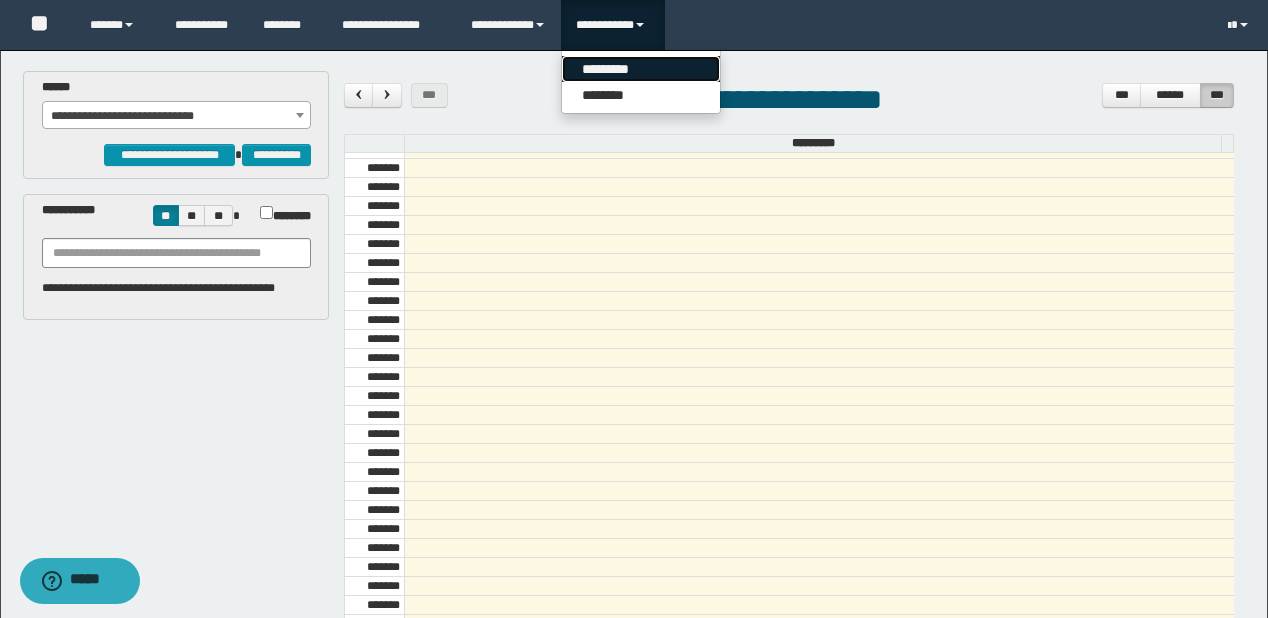 click on "*********" at bounding box center [641, 69] 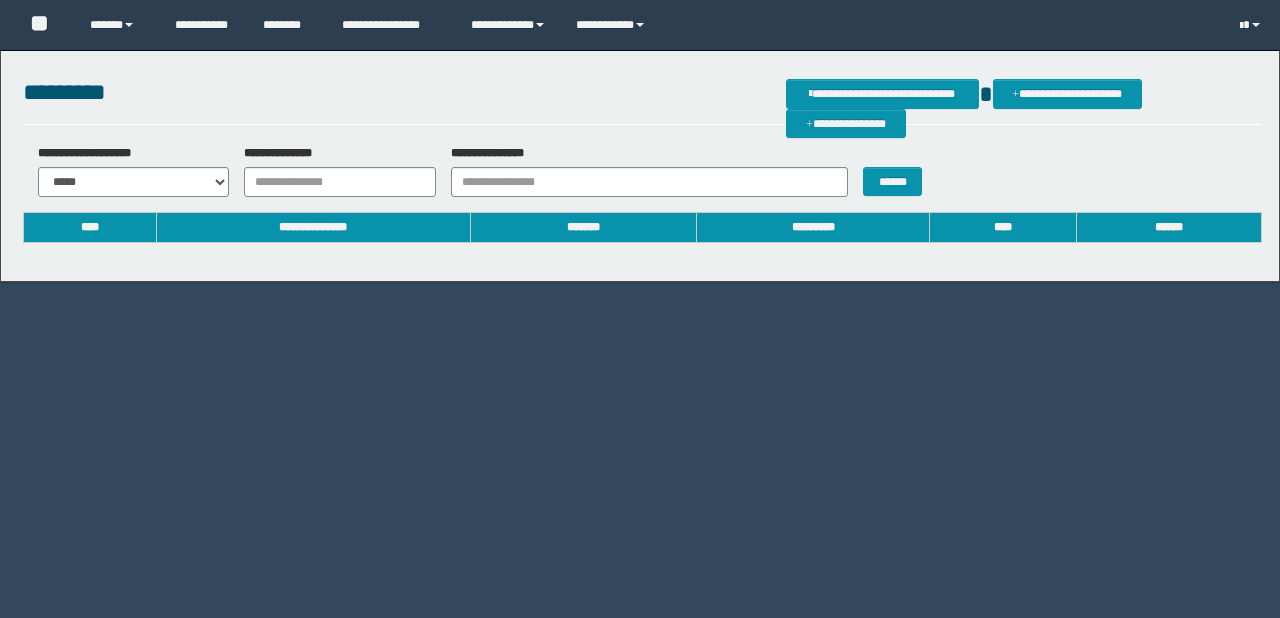scroll, scrollTop: 0, scrollLeft: 0, axis: both 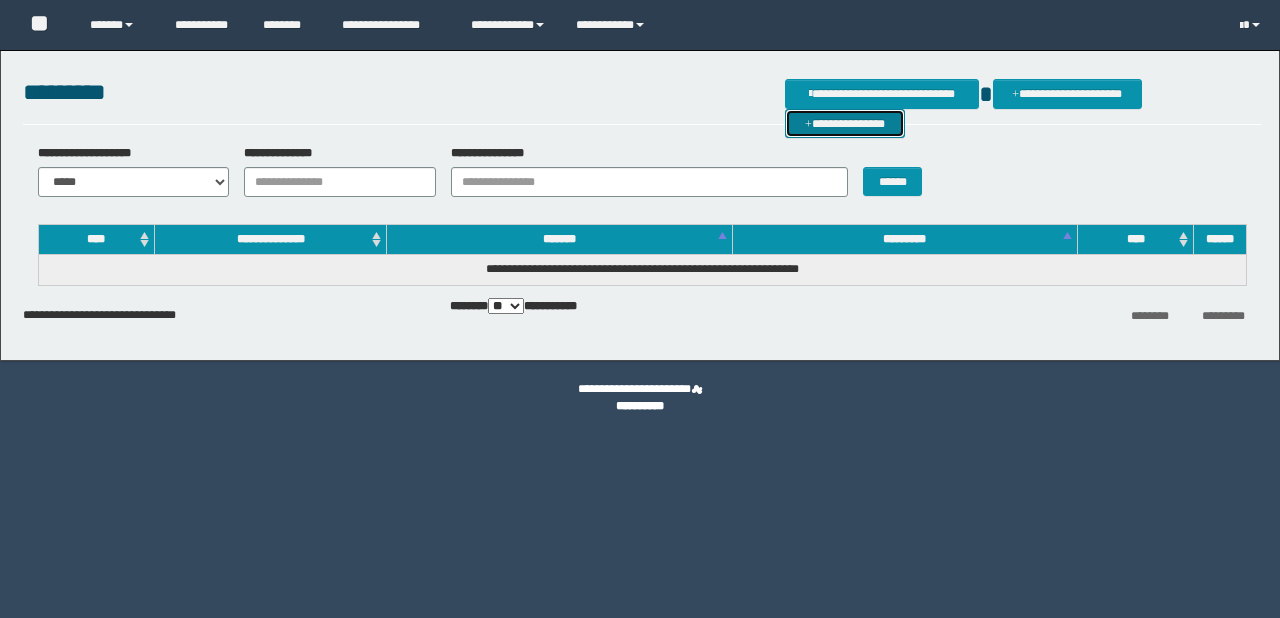 click on "**********" at bounding box center (845, 124) 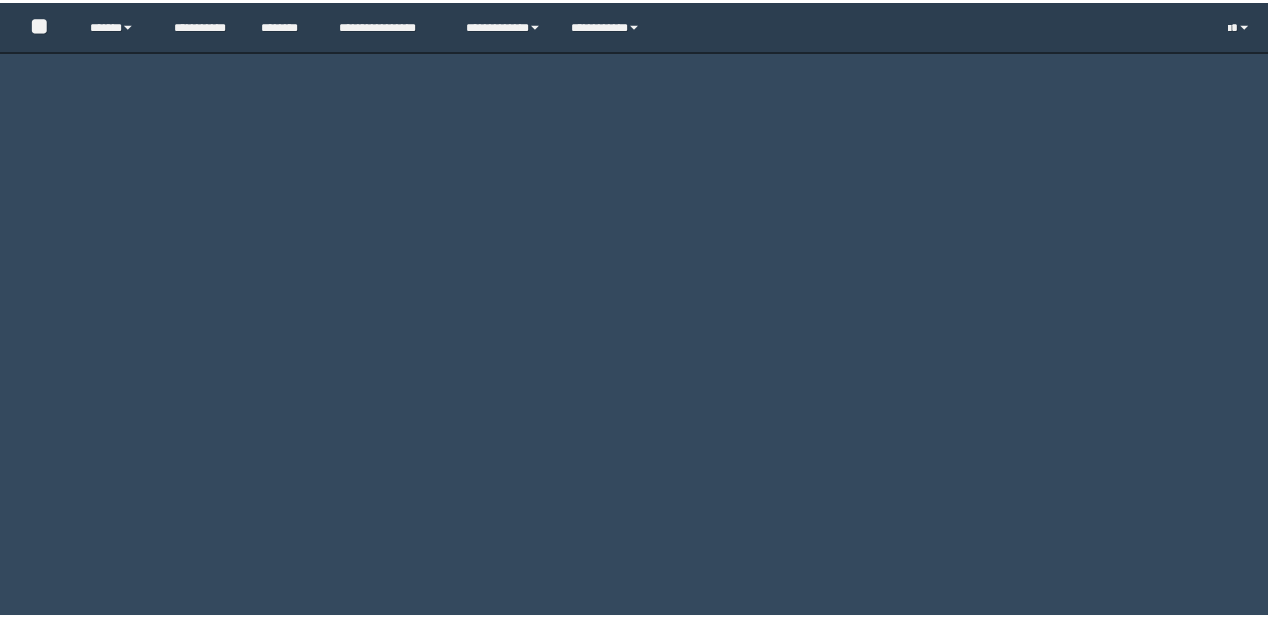 scroll, scrollTop: 0, scrollLeft: 0, axis: both 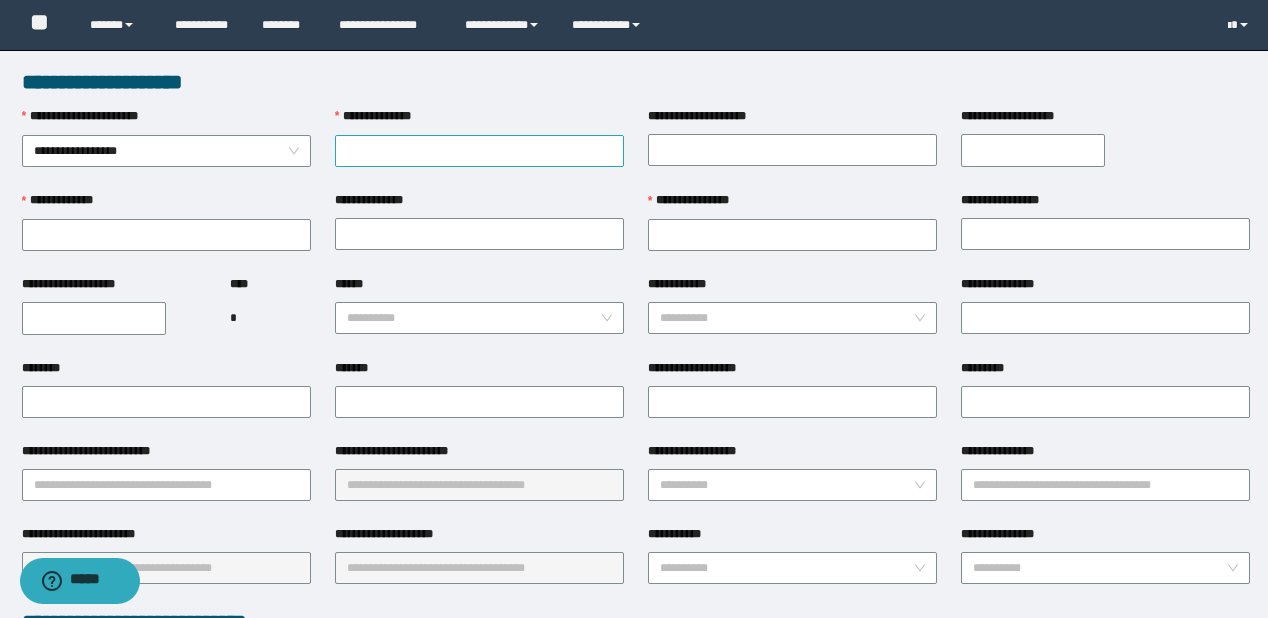 click on "**********" at bounding box center [479, 151] 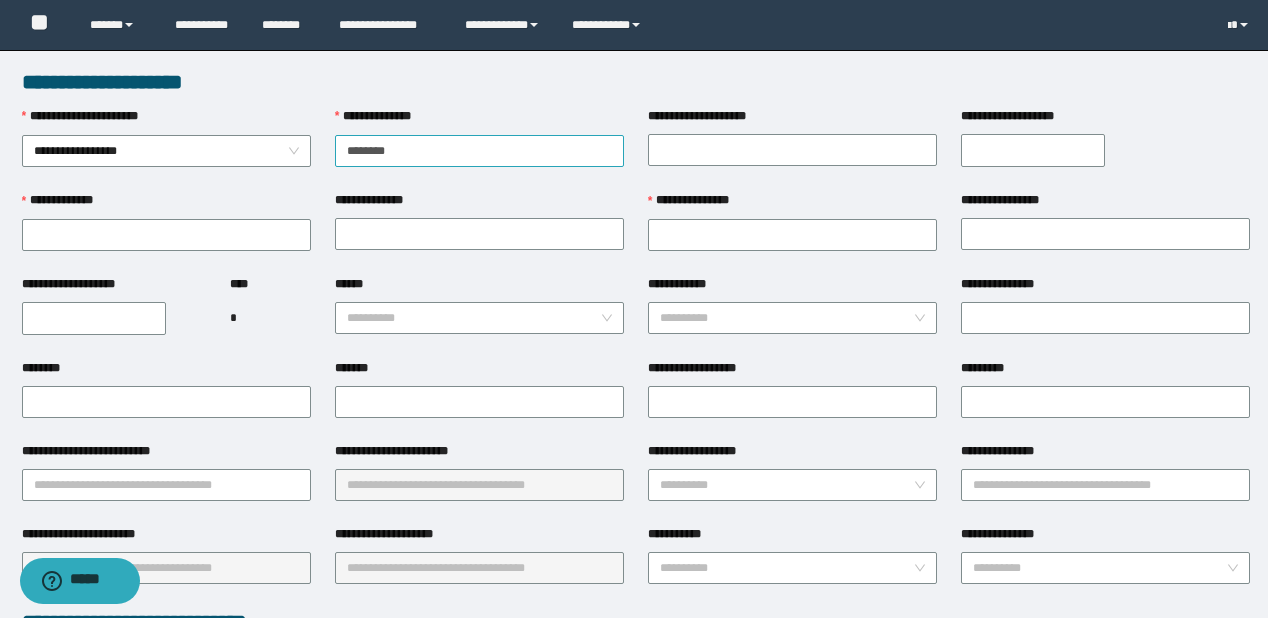 type on "********" 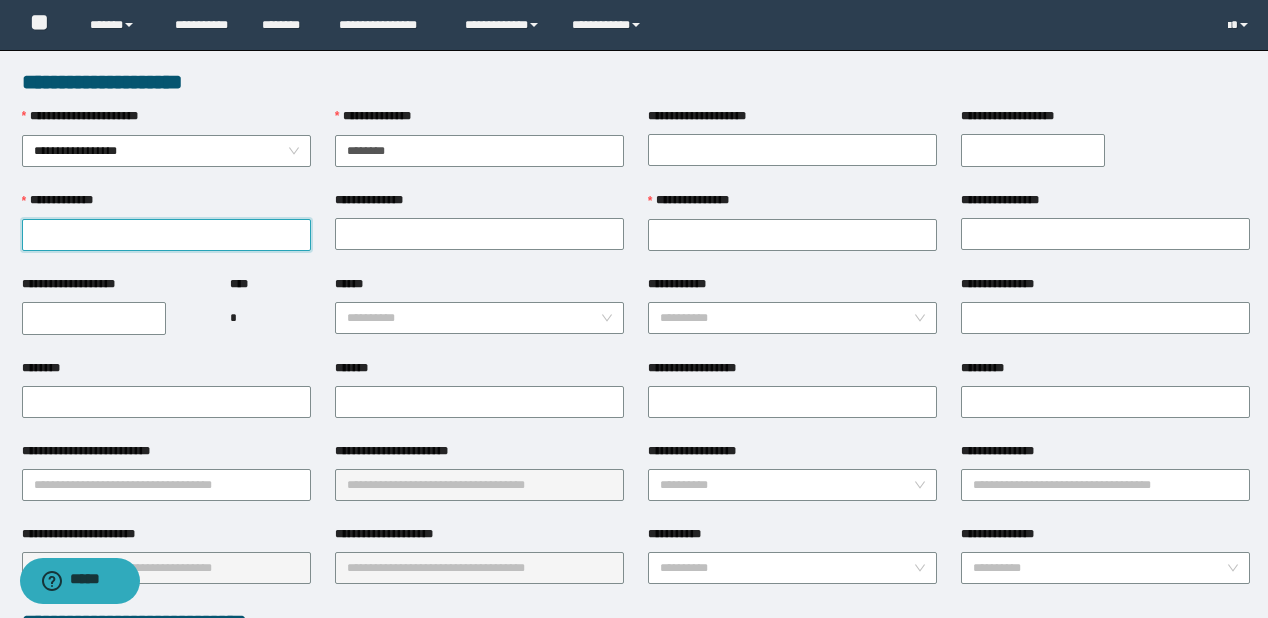 click on "**********" at bounding box center (166, 235) 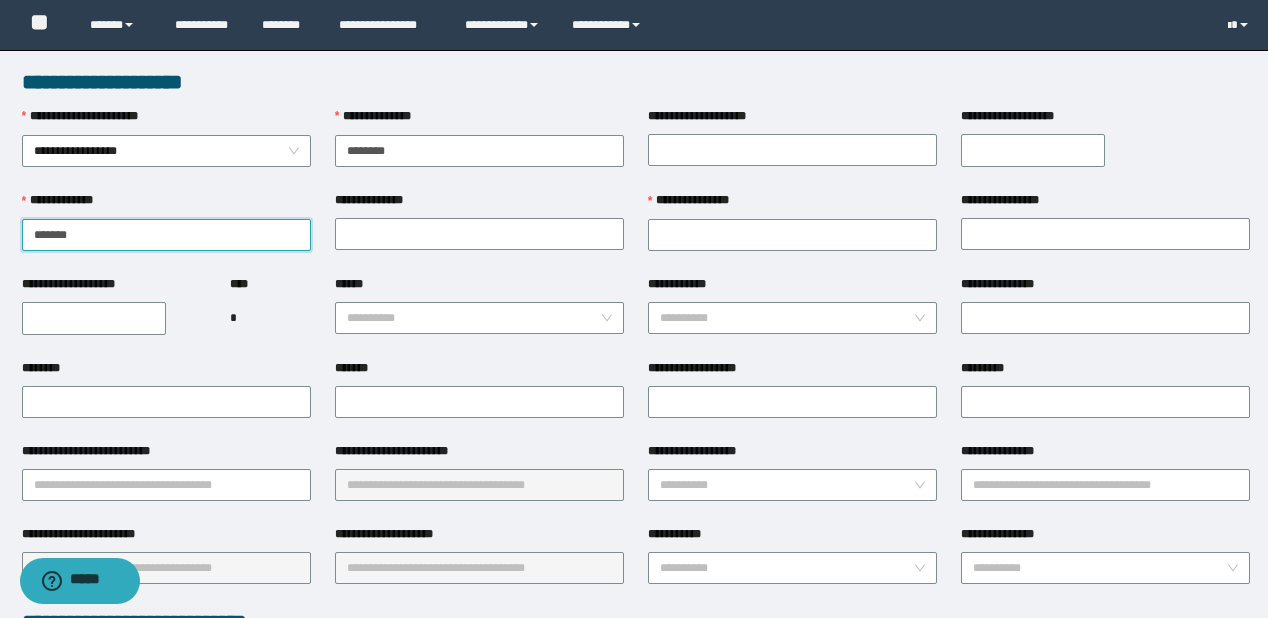 type on "*******" 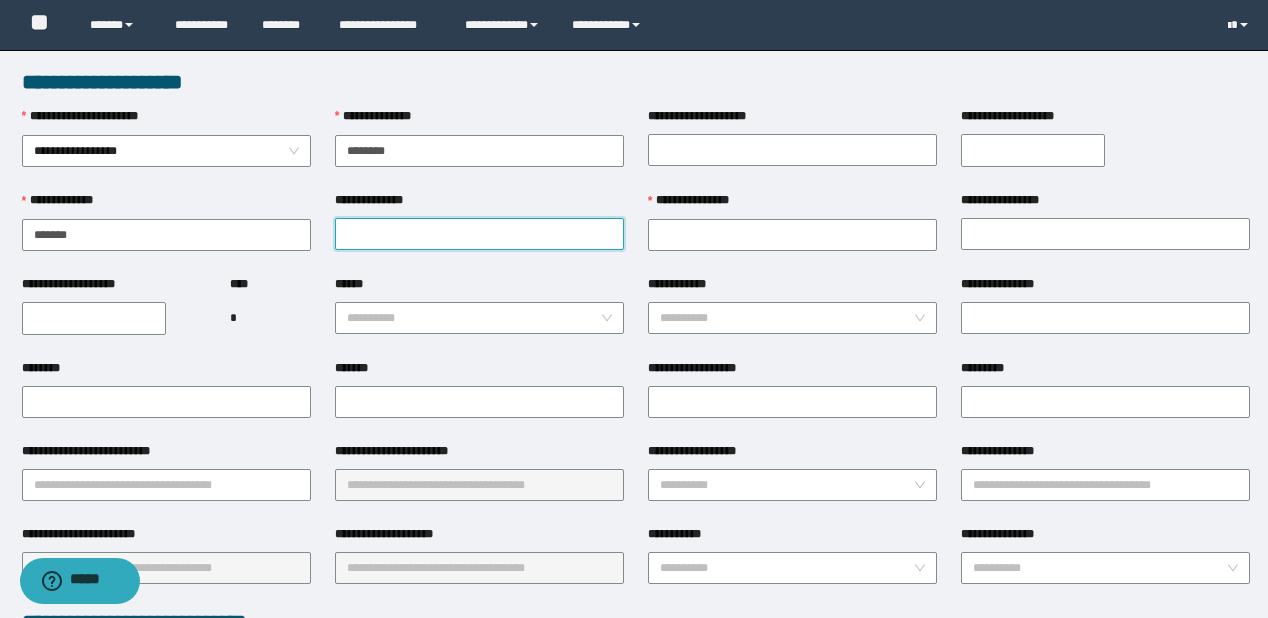 click on "**********" at bounding box center (479, 234) 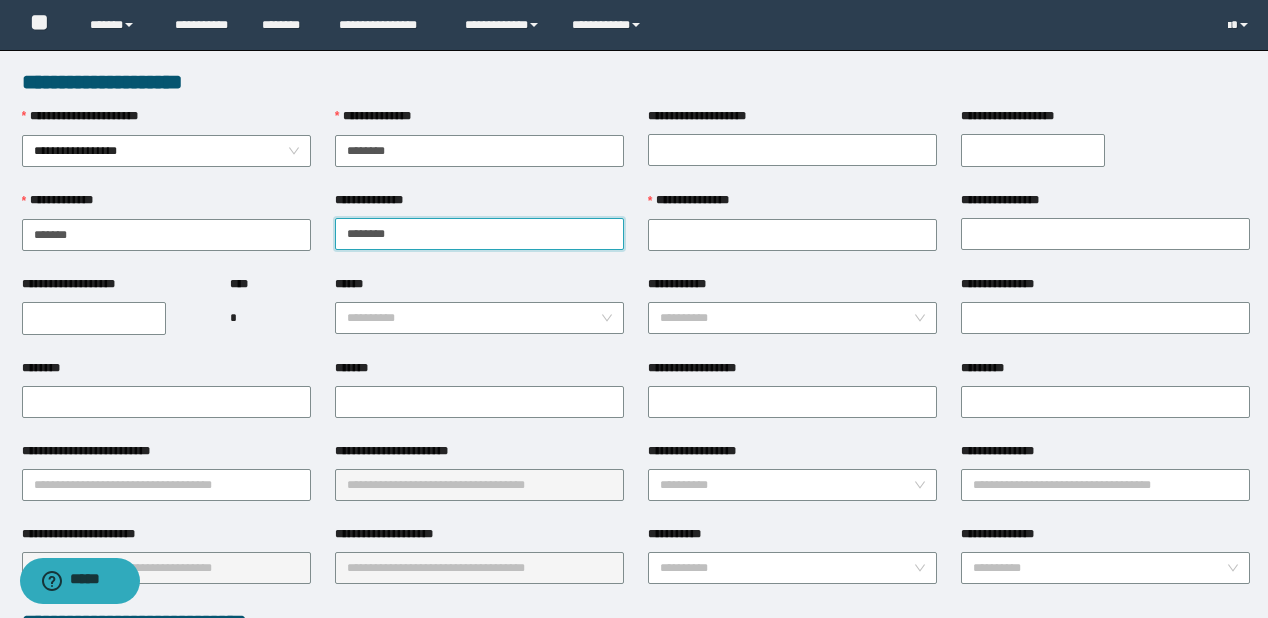 type on "********" 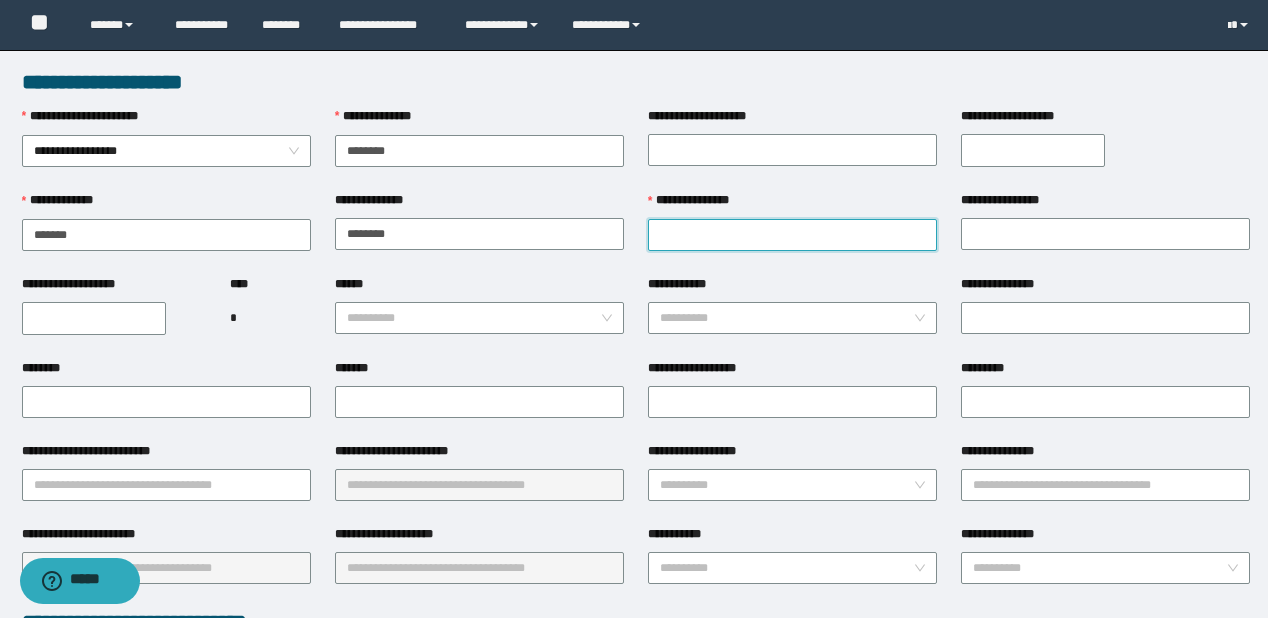 click on "**********" at bounding box center [792, 235] 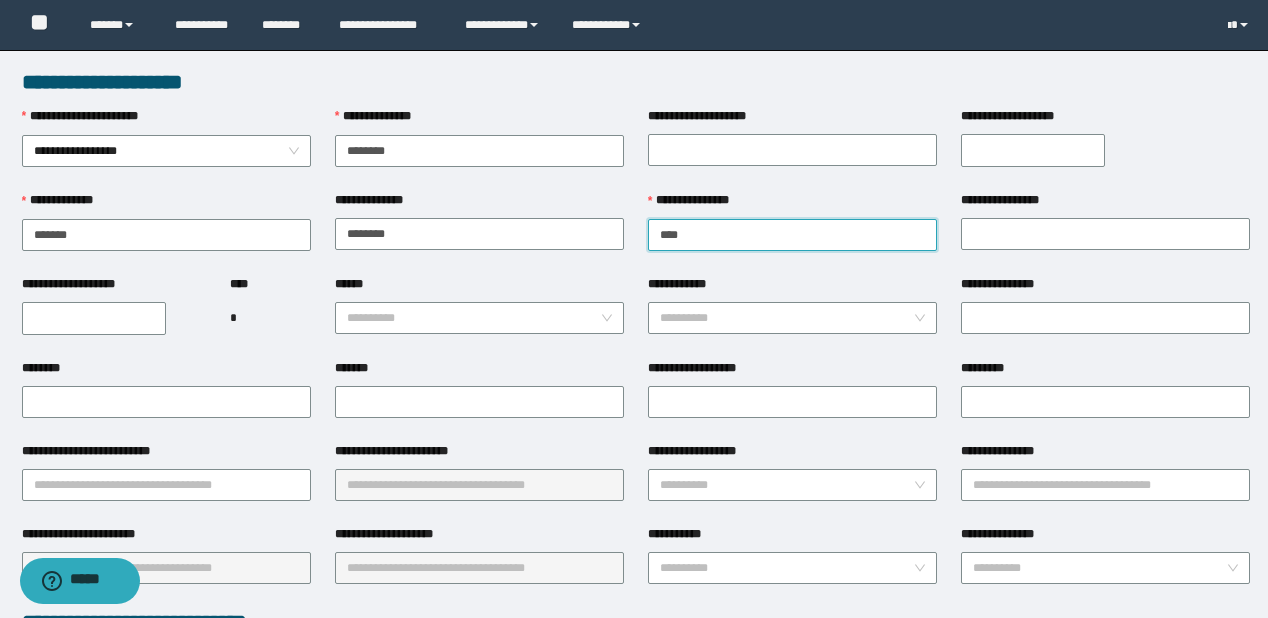 type on "****" 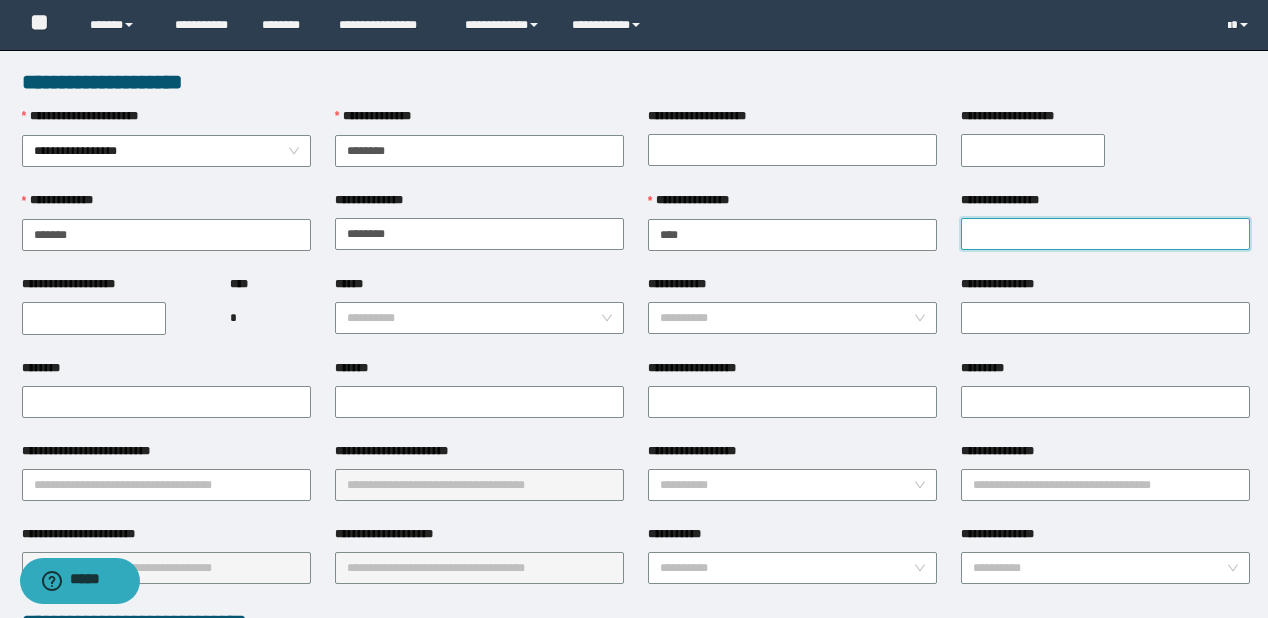 click on "**********" at bounding box center (1105, 234) 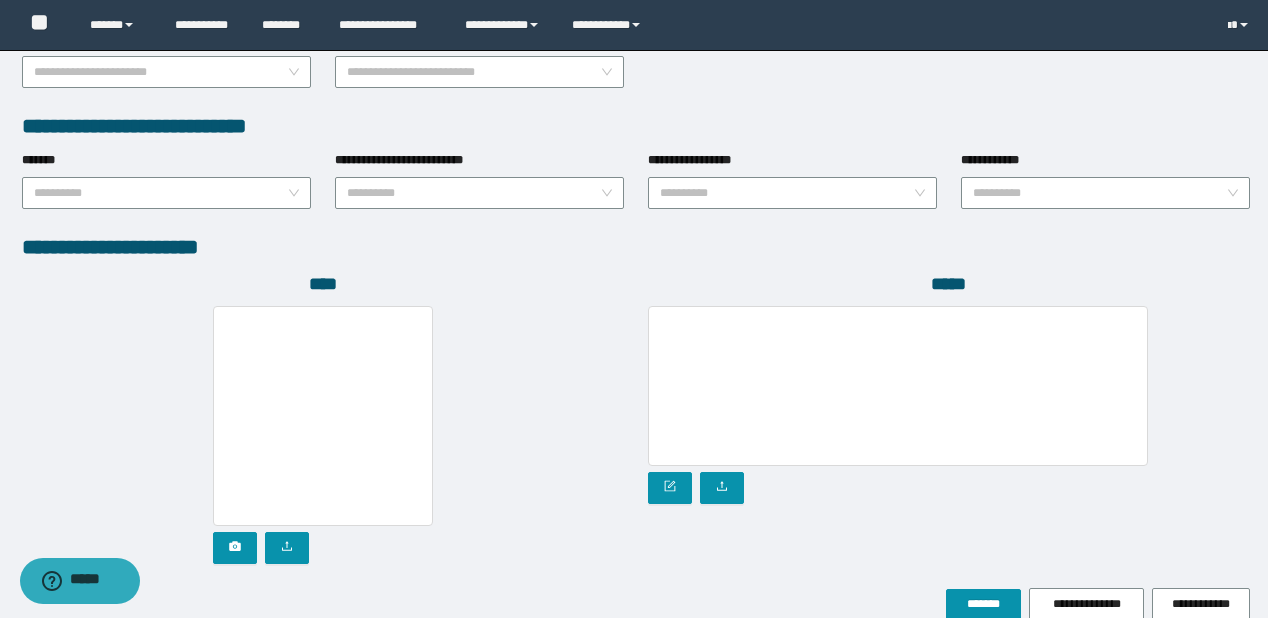 scroll, scrollTop: 1083, scrollLeft: 0, axis: vertical 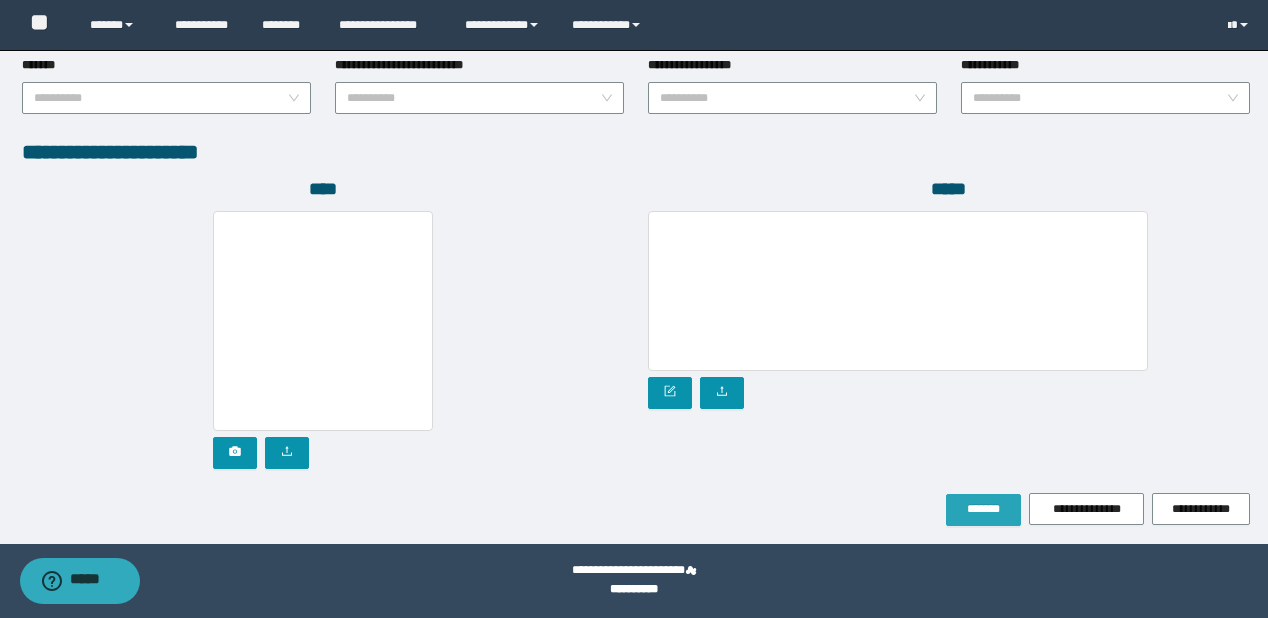 type on "******" 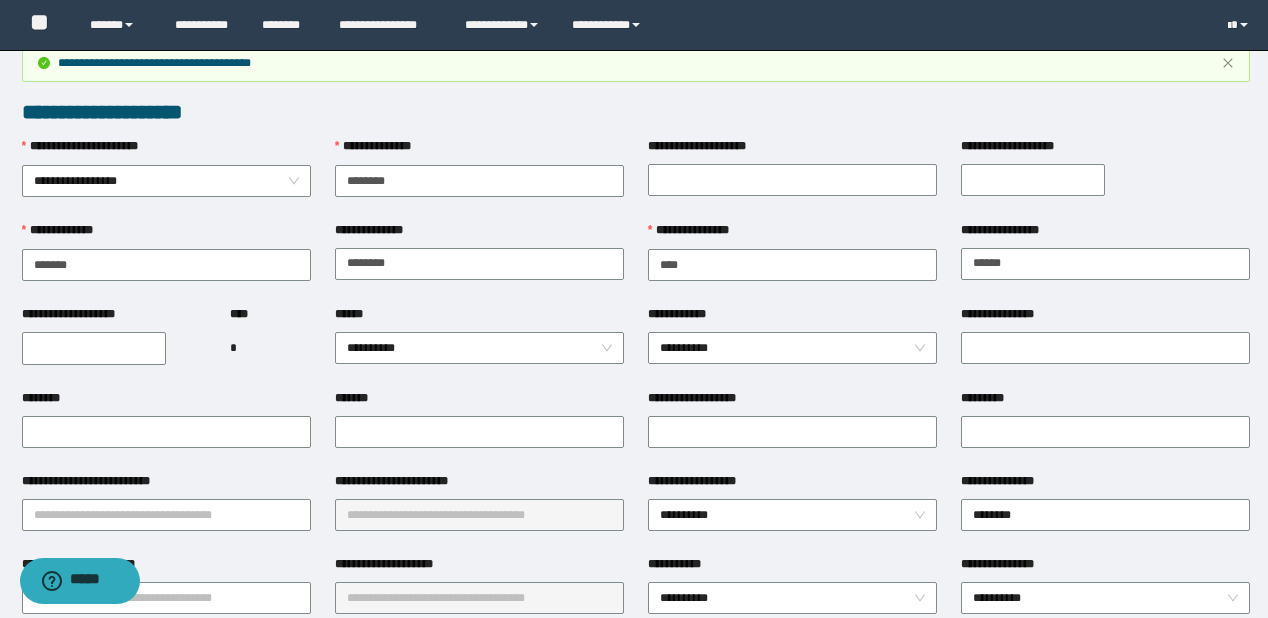 scroll, scrollTop: 16, scrollLeft: 0, axis: vertical 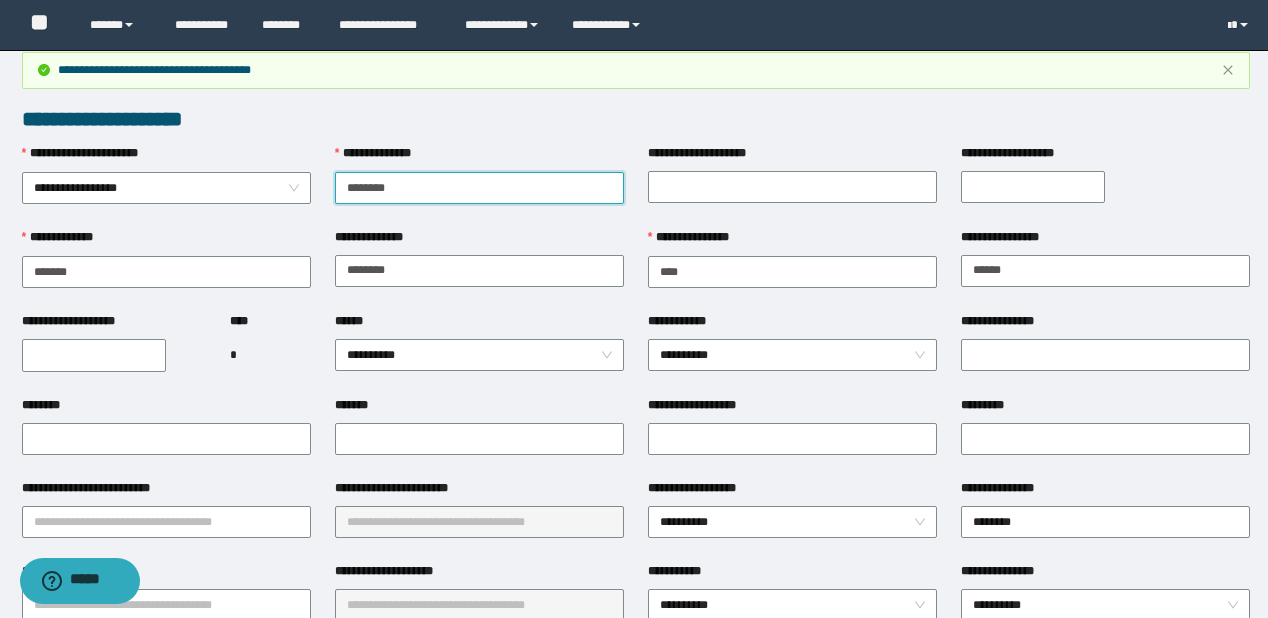 drag, startPoint x: 428, startPoint y: 183, endPoint x: 172, endPoint y: 153, distance: 257.75183 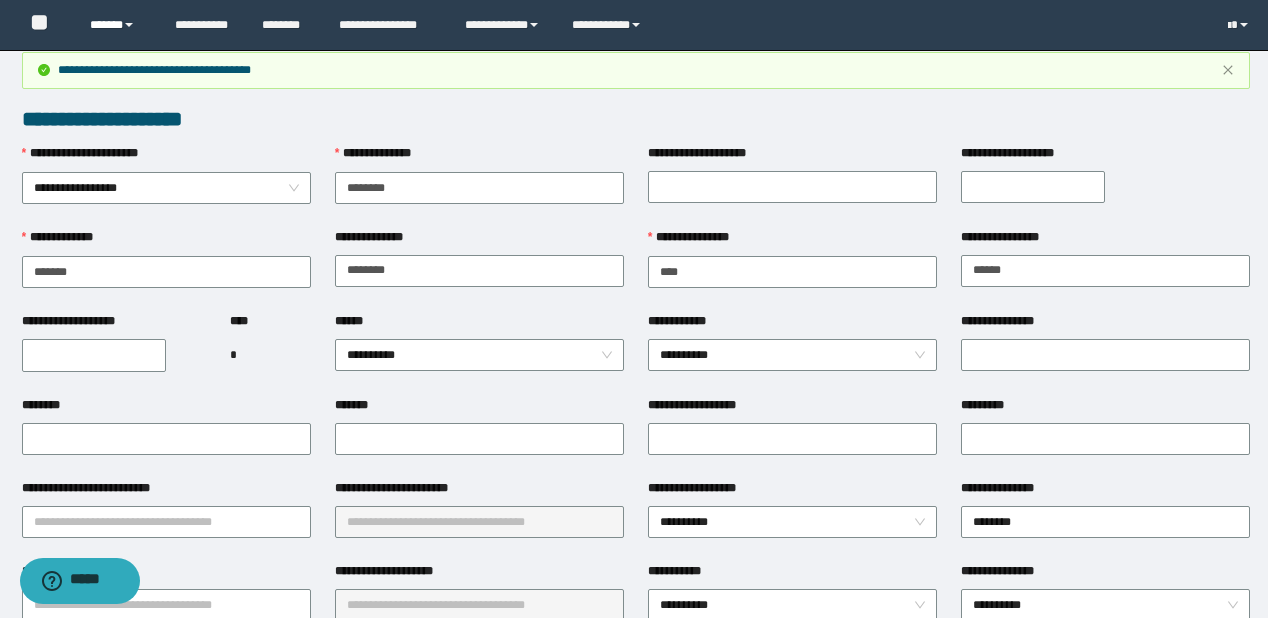 click on "******" at bounding box center [117, 25] 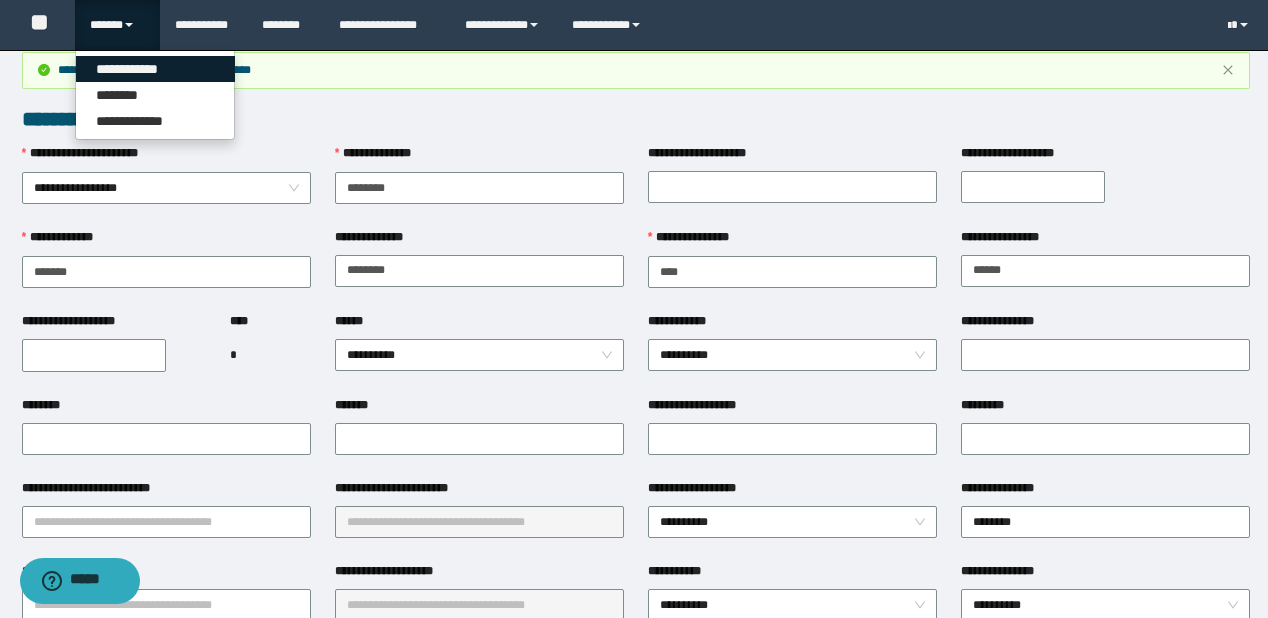 click on "**********" at bounding box center (155, 69) 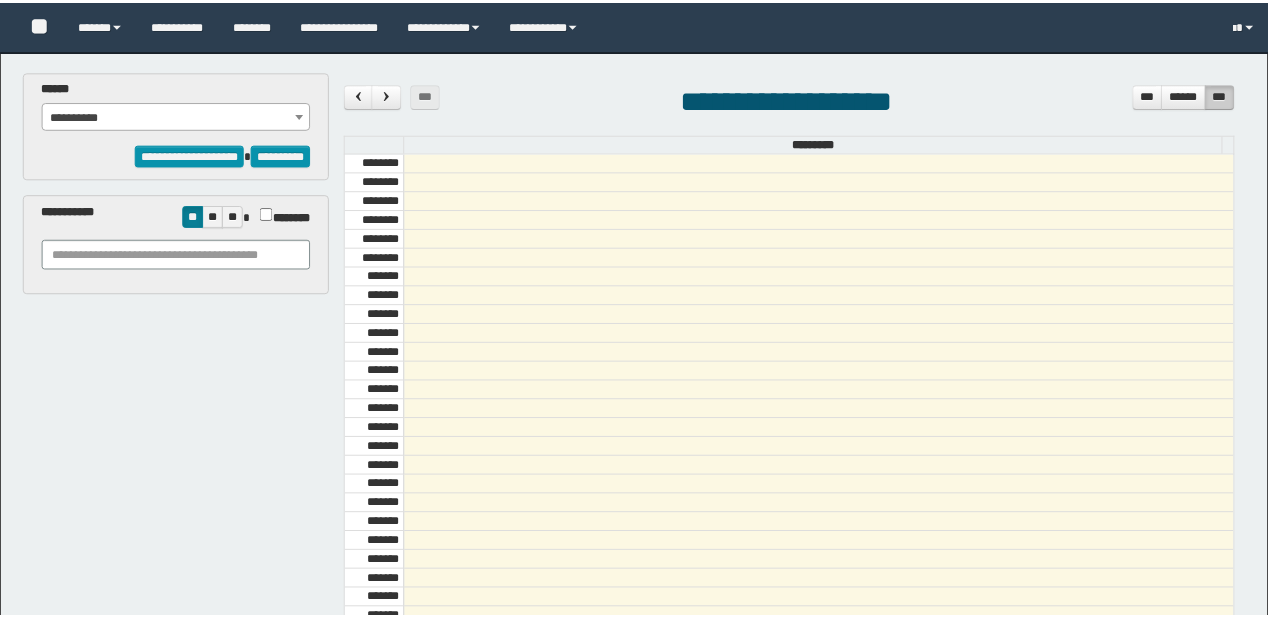 scroll, scrollTop: 0, scrollLeft: 0, axis: both 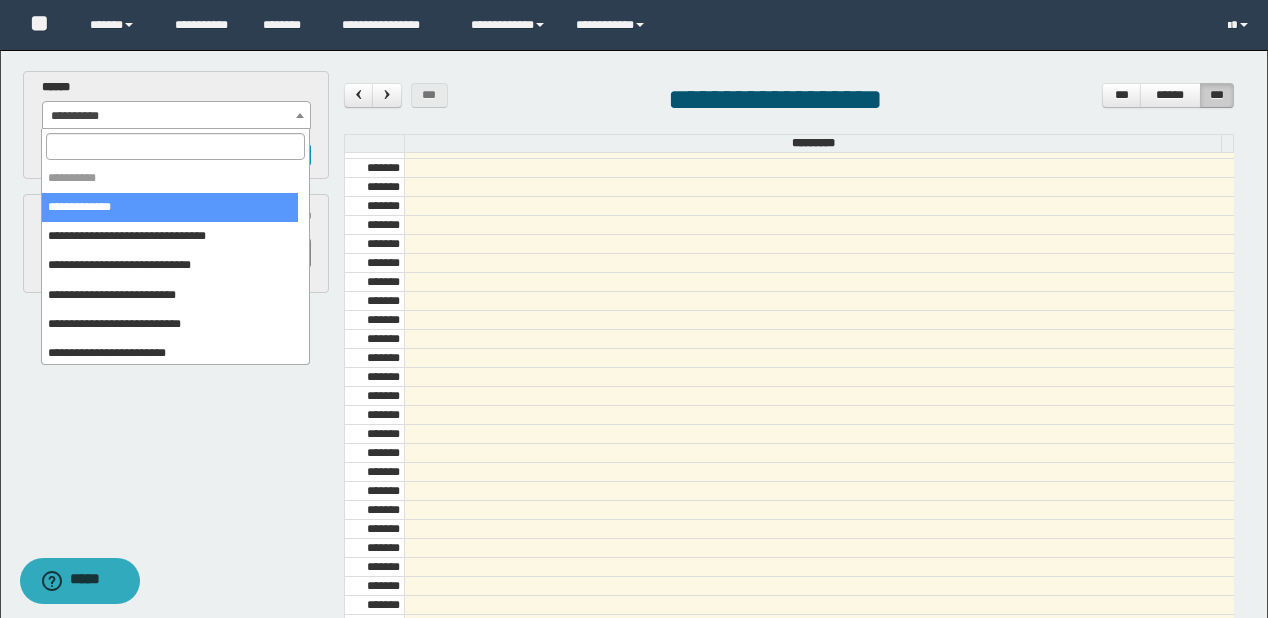 click on "**********" at bounding box center [177, 116] 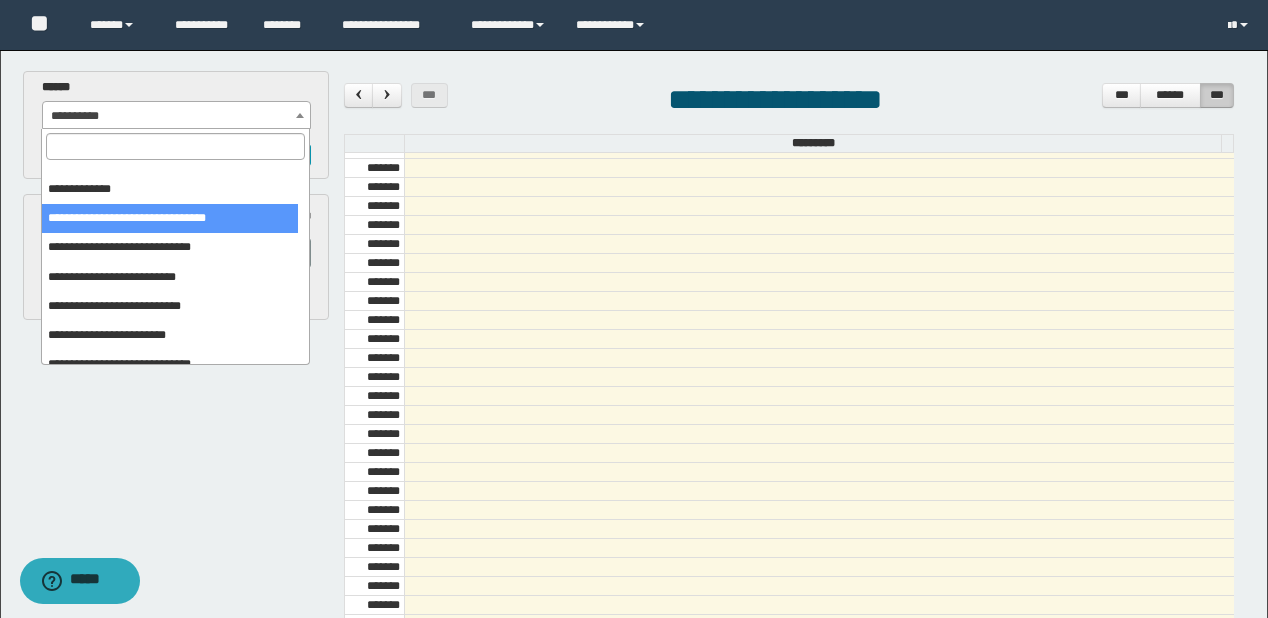 scroll, scrollTop: 32, scrollLeft: 0, axis: vertical 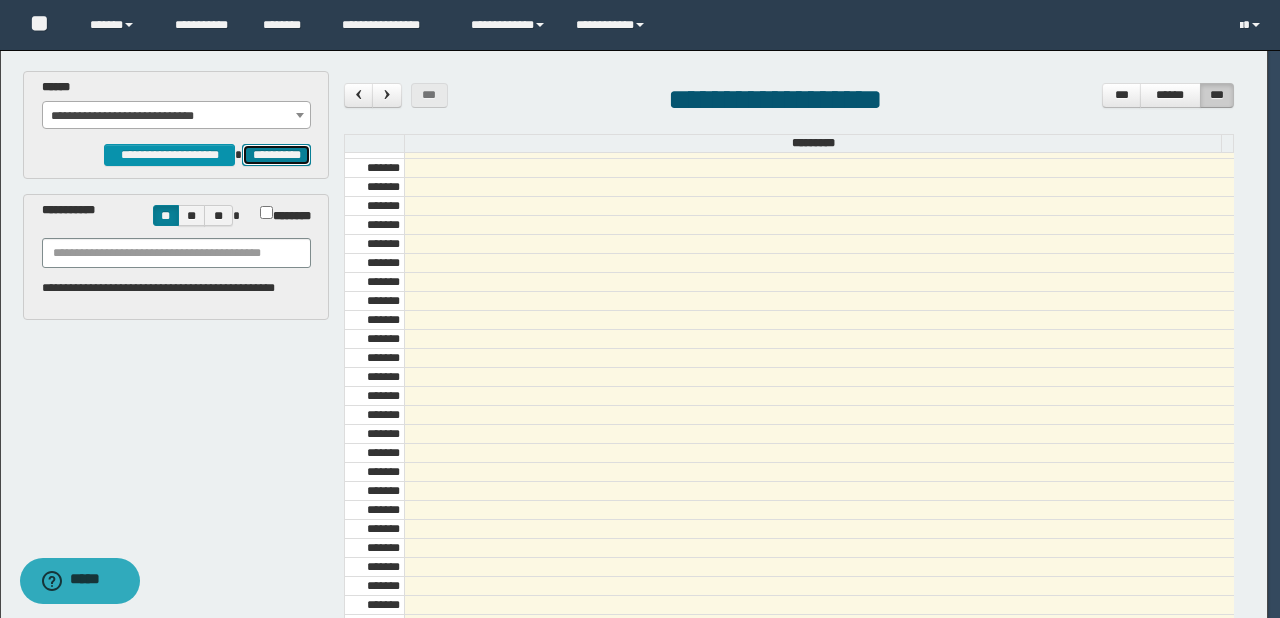 click on "**********" at bounding box center [276, 155] 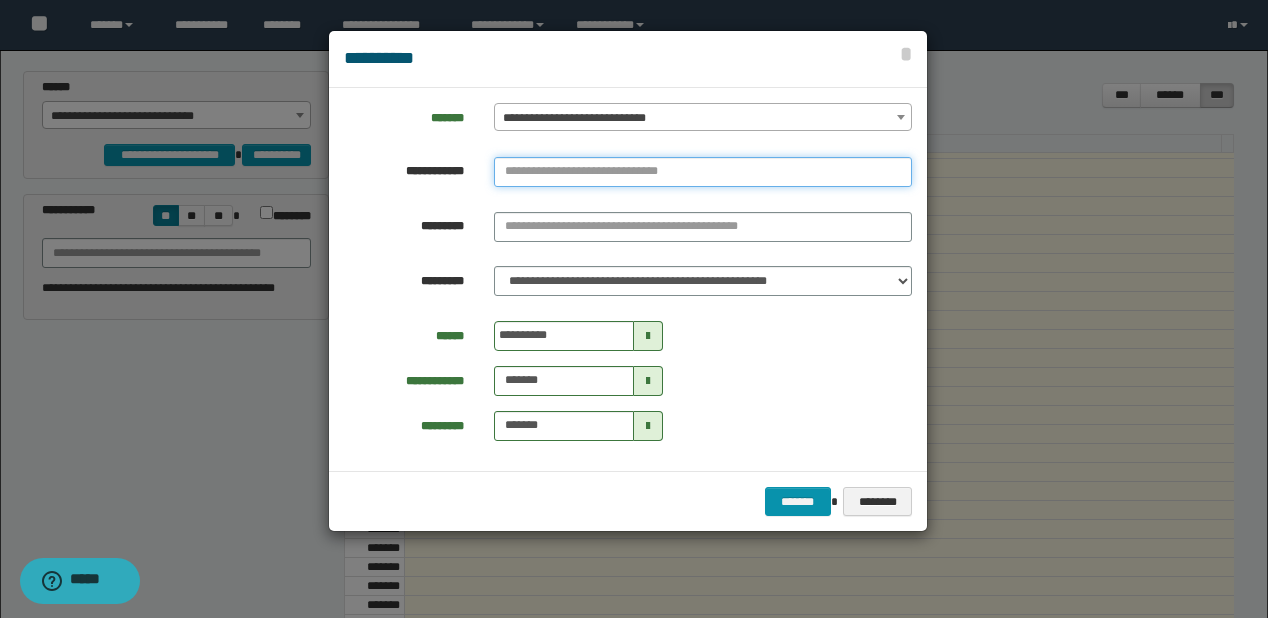 click at bounding box center [703, 172] 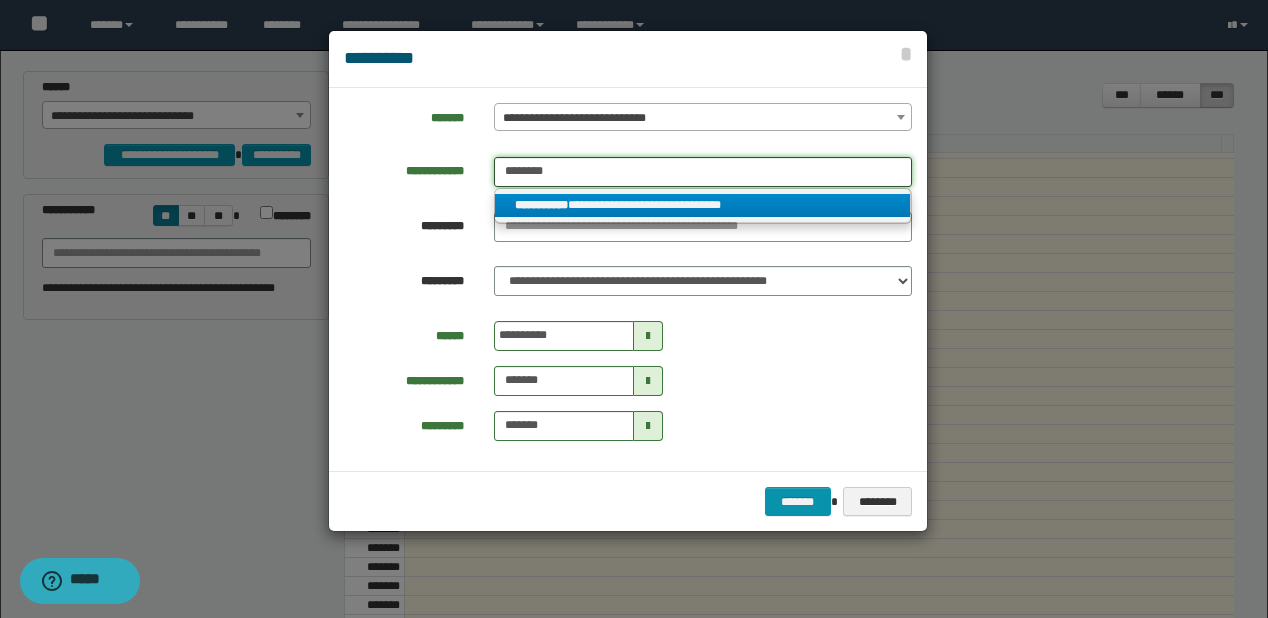type on "********" 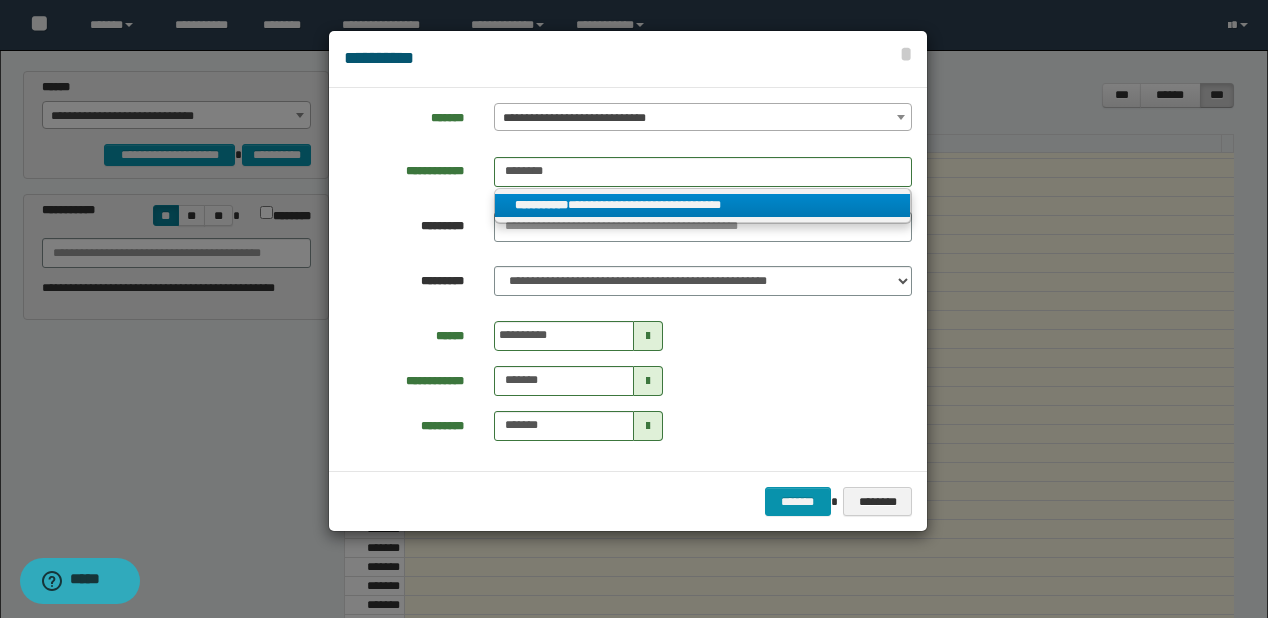 click on "**********" at bounding box center (703, 205) 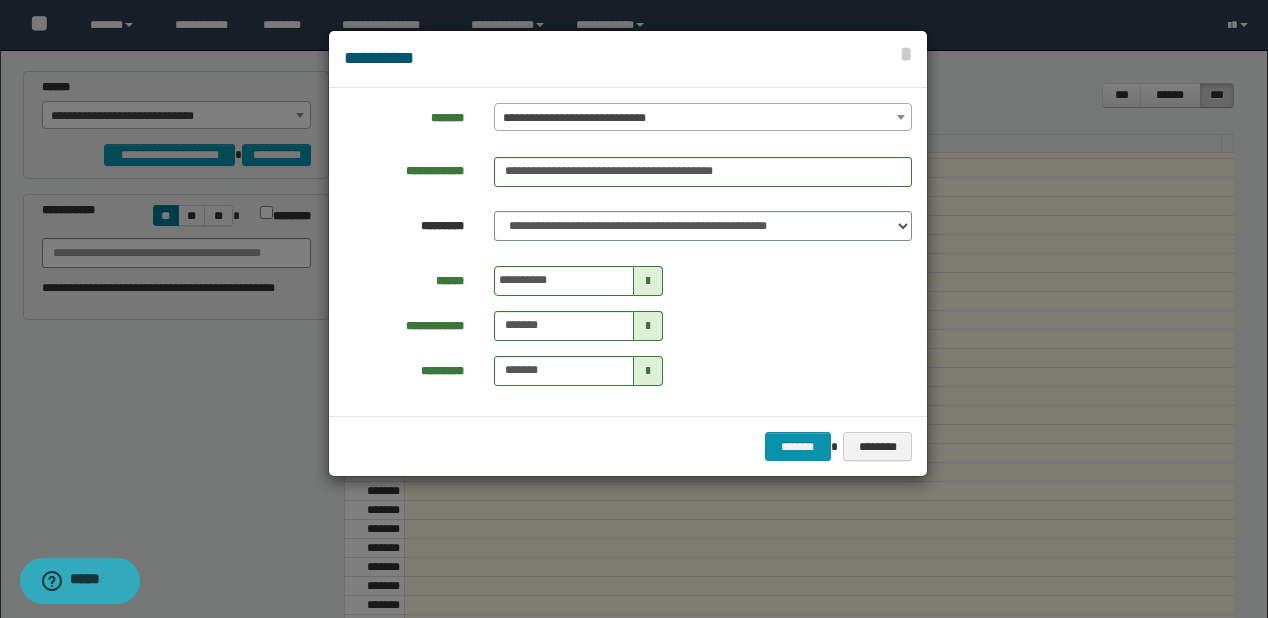 click at bounding box center [648, 281] 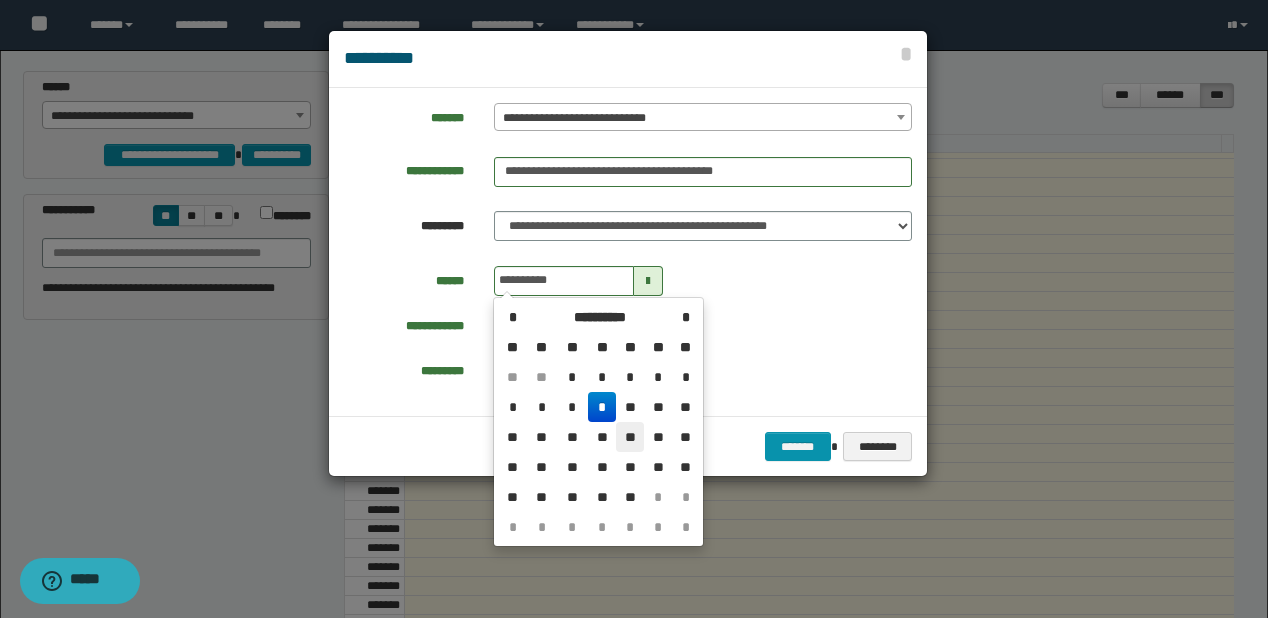 click on "**" at bounding box center [630, 377] 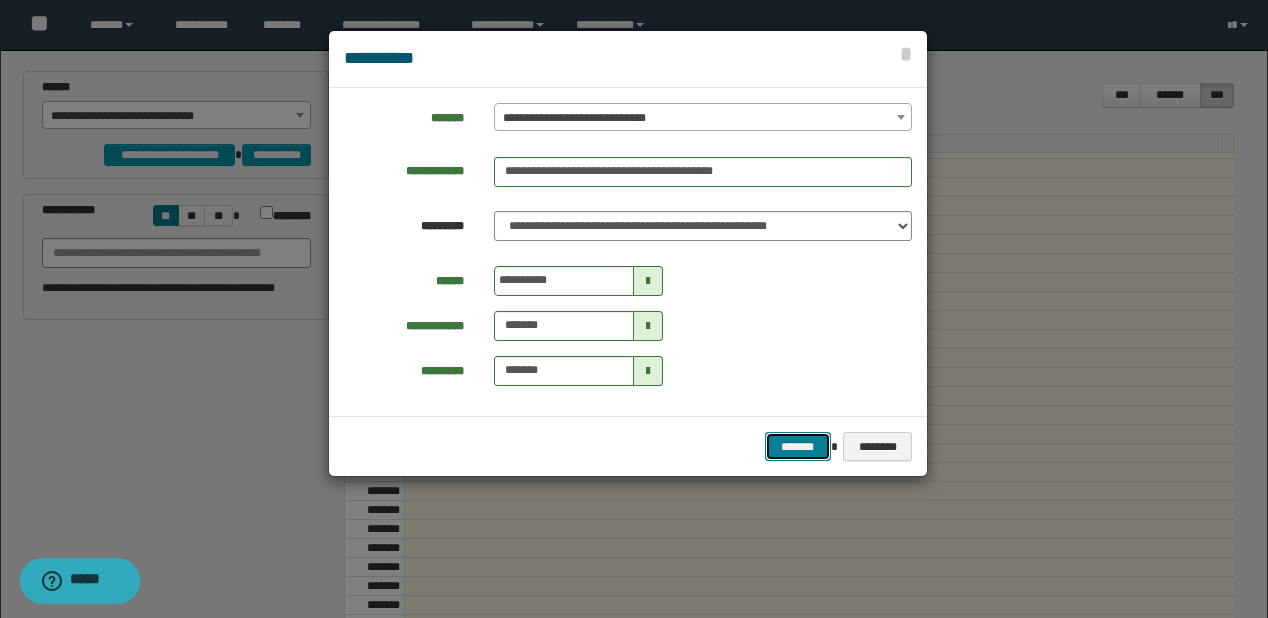 click on "*******" at bounding box center [798, 447] 